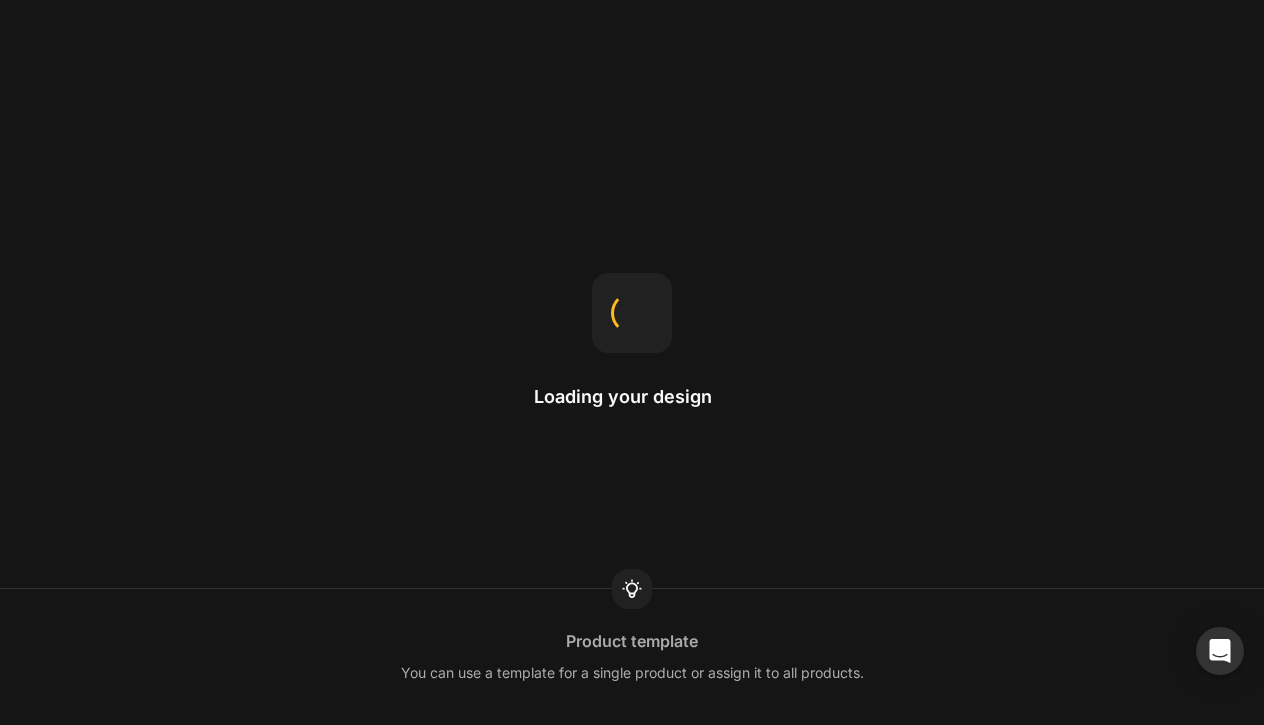 scroll, scrollTop: 0, scrollLeft: 0, axis: both 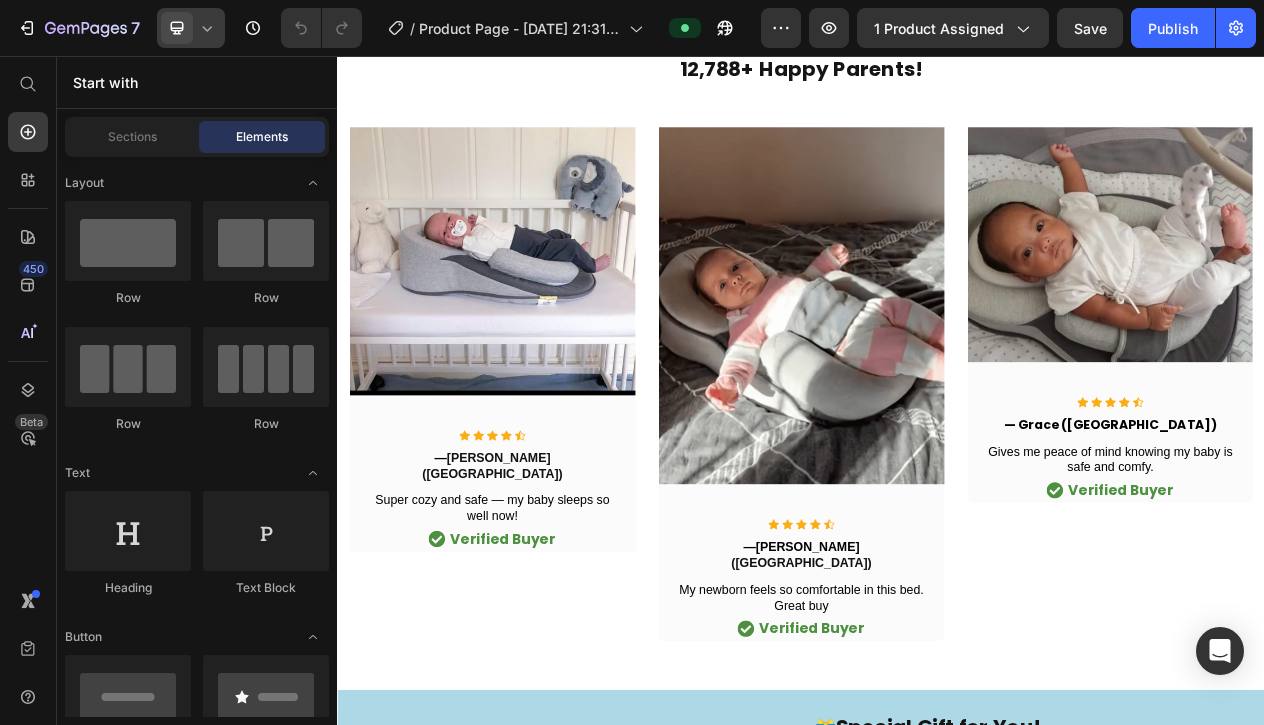 click 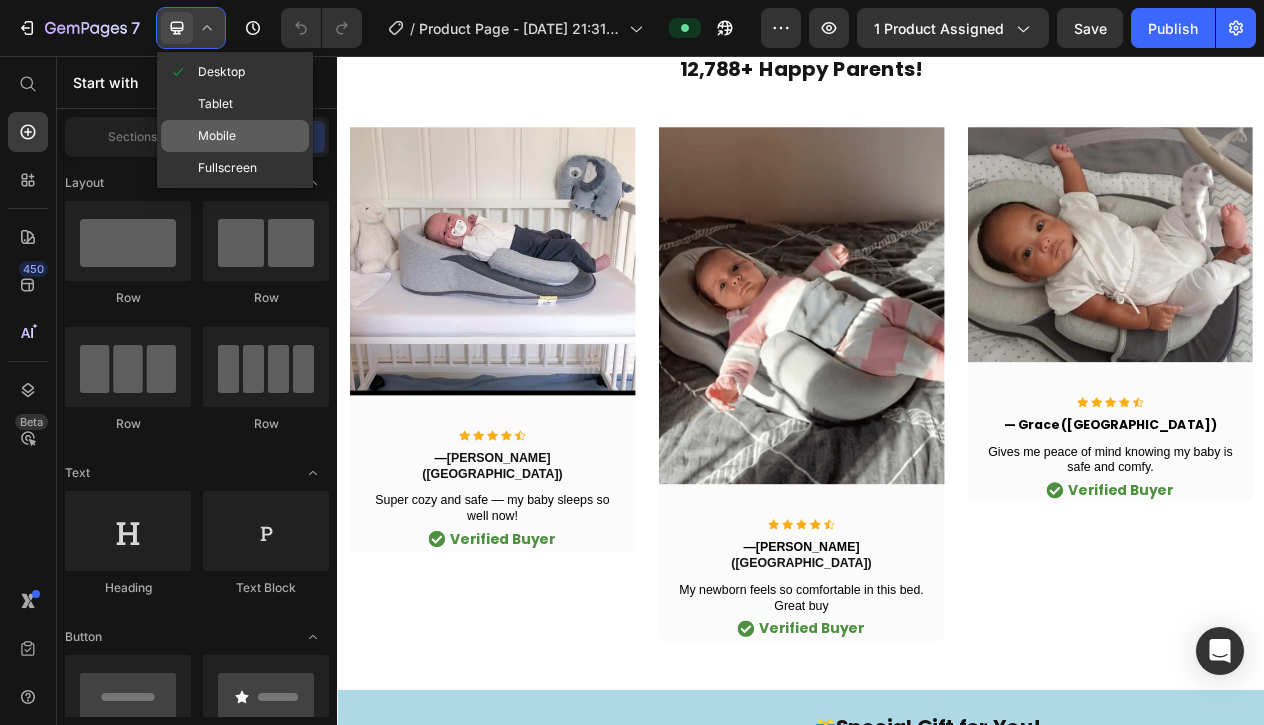 click on "Mobile" at bounding box center [217, 136] 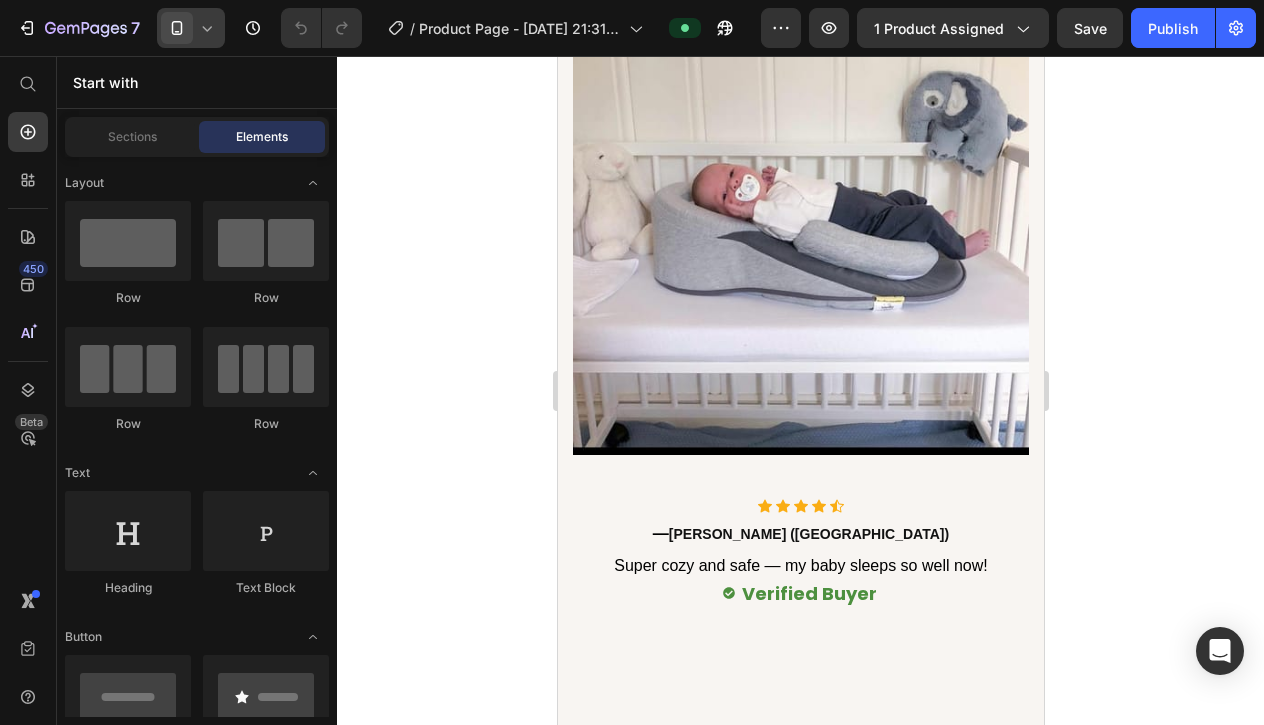 scroll, scrollTop: 5415, scrollLeft: 0, axis: vertical 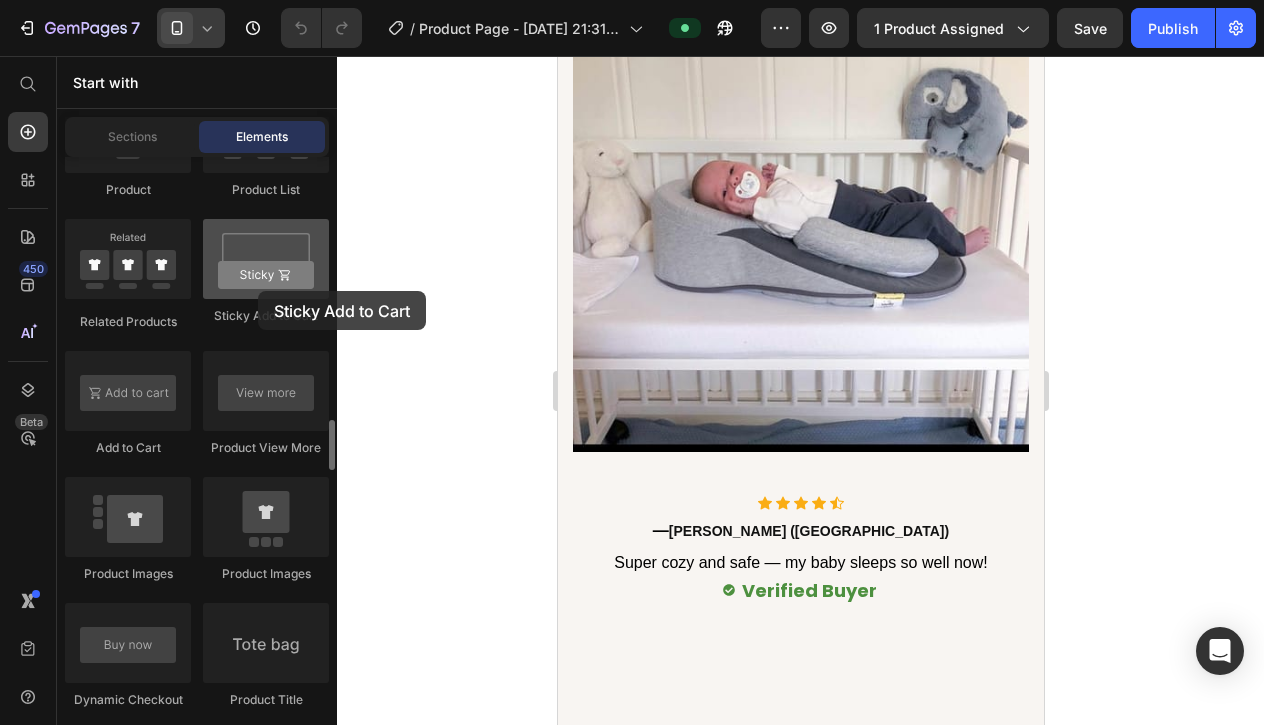 click at bounding box center [266, 259] 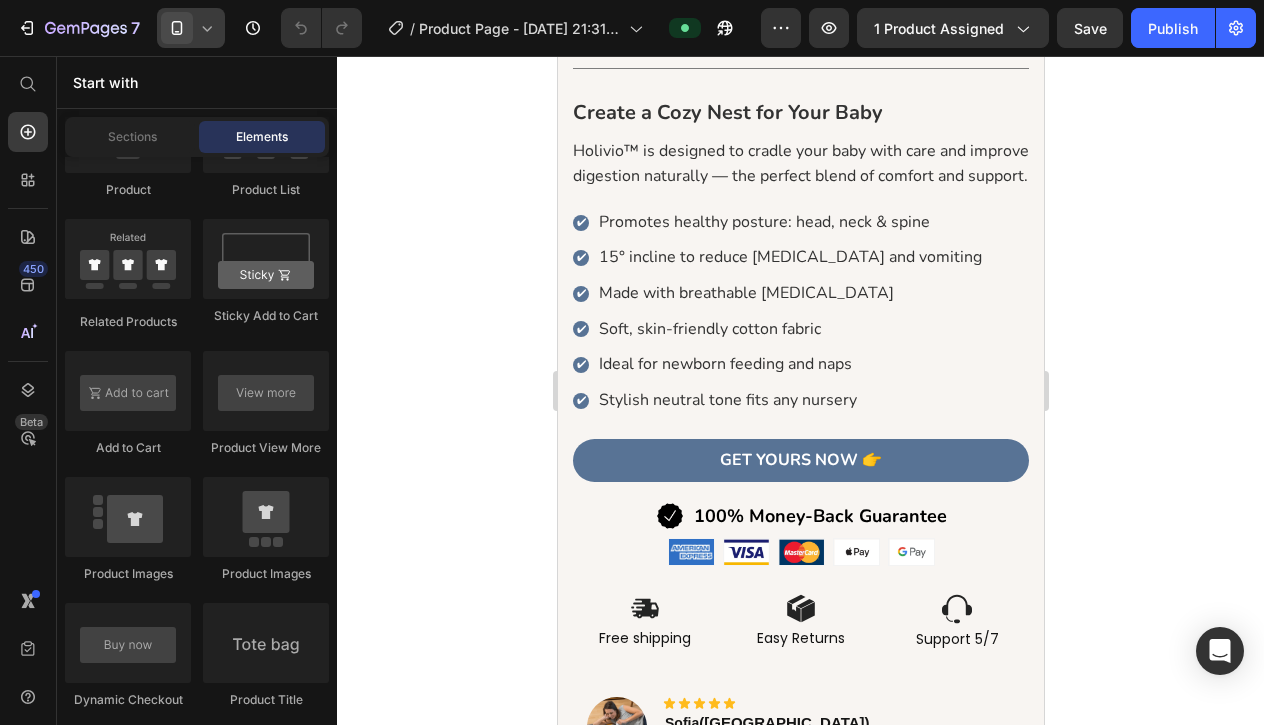 scroll, scrollTop: 930, scrollLeft: 0, axis: vertical 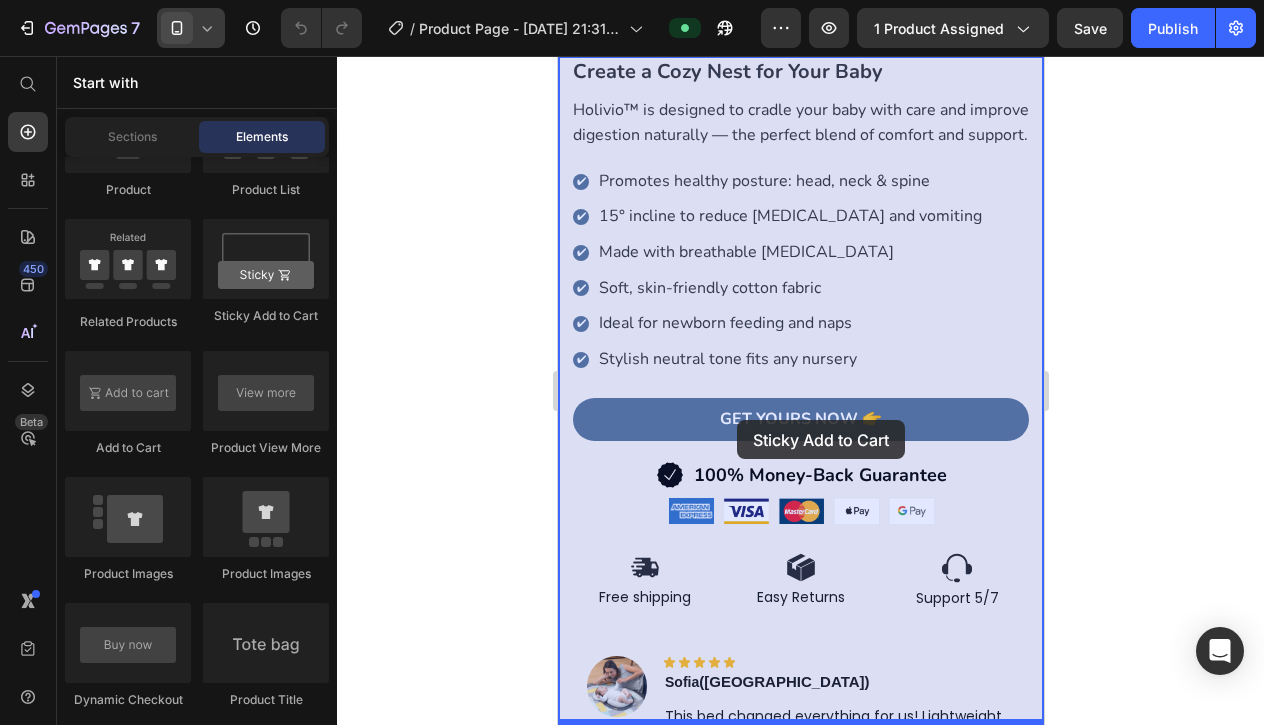 drag, startPoint x: 802, startPoint y: 336, endPoint x: 736, endPoint y: 420, distance: 106.826965 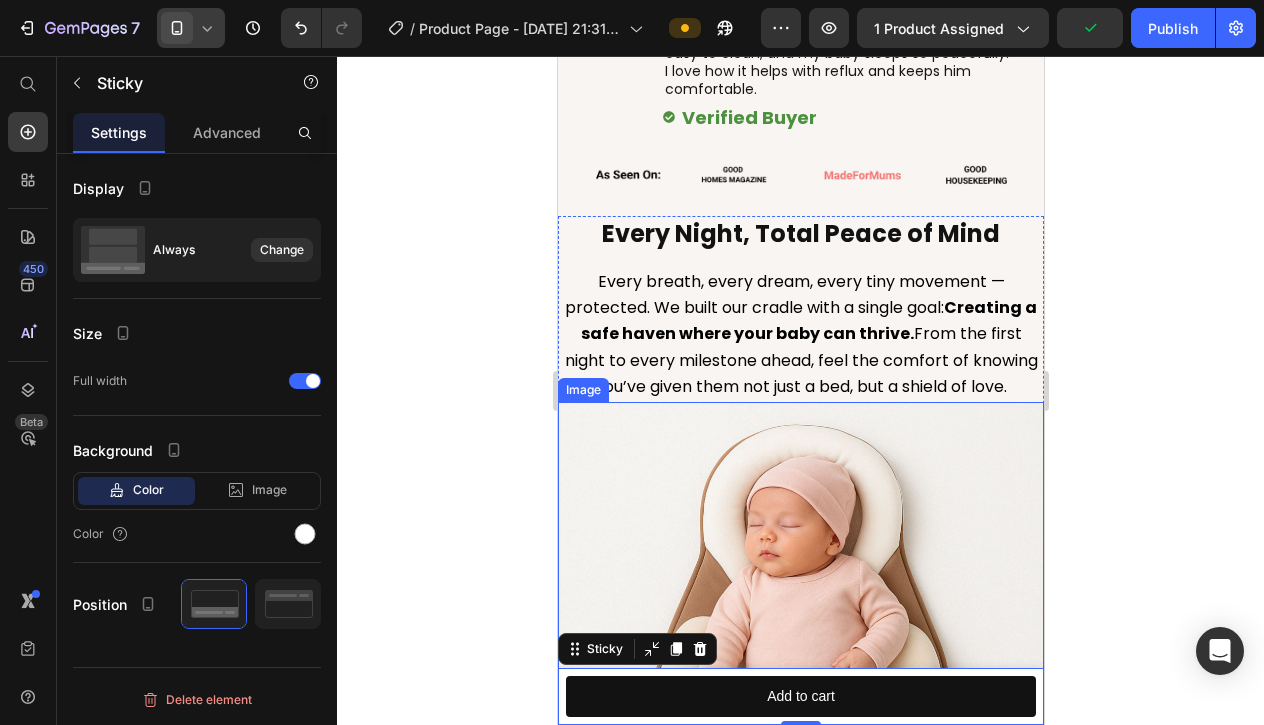 scroll, scrollTop: 1633, scrollLeft: 0, axis: vertical 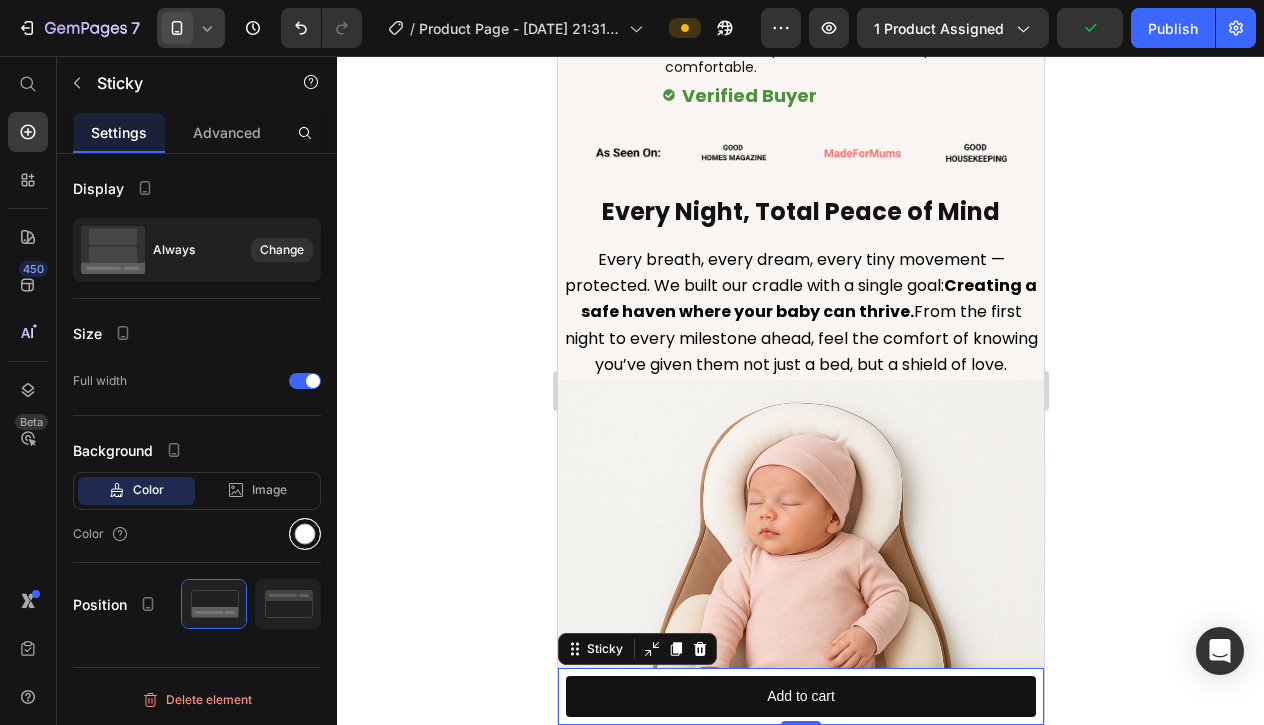 click at bounding box center [305, 534] 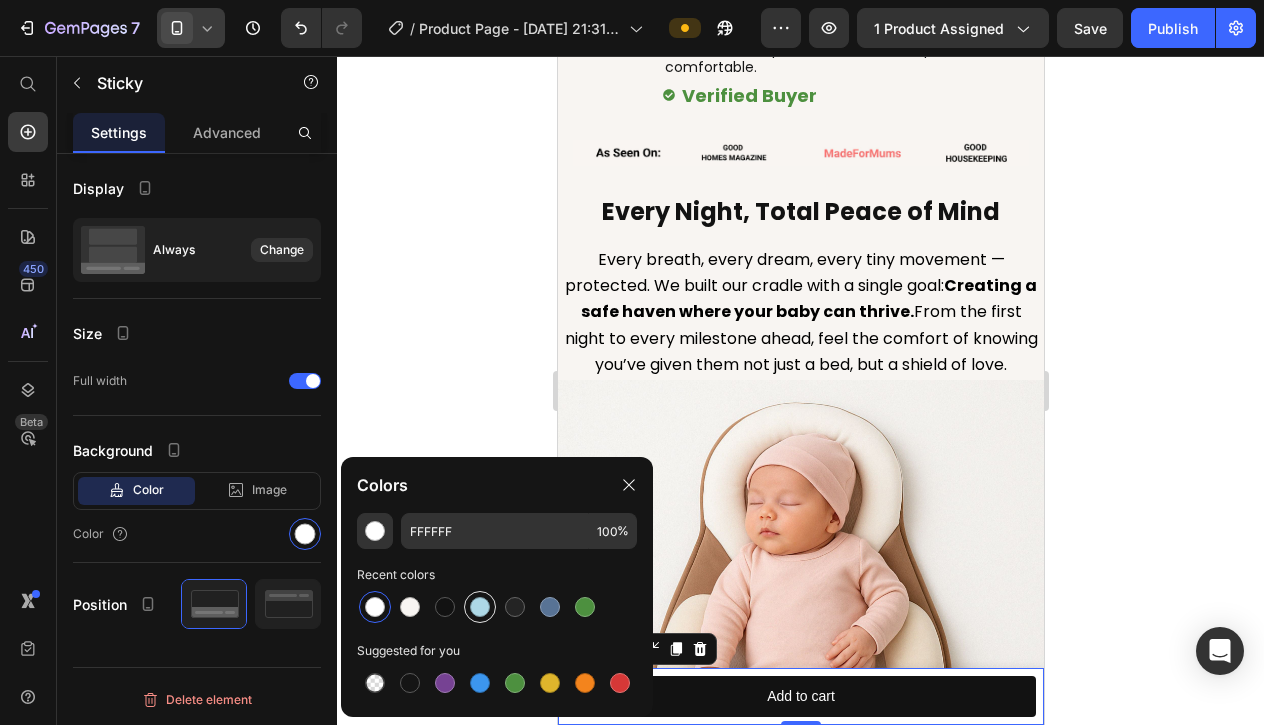 click at bounding box center (480, 607) 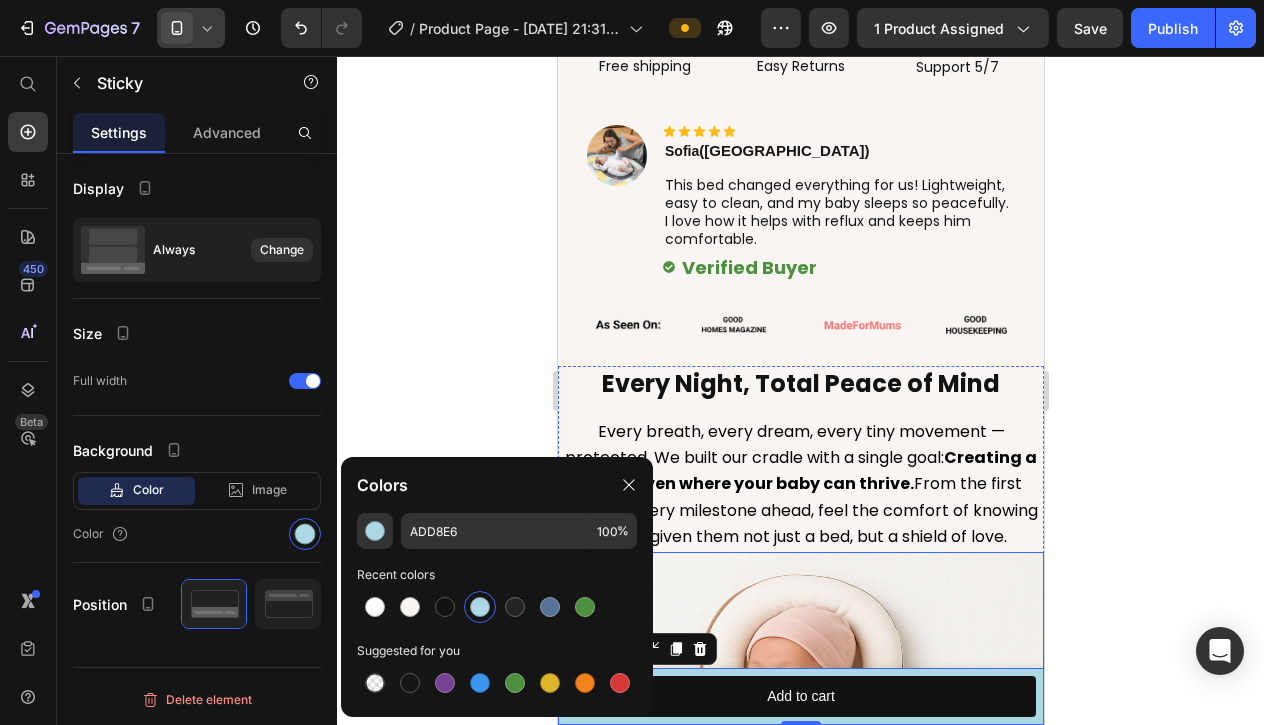 scroll, scrollTop: 1384, scrollLeft: 0, axis: vertical 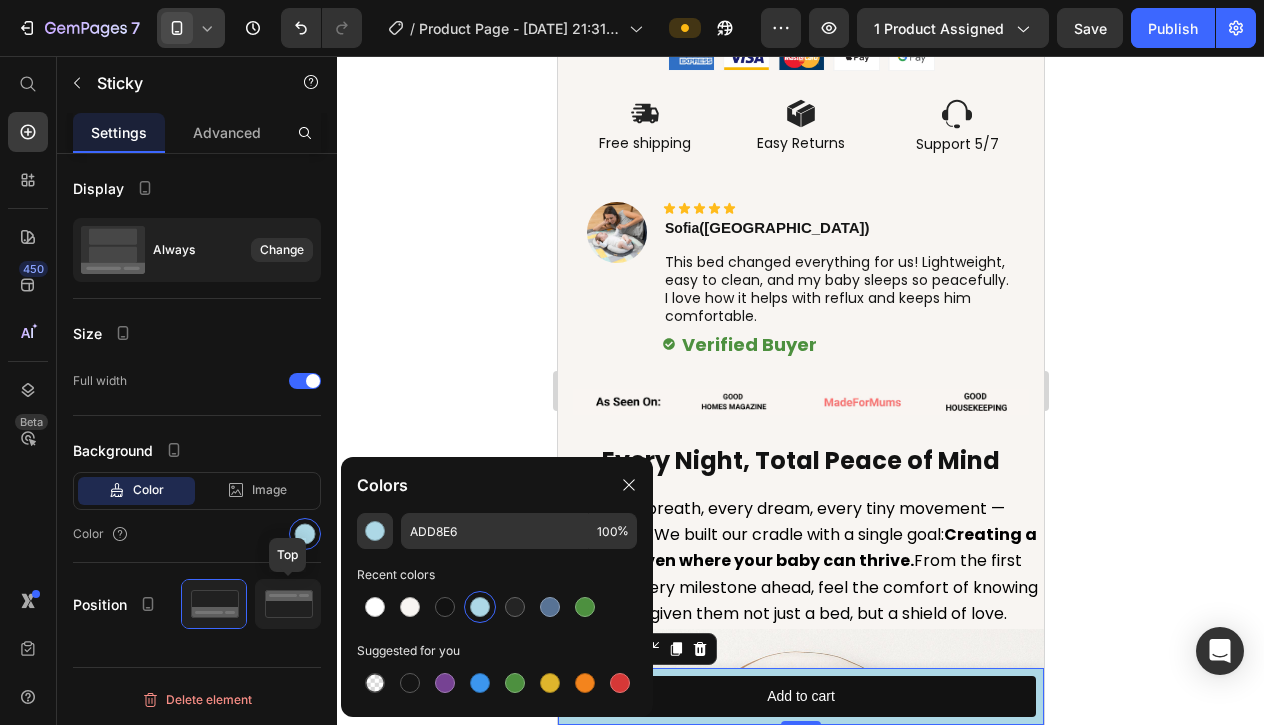 click 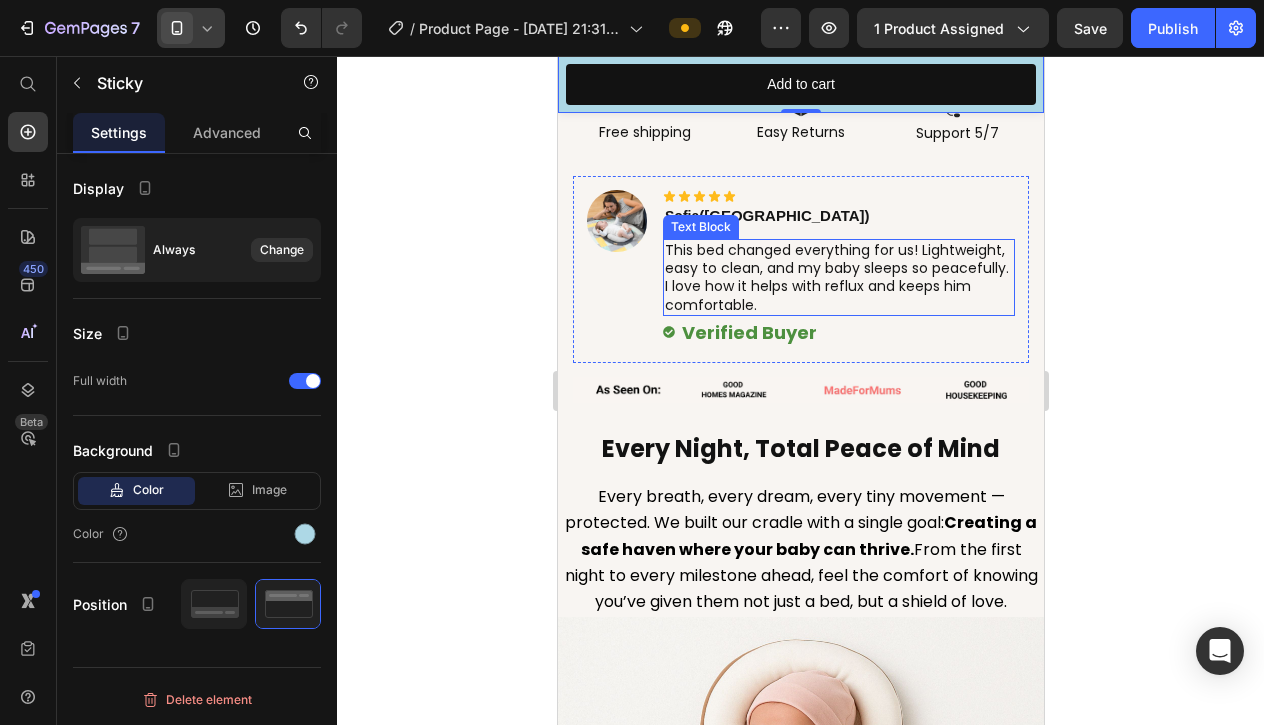 scroll, scrollTop: 1479, scrollLeft: 0, axis: vertical 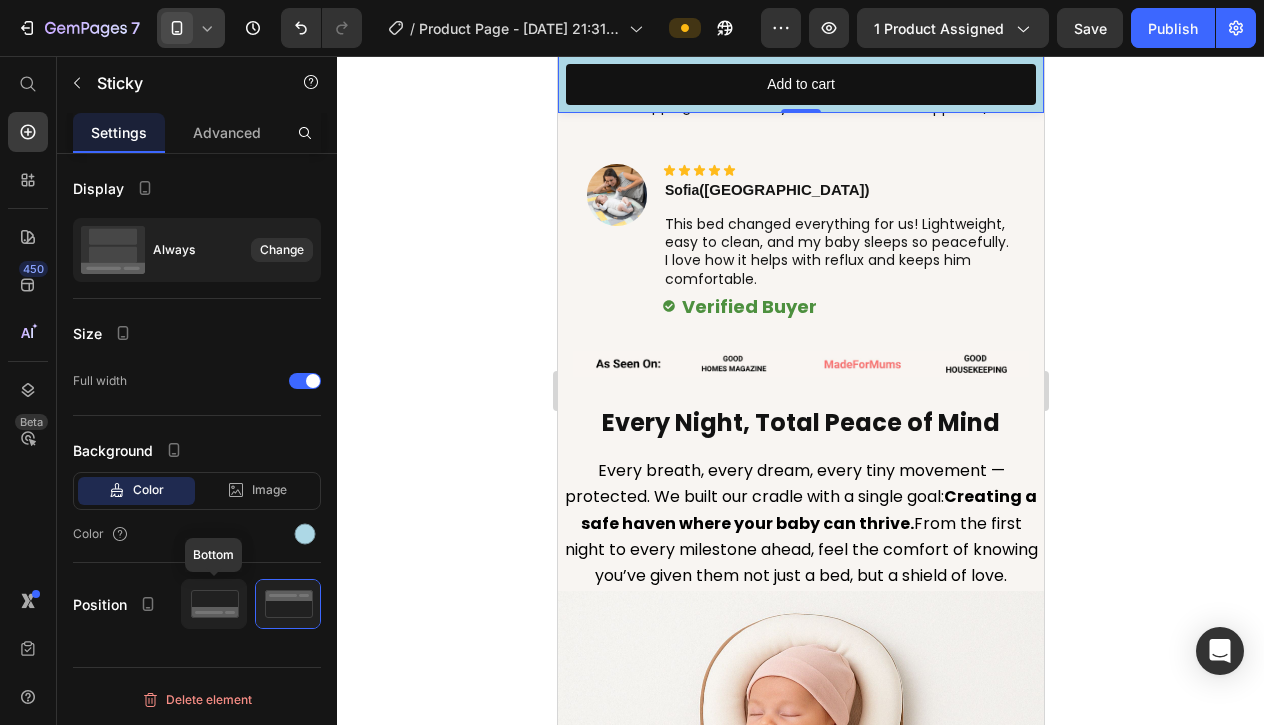 click 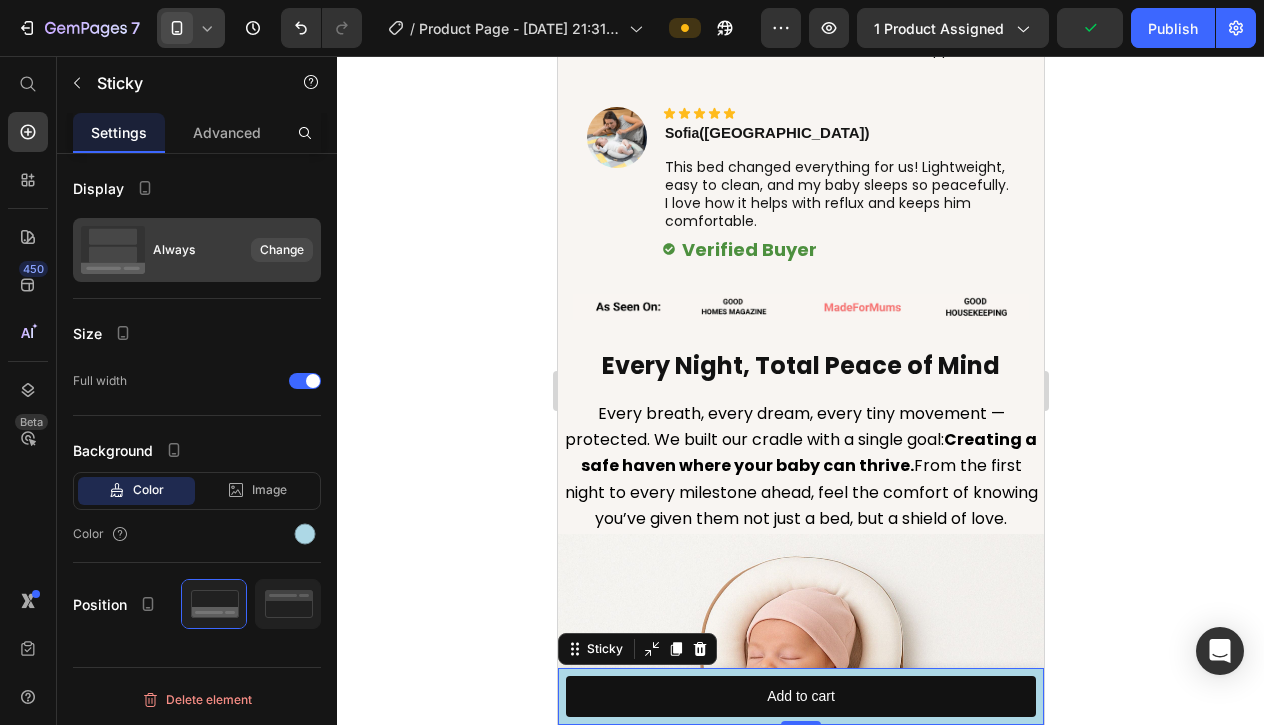 click on "Change" at bounding box center (282, 250) 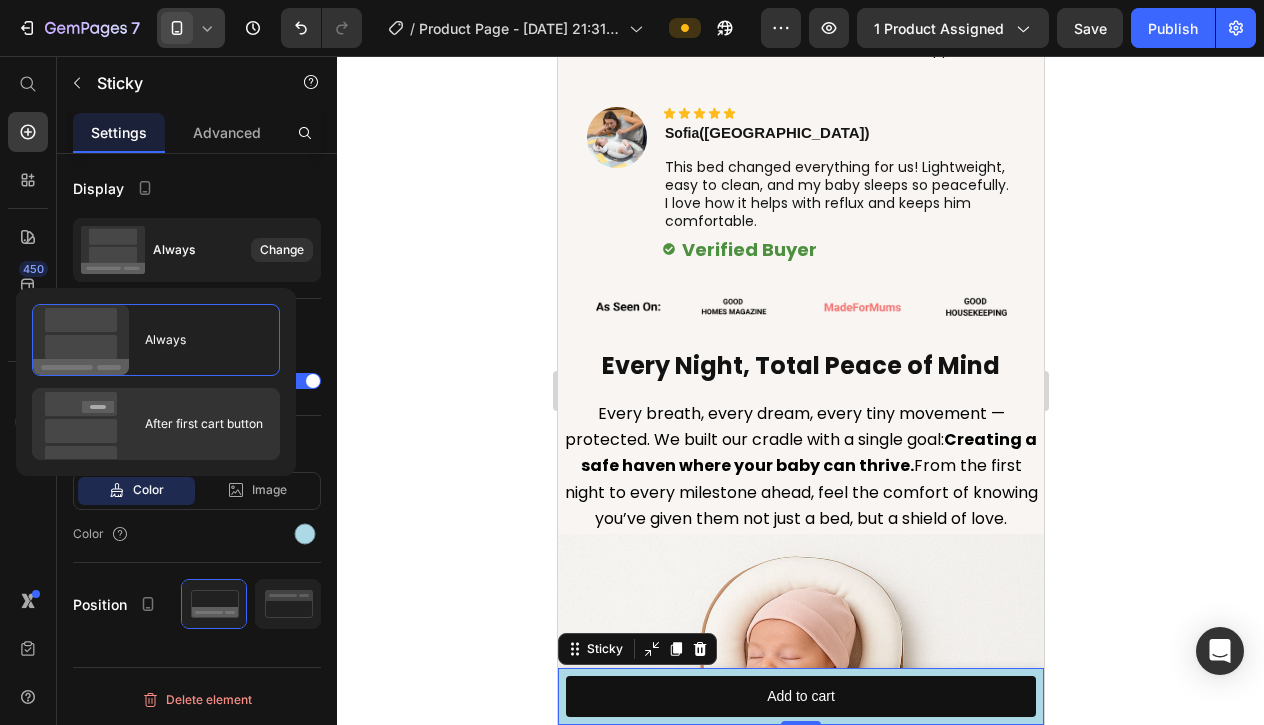 click on "After first cart button" at bounding box center [196, 424] 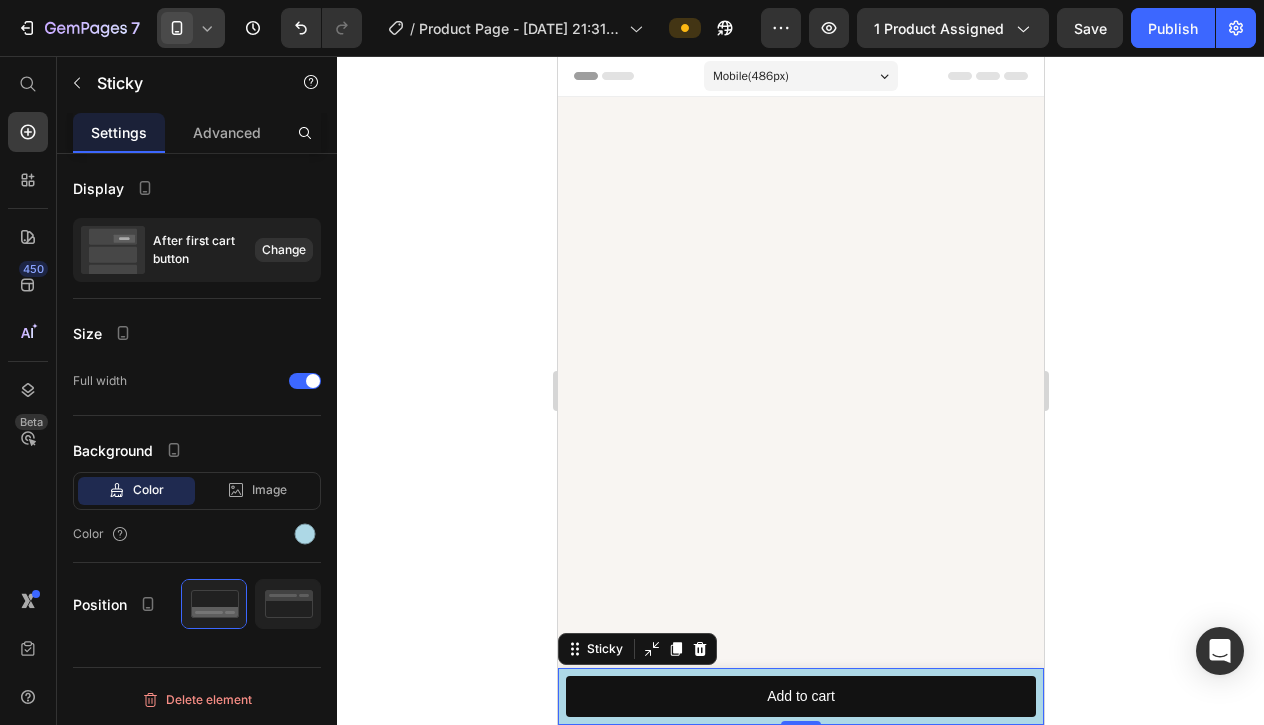 scroll, scrollTop: 0, scrollLeft: 0, axis: both 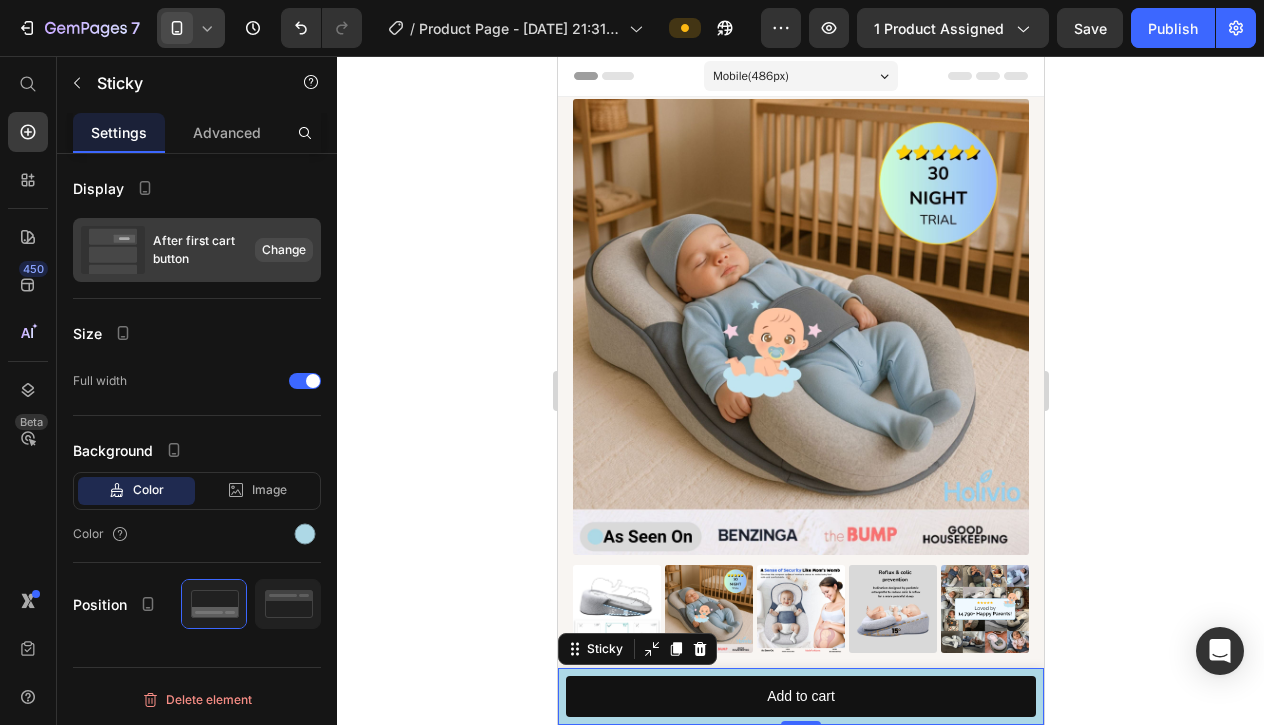 click on "Change" at bounding box center (284, 250) 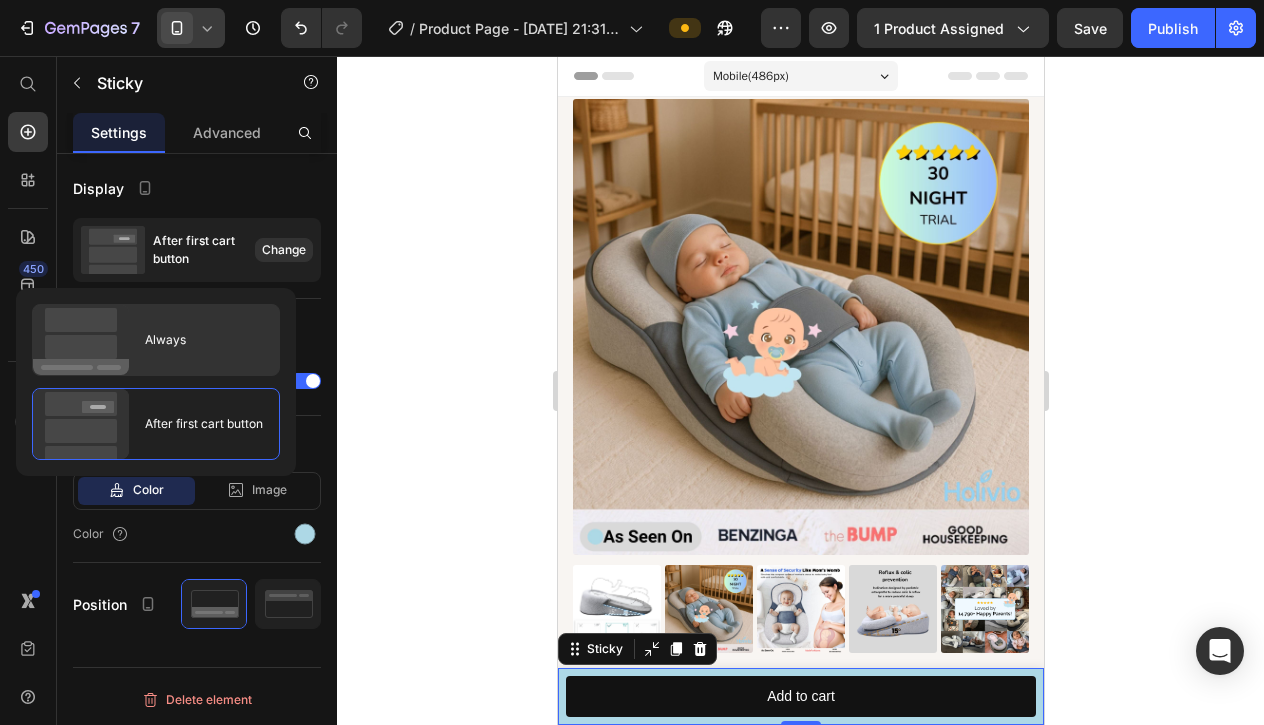 click on "Always" at bounding box center (157, 340) 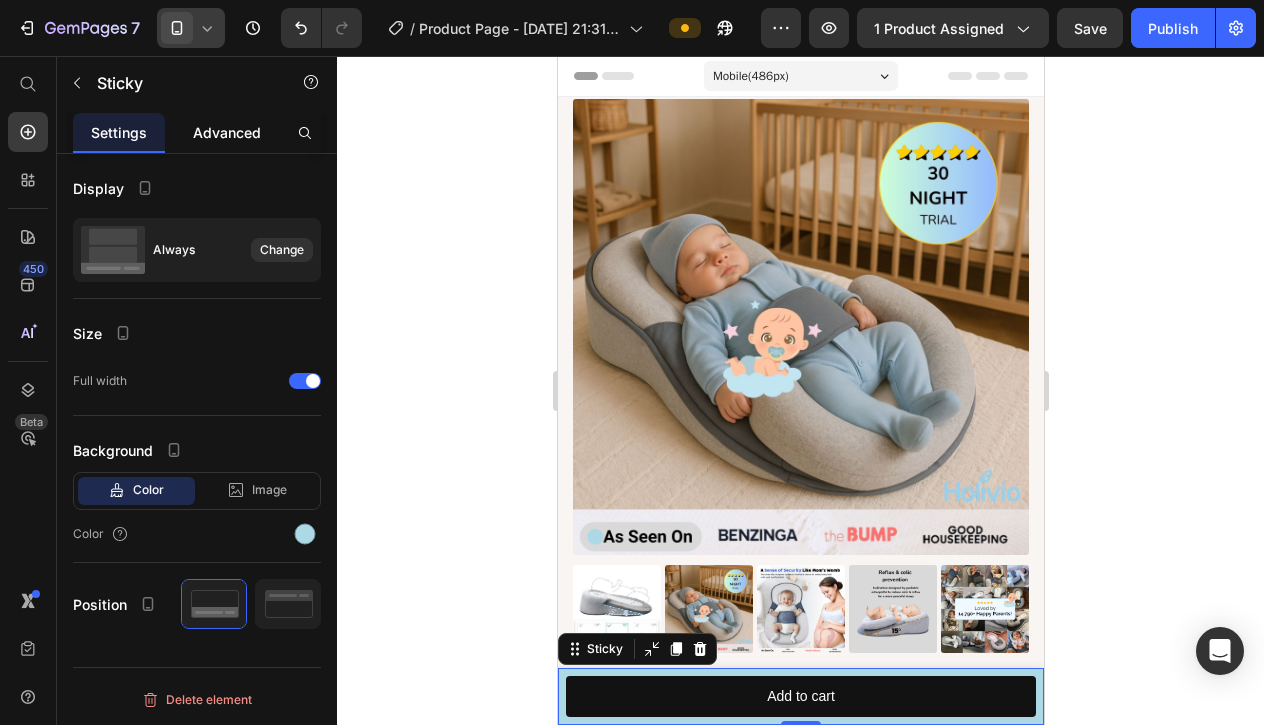 click on "Advanced" at bounding box center (227, 132) 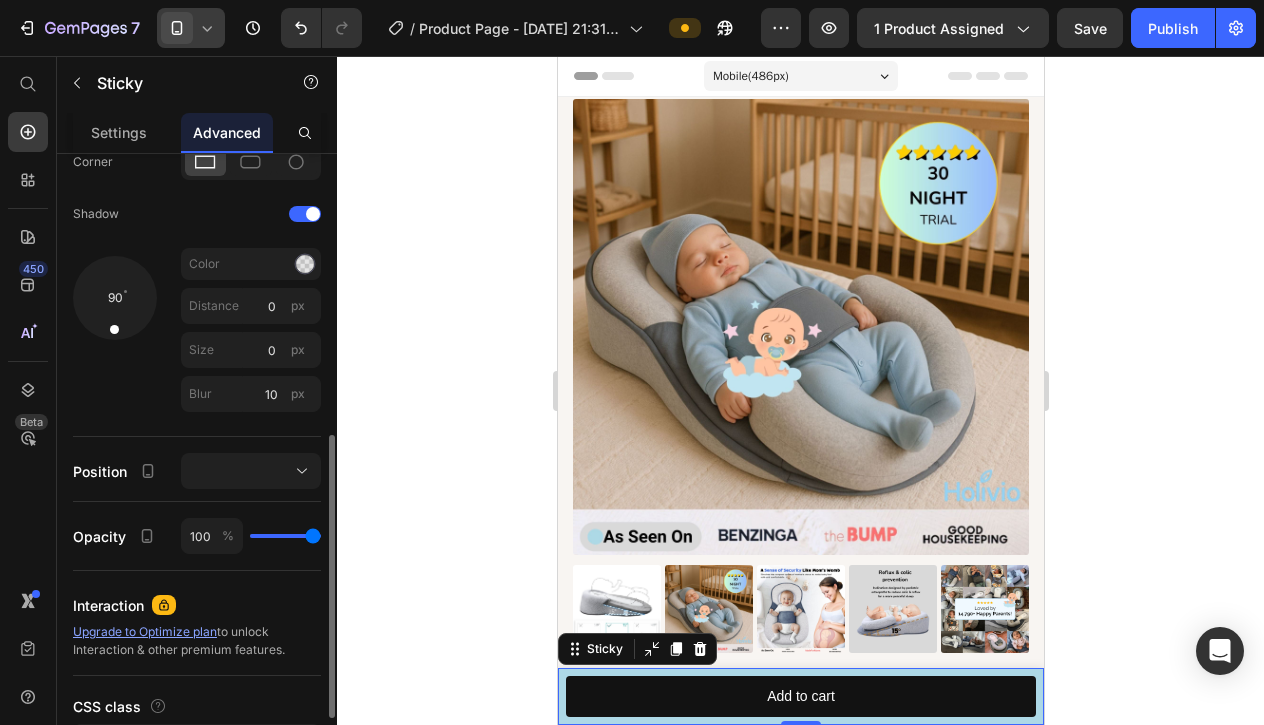 scroll, scrollTop: 594, scrollLeft: 0, axis: vertical 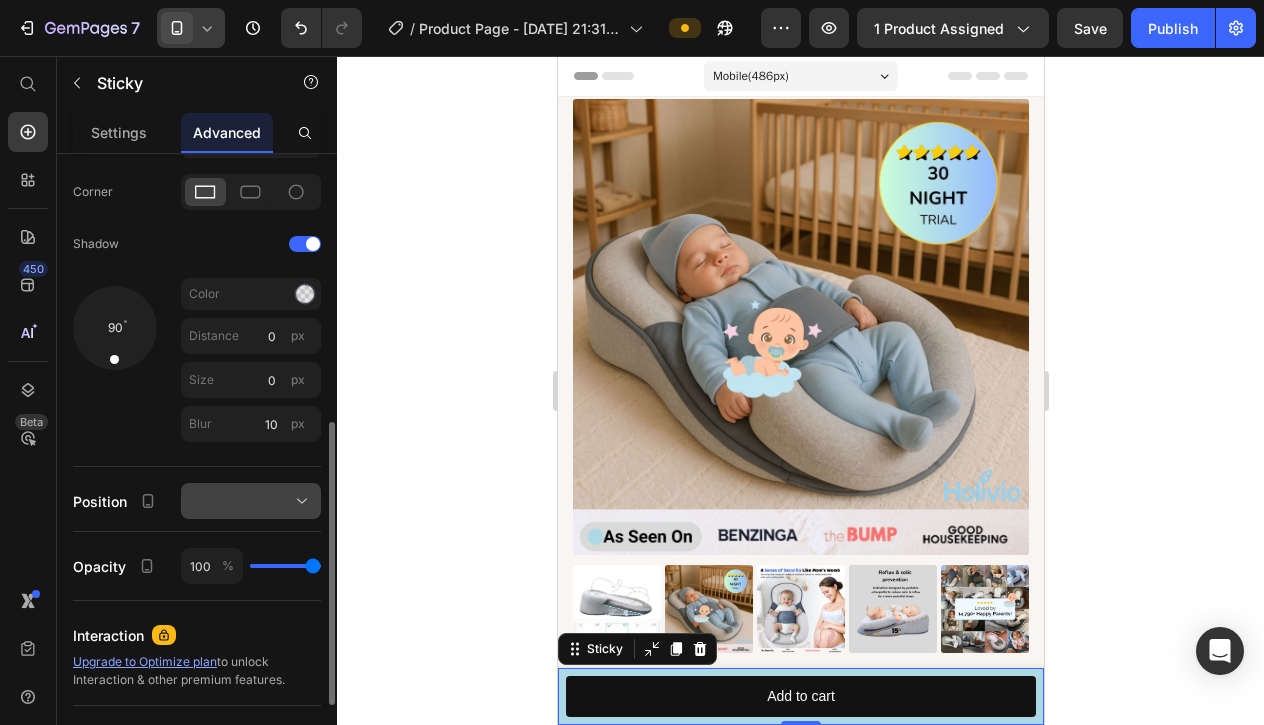 click at bounding box center [251, 501] 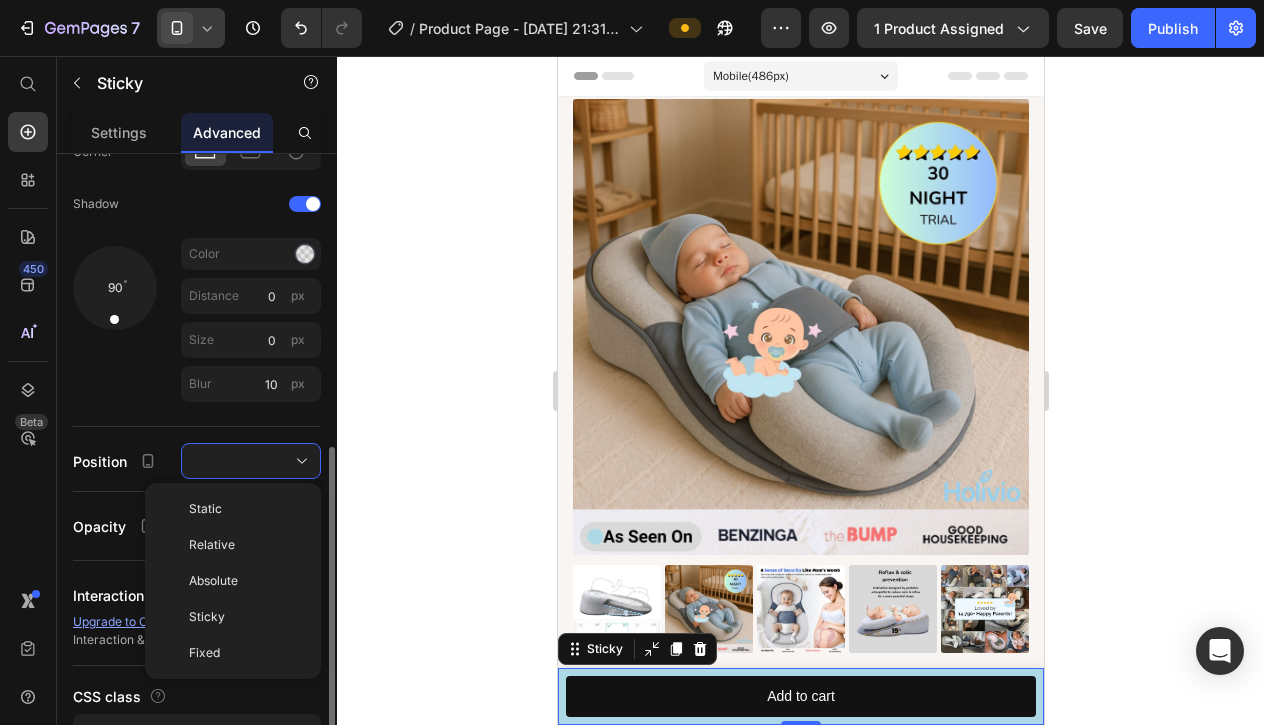 scroll, scrollTop: 639, scrollLeft: 0, axis: vertical 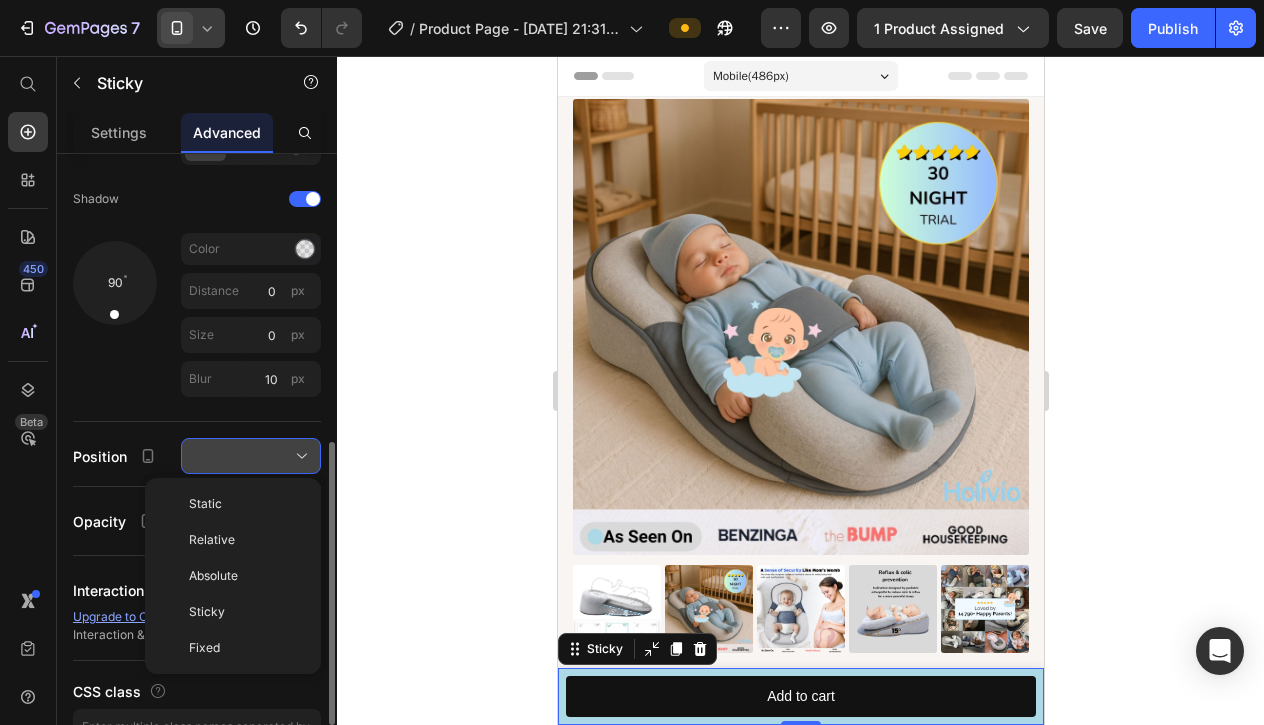 click at bounding box center (251, 456) 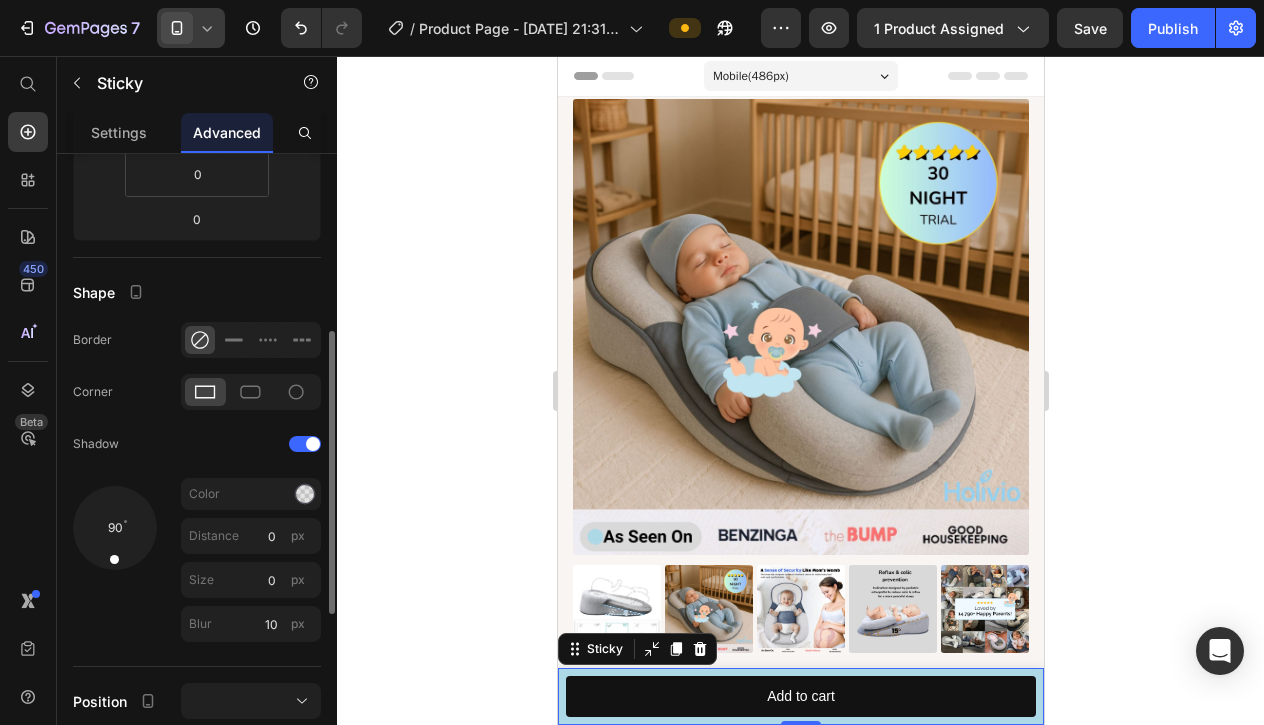 scroll, scrollTop: 382, scrollLeft: 0, axis: vertical 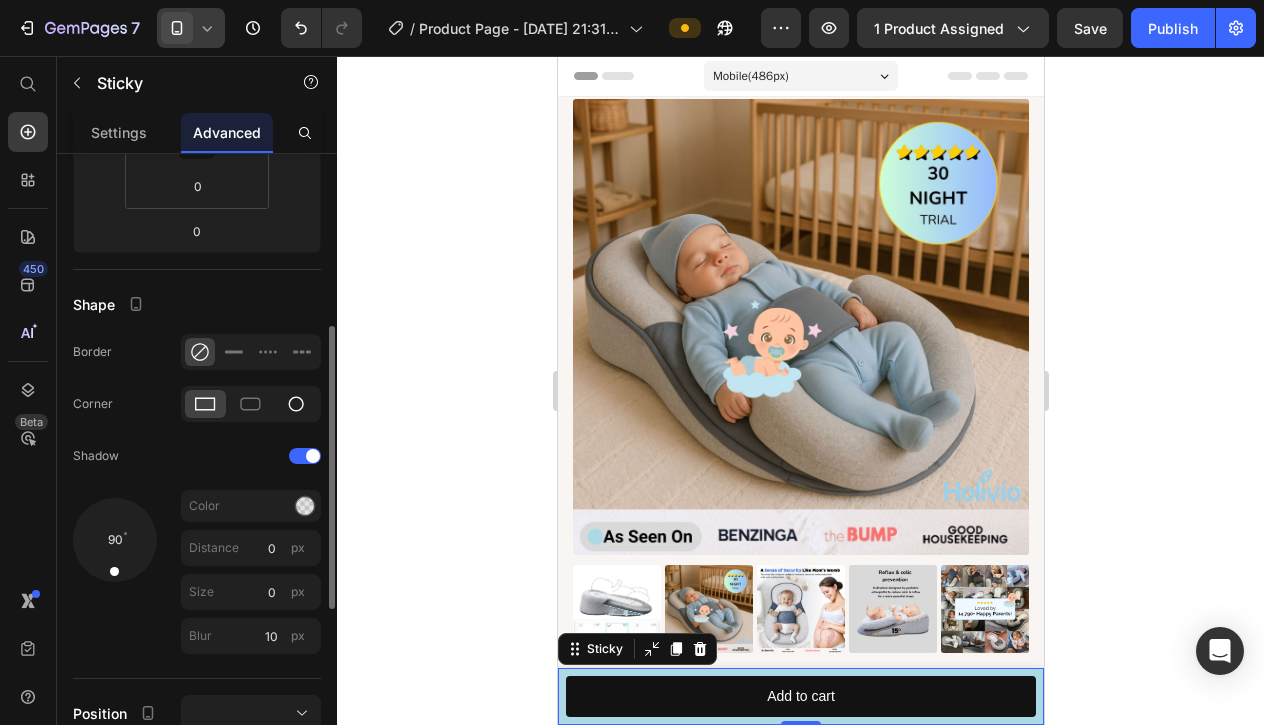 click 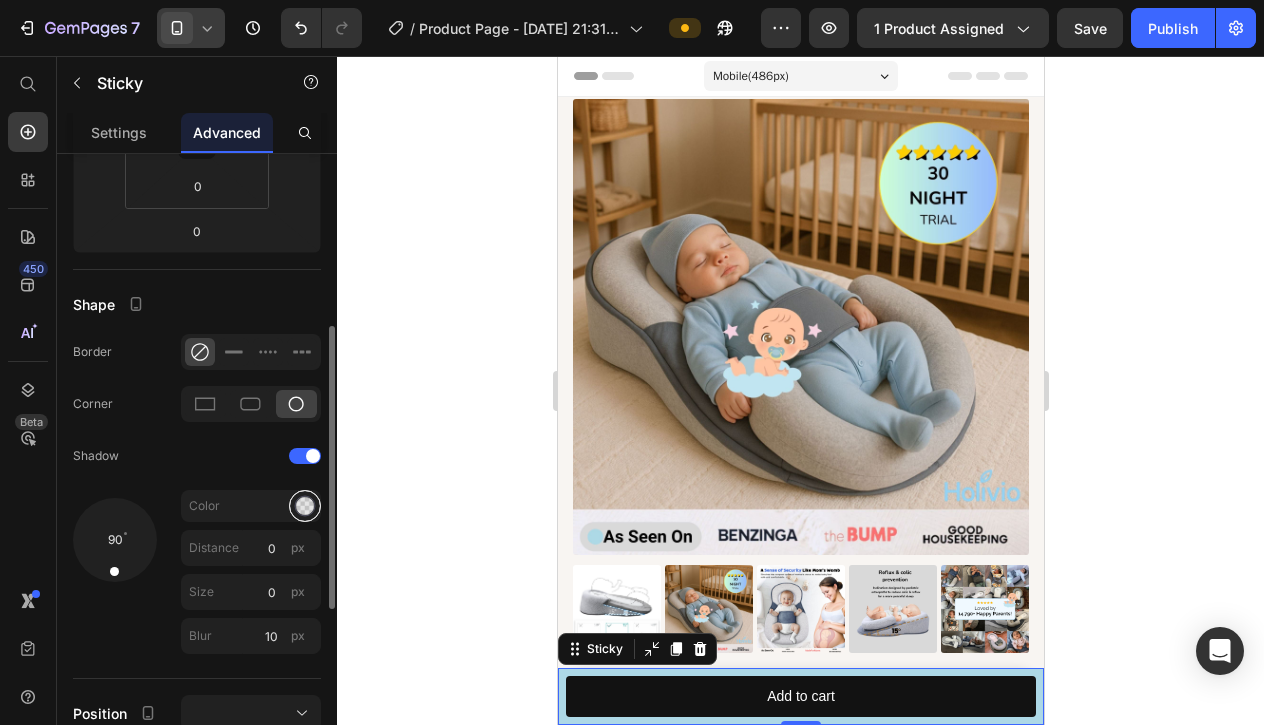 click at bounding box center (305, 506) 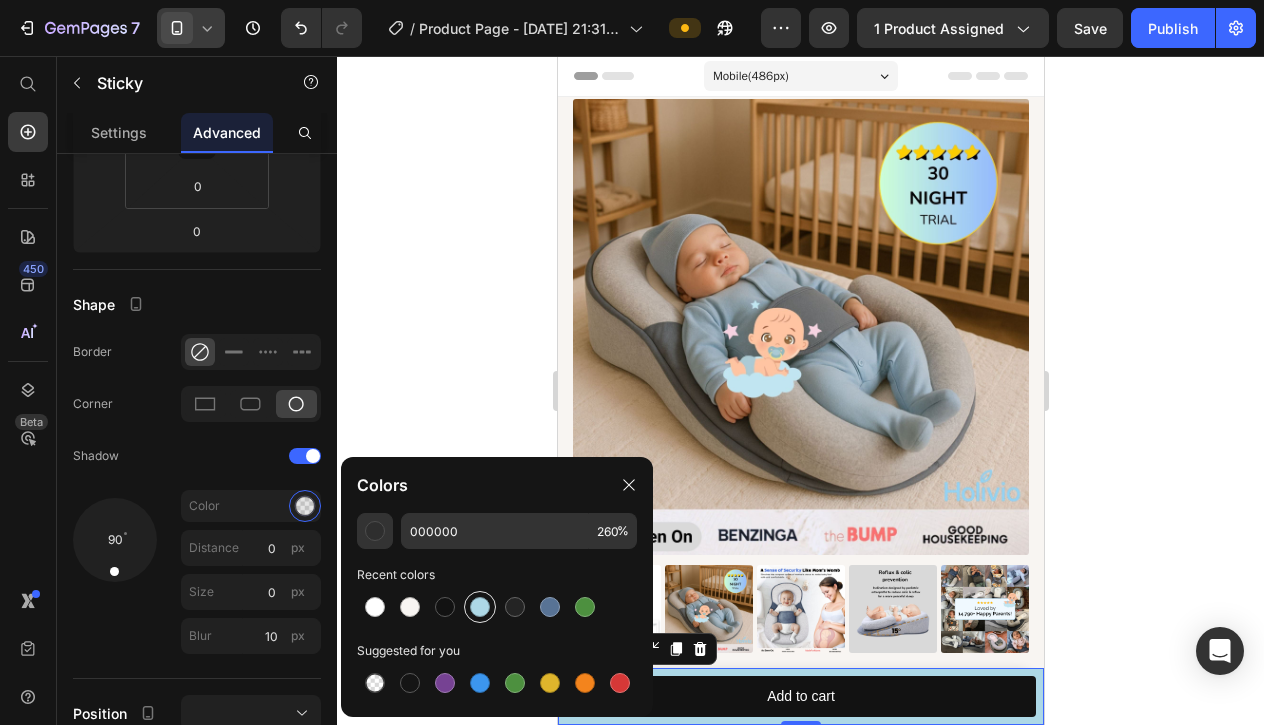 click at bounding box center [480, 607] 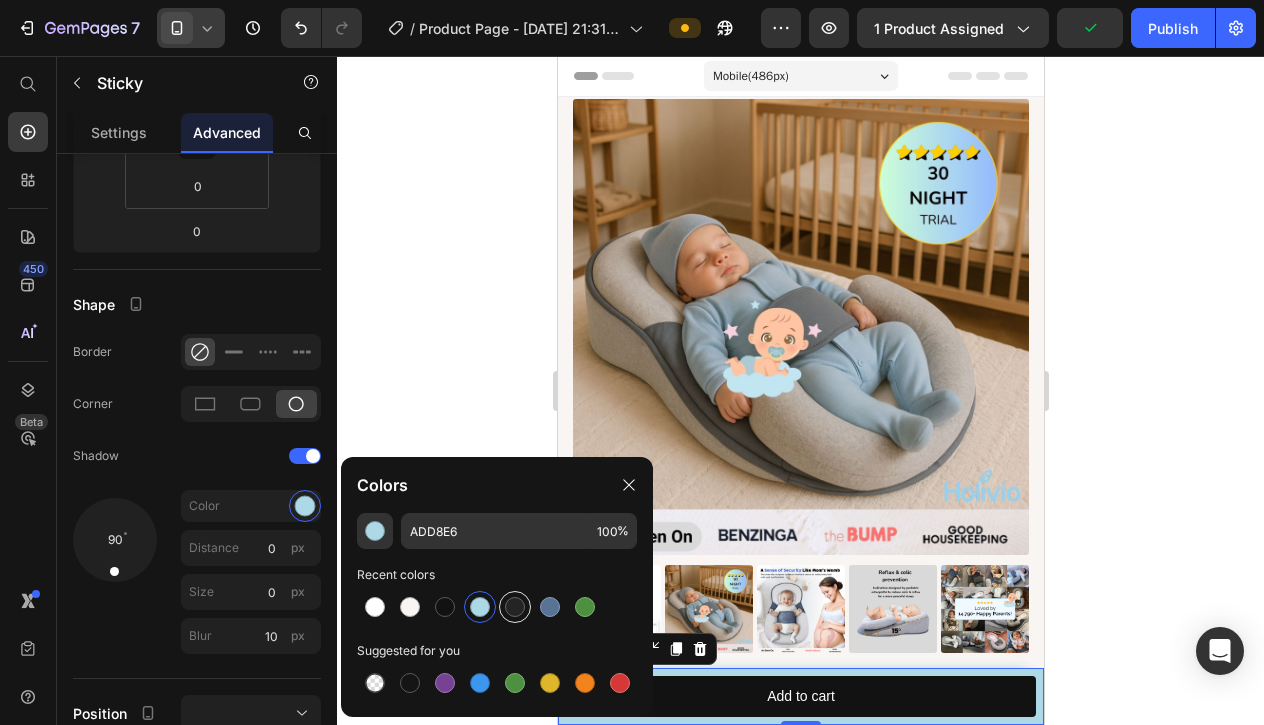 click at bounding box center [515, 607] 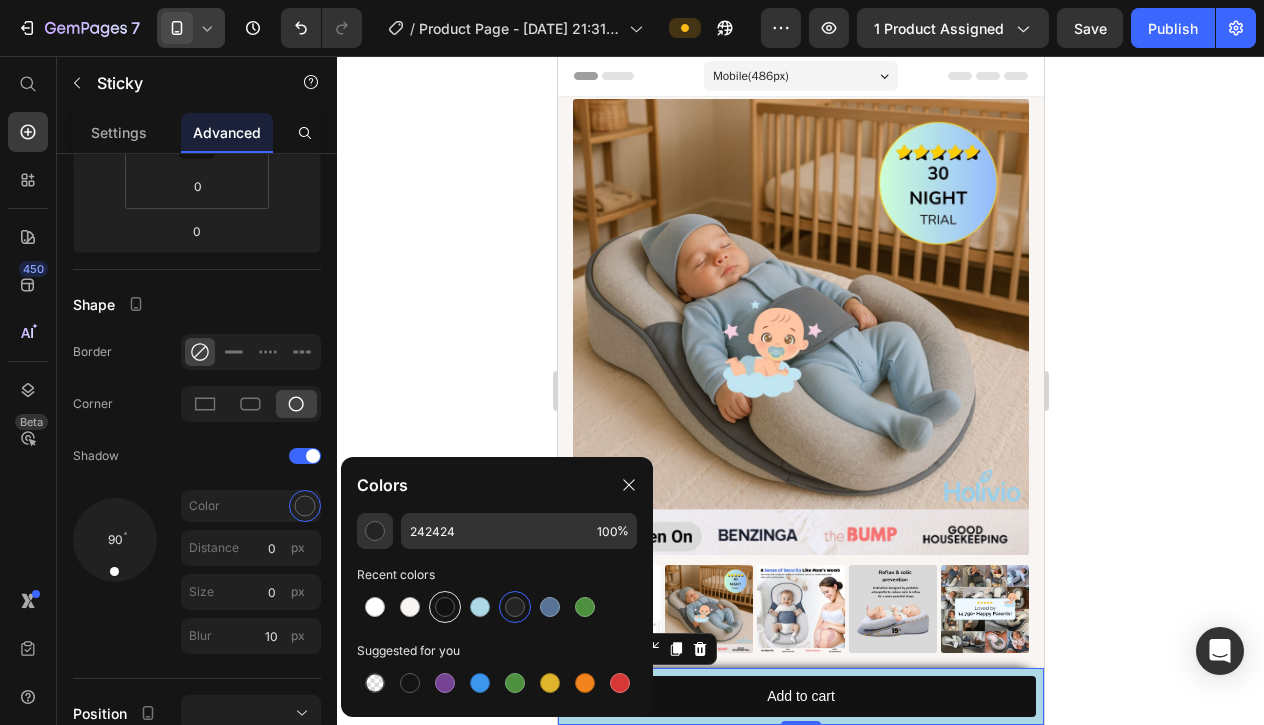 click at bounding box center (445, 607) 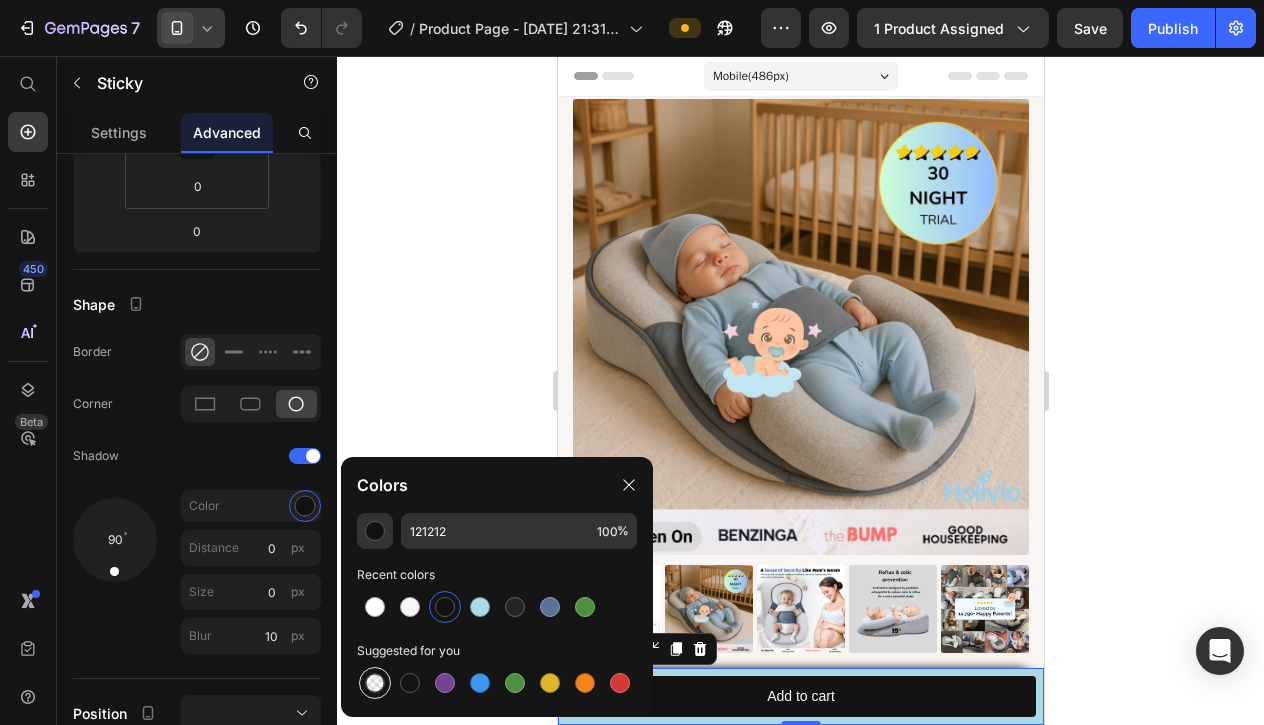 click at bounding box center [375, 683] 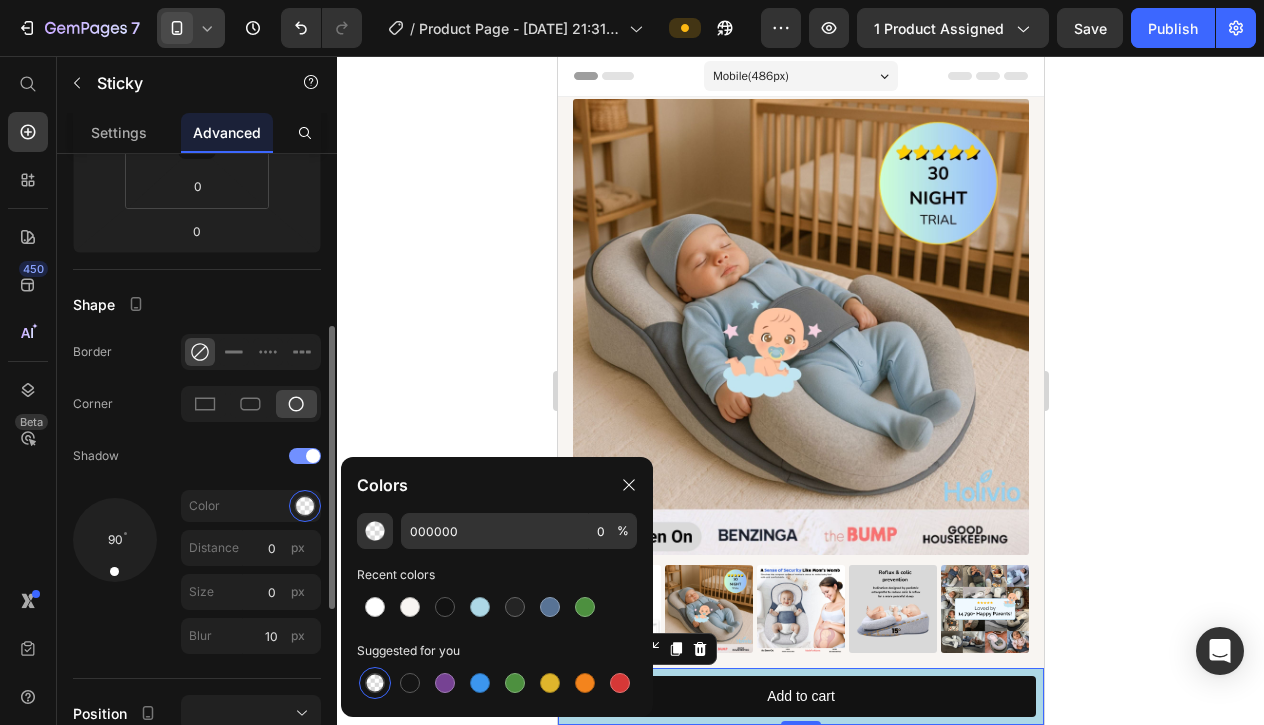 click on "Shadow" 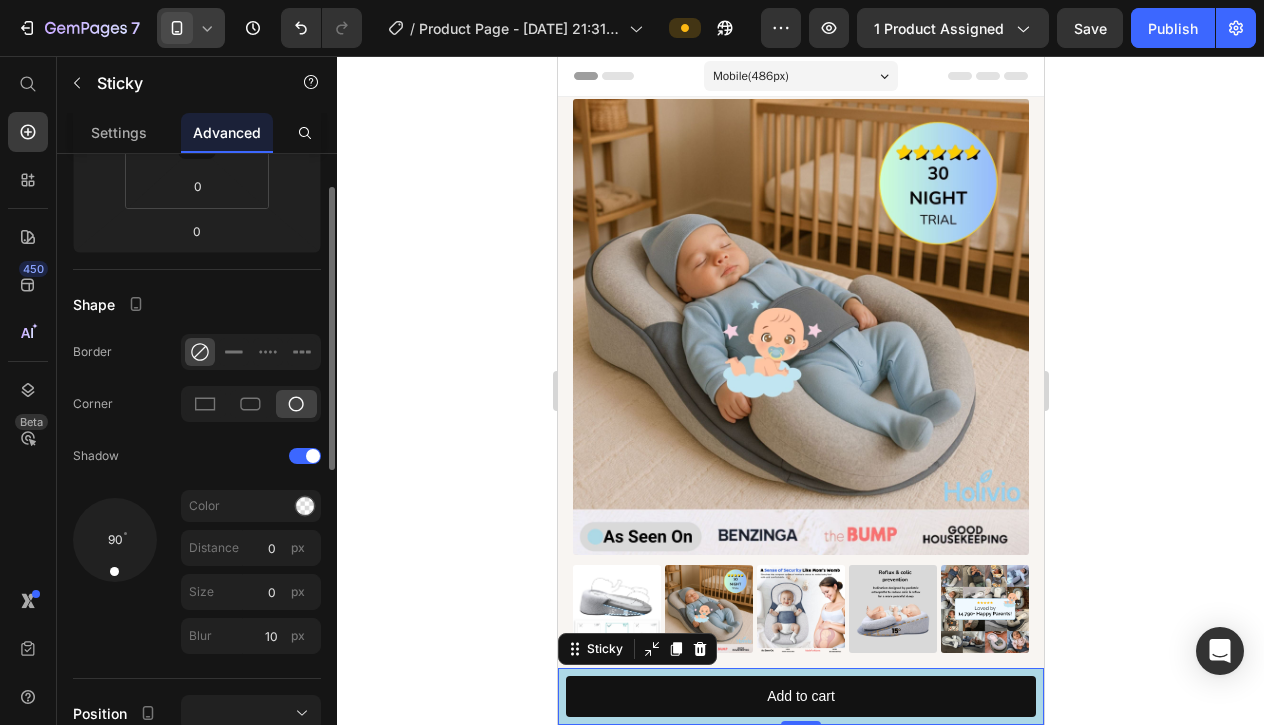 scroll, scrollTop: 0, scrollLeft: 0, axis: both 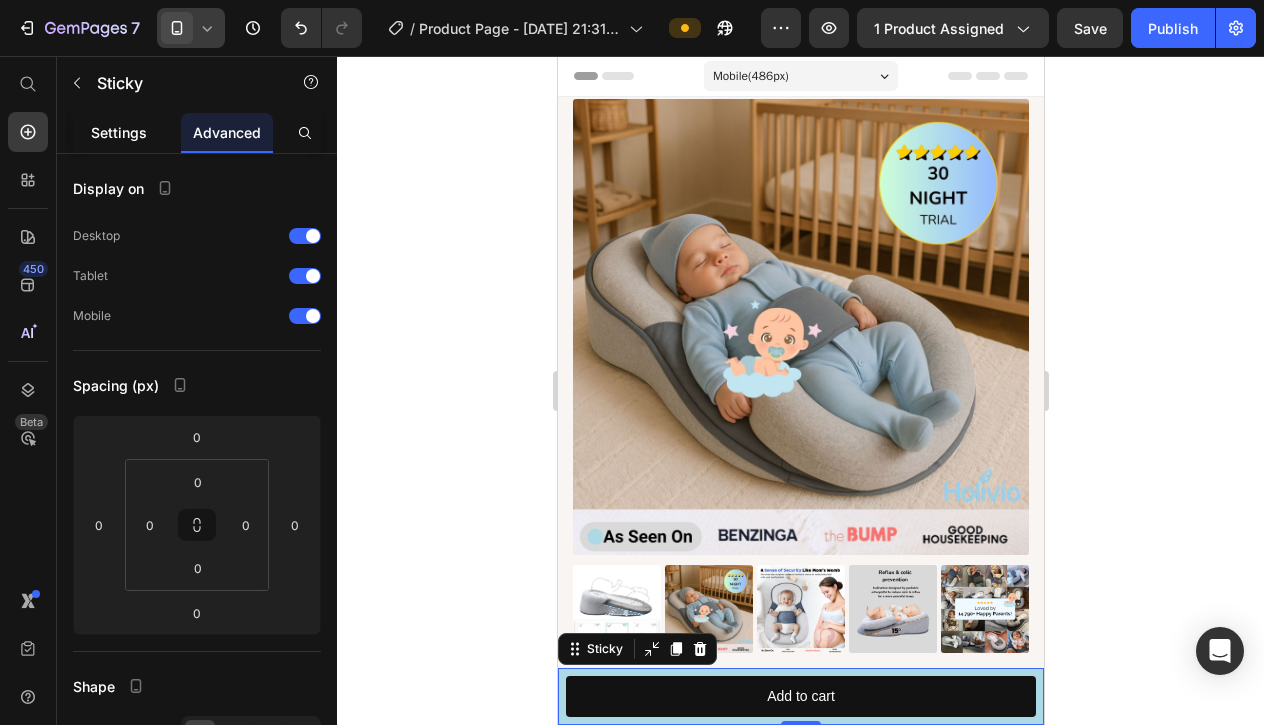 click on "Settings" at bounding box center (119, 132) 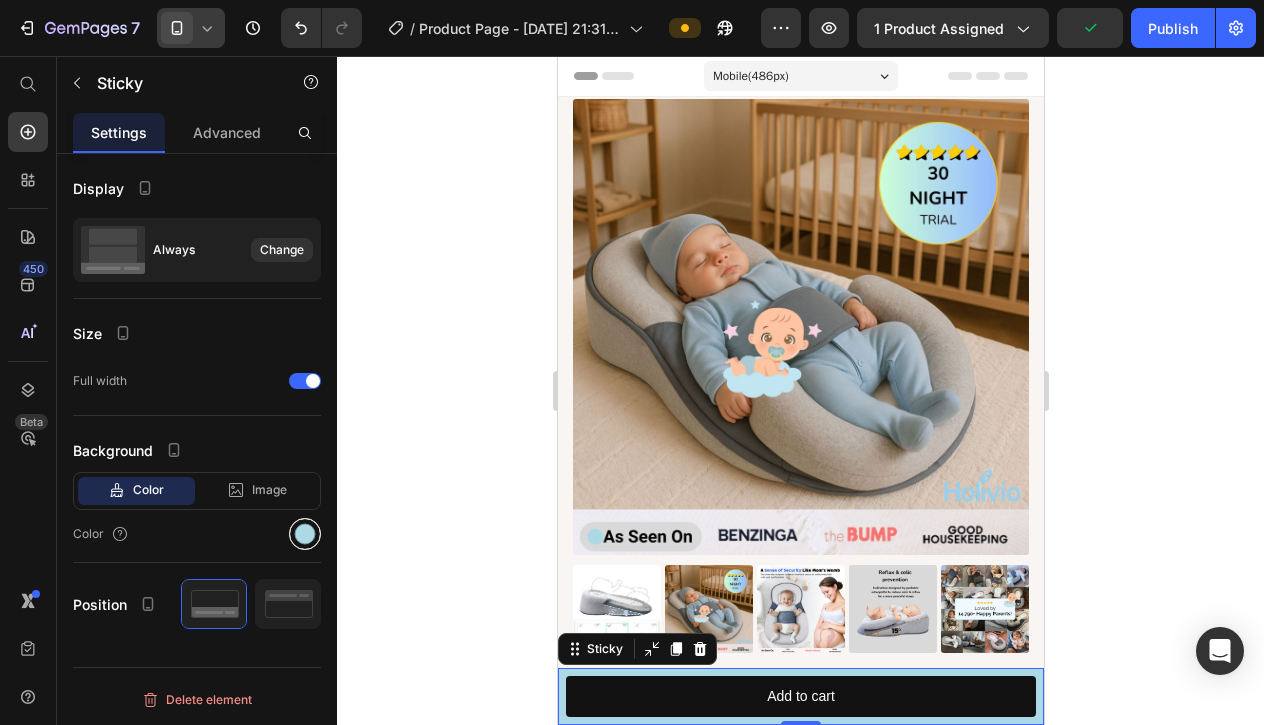 click at bounding box center [305, 534] 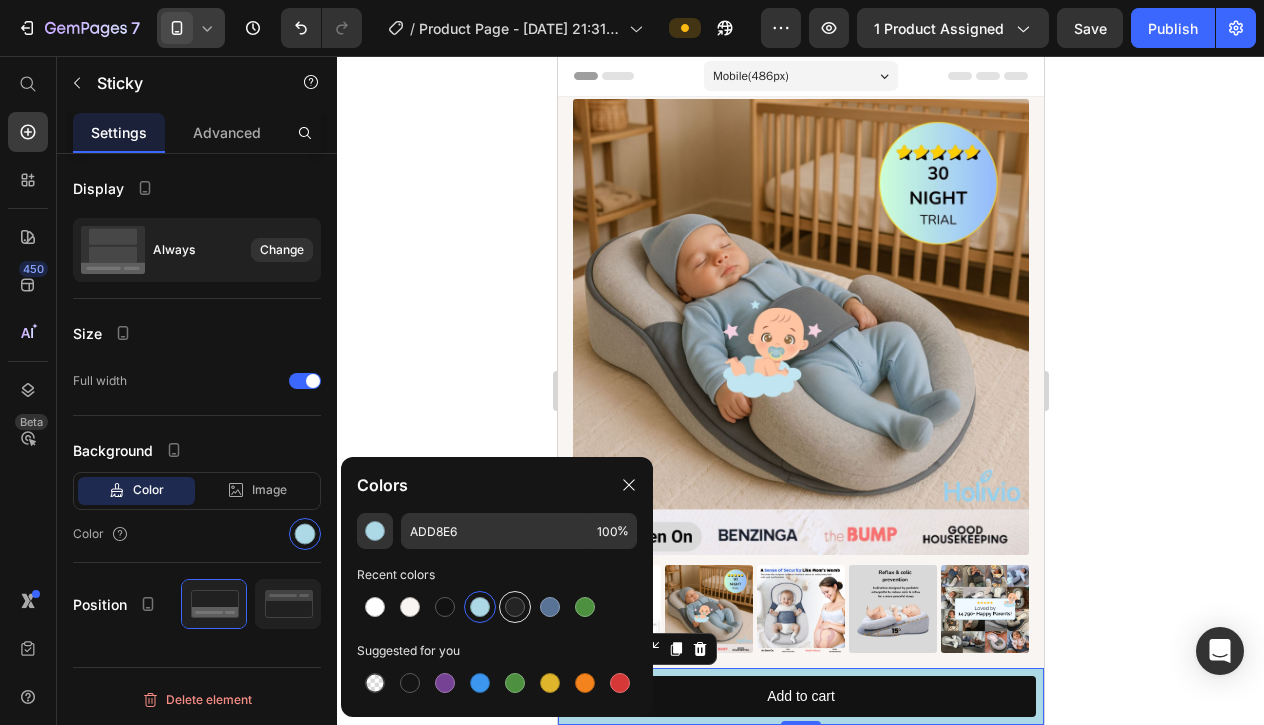 click at bounding box center [515, 607] 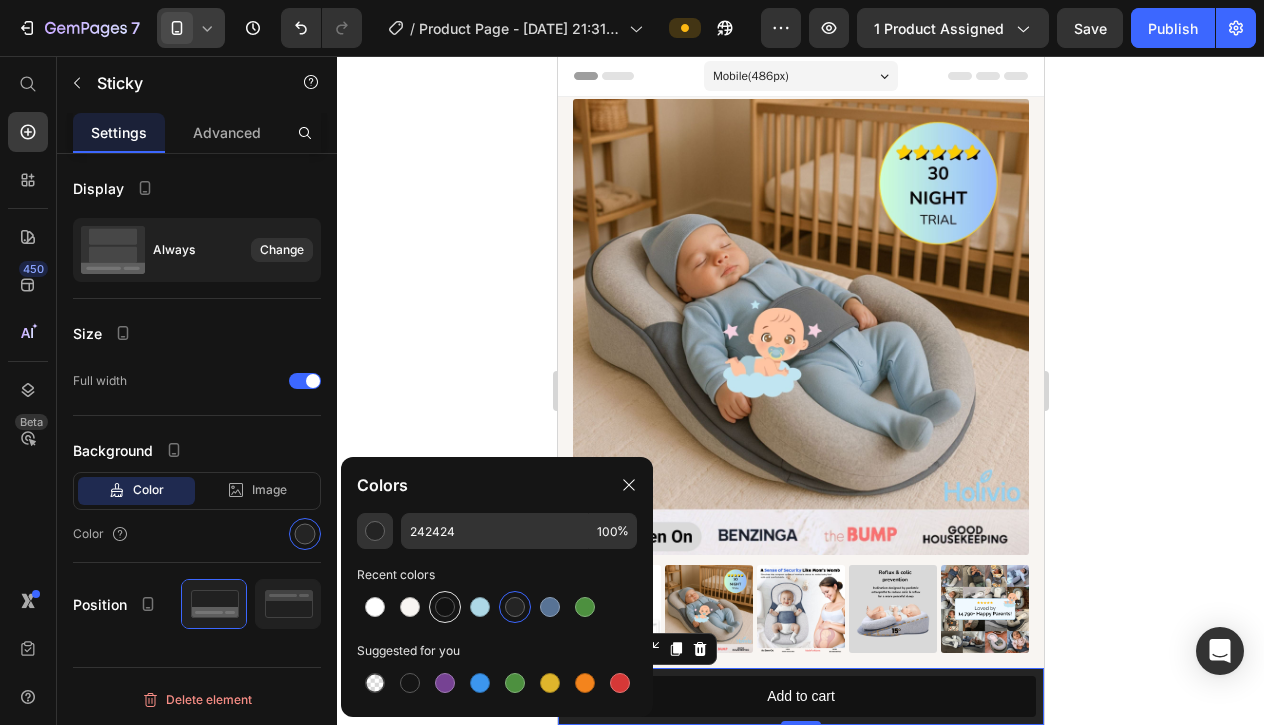 click at bounding box center (445, 607) 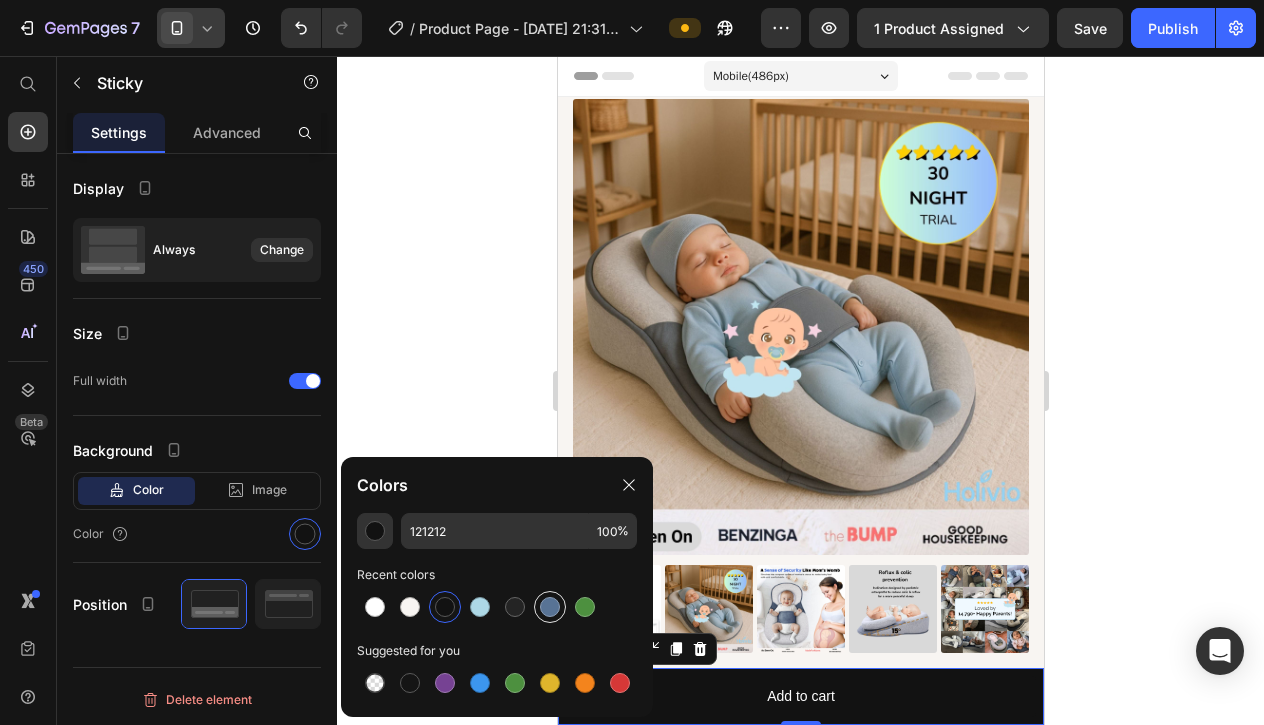 click at bounding box center [550, 607] 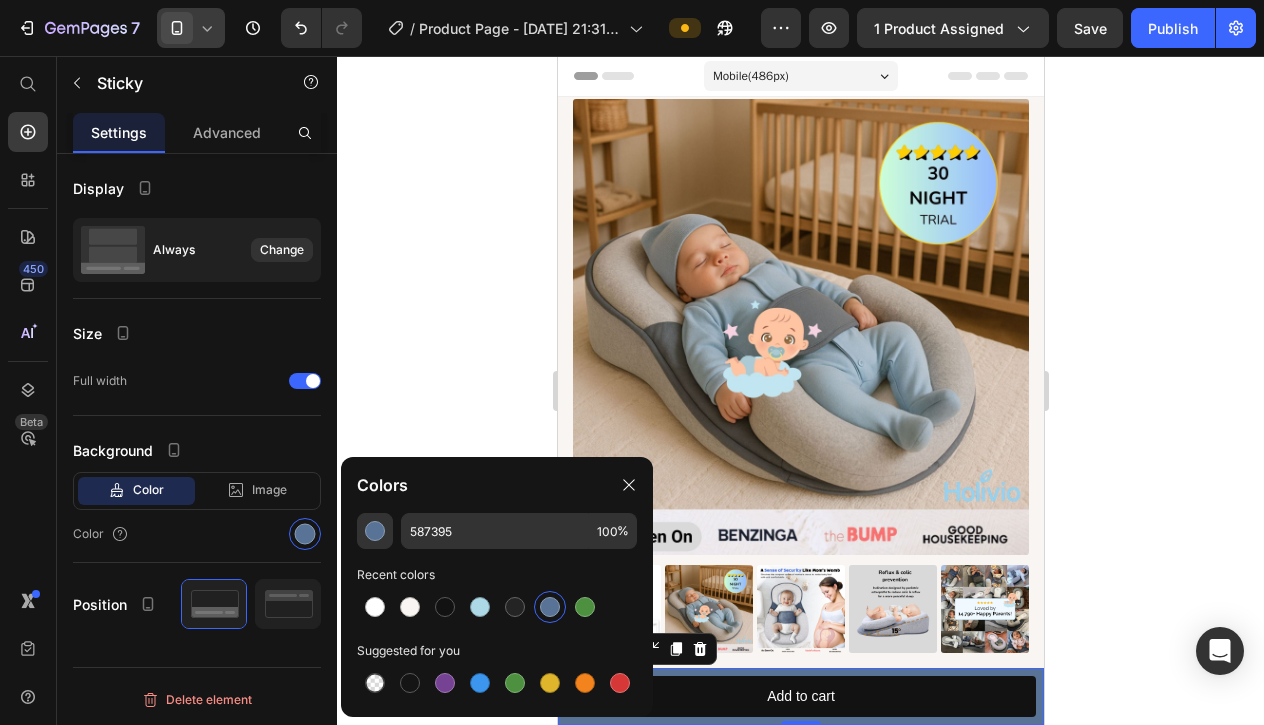 click on "Size Full width" 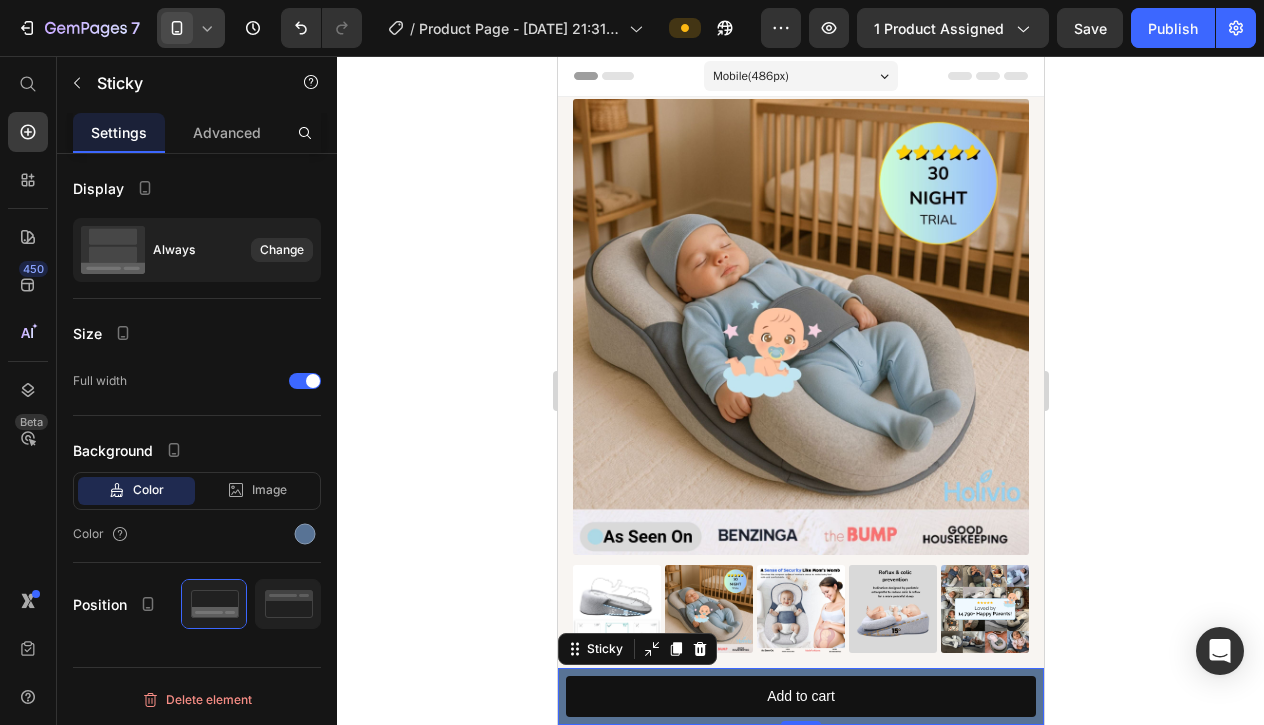 click 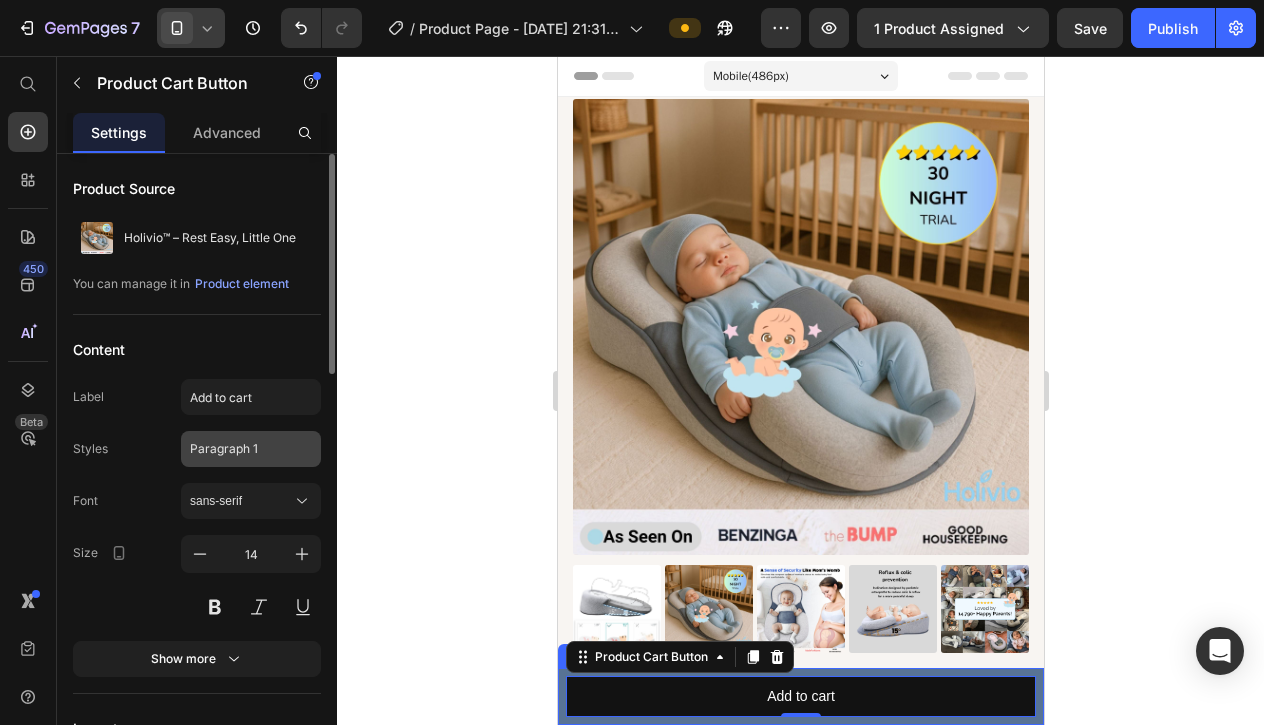 click on "Paragraph 1" at bounding box center [239, 449] 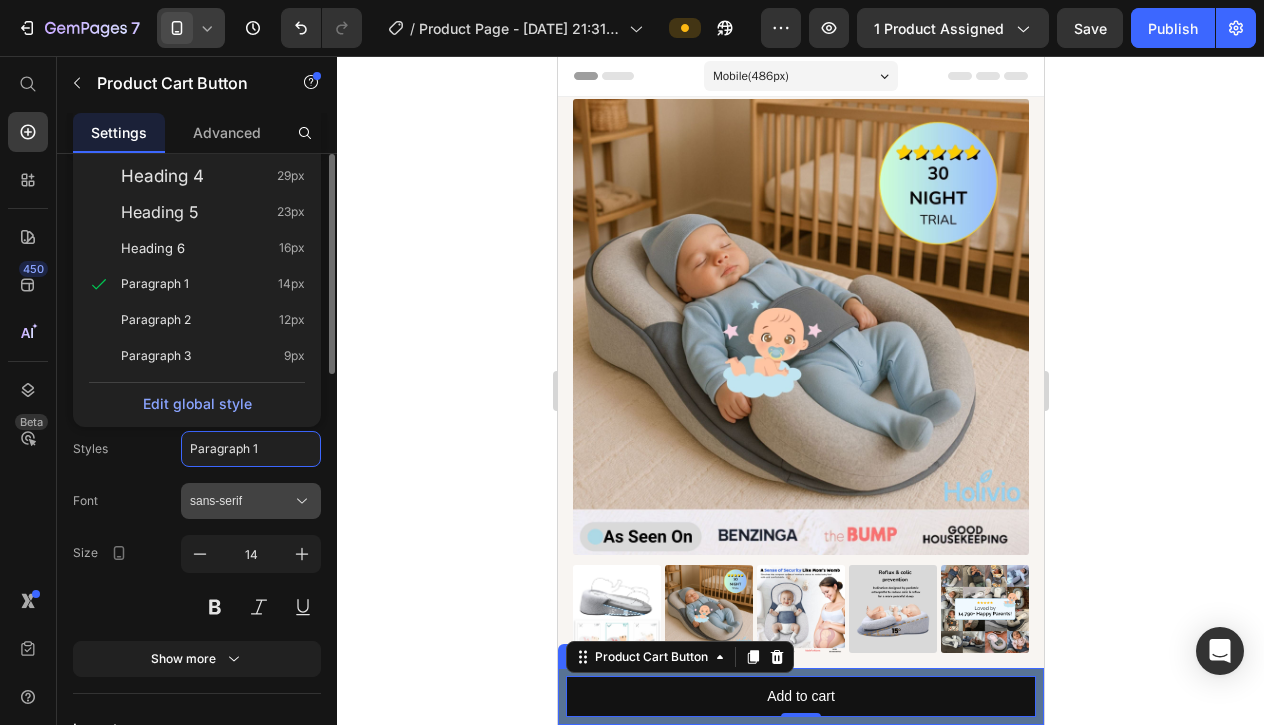 click on "sans-serif" at bounding box center [241, 501] 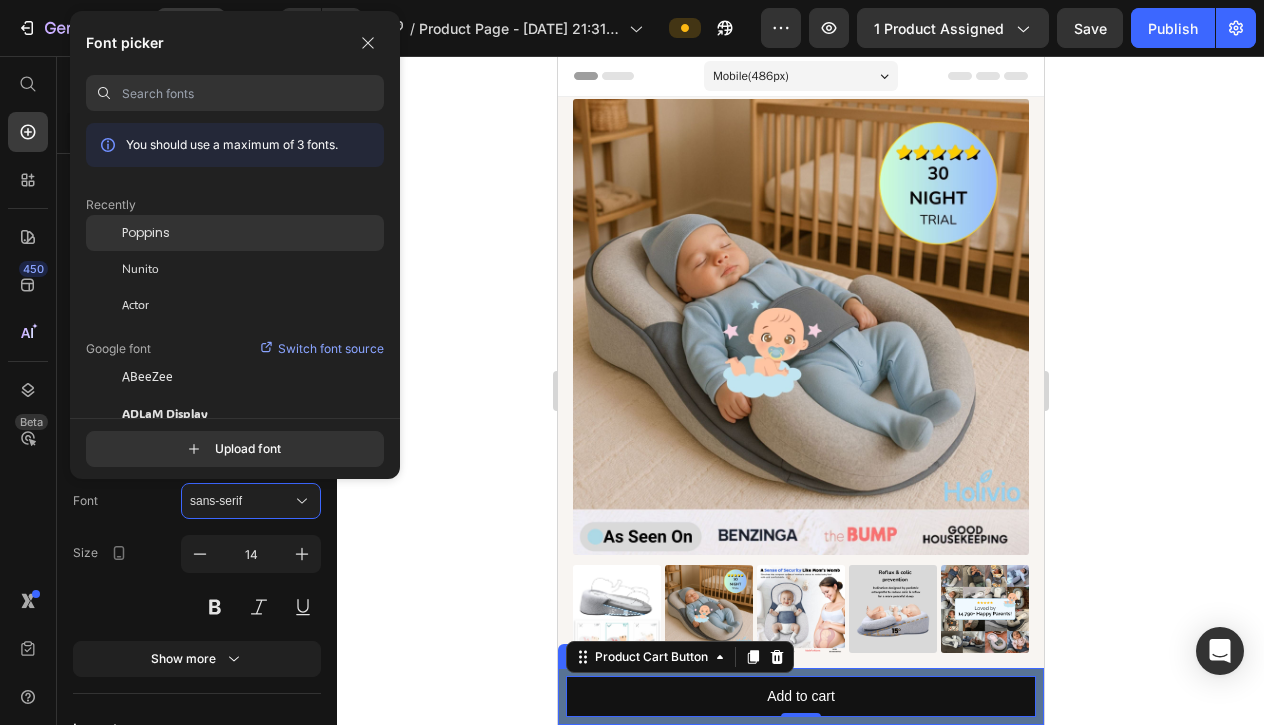 click on "Poppins" 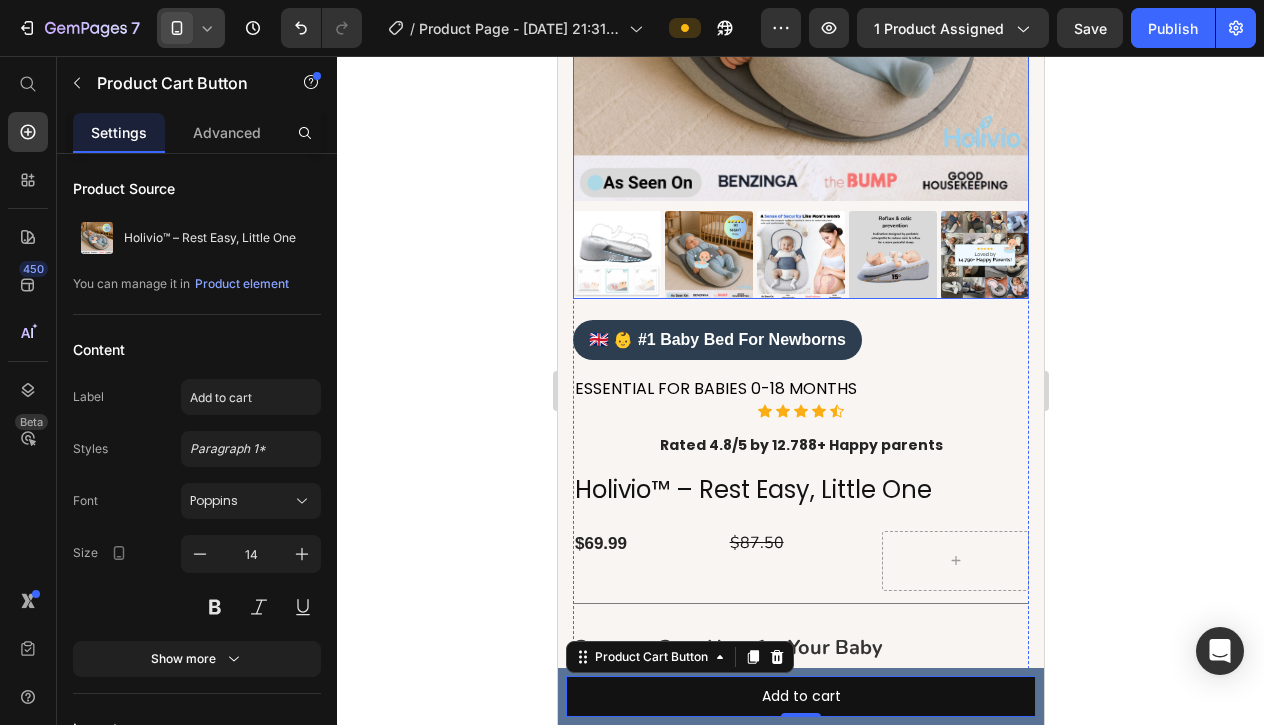 scroll, scrollTop: 356, scrollLeft: 0, axis: vertical 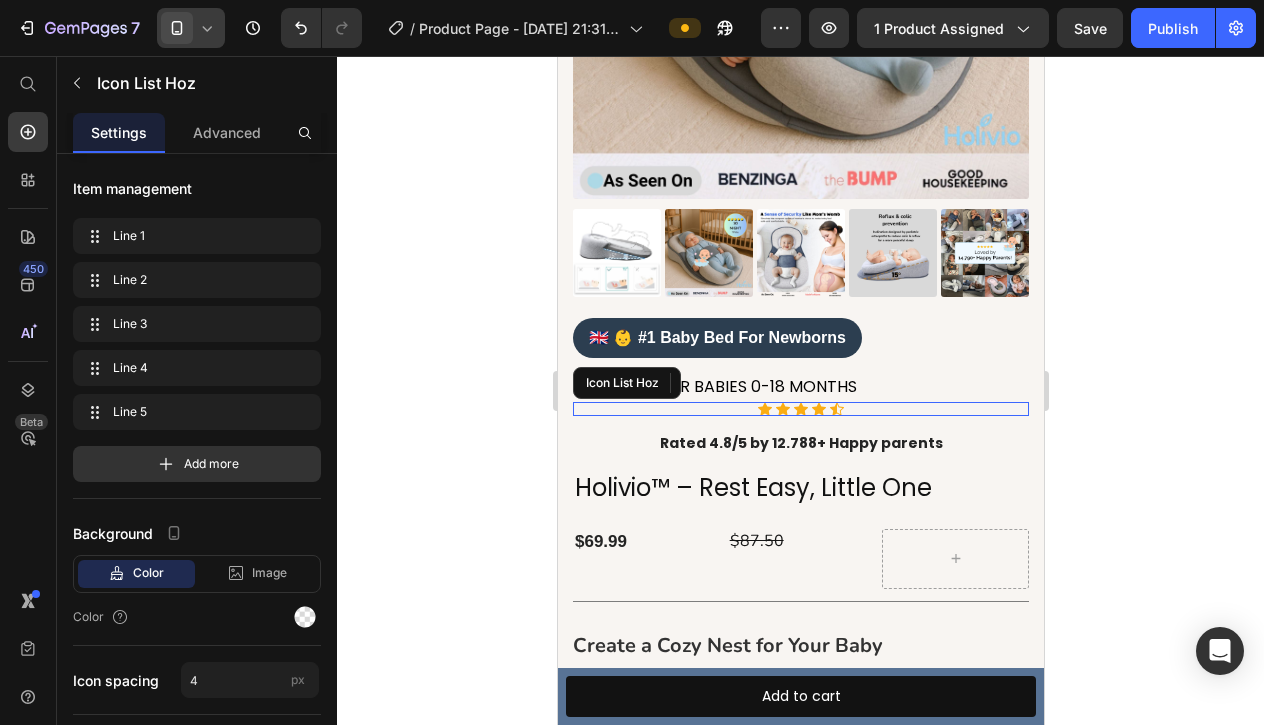 click on "Icon                Icon                Icon                Icon
Icon" at bounding box center (800, 409) 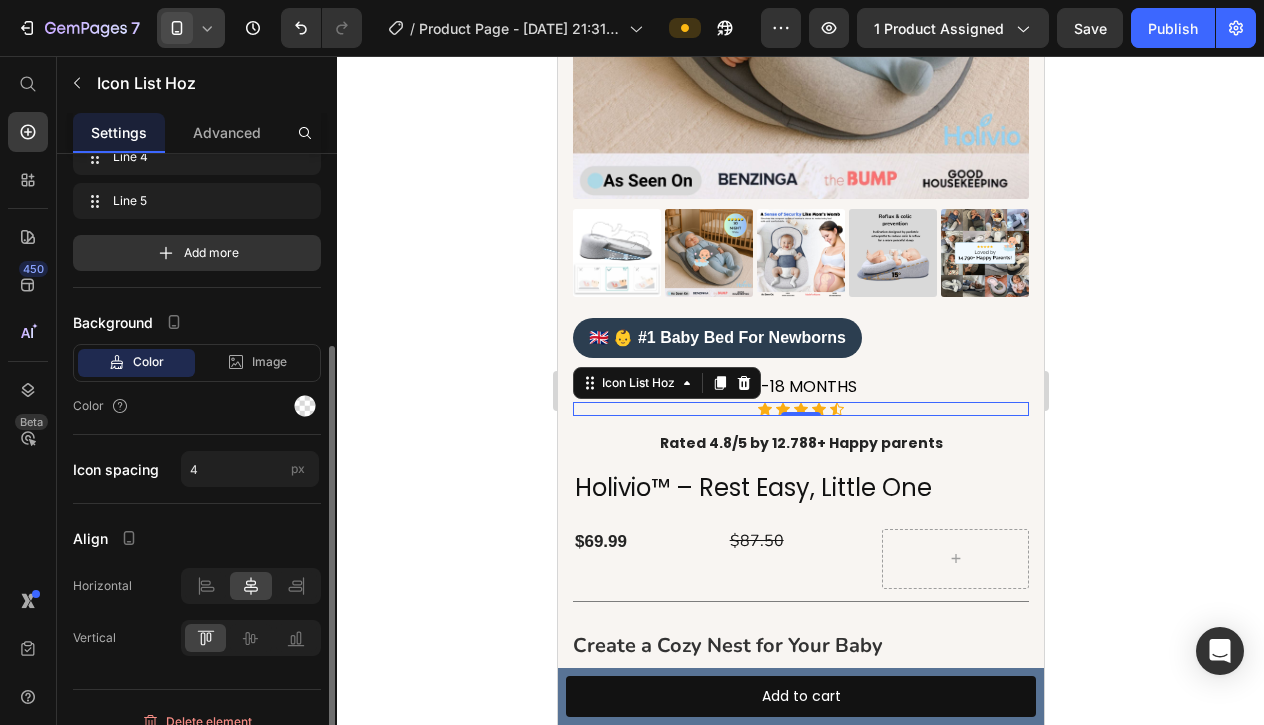 scroll, scrollTop: 233, scrollLeft: 0, axis: vertical 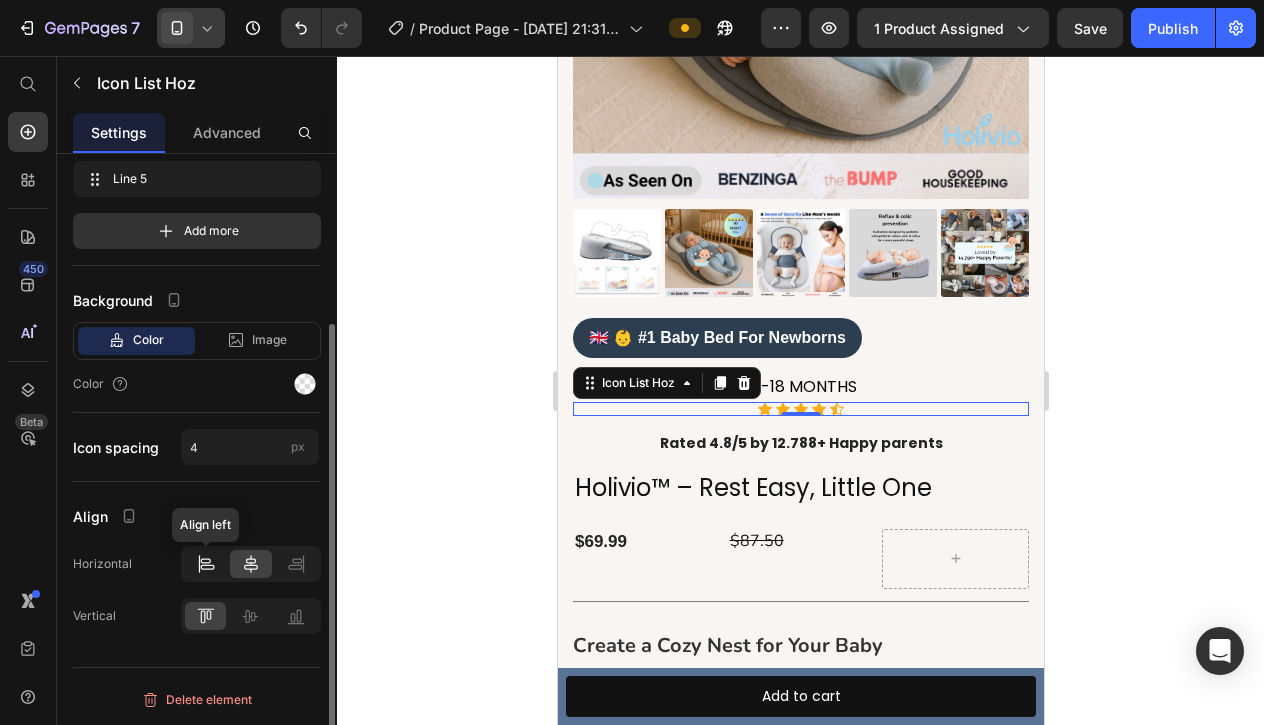 click 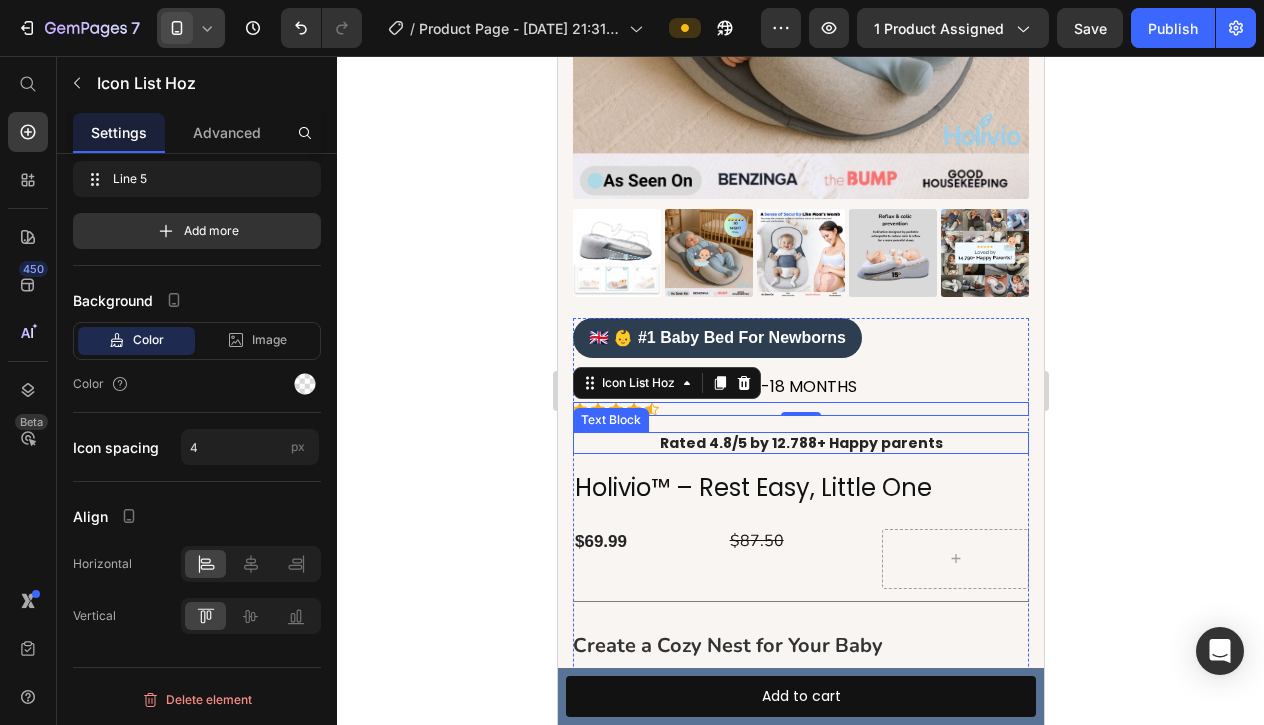 click on "Rated 4.8/5 by 12.788+ Happy parents" at bounding box center [800, 443] 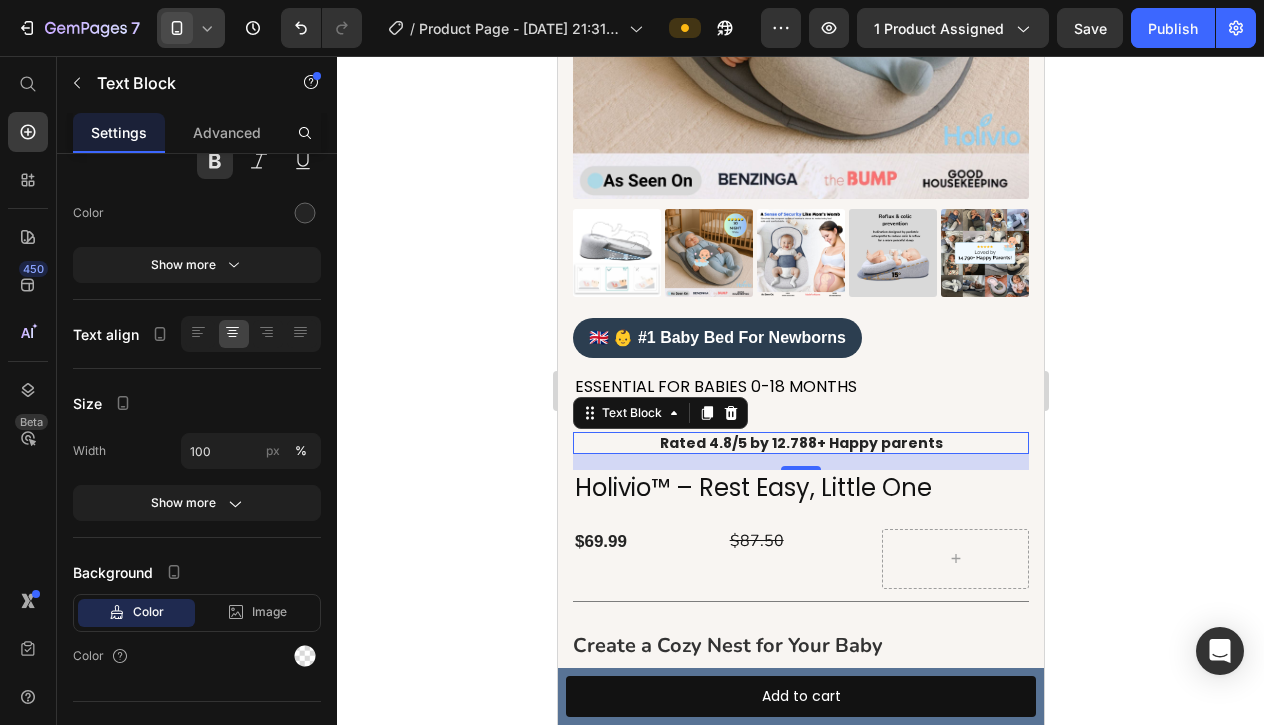 scroll, scrollTop: 0, scrollLeft: 0, axis: both 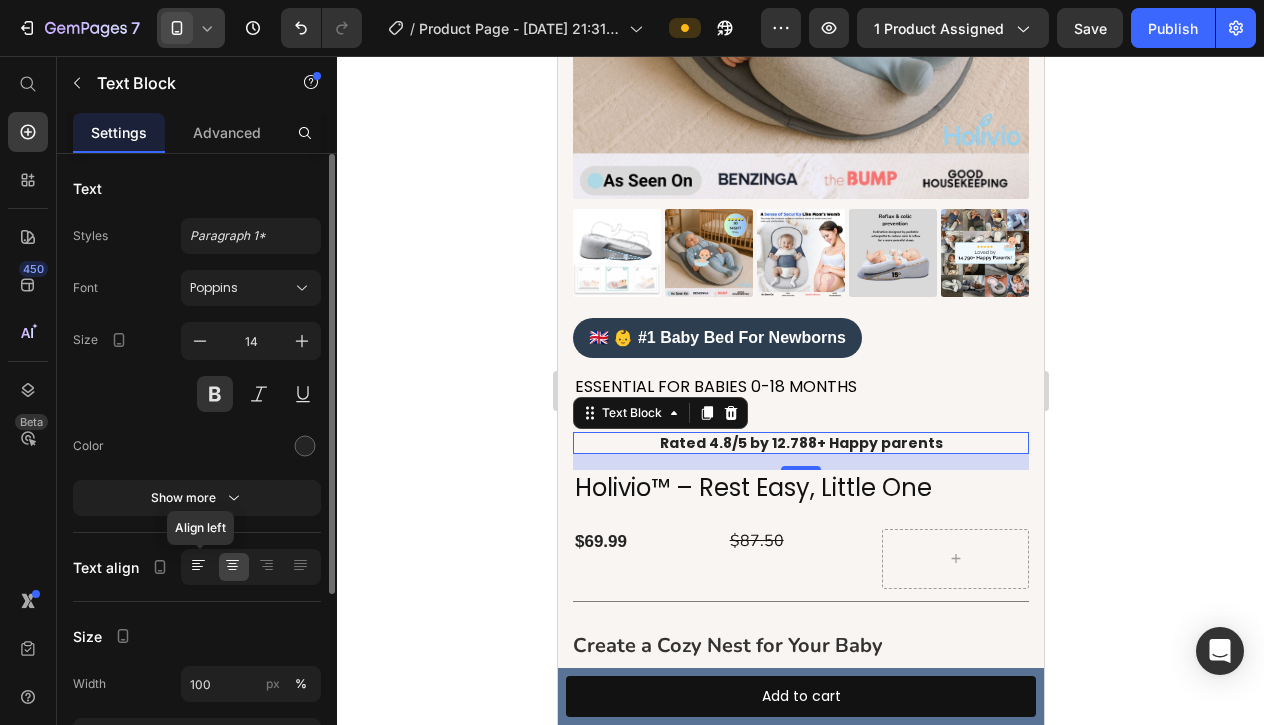 click 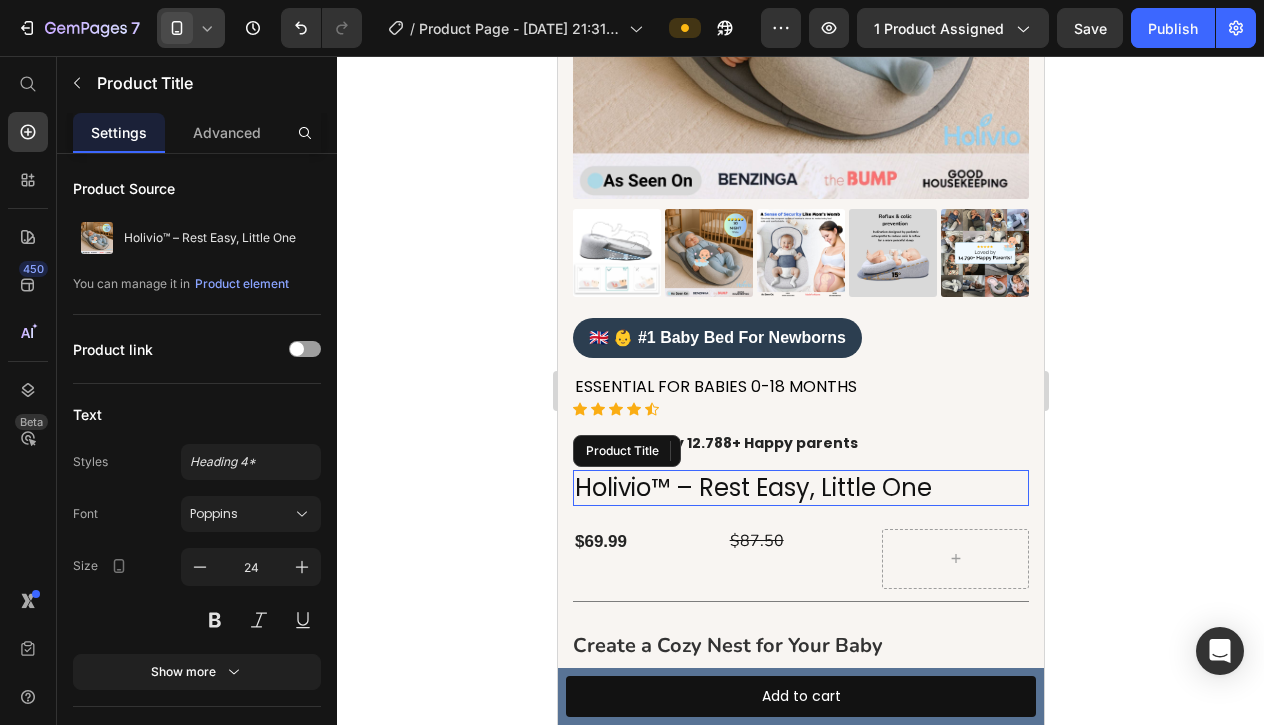 click on "Holivio™ – Rest Easy, Little One" at bounding box center [800, 487] 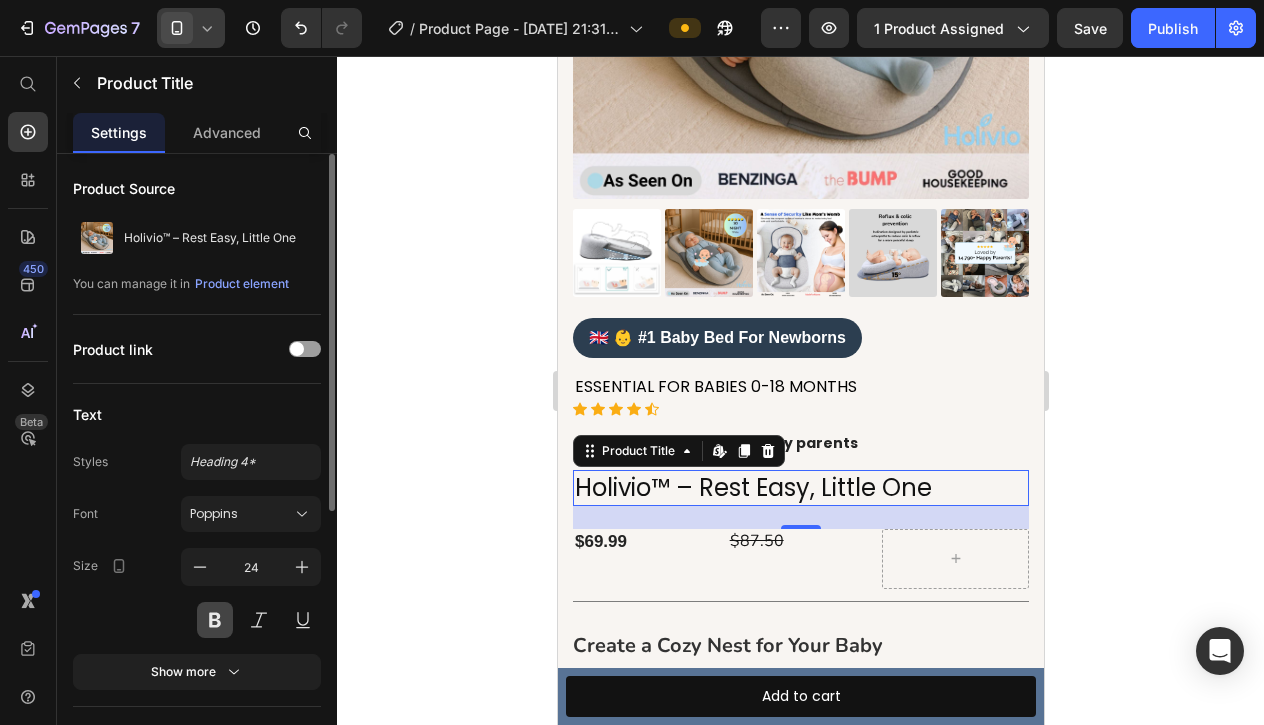 click at bounding box center [215, 620] 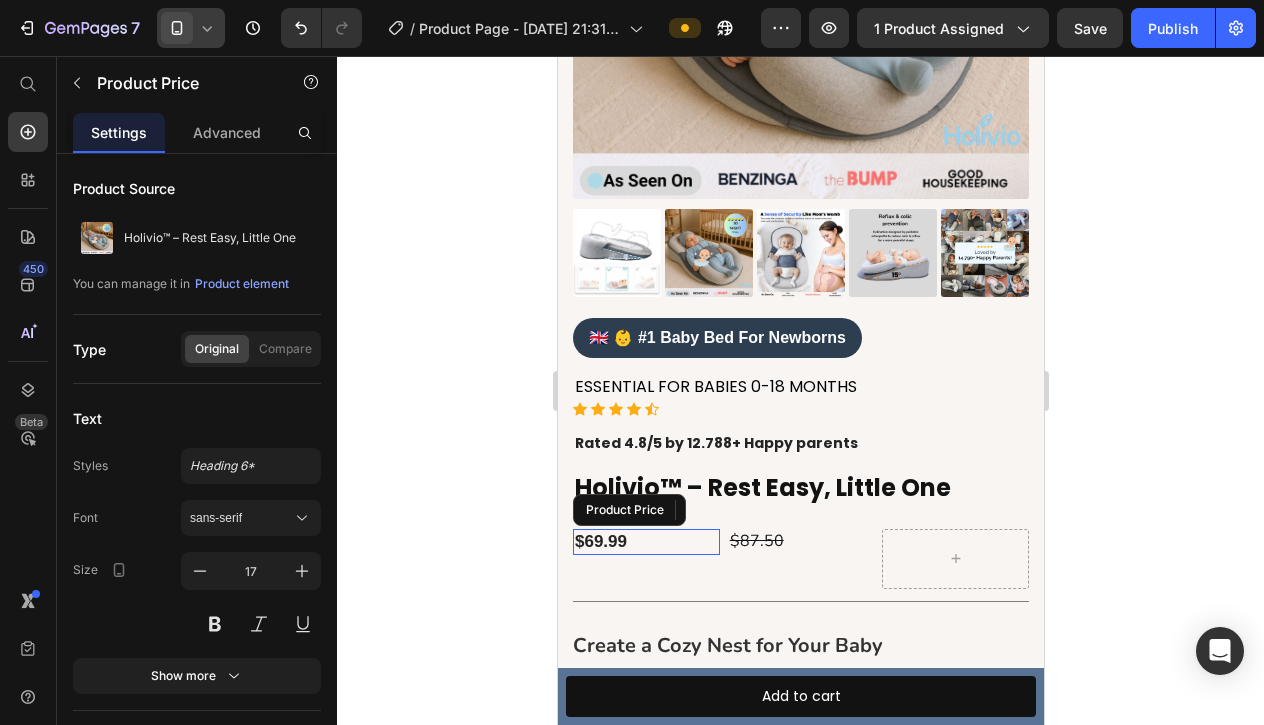 click on "$69.99" at bounding box center (645, 542) 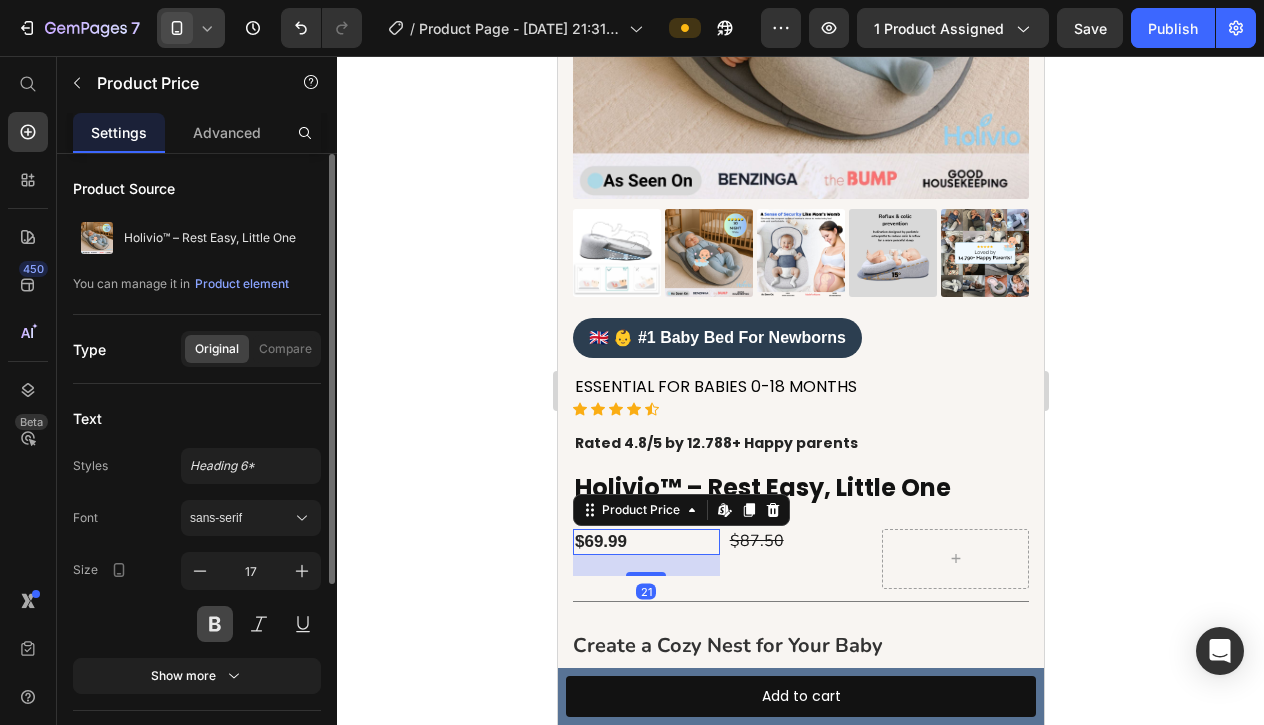 click at bounding box center (215, 624) 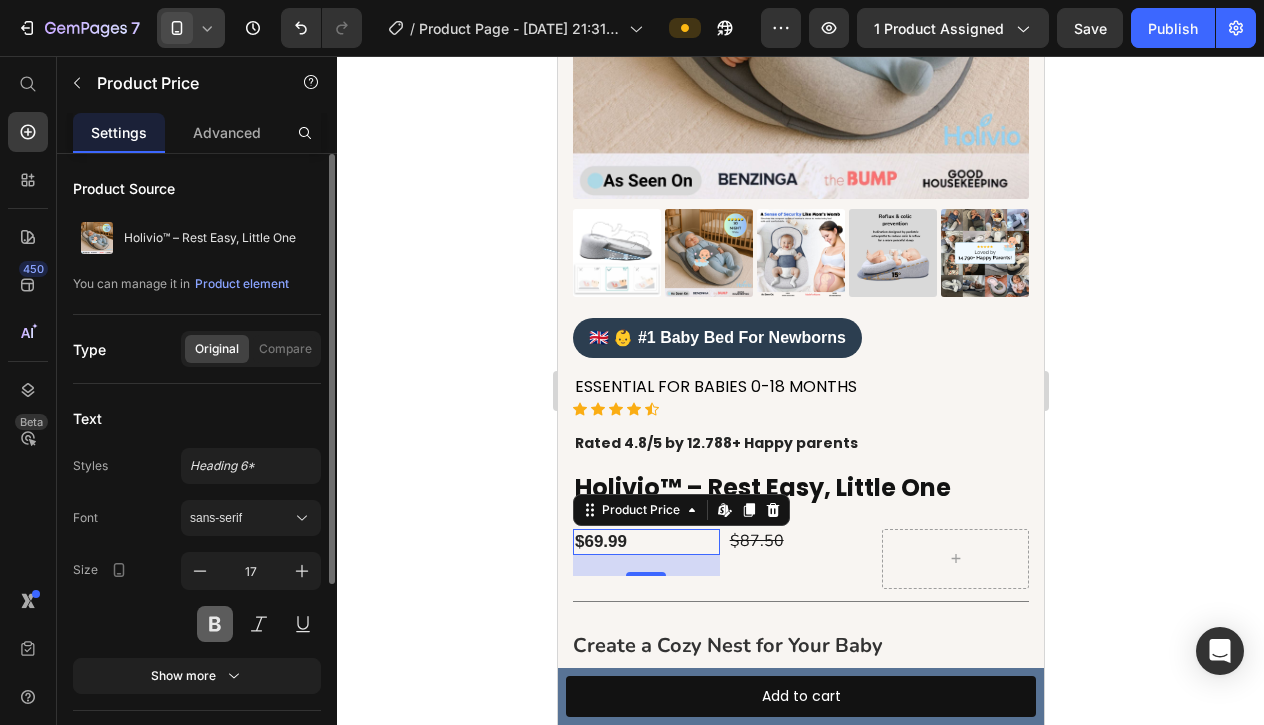 click at bounding box center (215, 624) 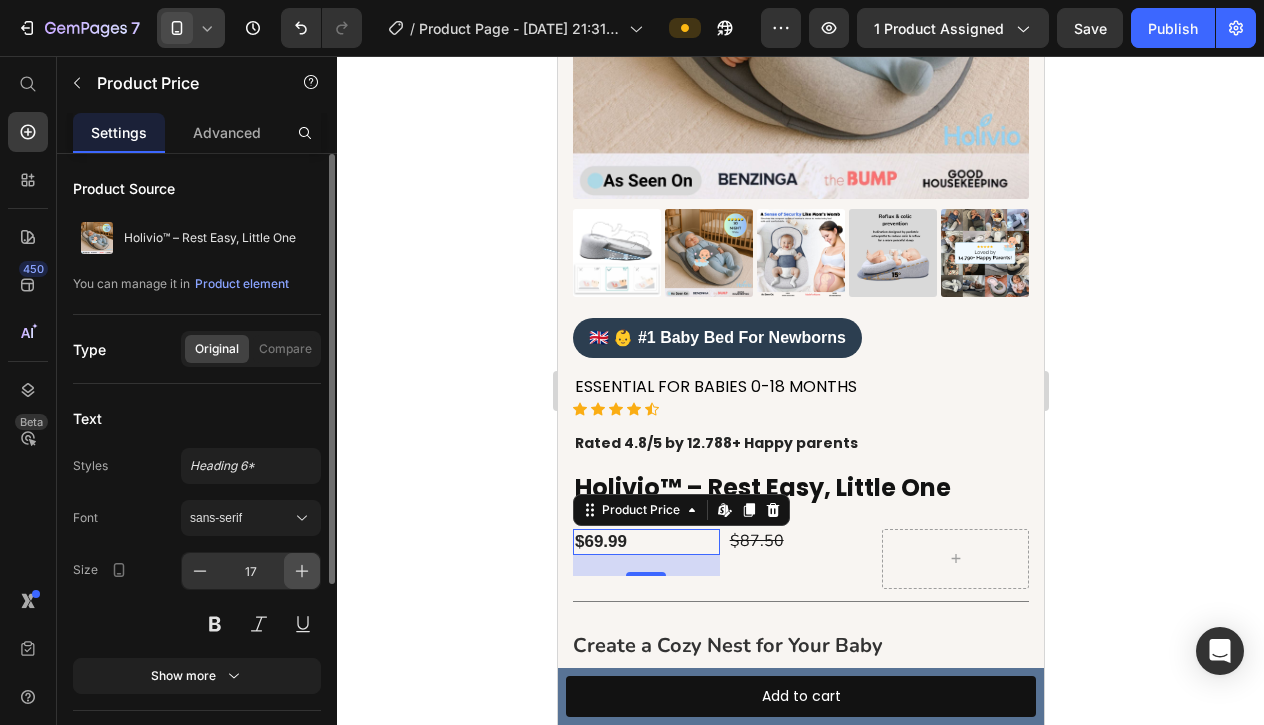 click 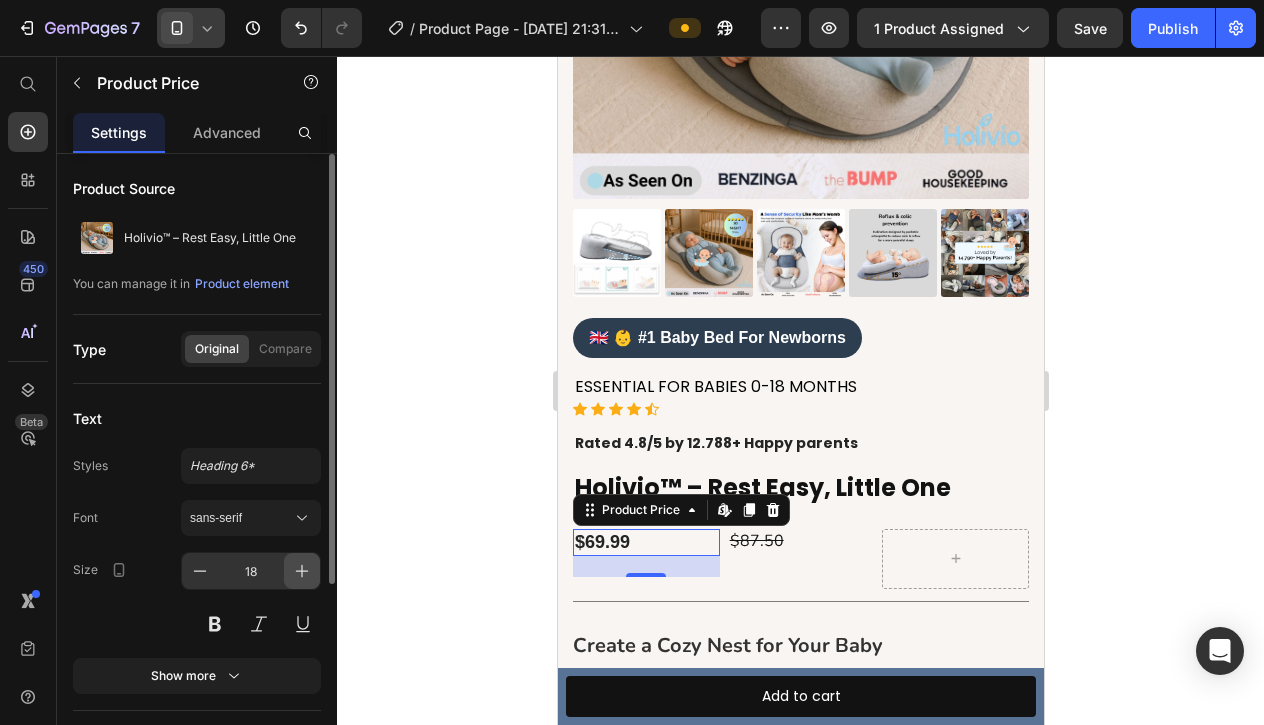 click 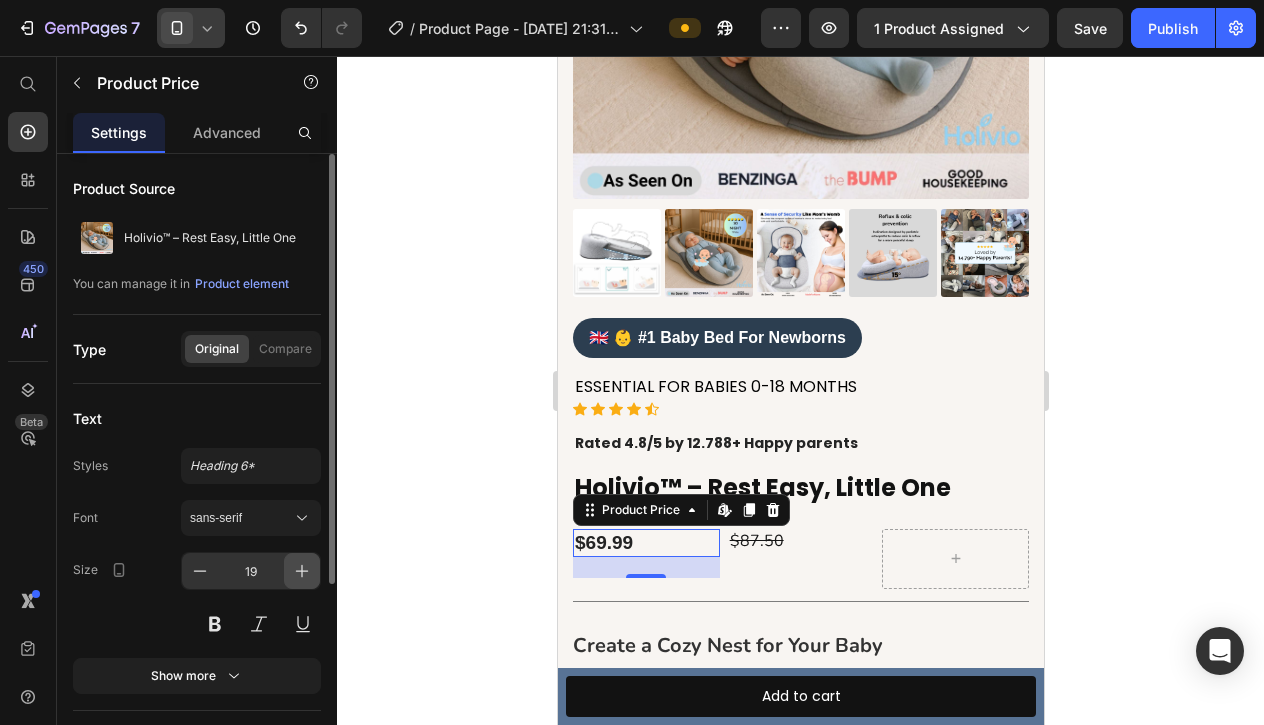 click 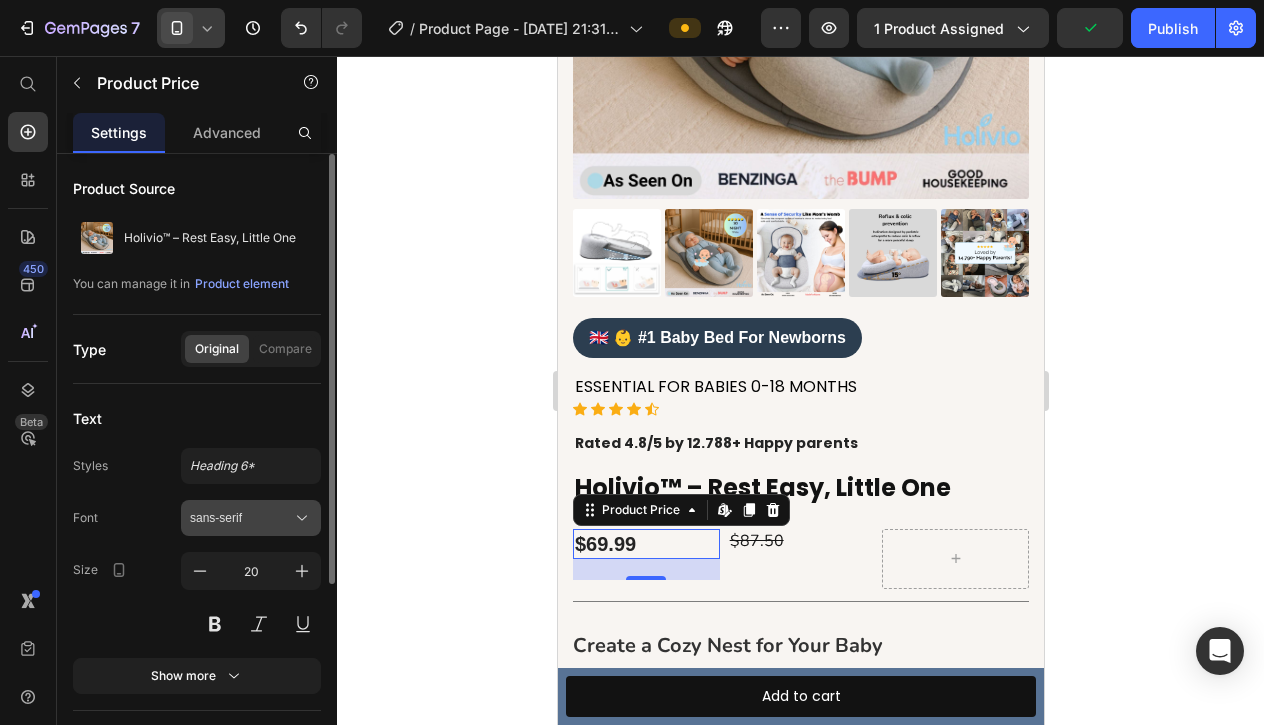 click on "sans-serif" at bounding box center [241, 518] 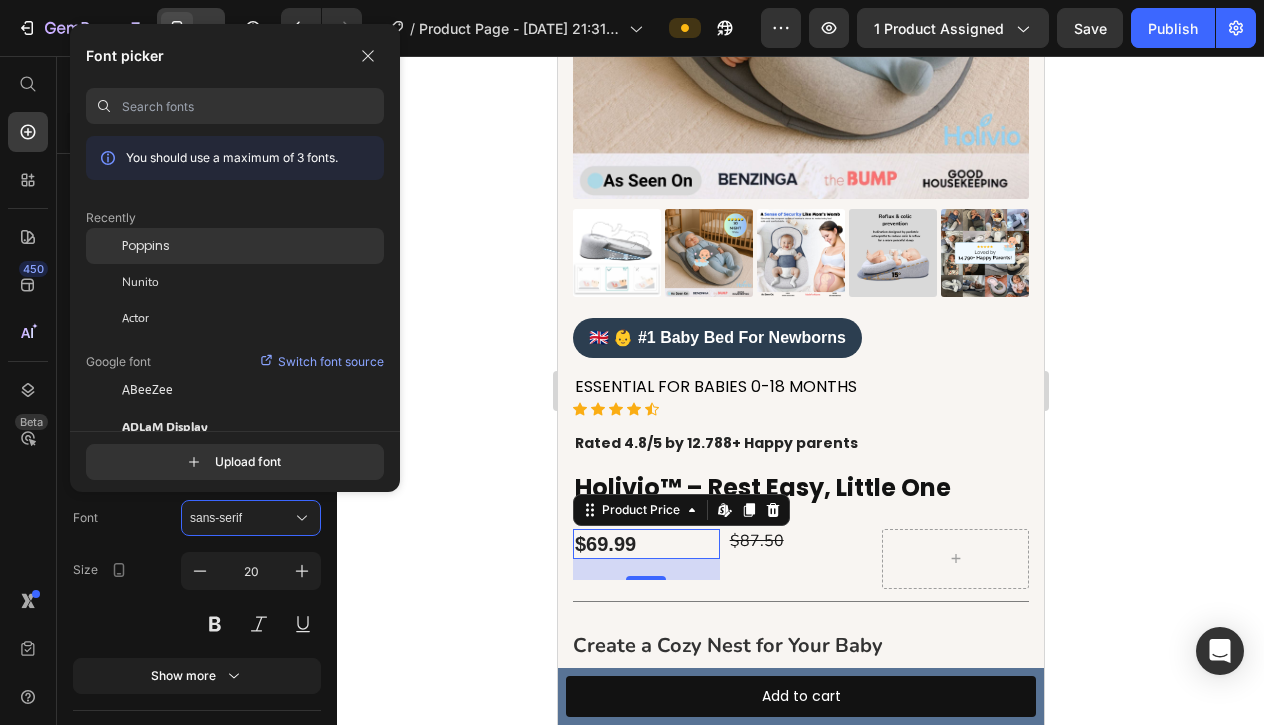 click on "Poppins" 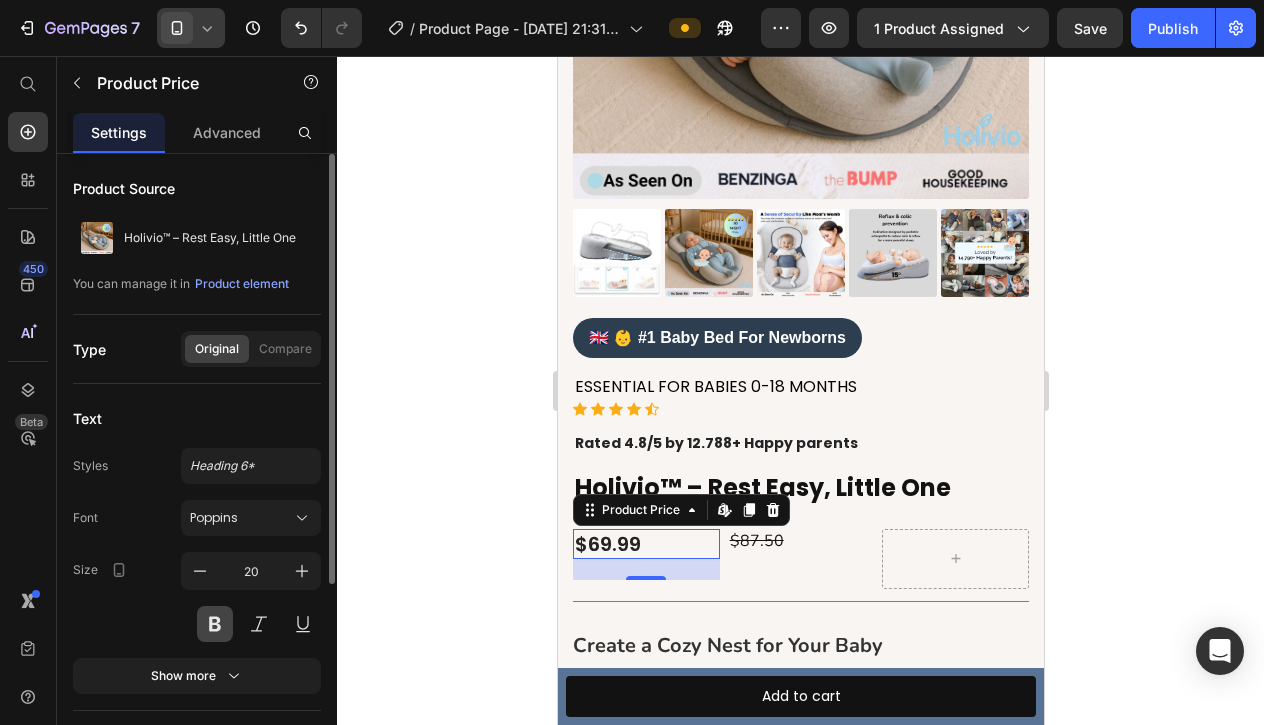 click at bounding box center [215, 624] 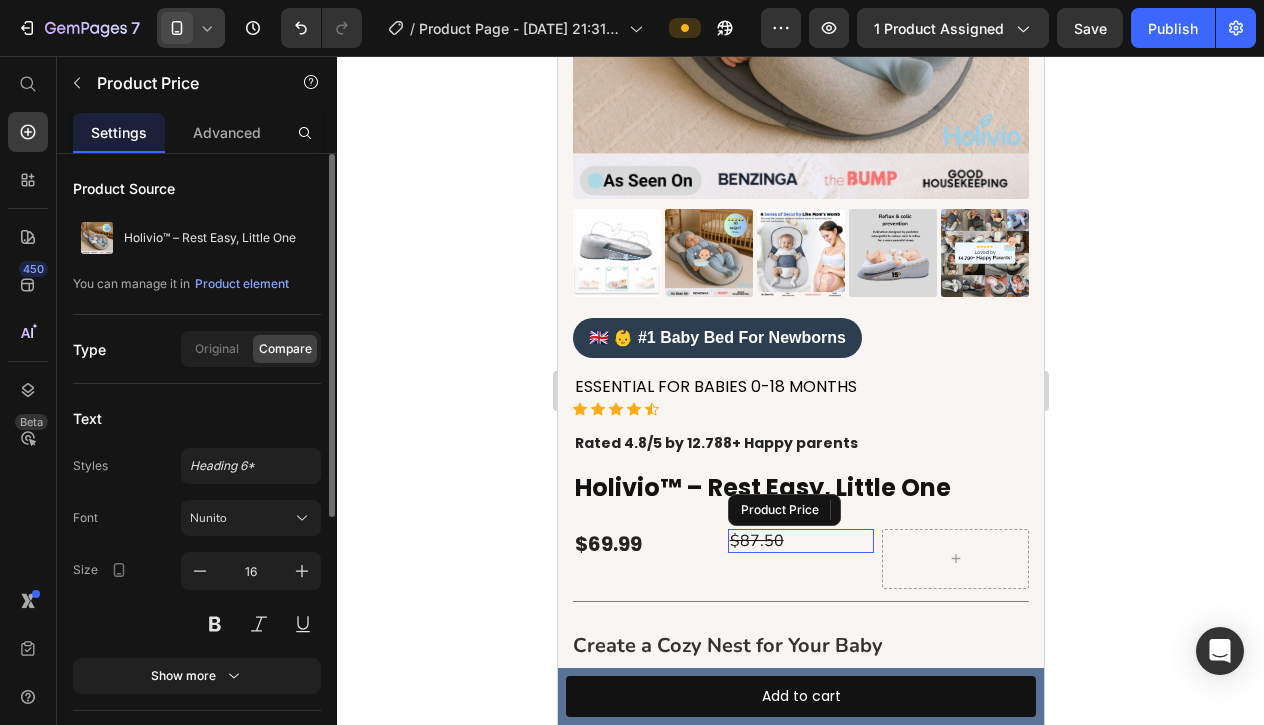 click on "$87.50" at bounding box center [800, 541] 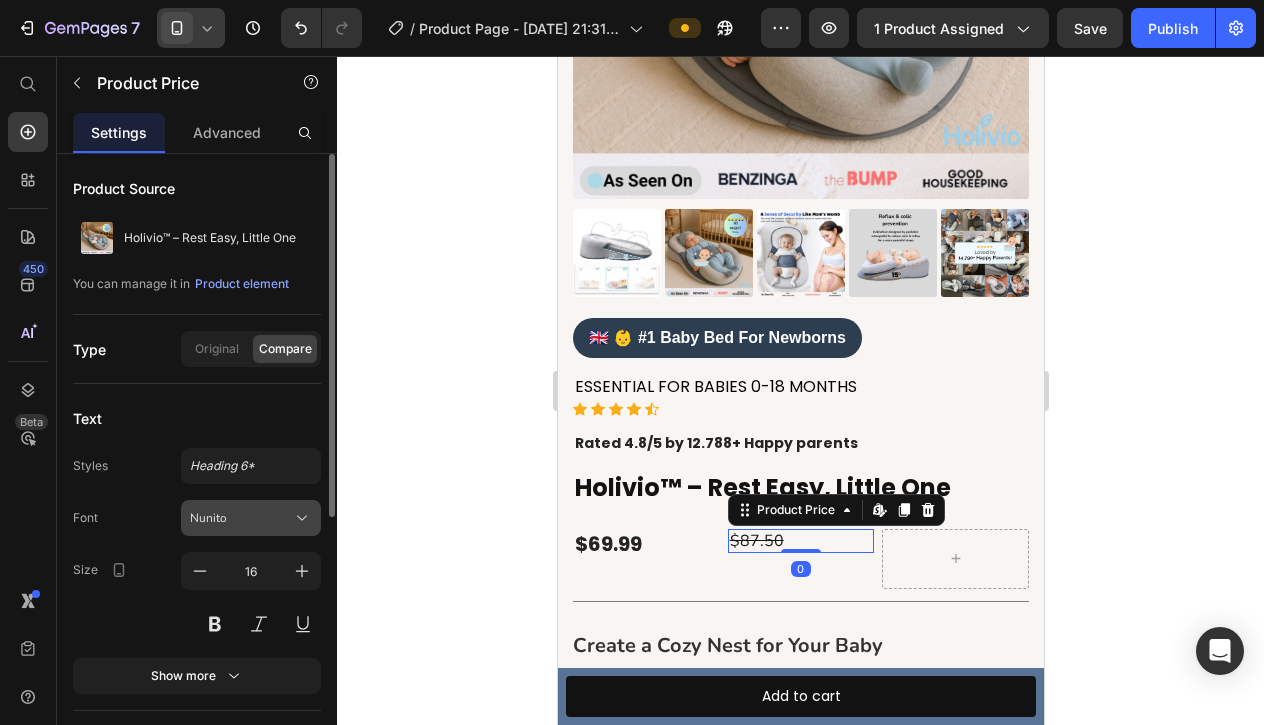 click on "Nunito" at bounding box center [241, 518] 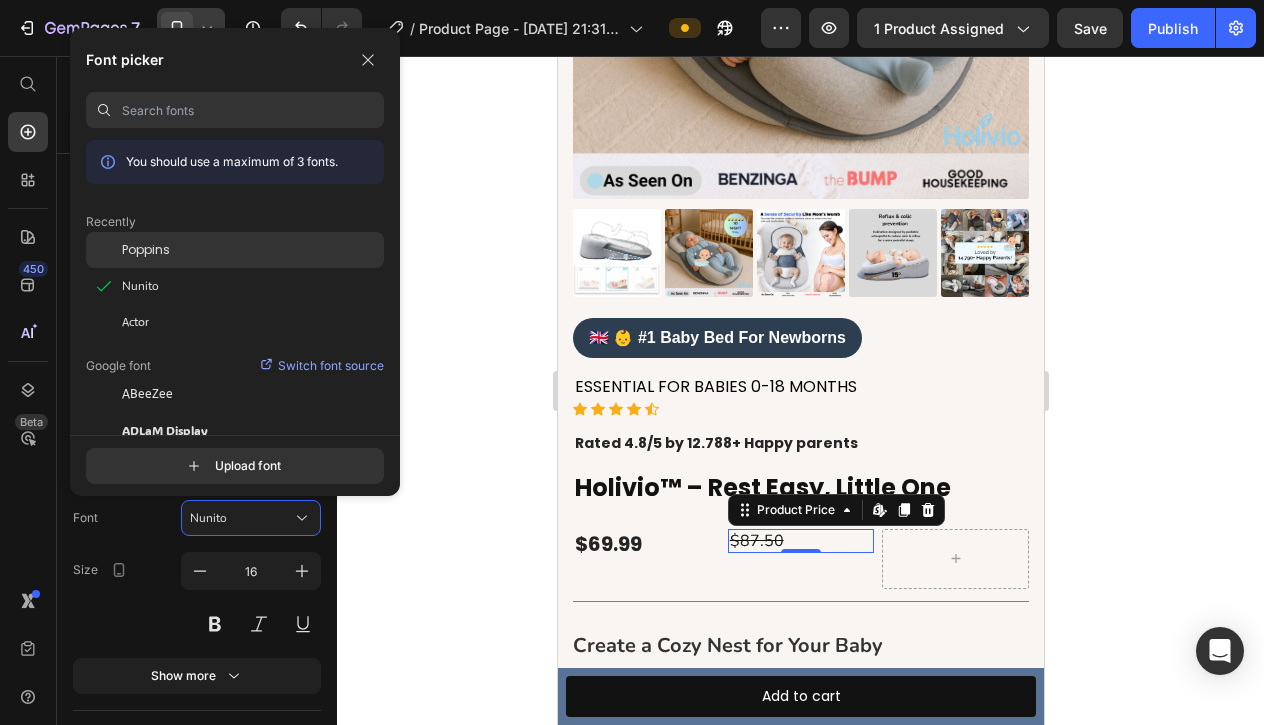 click on "Poppins" 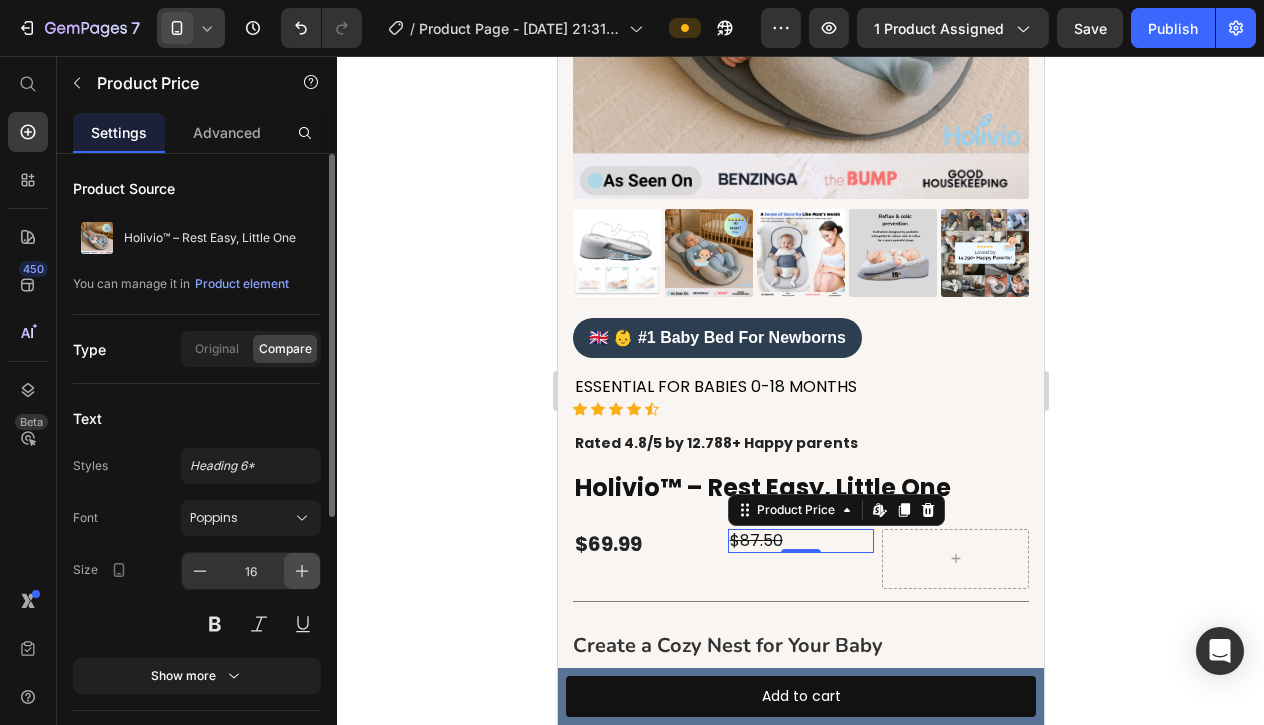 click 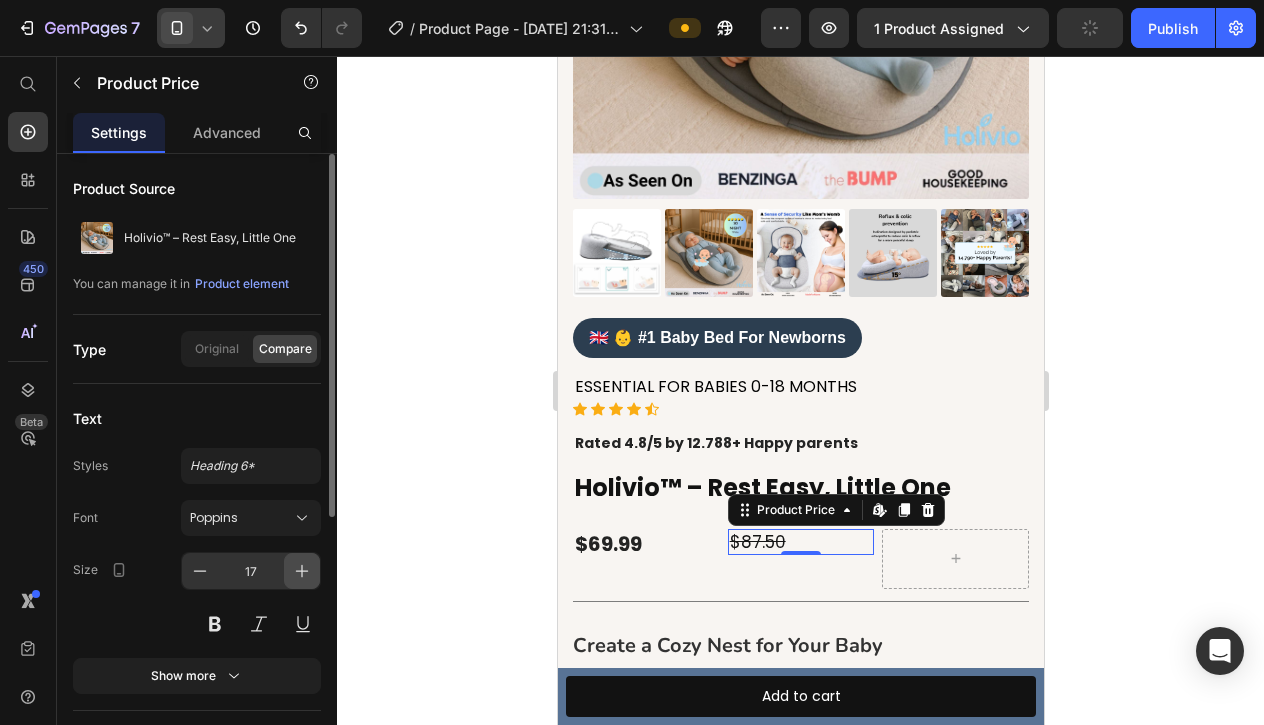 click 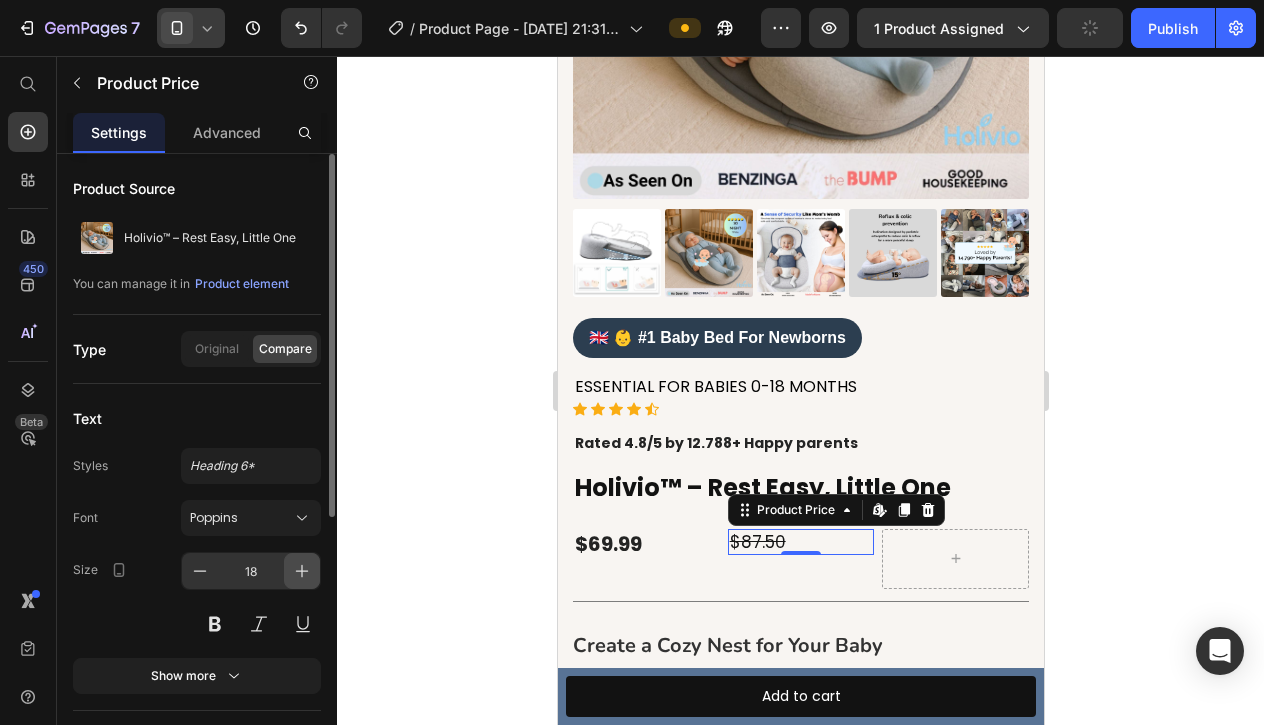 click 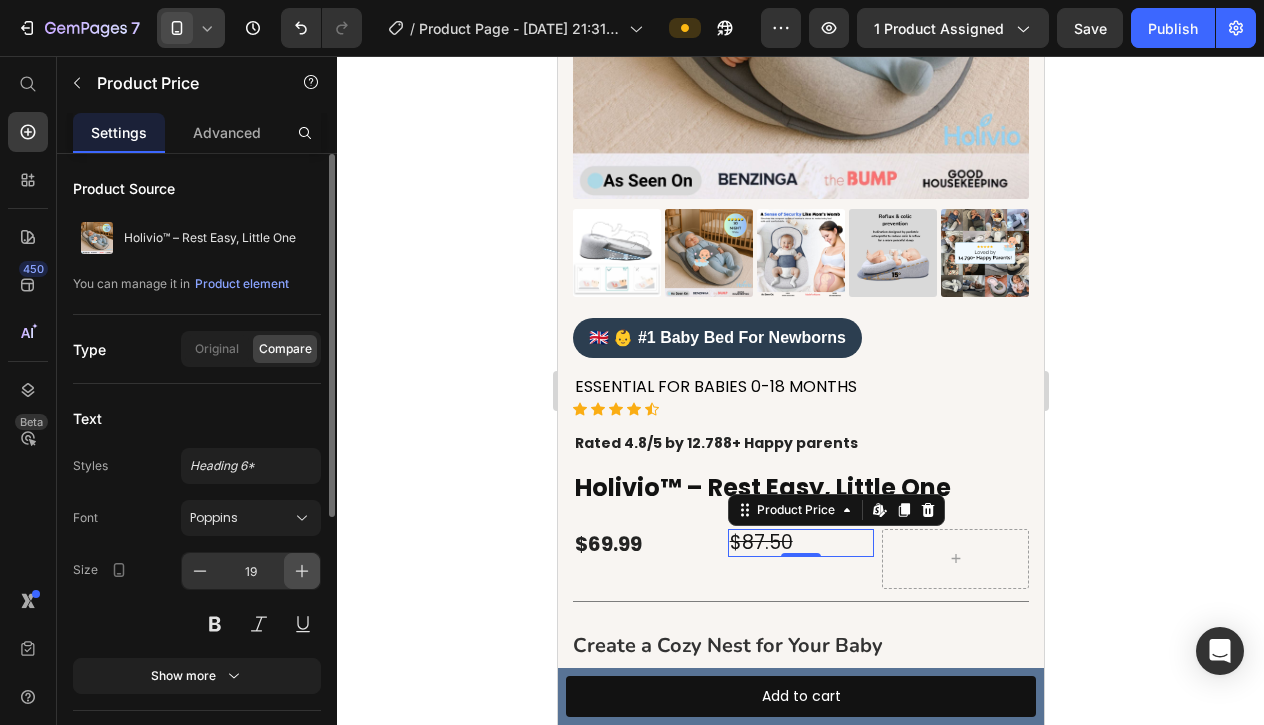 click 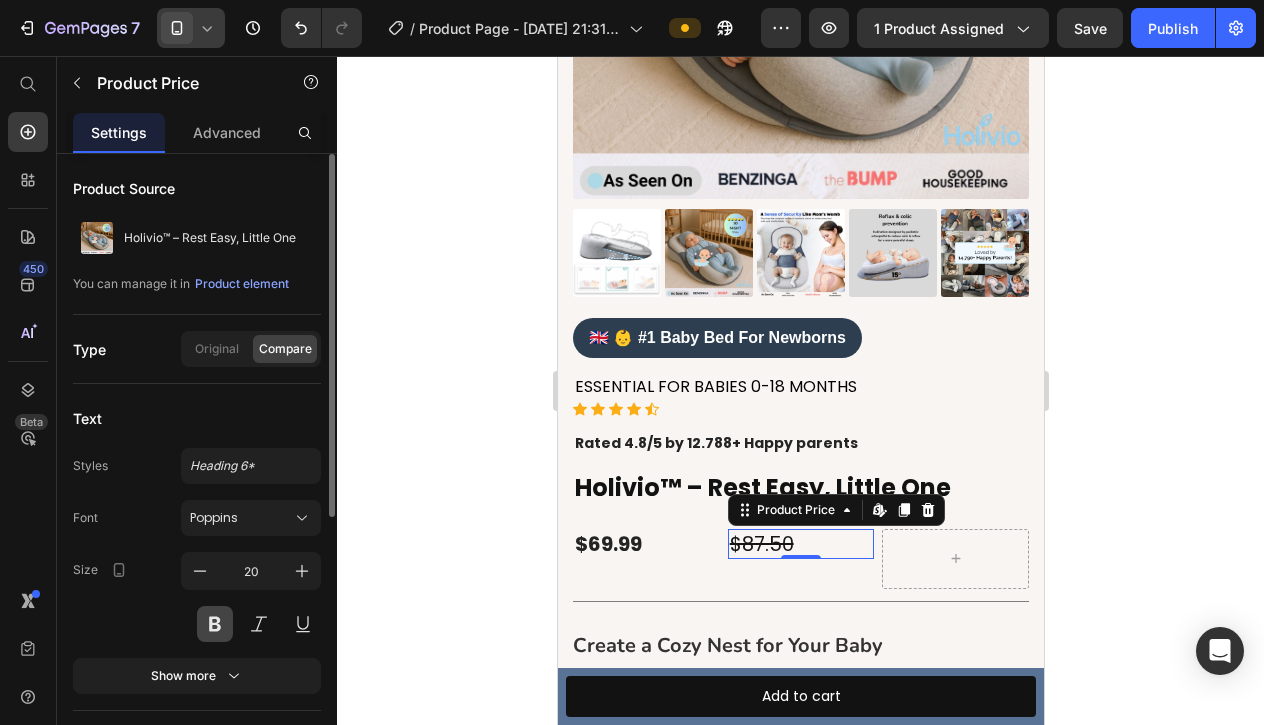 click at bounding box center [215, 624] 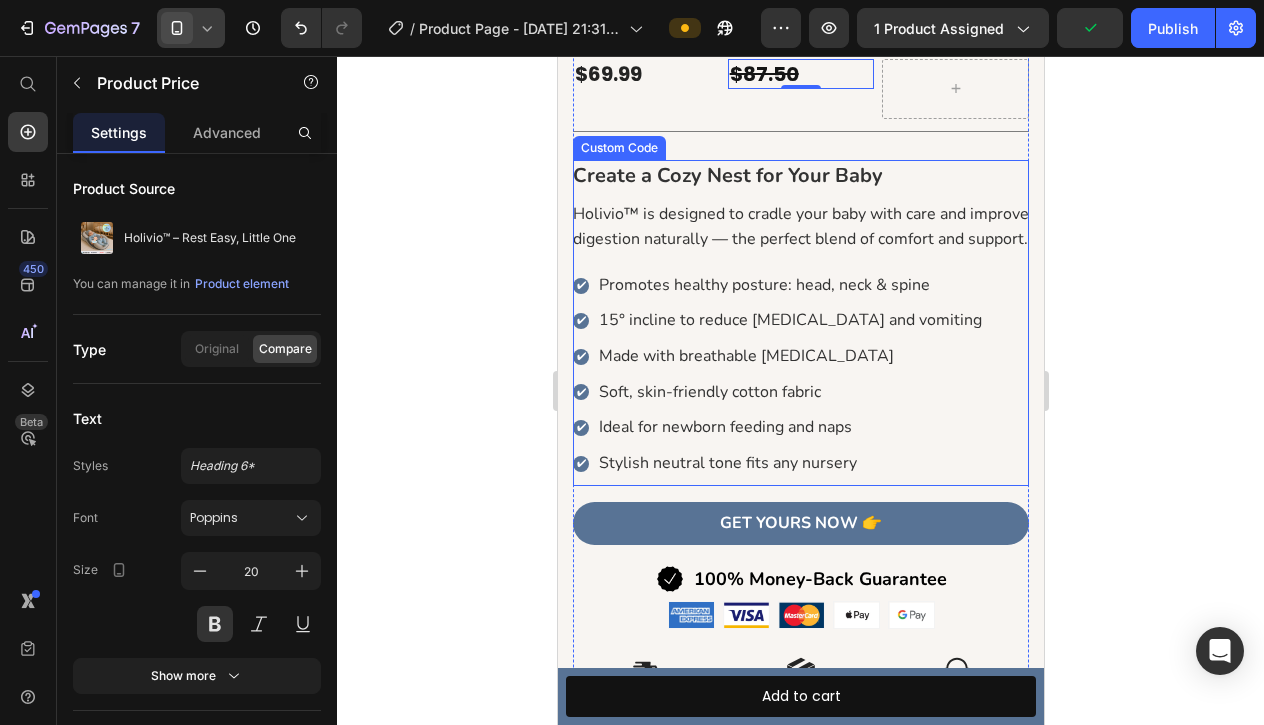 scroll, scrollTop: 827, scrollLeft: 0, axis: vertical 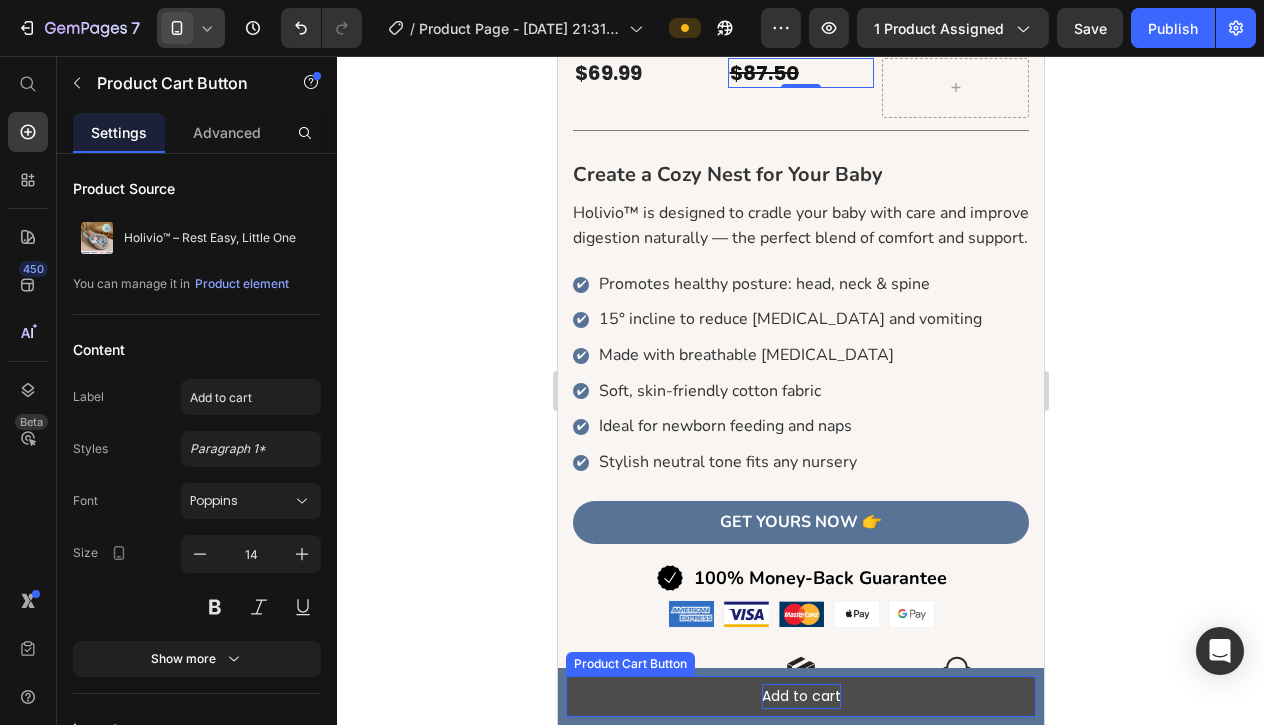 click on "Add to cart" at bounding box center (800, 696) 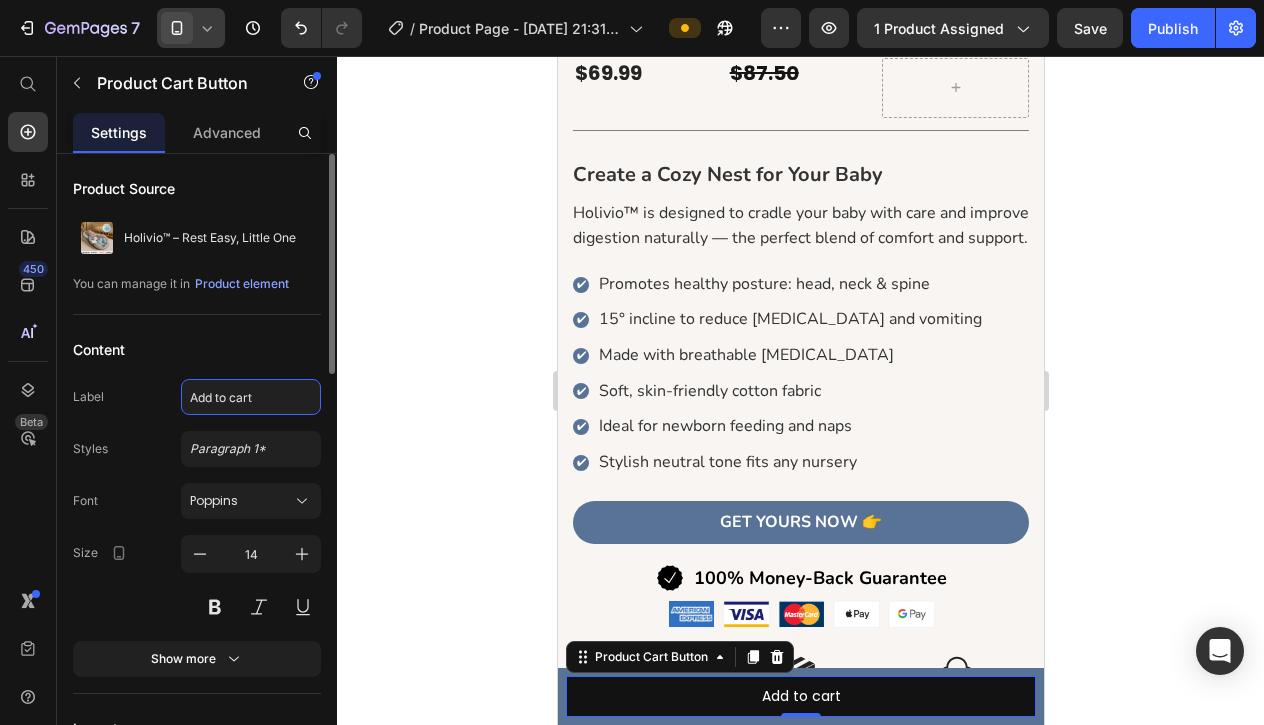 click on "Add to cart" 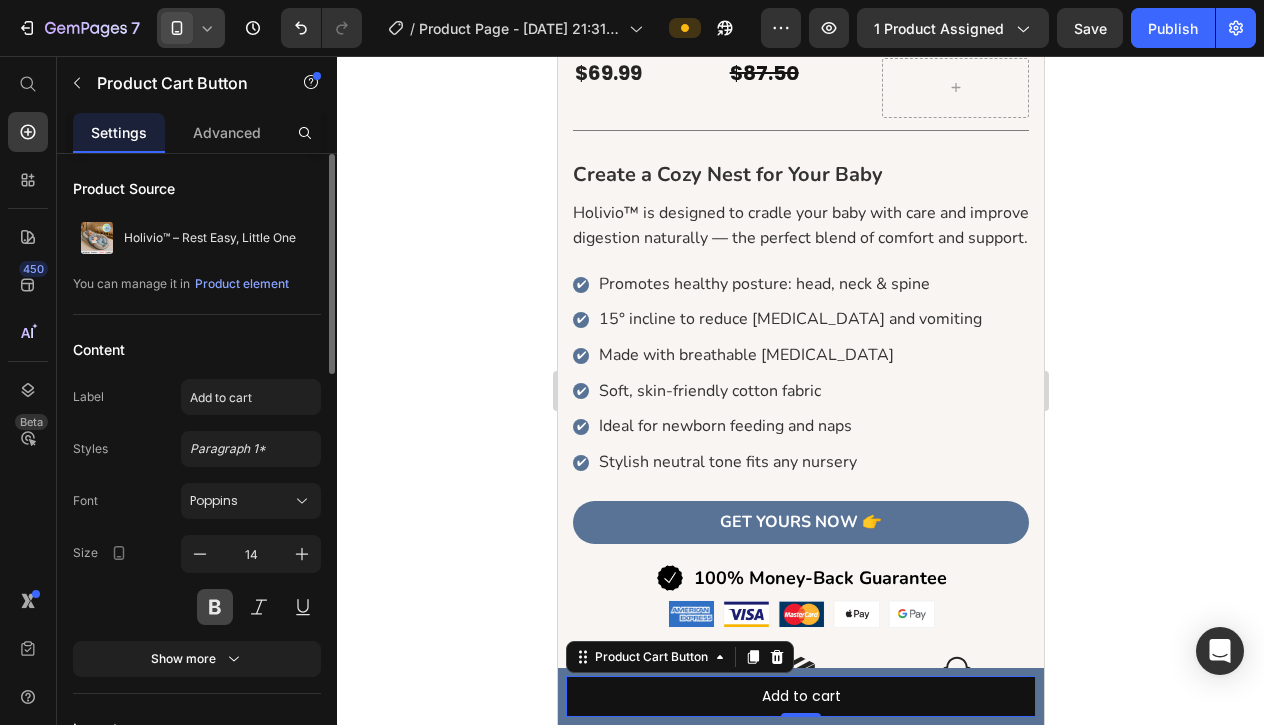 click at bounding box center [215, 607] 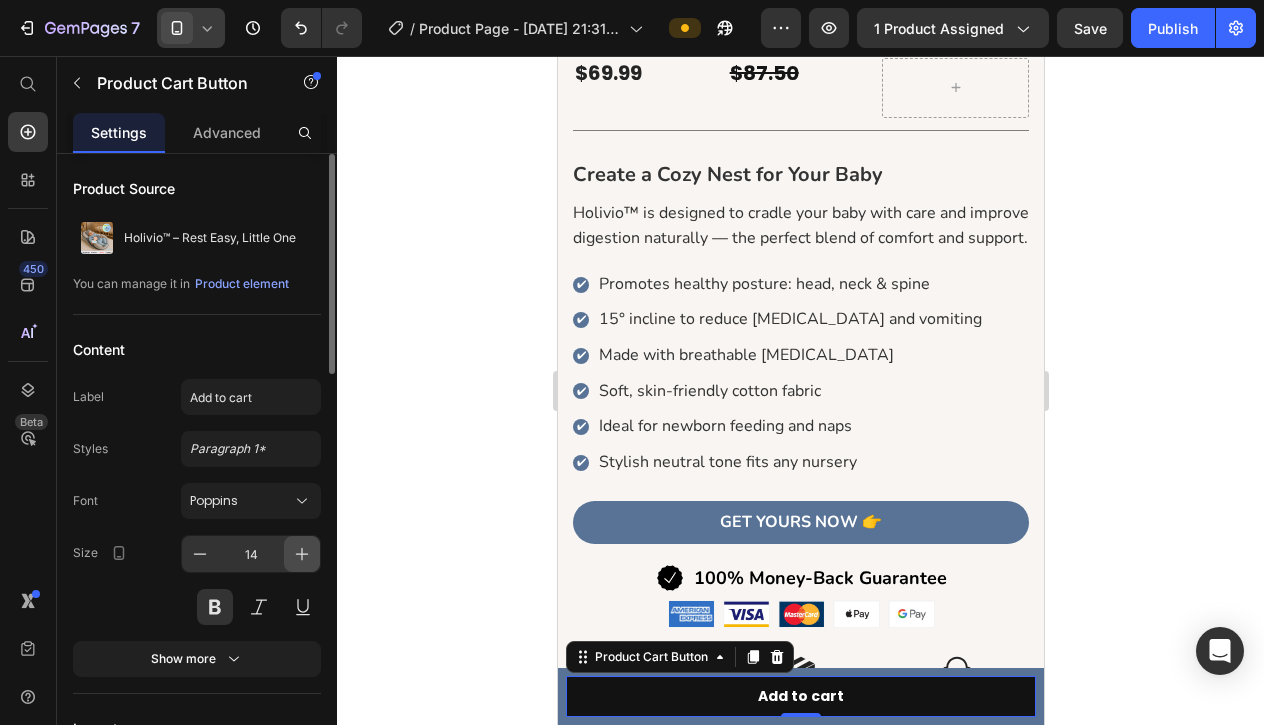 click 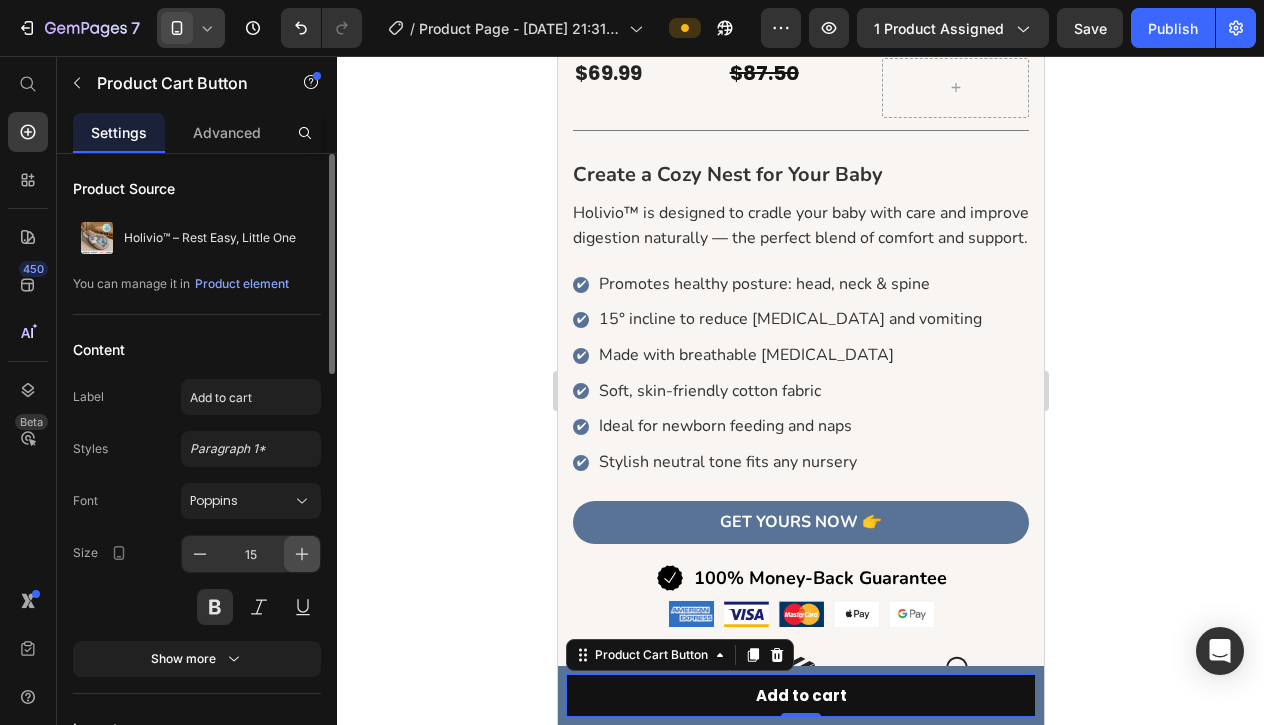 click 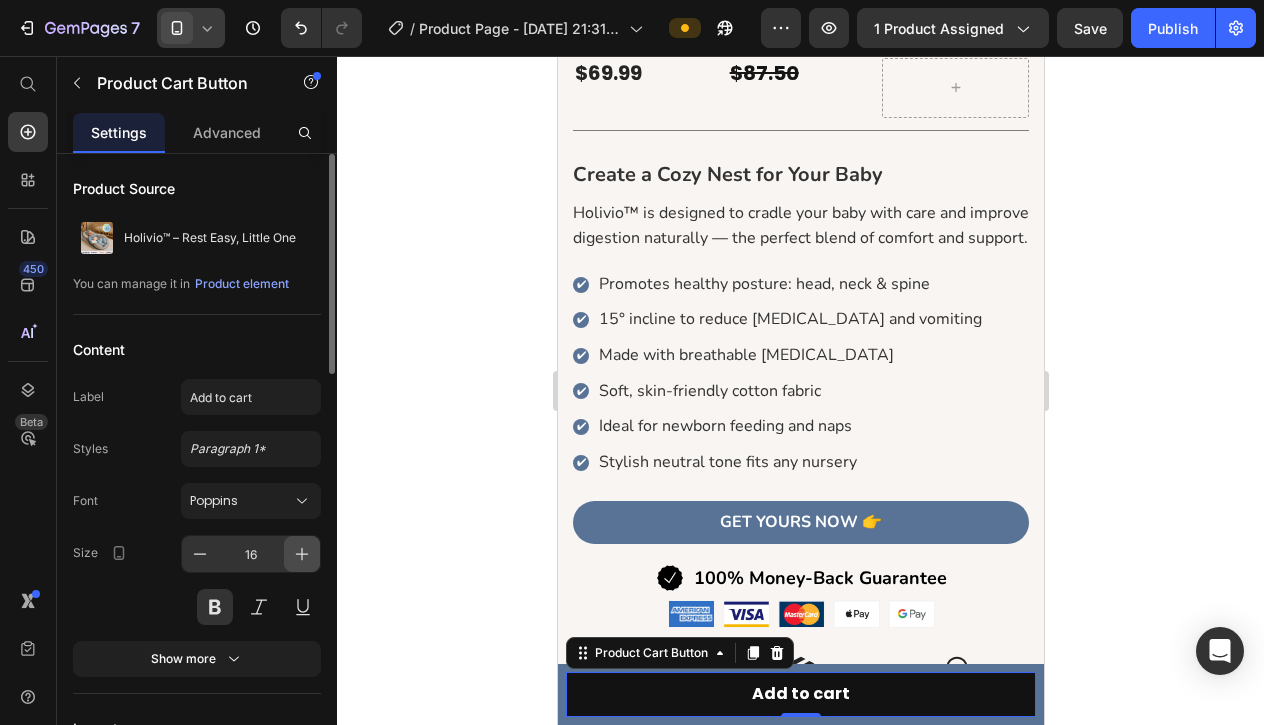 click 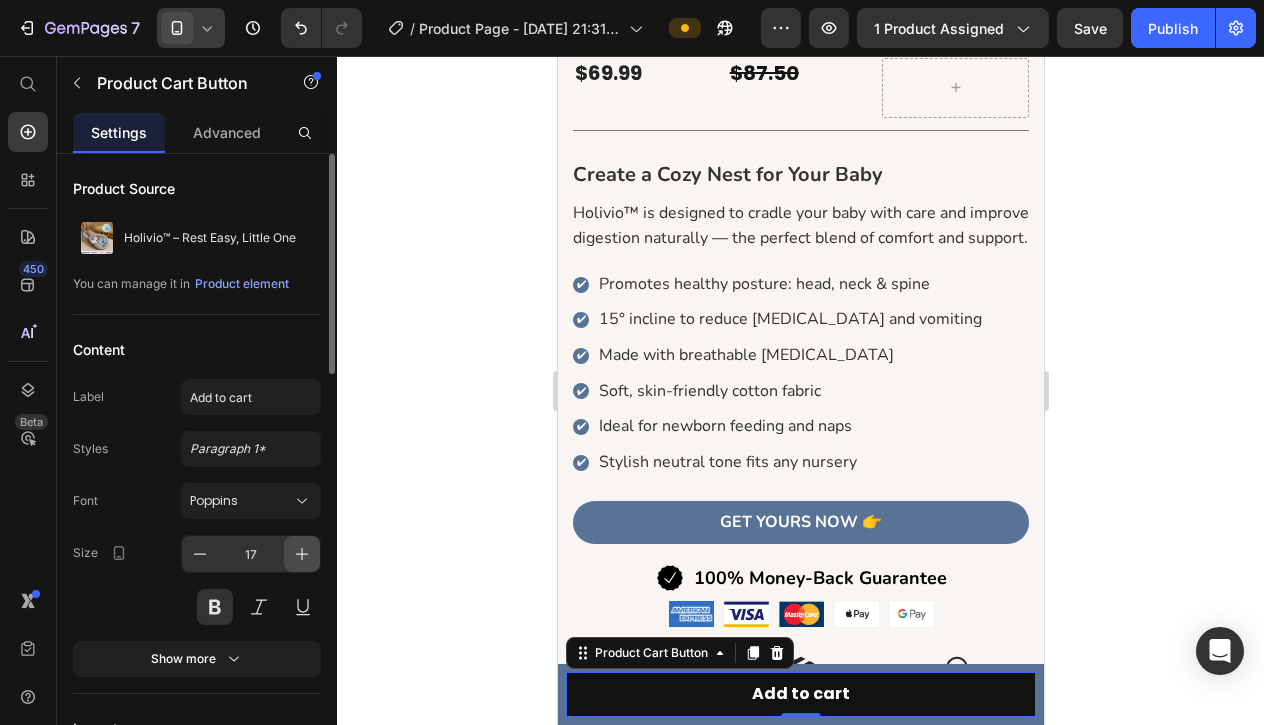 click 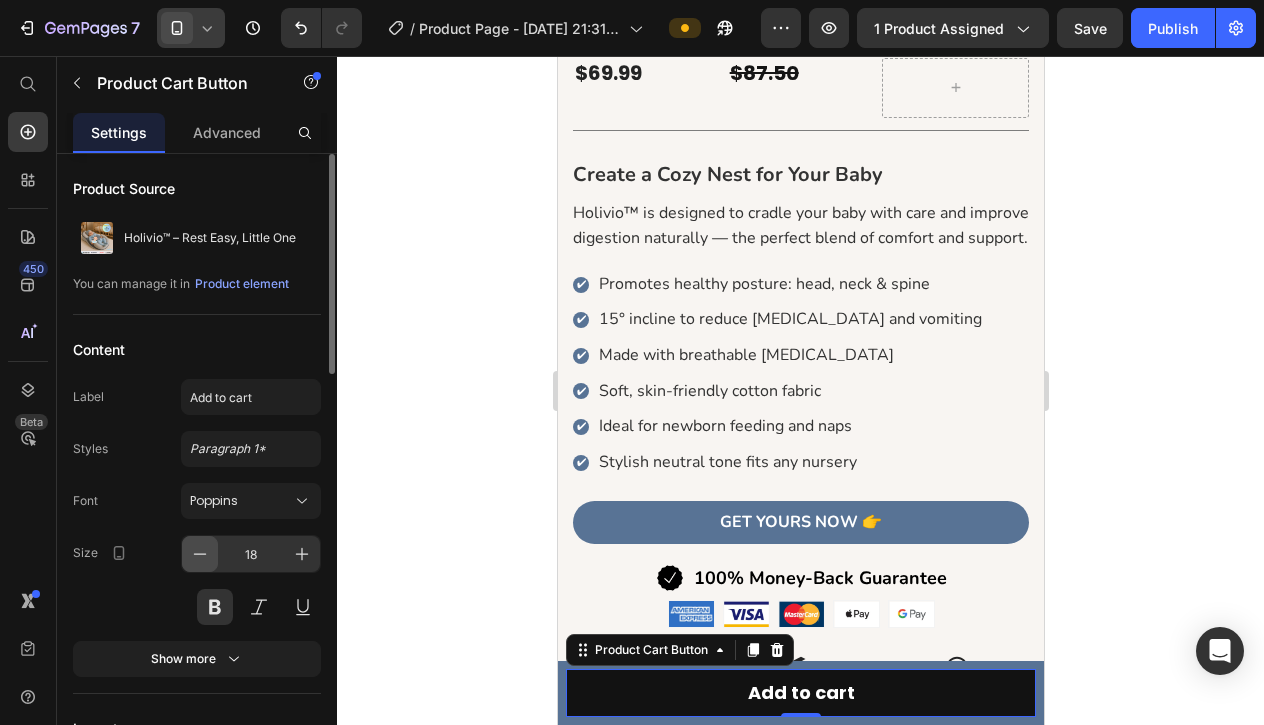 click 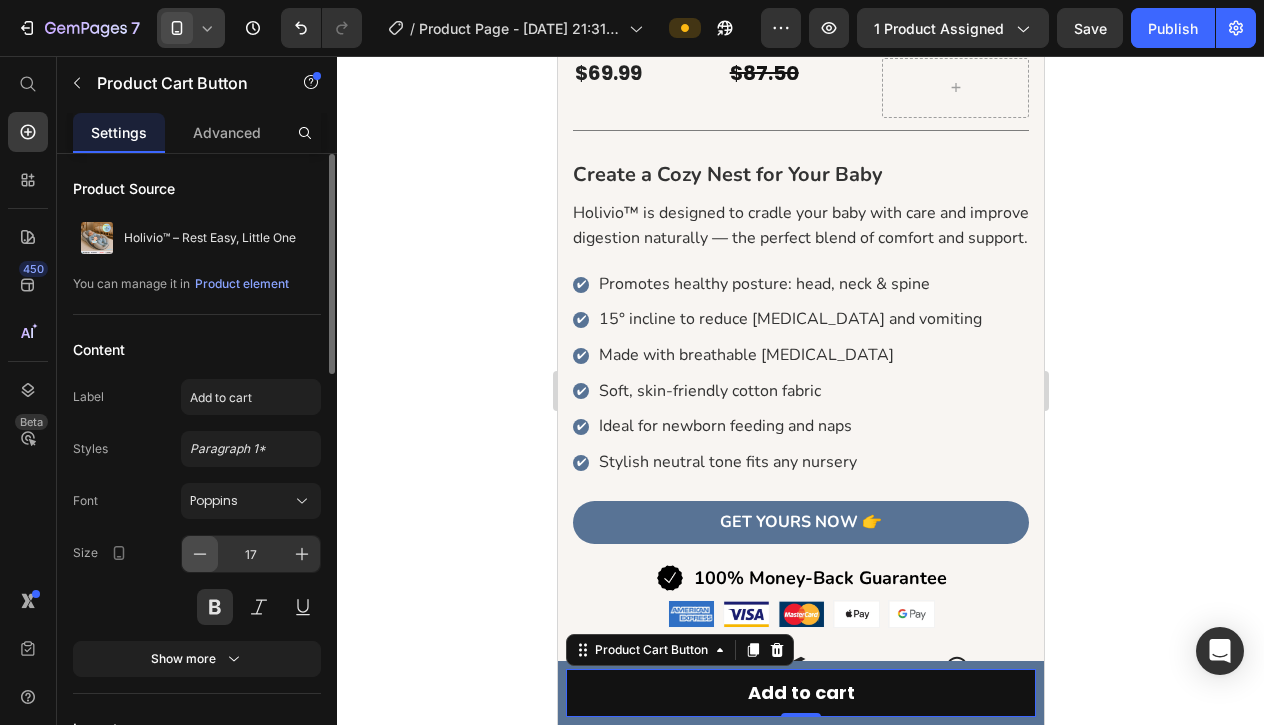 click 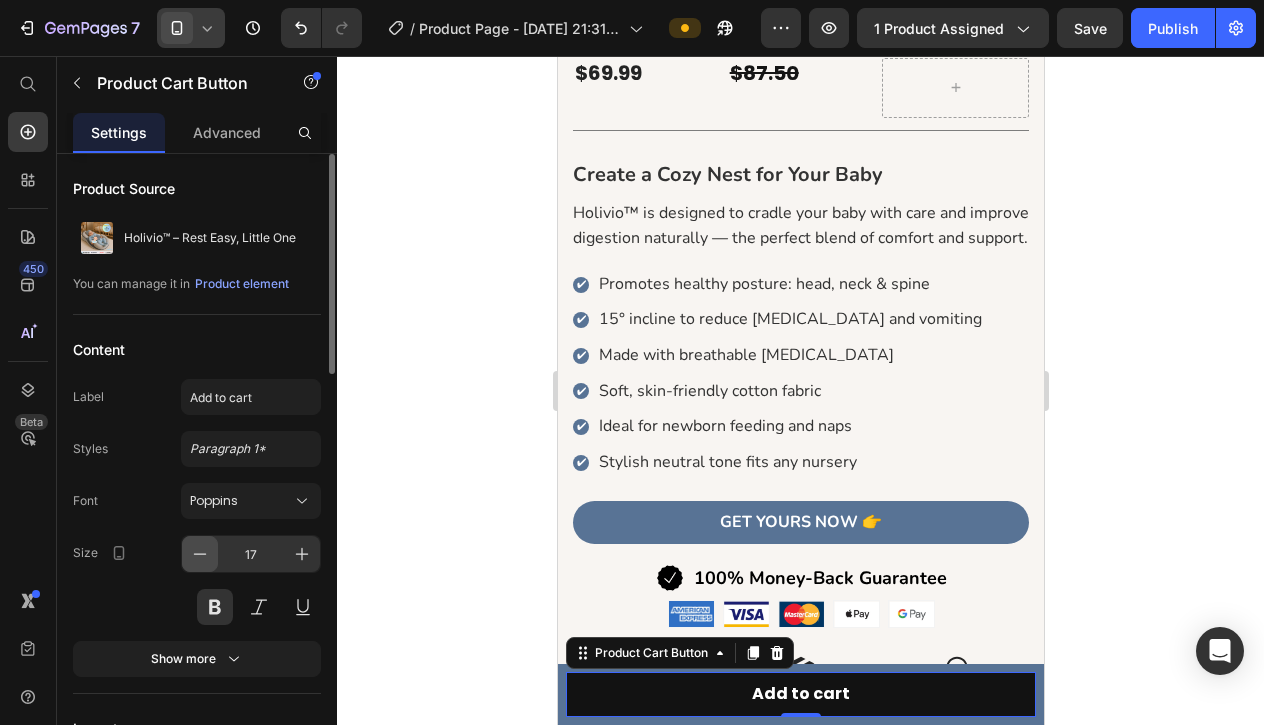 type on "16" 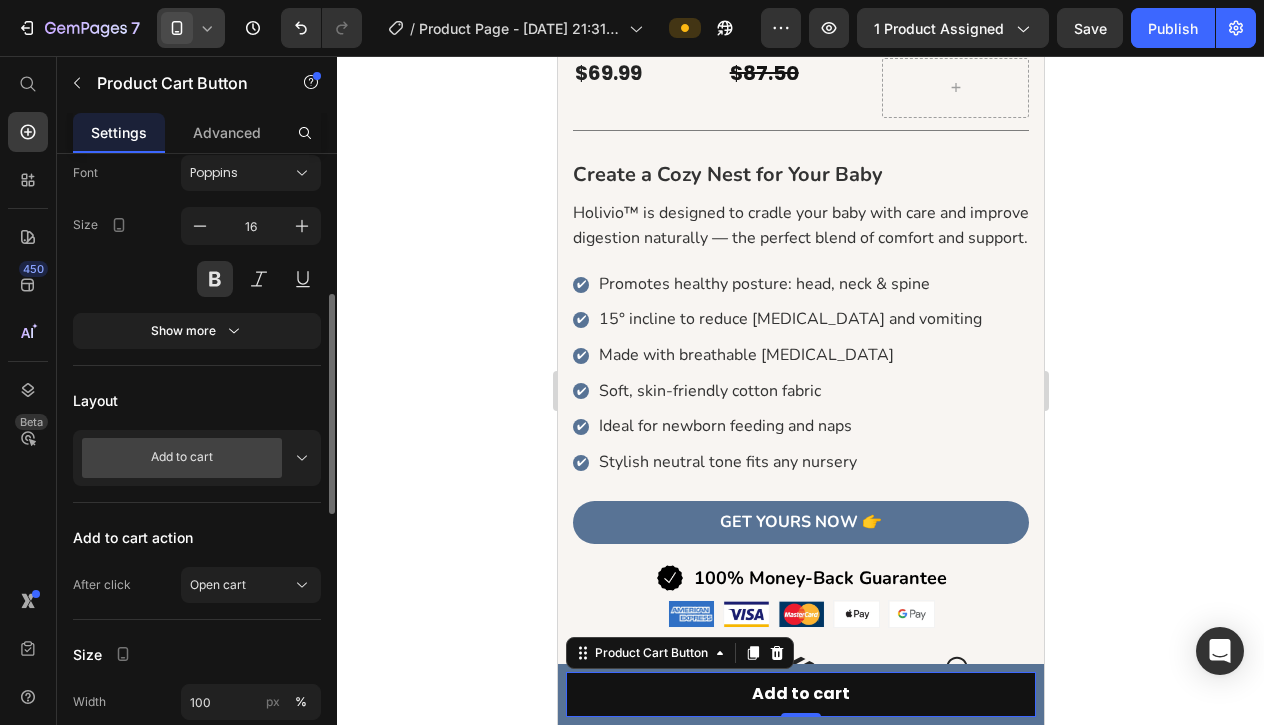 scroll, scrollTop: 364, scrollLeft: 0, axis: vertical 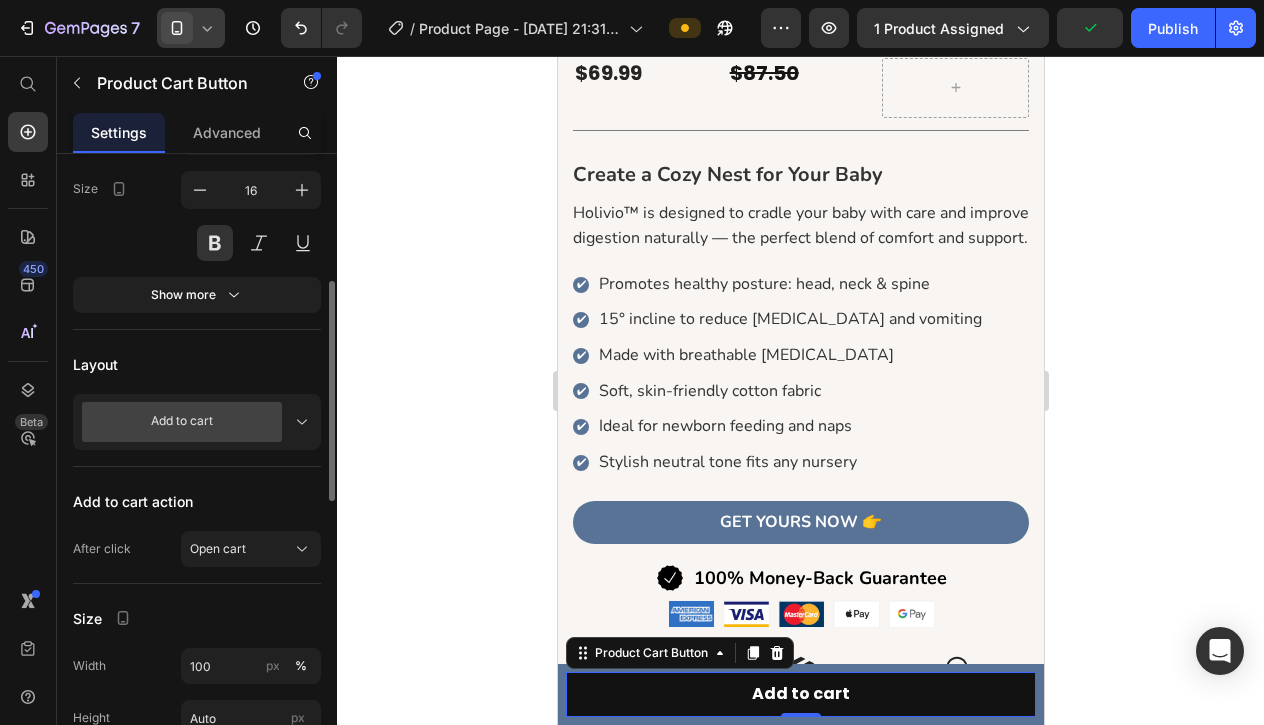 click 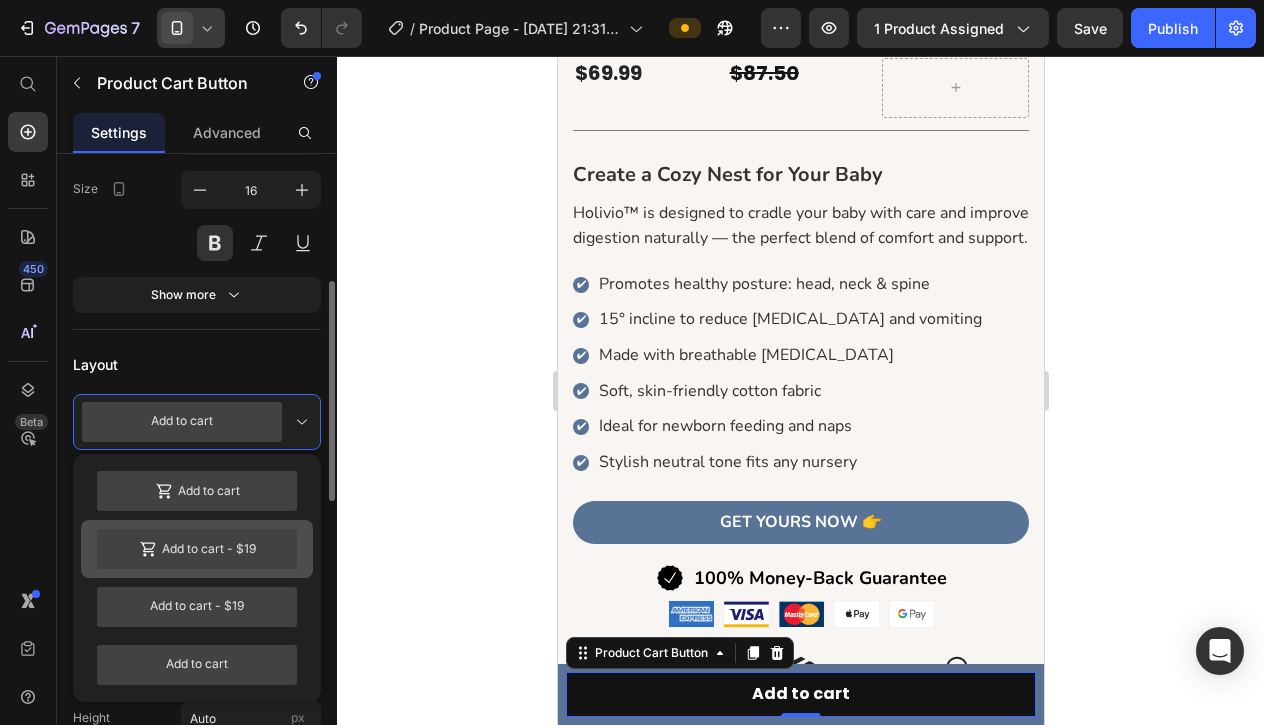 click on "Add to cart  -  $19" at bounding box center (197, 549) 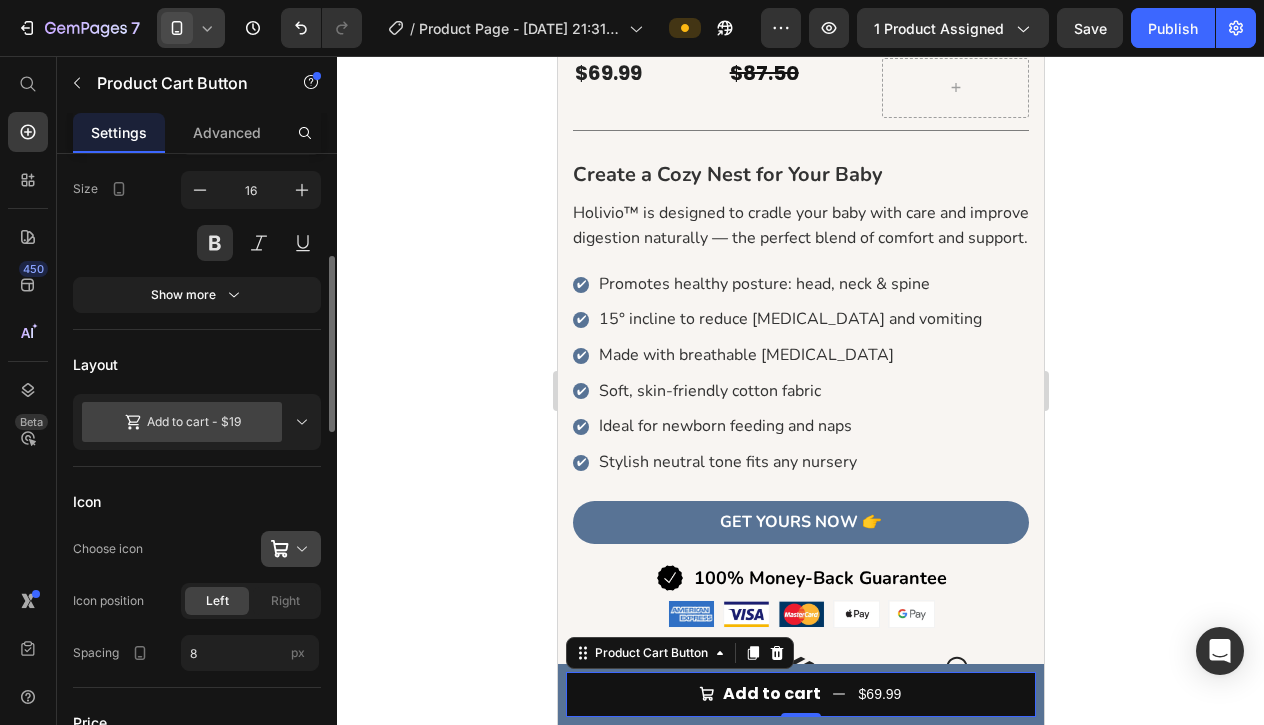 click at bounding box center [299, 549] 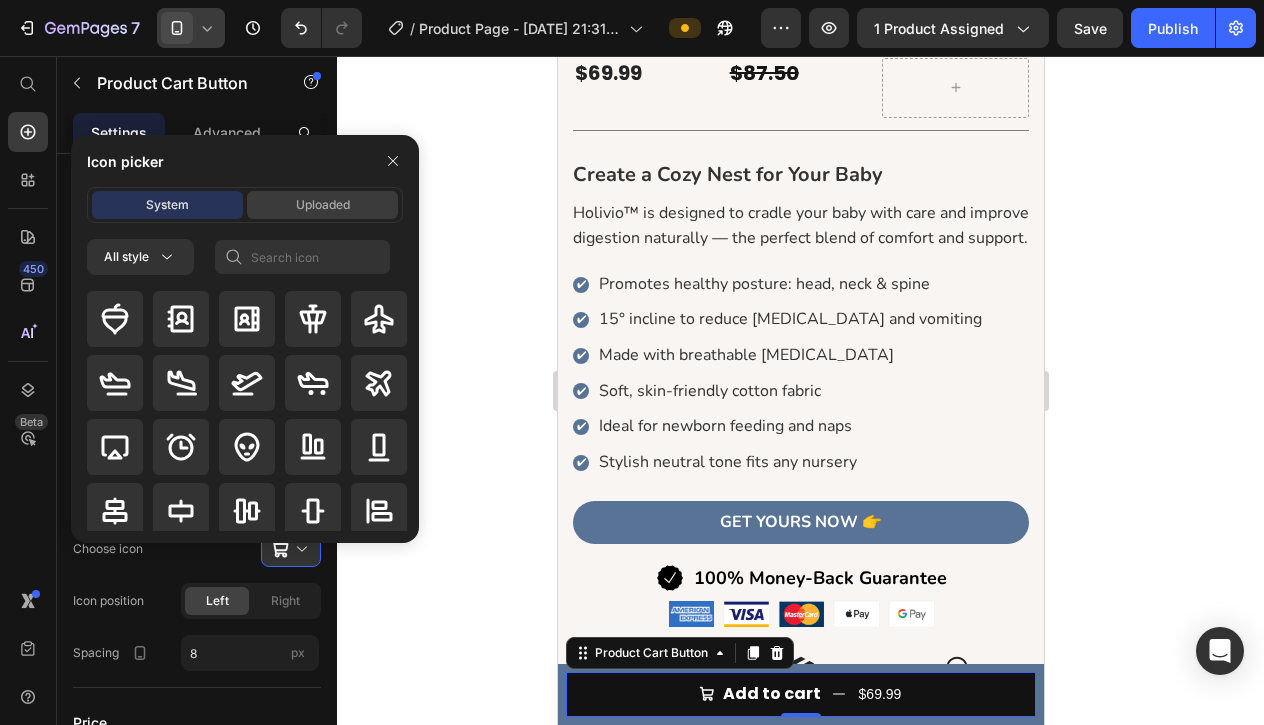 click on "Uploaded" at bounding box center (323, 205) 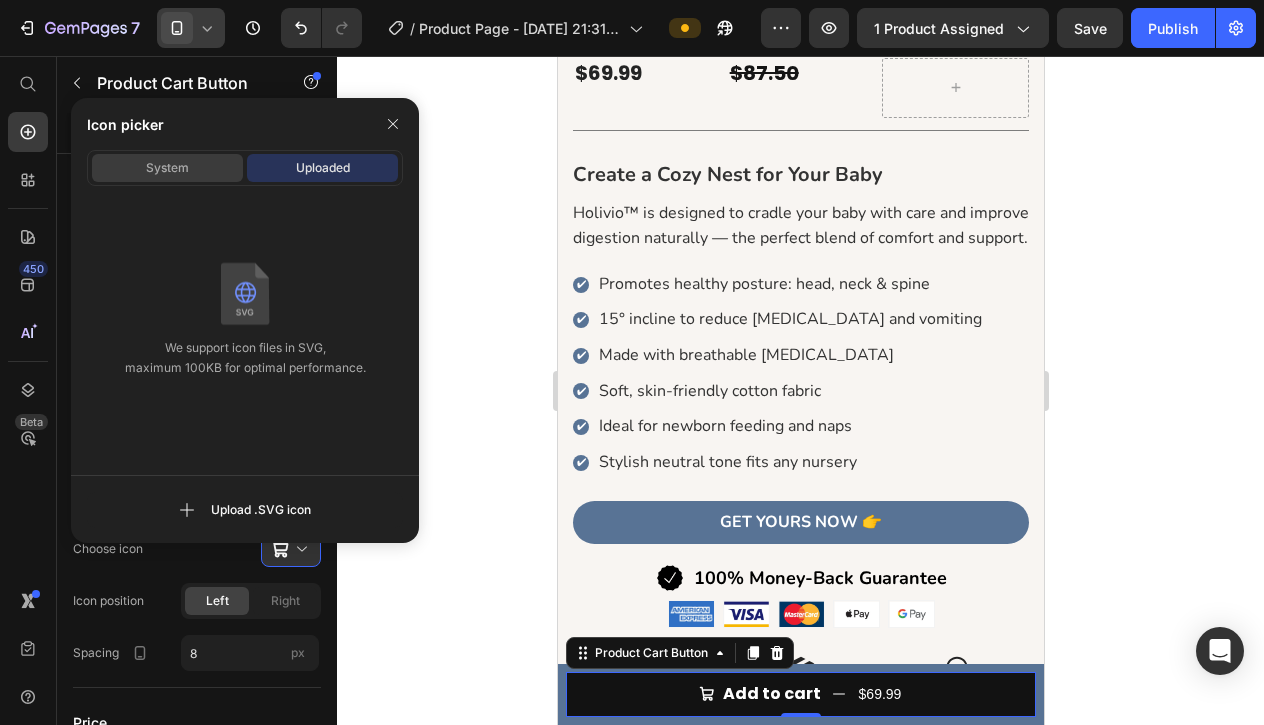 click on "System" at bounding box center [167, 168] 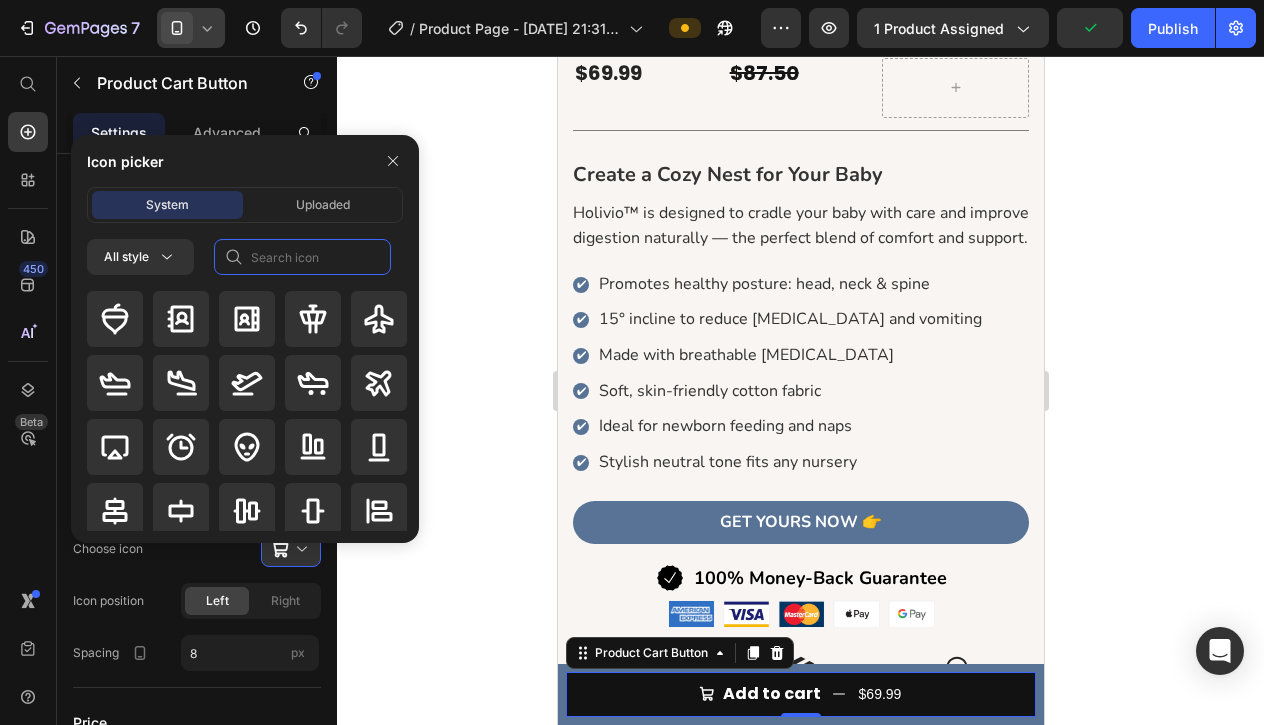 click 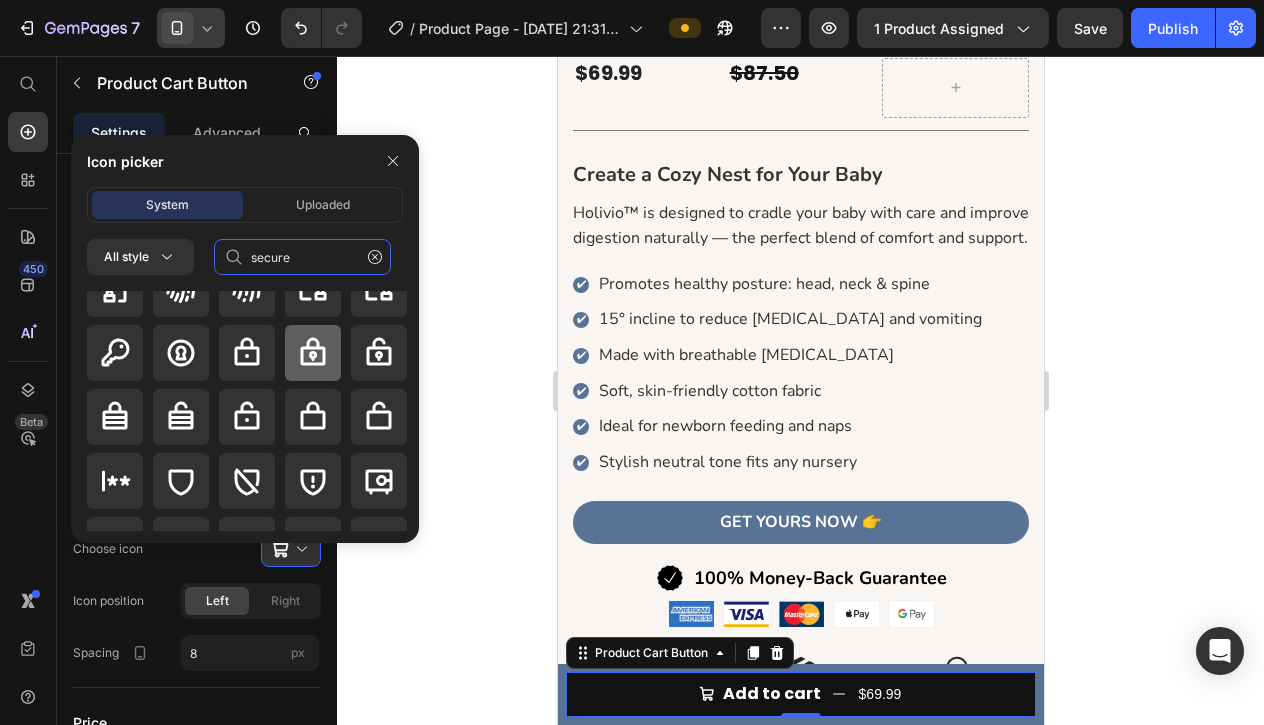 scroll, scrollTop: 43, scrollLeft: 0, axis: vertical 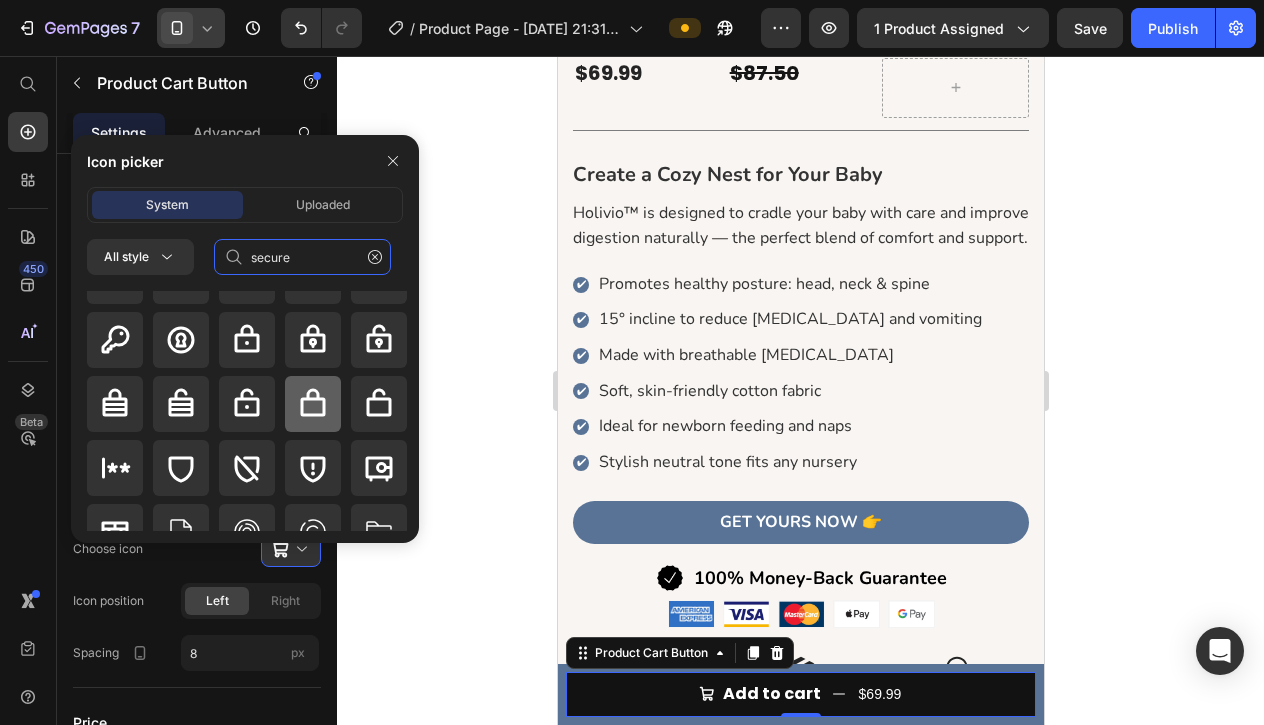 type on "secure" 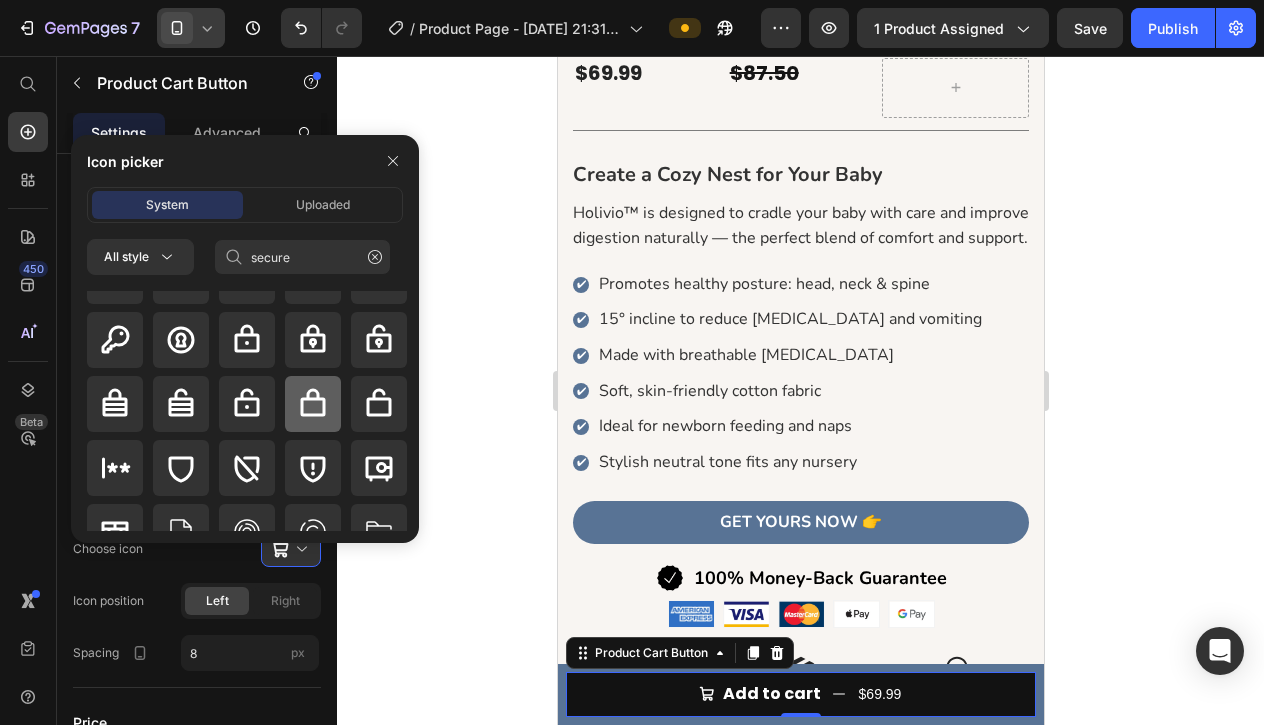 click 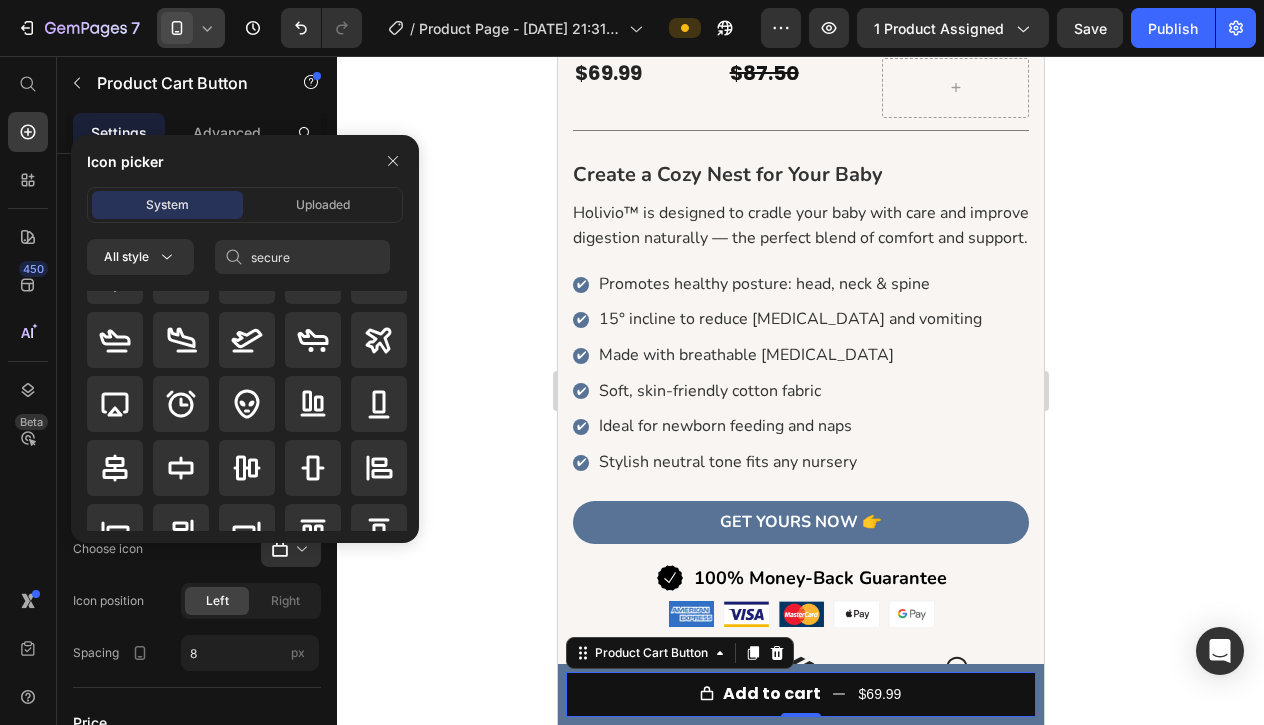 type 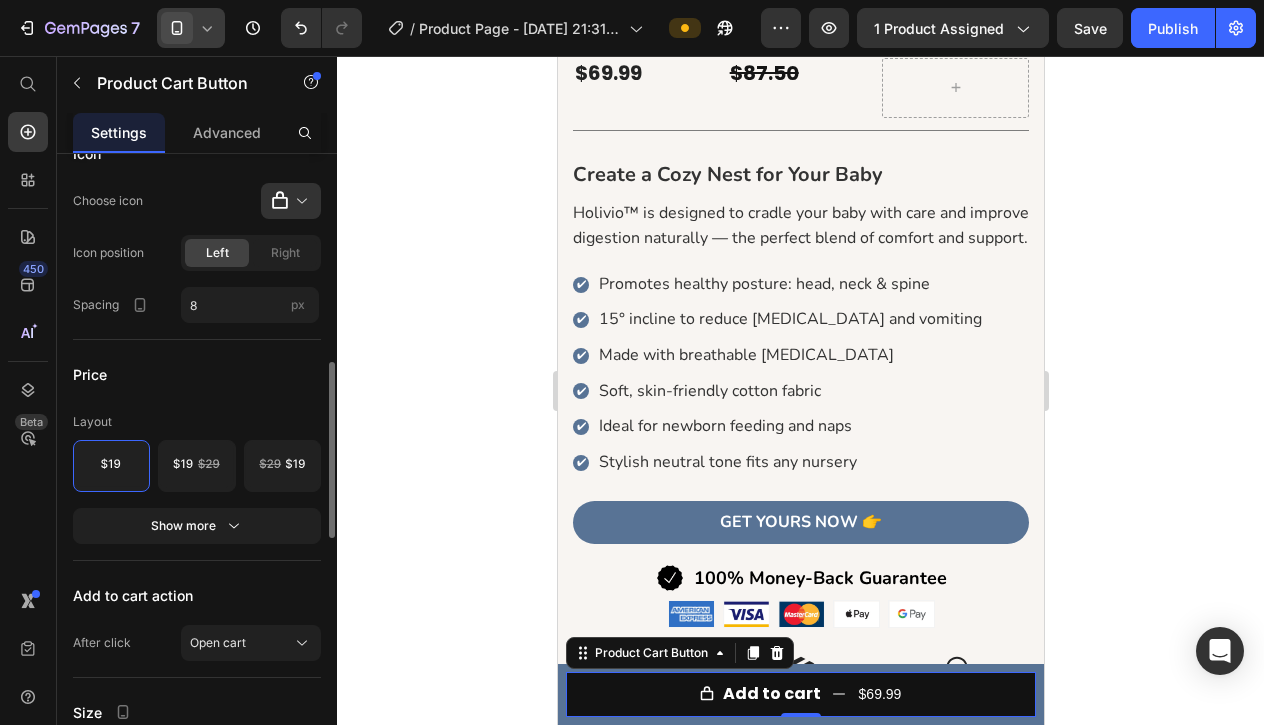 scroll, scrollTop: 720, scrollLeft: 0, axis: vertical 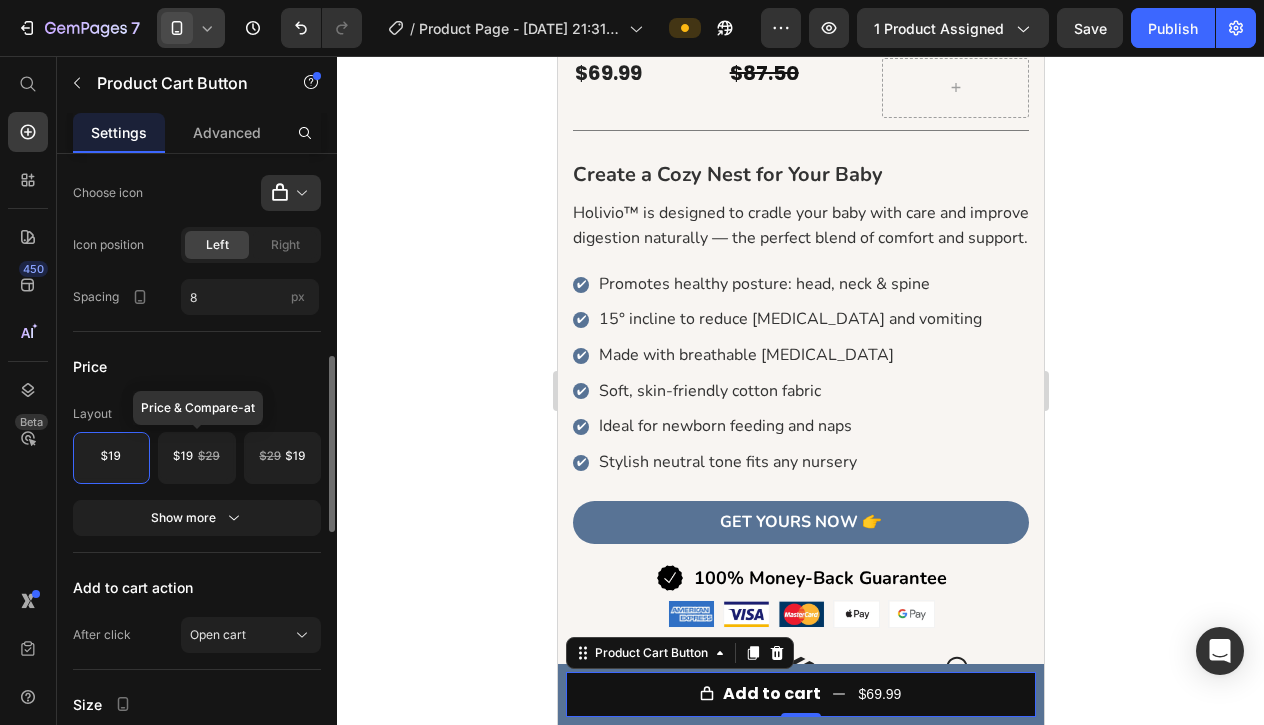 click 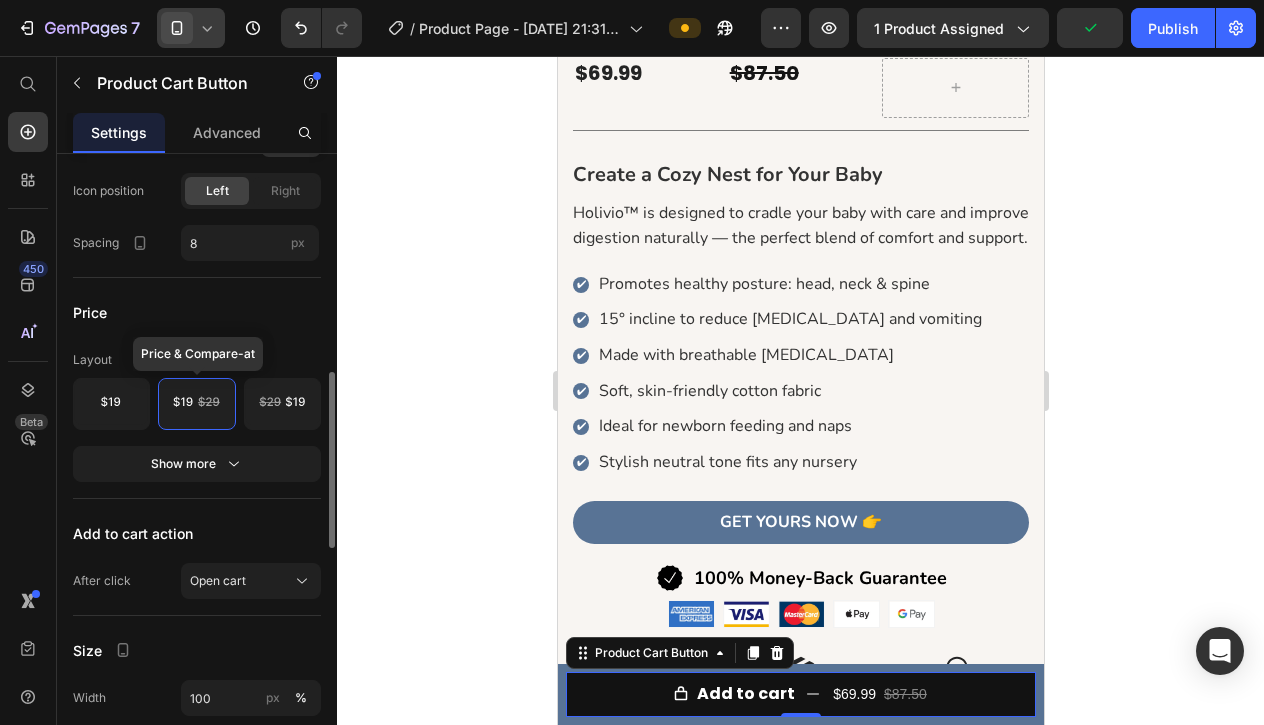 scroll, scrollTop: 775, scrollLeft: 0, axis: vertical 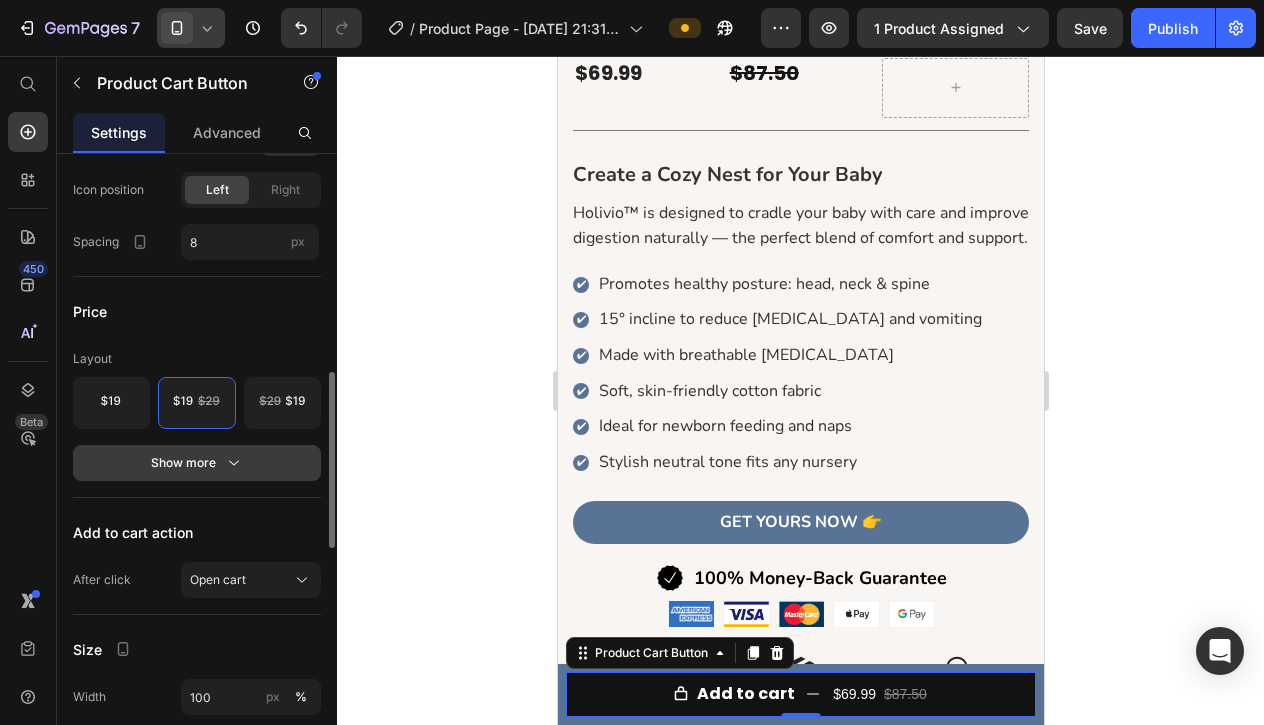click on "Show more" at bounding box center (197, 463) 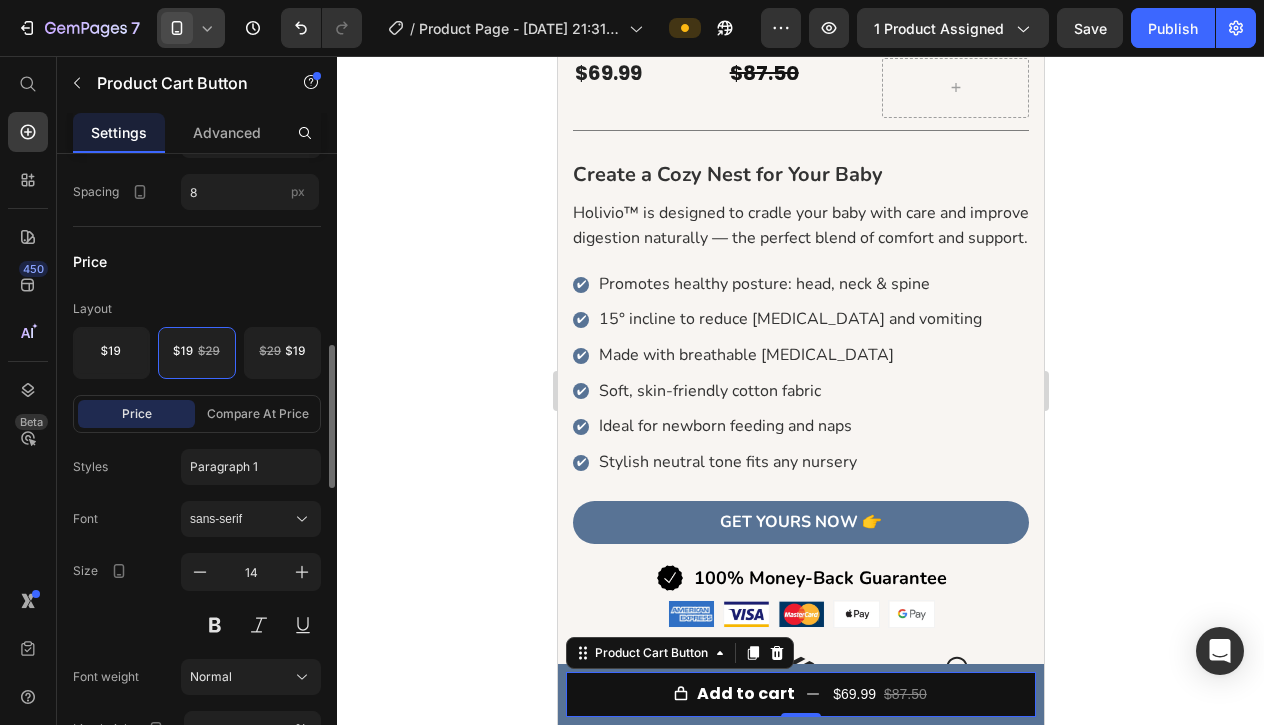 scroll, scrollTop: 830, scrollLeft: 0, axis: vertical 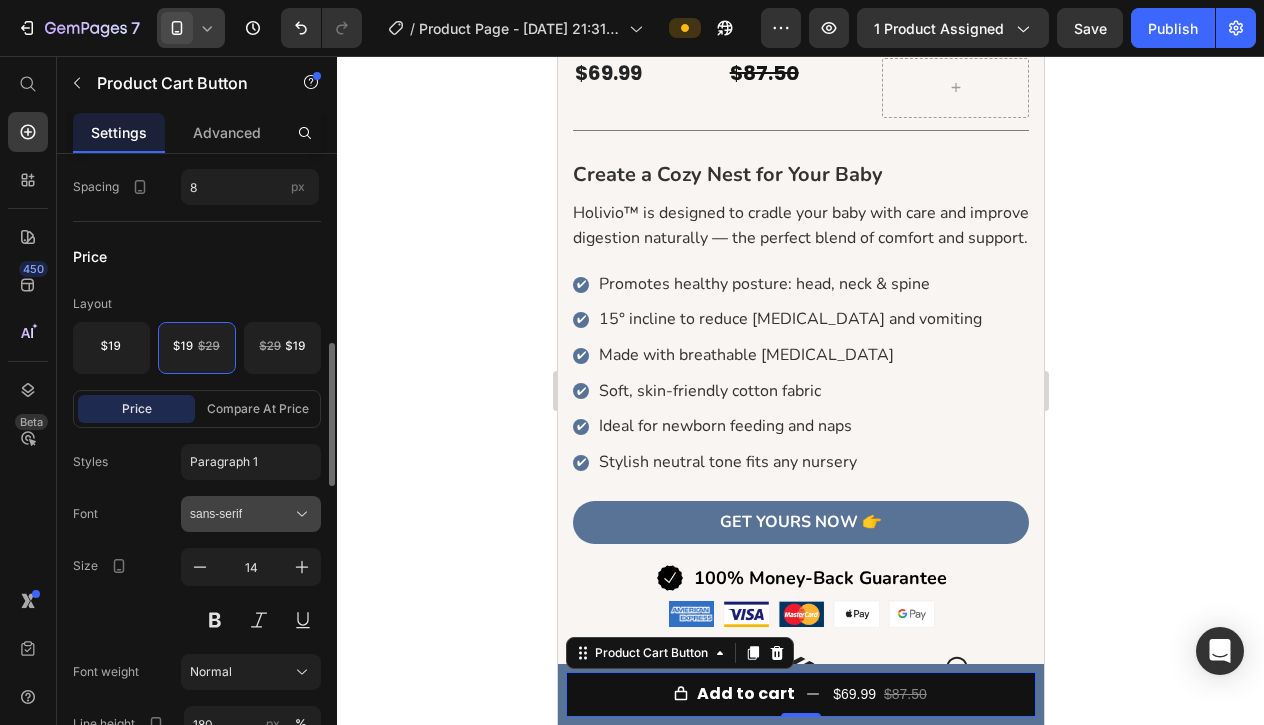 click on "sans-serif" at bounding box center (241, 514) 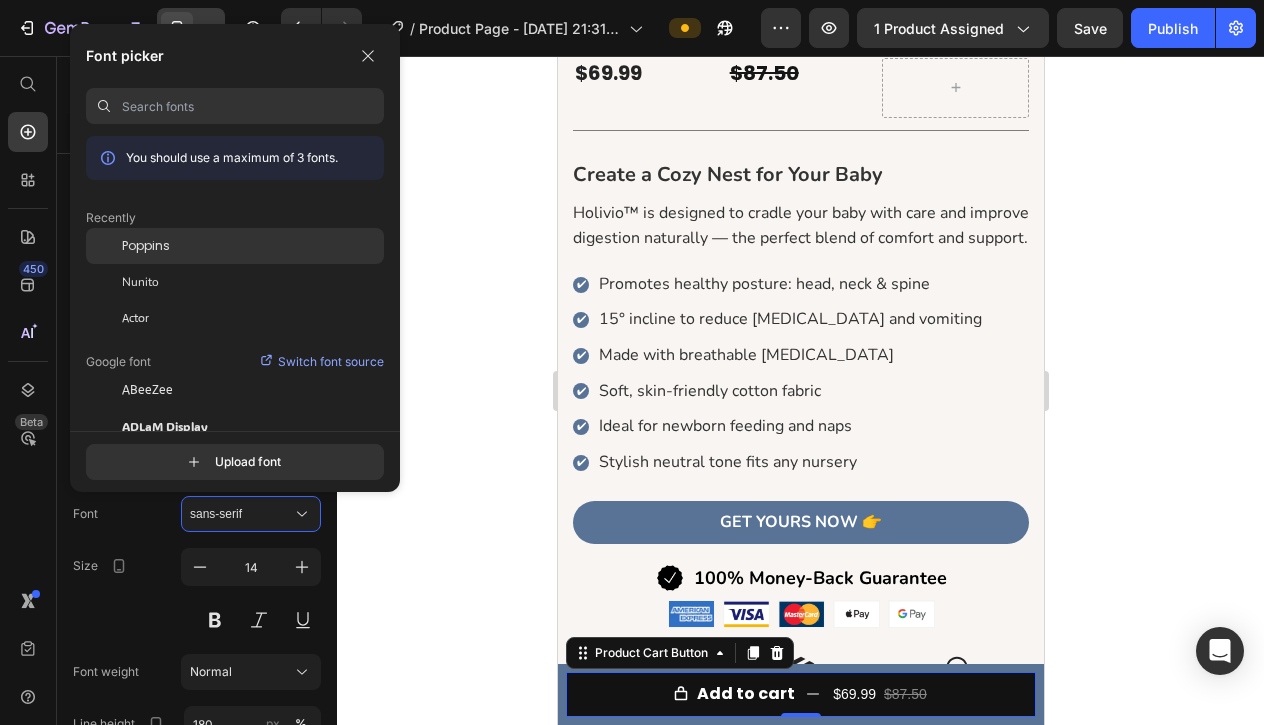 click on "Poppins" 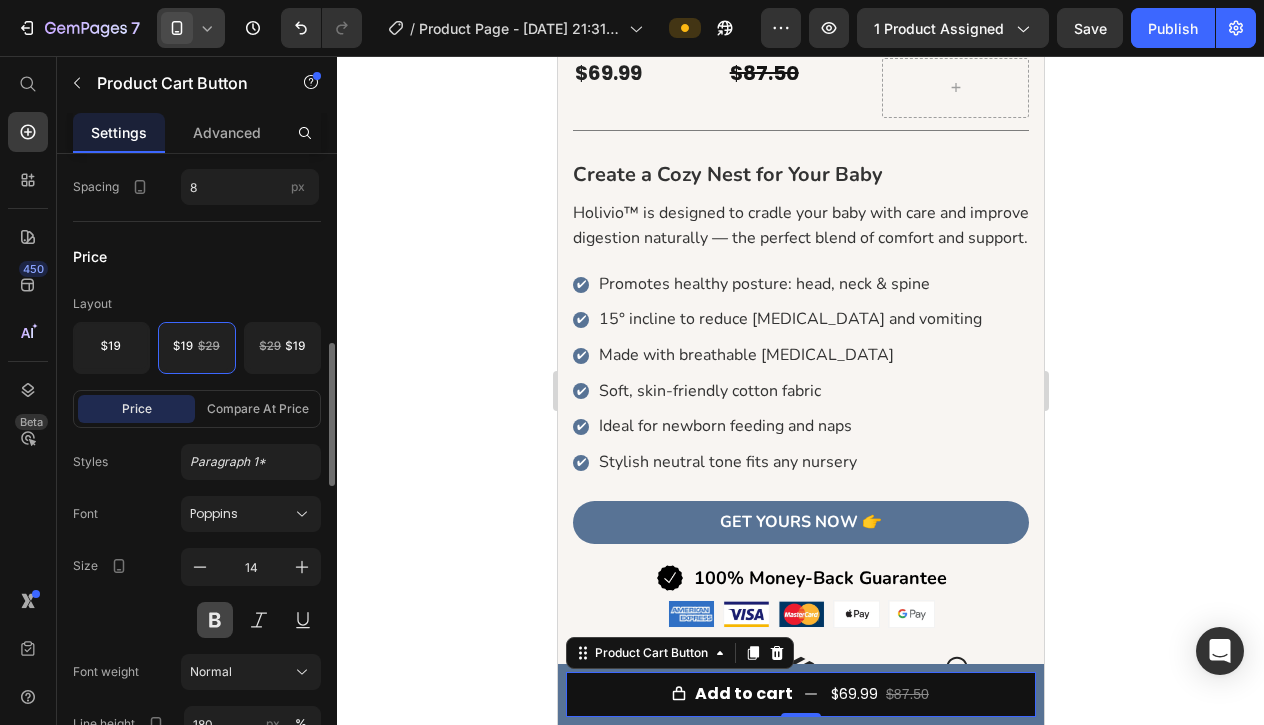 click at bounding box center (215, 620) 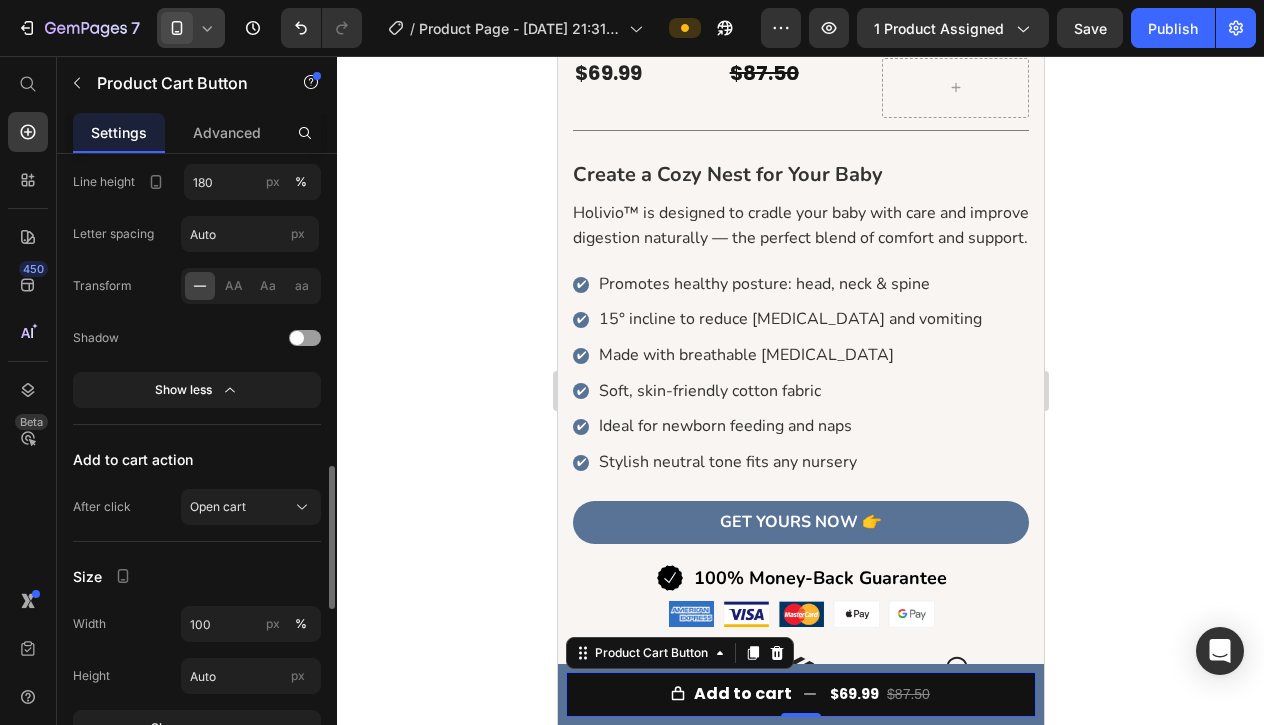 scroll, scrollTop: 1390, scrollLeft: 0, axis: vertical 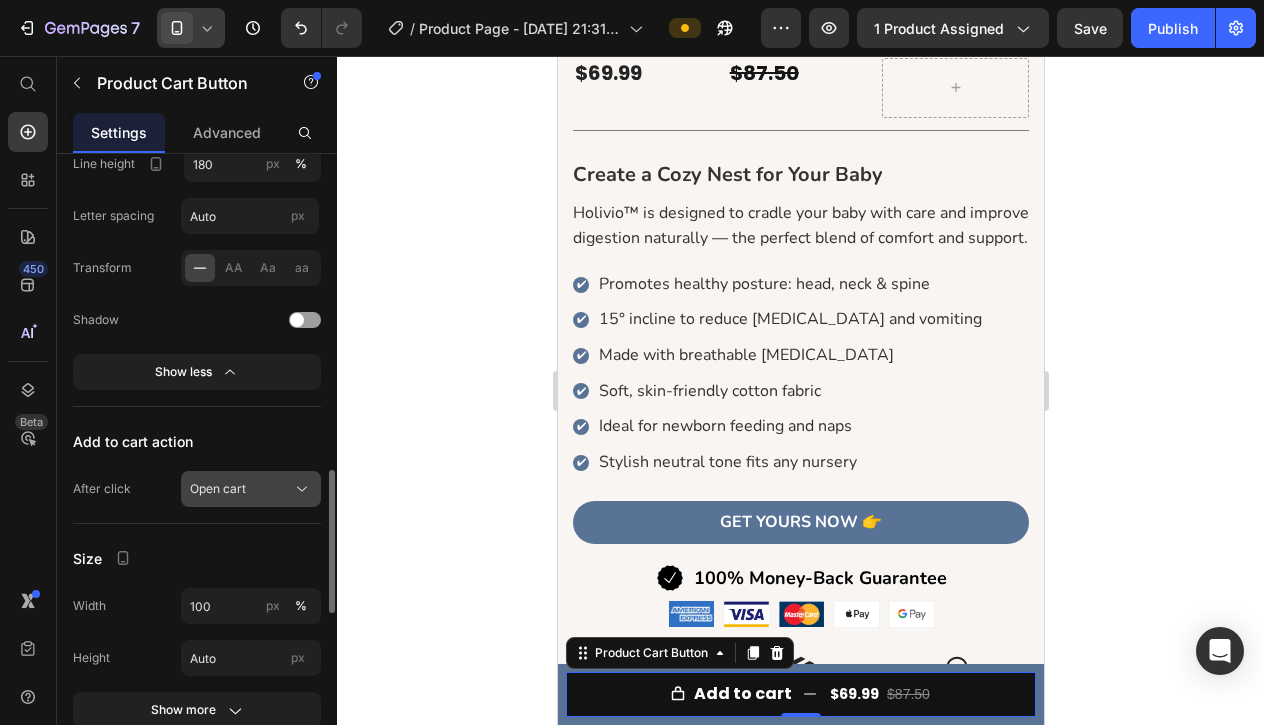click on "Open cart" 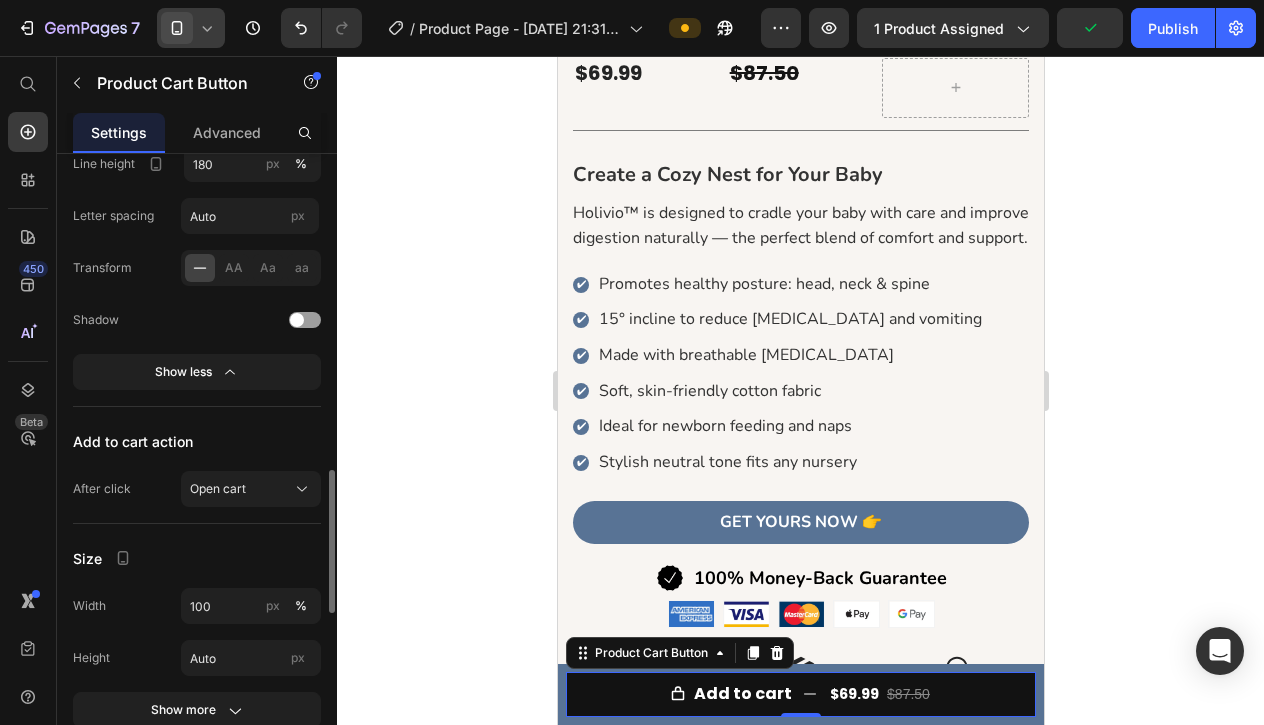click on "Add to cart action" at bounding box center (197, 441) 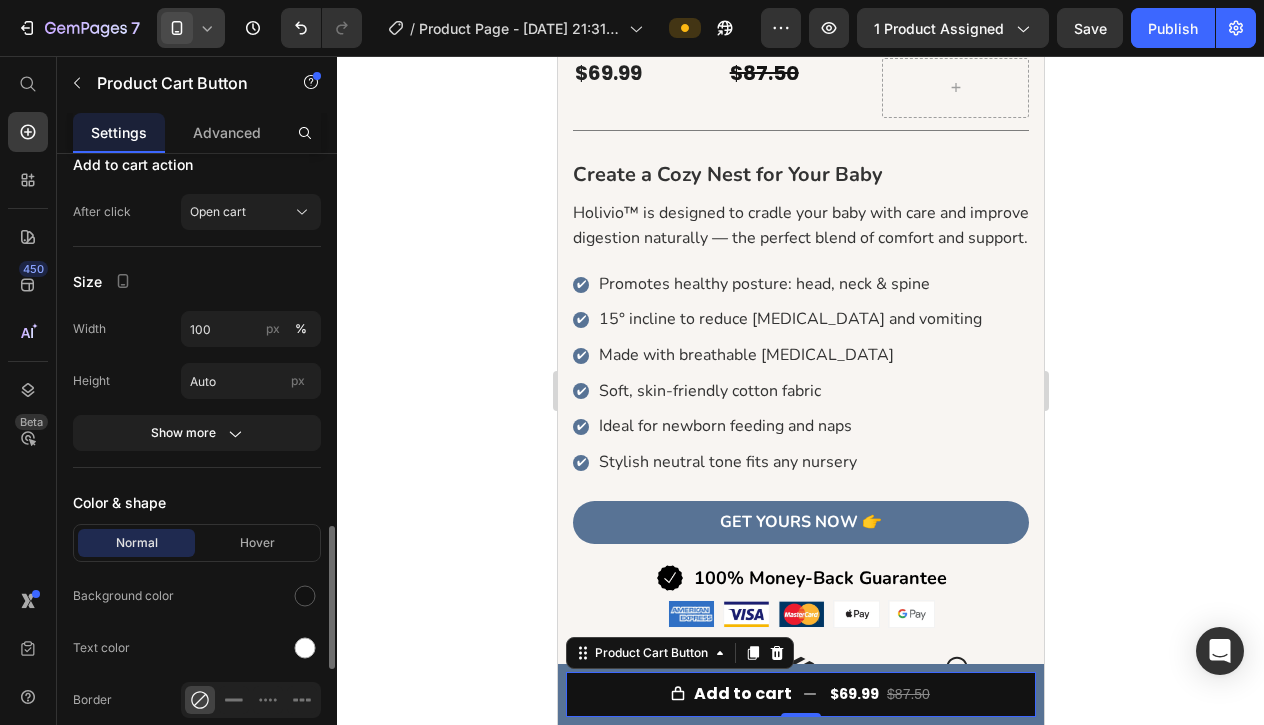 scroll, scrollTop: 1685, scrollLeft: 0, axis: vertical 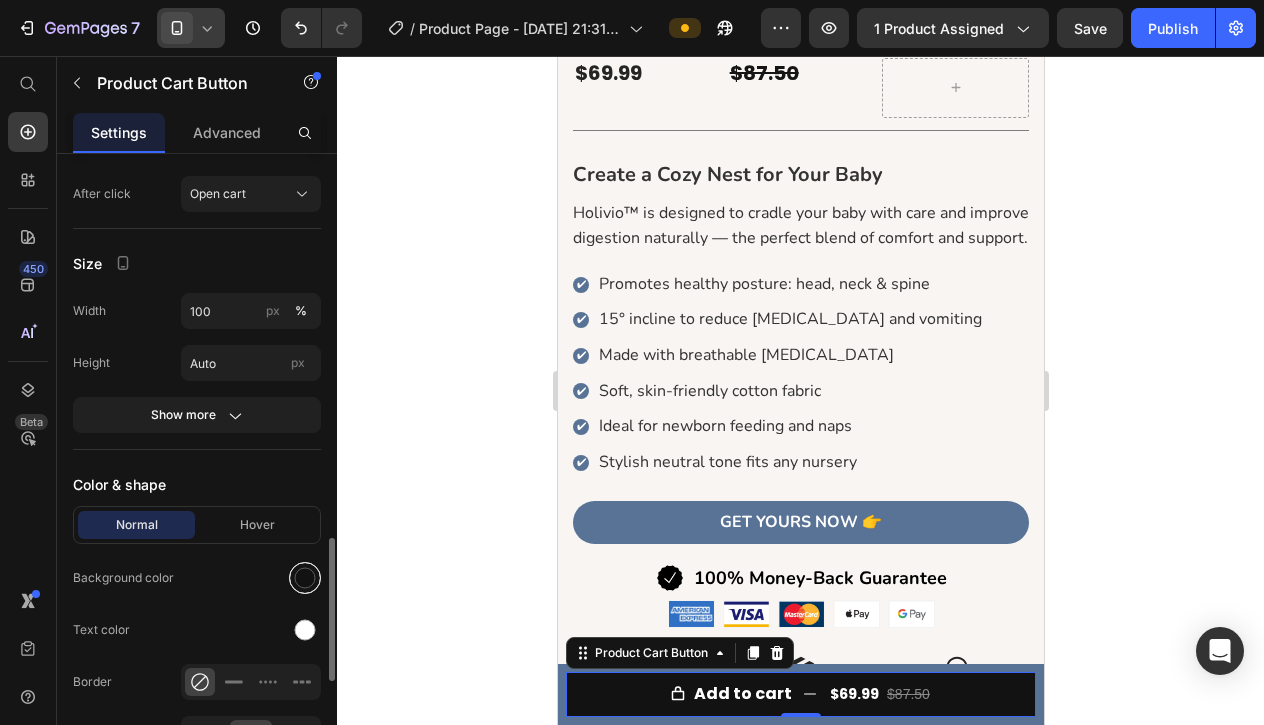 click at bounding box center [305, 578] 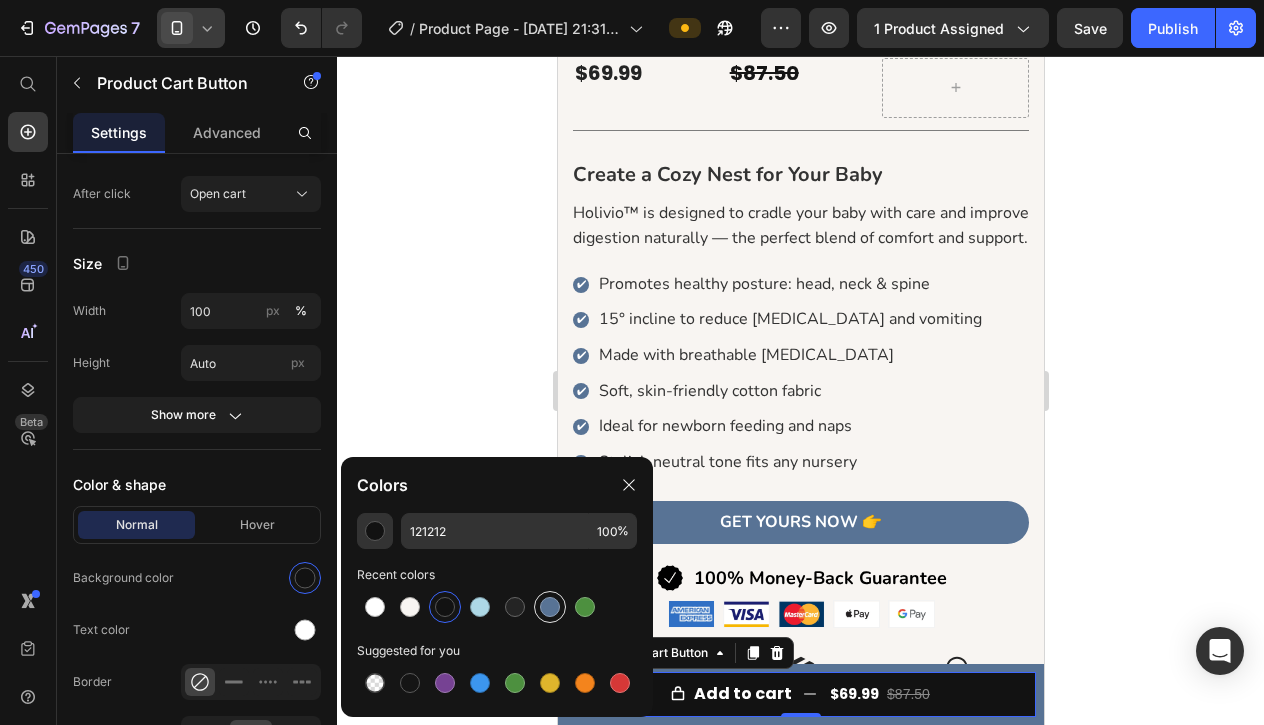 click at bounding box center [550, 607] 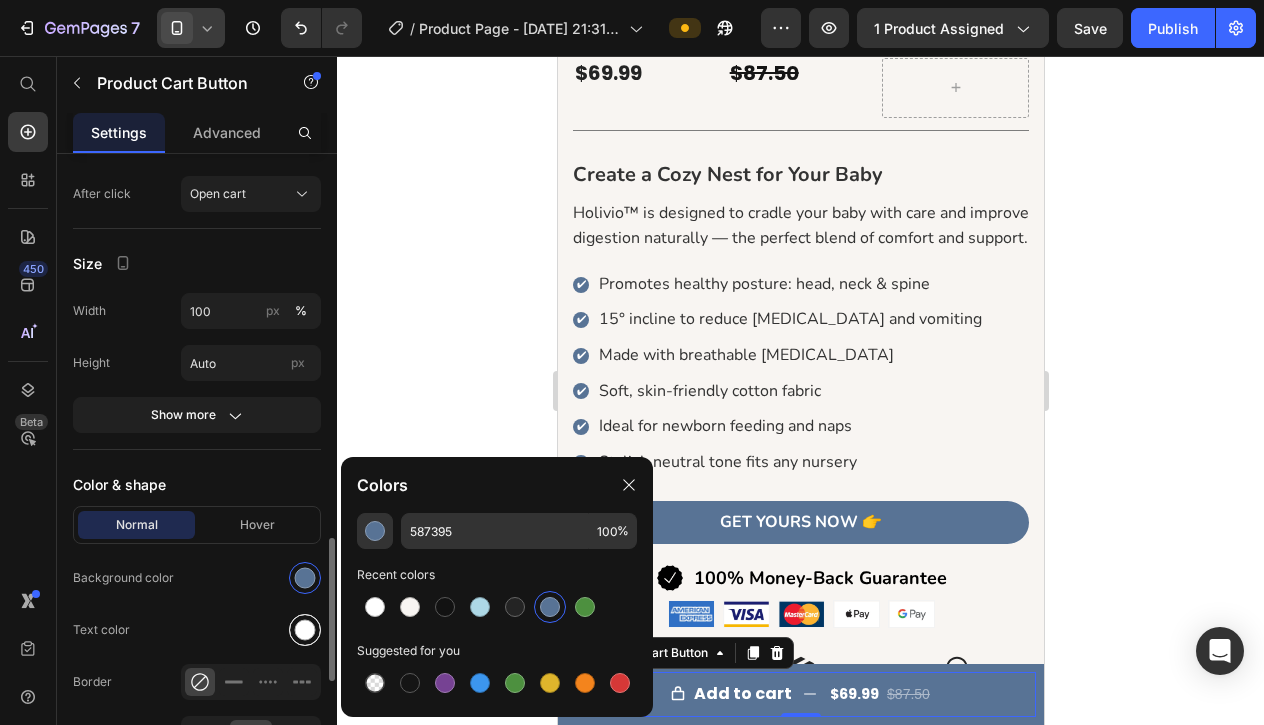 click at bounding box center [305, 630] 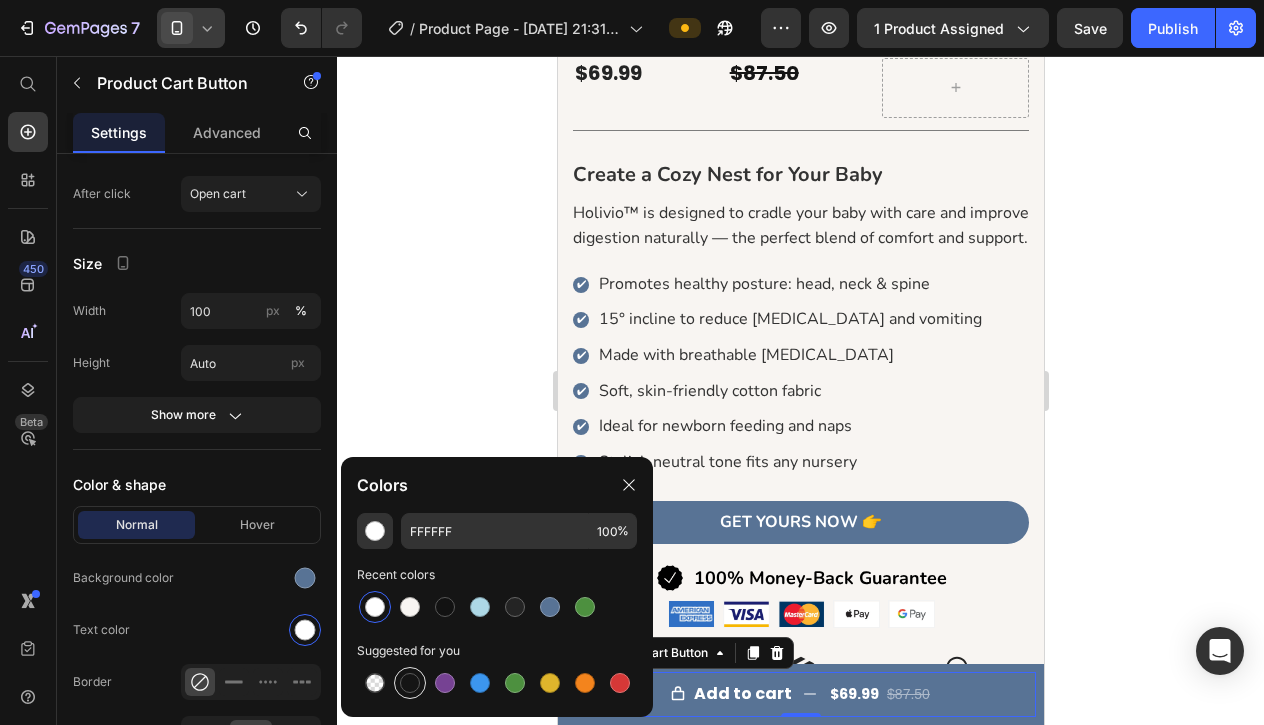 click at bounding box center (410, 683) 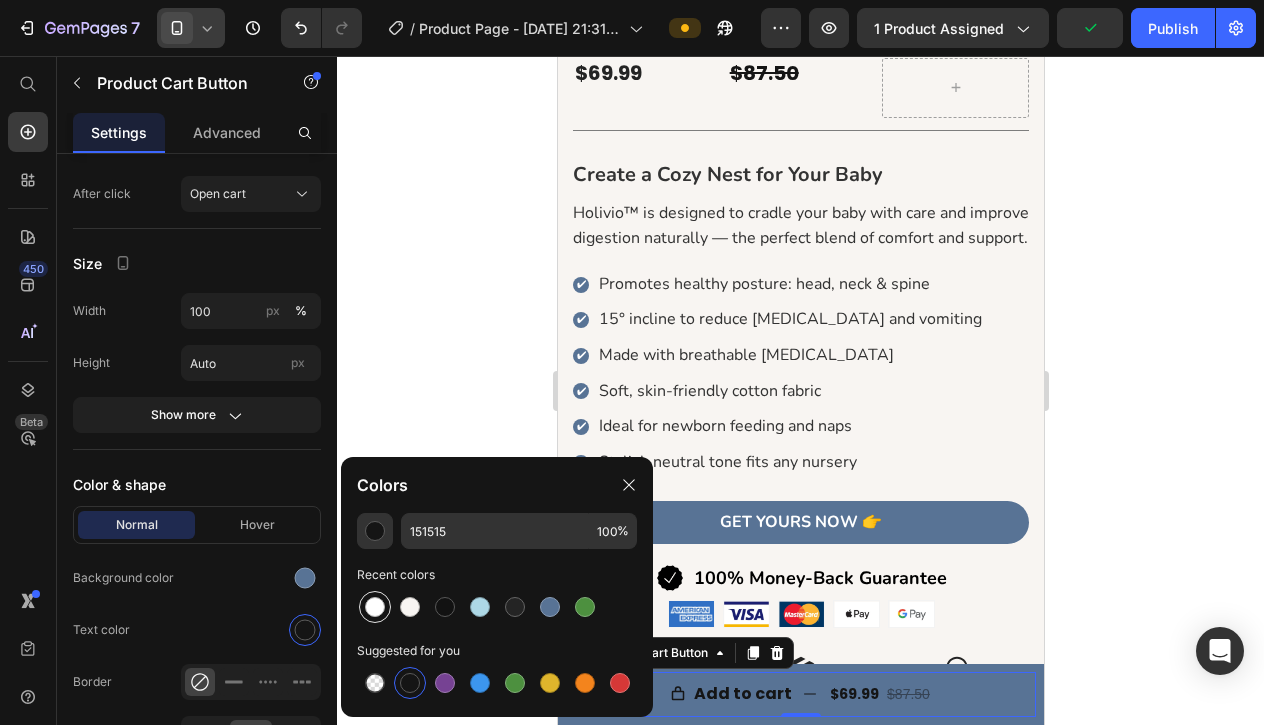 click at bounding box center (375, 607) 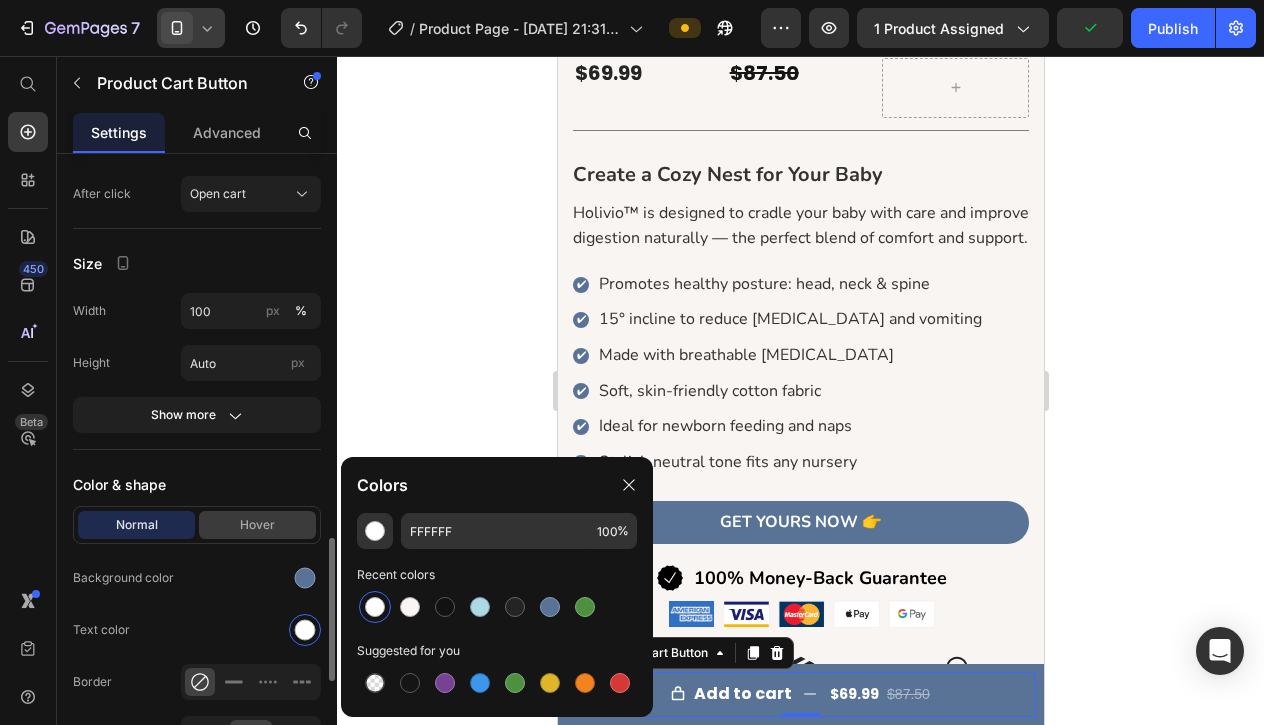 click on "Hover" at bounding box center [257, 525] 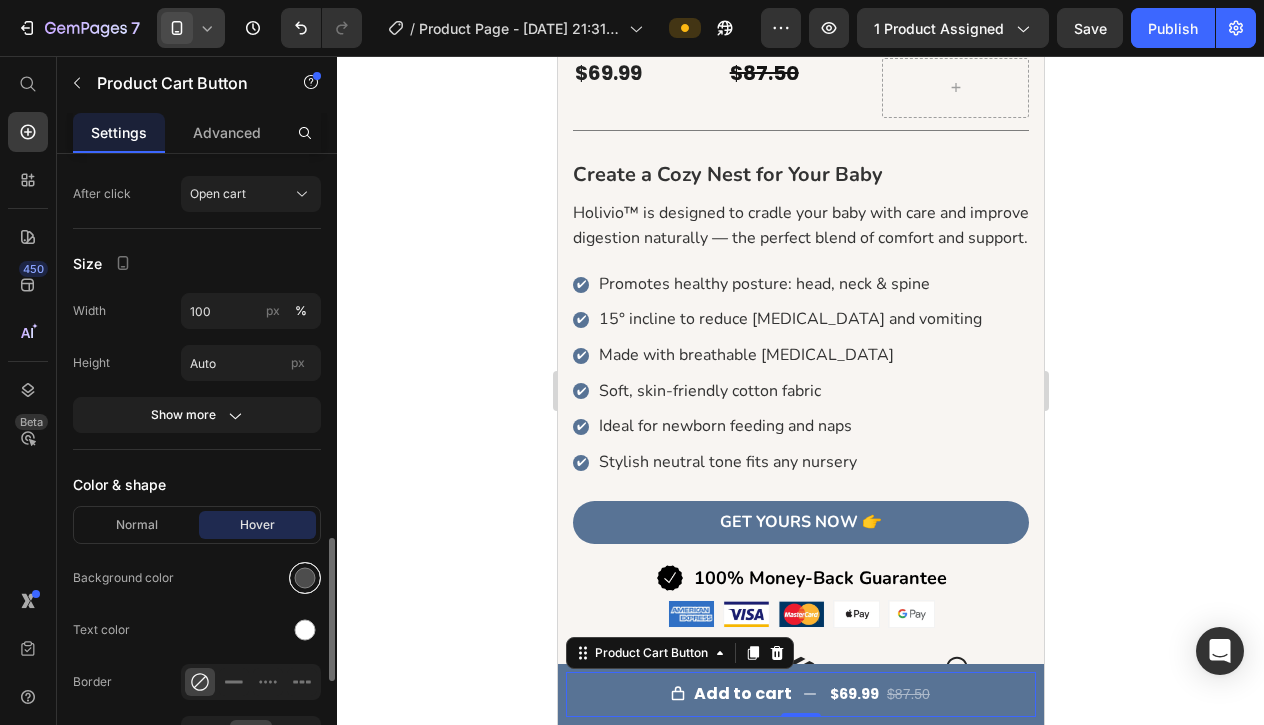 click at bounding box center [305, 578] 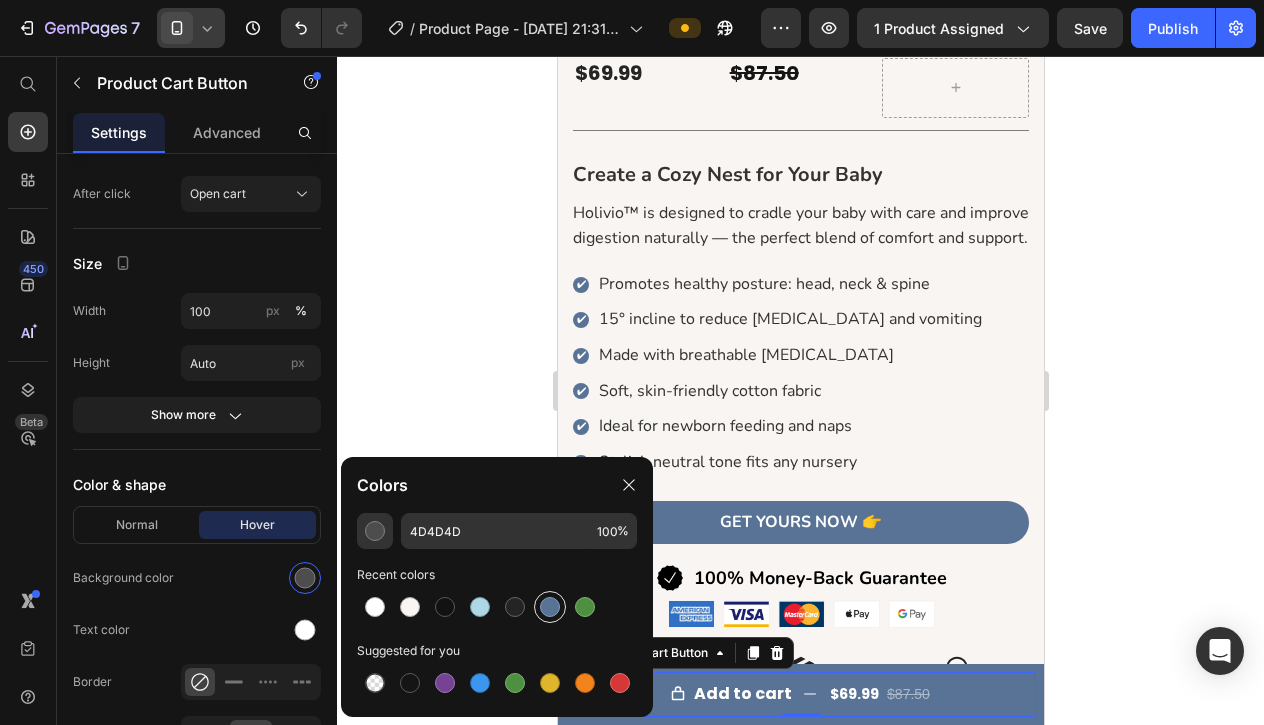 click at bounding box center [550, 607] 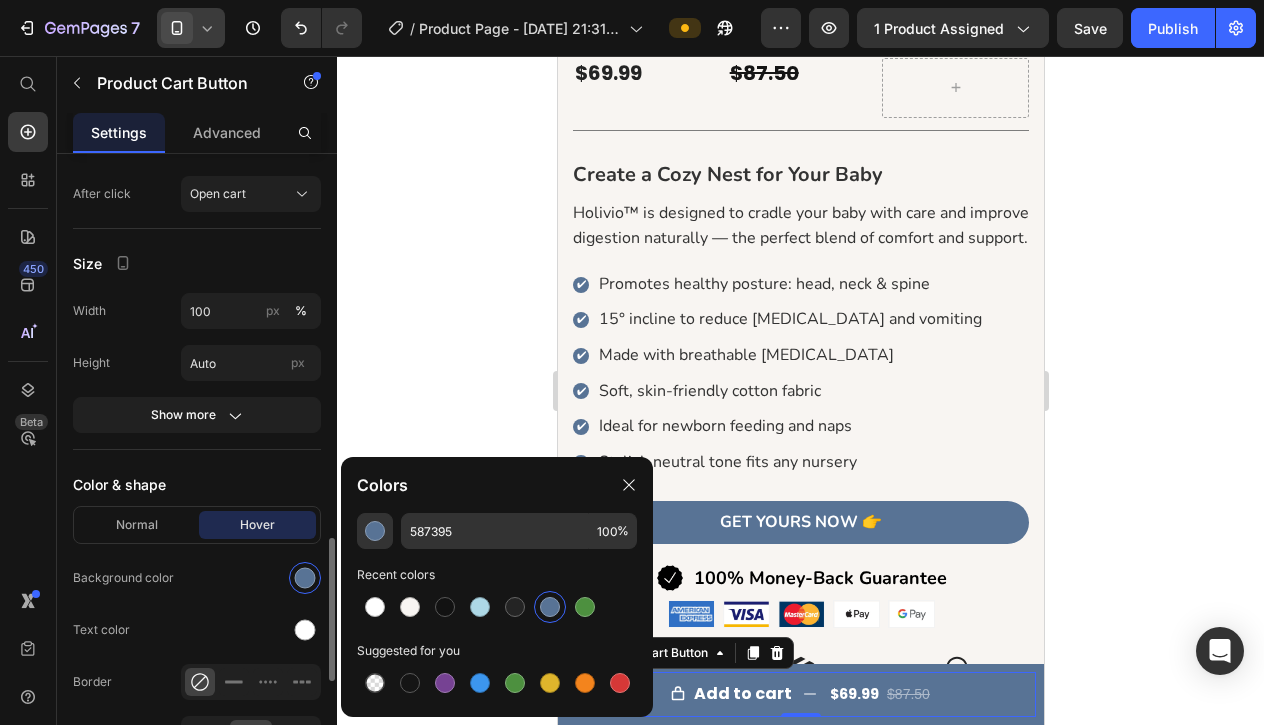 click on "Text color" 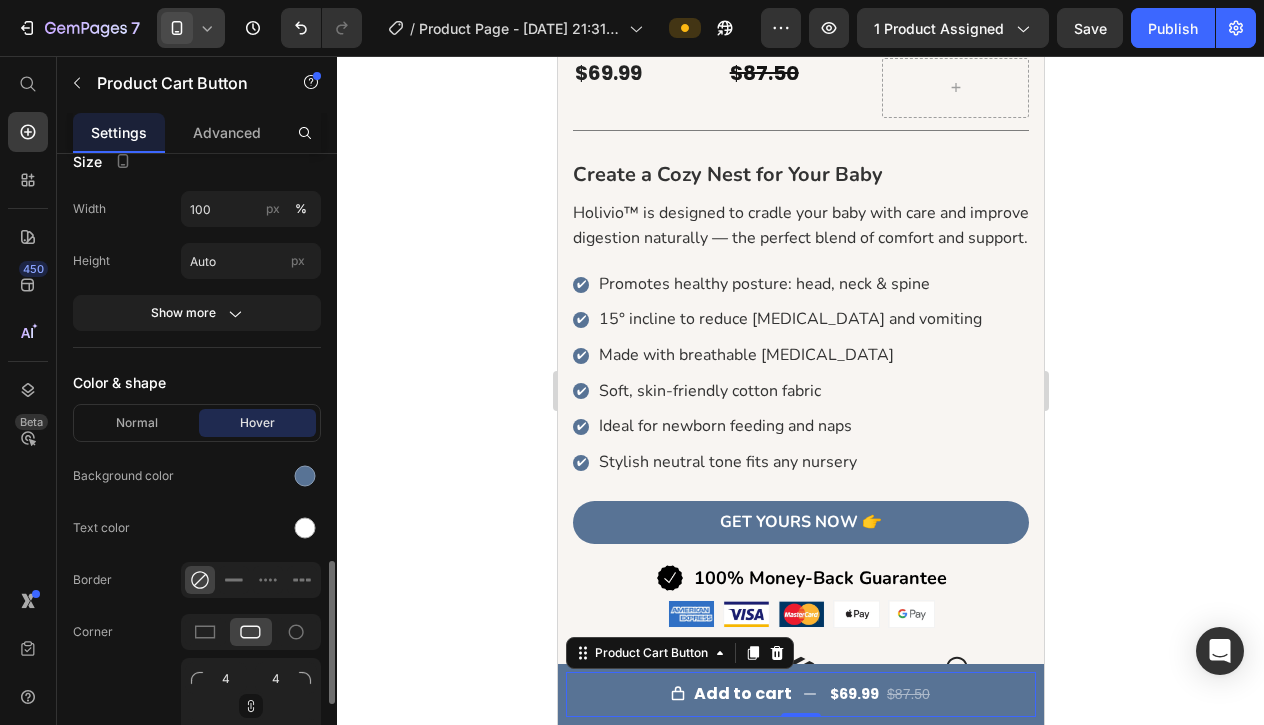 scroll, scrollTop: 1788, scrollLeft: 0, axis: vertical 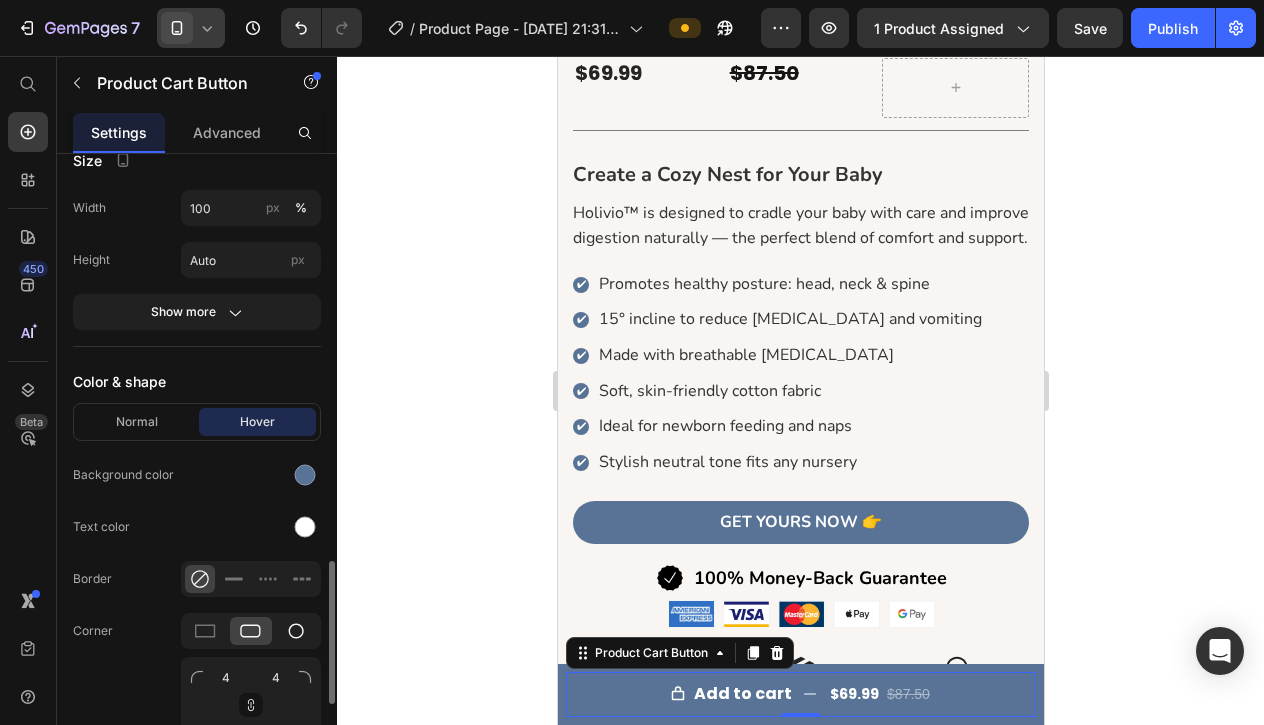 click 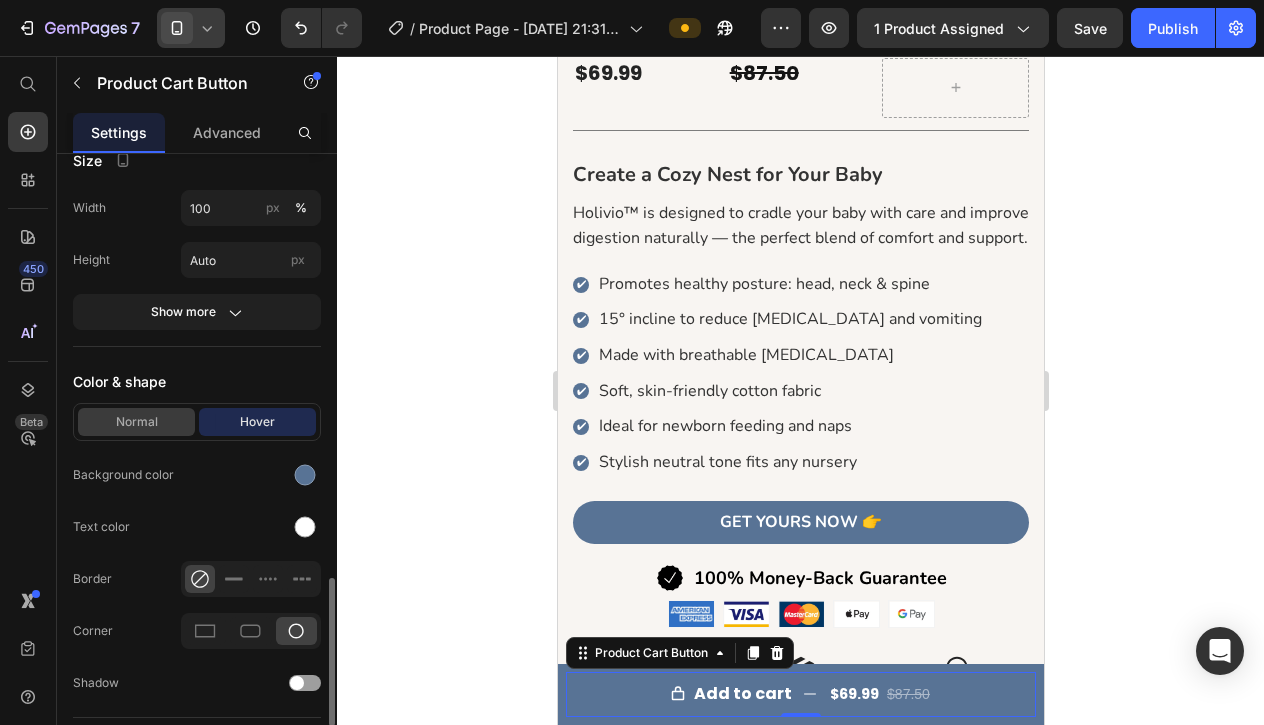 click on "Normal" at bounding box center [136, 422] 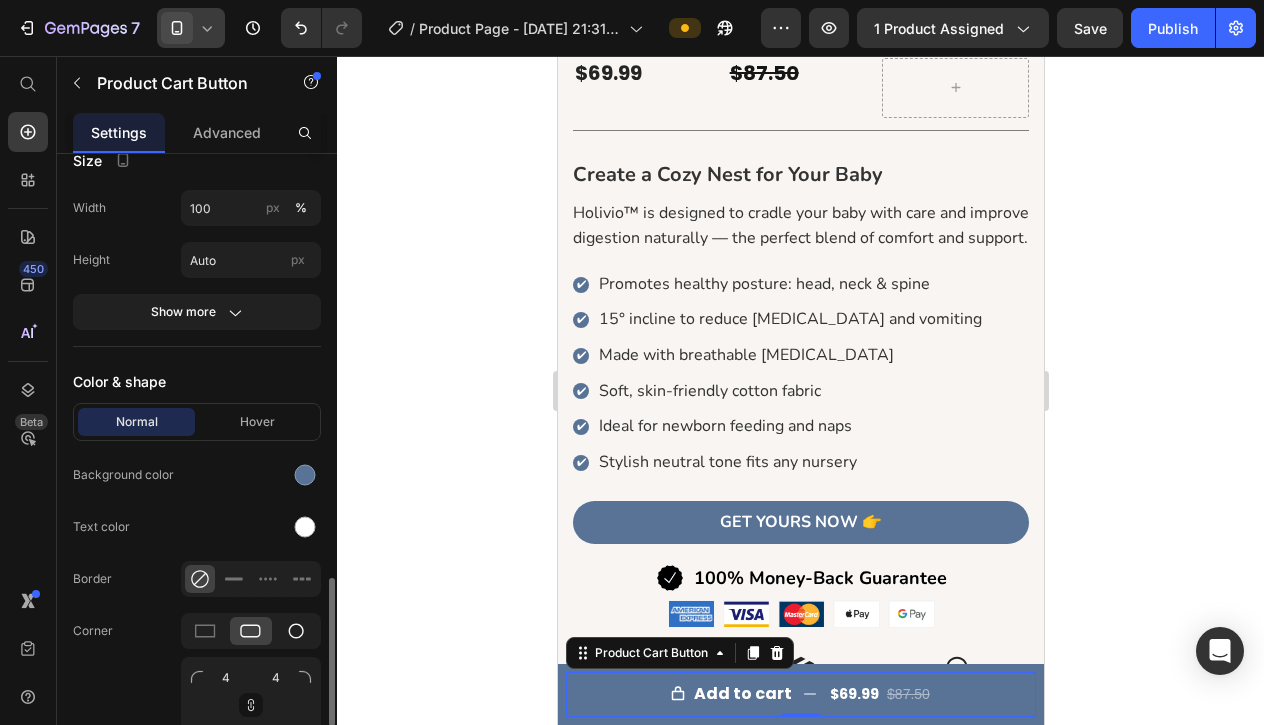 click 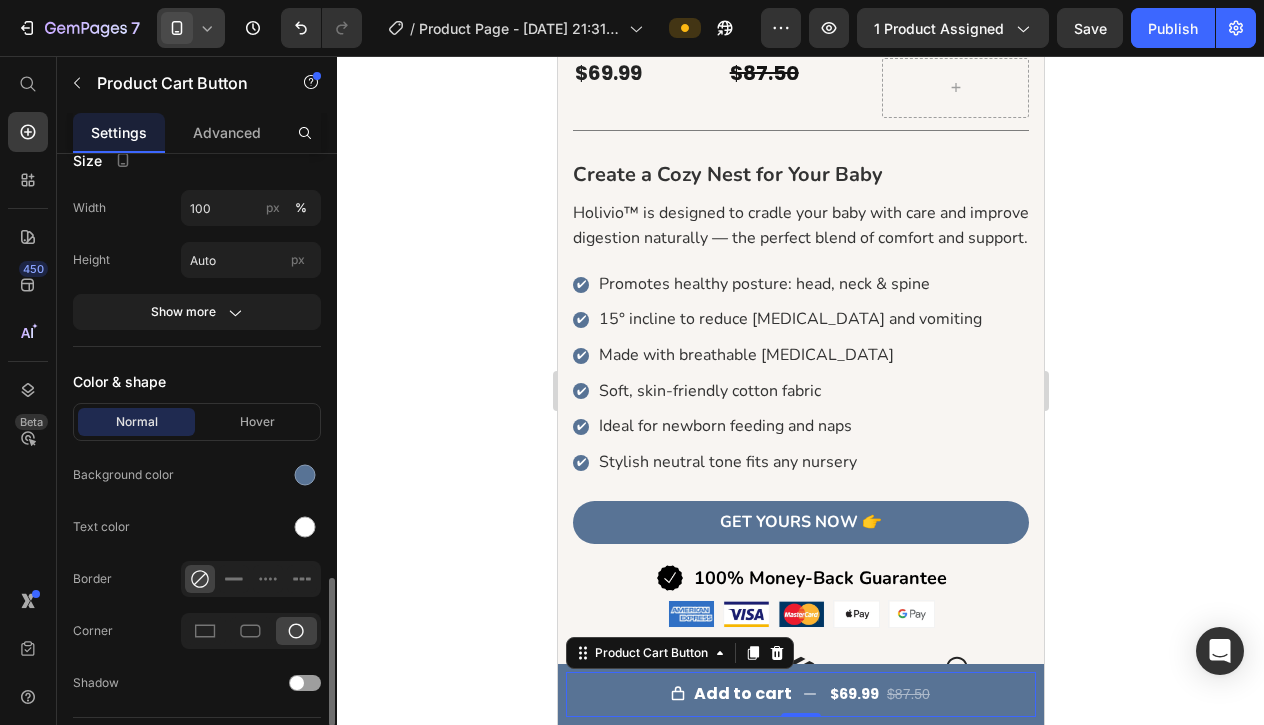 click on "Normal Hover Background color Text color Border Corner Shadow" 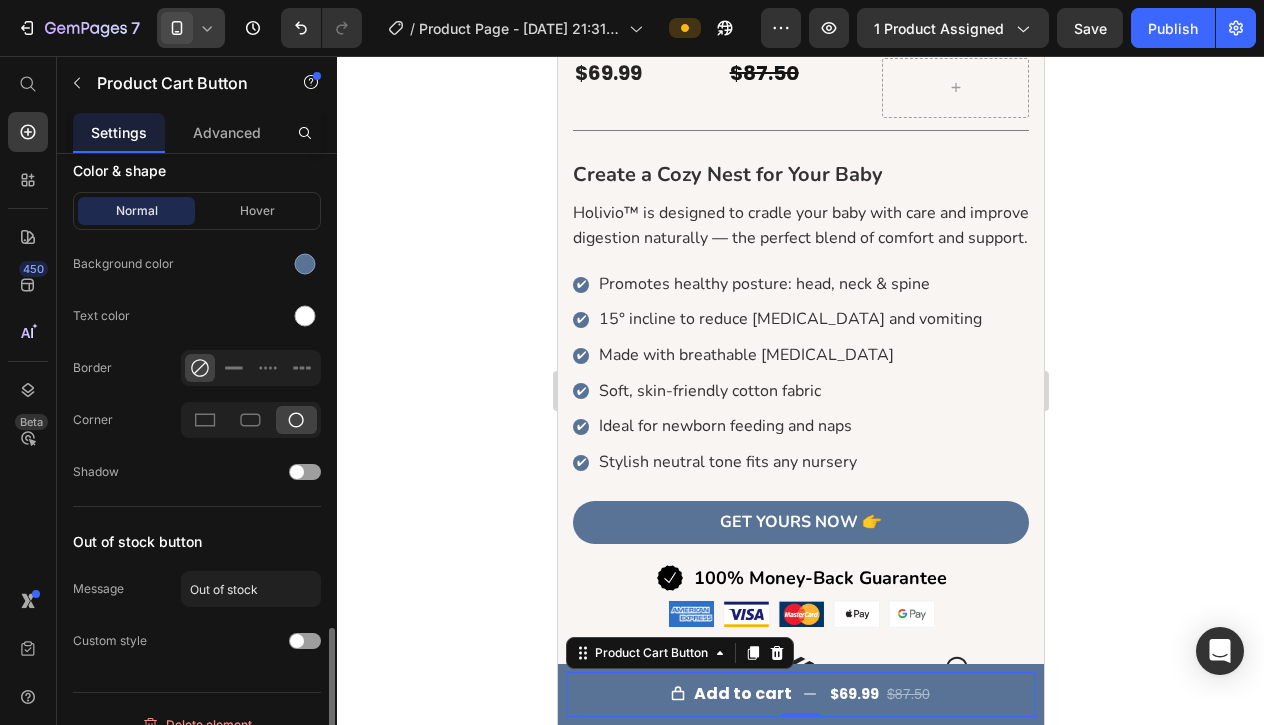 scroll, scrollTop: 2024, scrollLeft: 0, axis: vertical 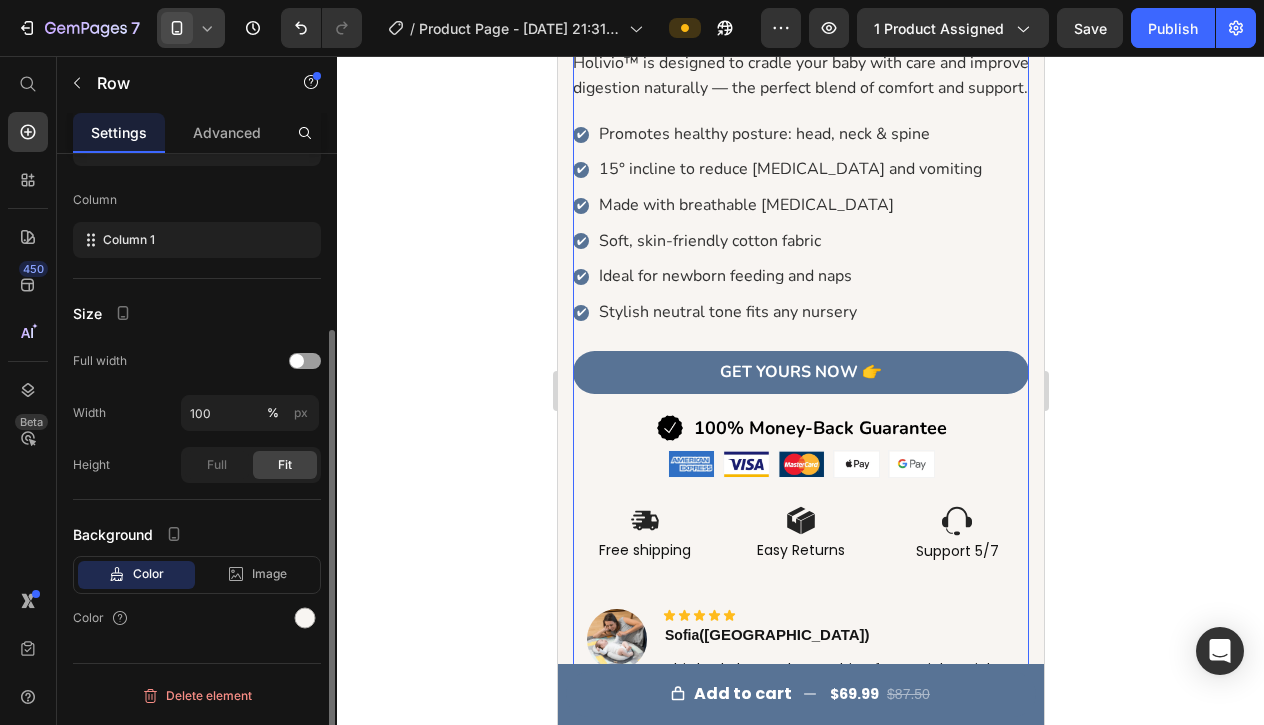 click on "🇬🇧 👶 #1 Baby Bed For Newborns
Custom Code ESSENTIAL FOR BABIES 0-18 MONTHS Text Block                Icon                Icon                Icon                Icon
Icon Icon List Hoz Row Rated 4.8/5 by 12.788+ Happy parents Text Block Holivio™ – Rest Easy, Little One Product Title
$87.50 Product Price $69.99 Product Price Row                Title Line
Create a Cozy Nest for Your Baby
Holivio™ is designed to cradle your baby with care and improve digestion naturally — the perfect blend of comfort and support.
✔
Promotes healthy posture: head, neck & spine
✔
15° incline to reduce [MEDICAL_DATA] and vomiting
✔
Made with breathable [MEDICAL_DATA]
✔
Soft, skin-friendly cotton fabric
✔
Ideal for newborn feeding and naps
✔
Stylish neutral tone fits any nursery
Custom Code" at bounding box center (800, 239) 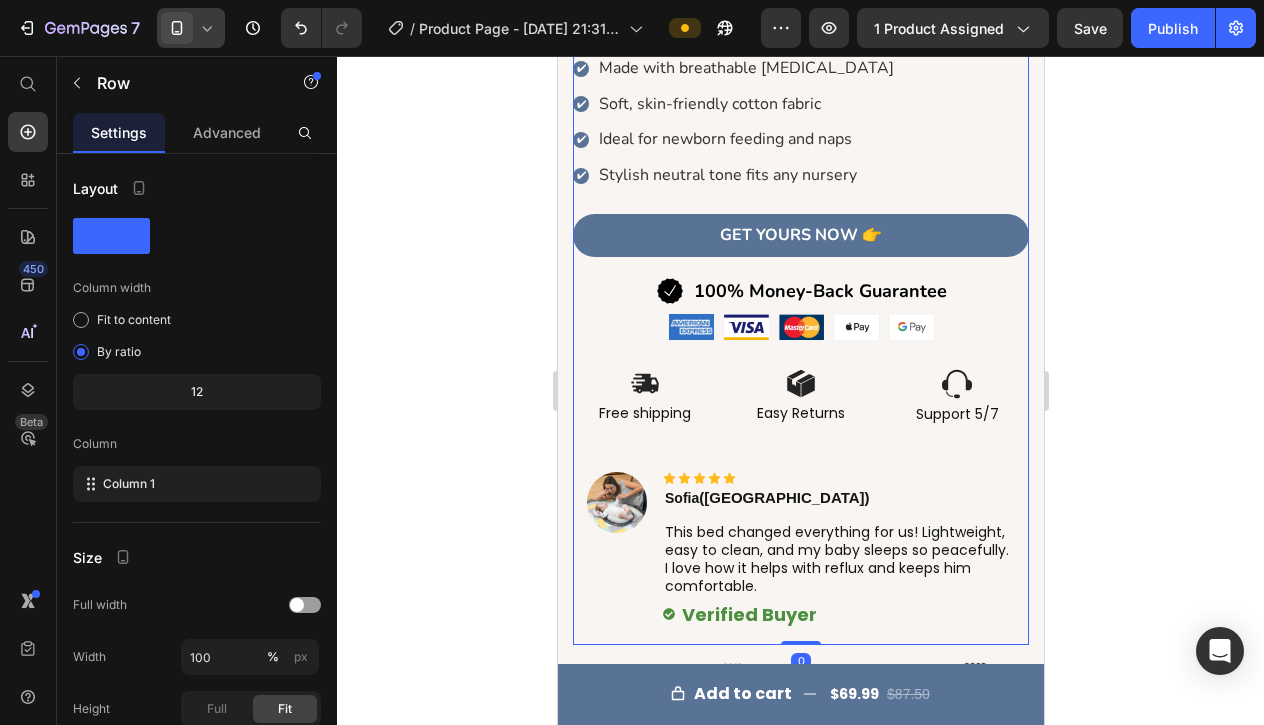 scroll, scrollTop: 1135, scrollLeft: 0, axis: vertical 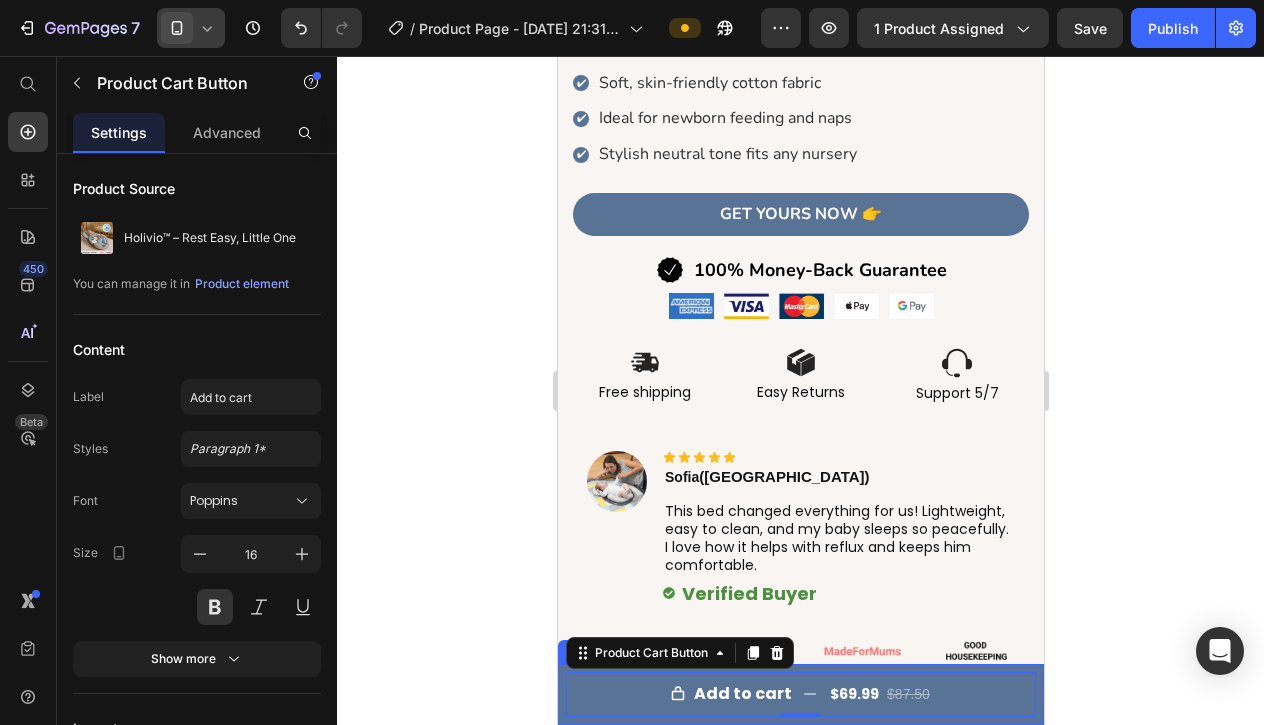 click on "Product Images Holivio™ – Rest Easy, Little One Product Title $69.99 Product Price Row Grey - $69.99  Product Variants & Swatches 1 Product Quantity
Add to cart
$69.99 $87.50 Product Cart Button   0 Row Product" at bounding box center [800, 694] 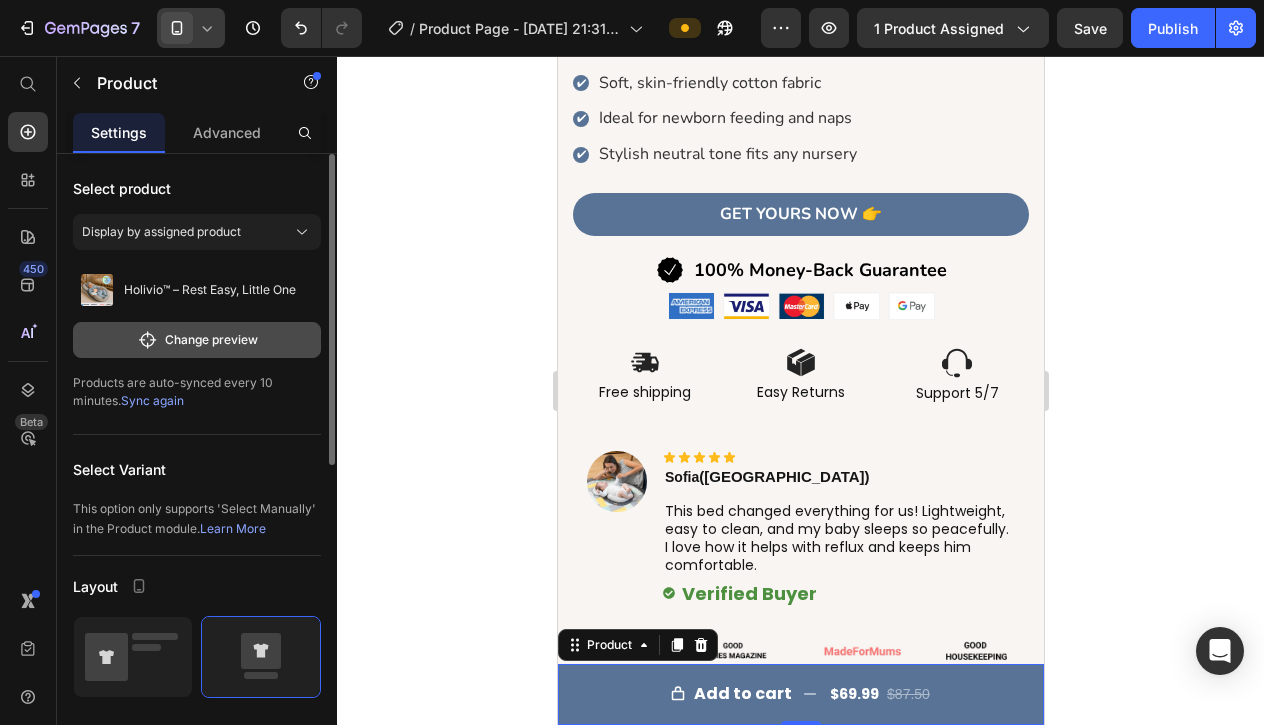 click on "Change preview" at bounding box center (197, 340) 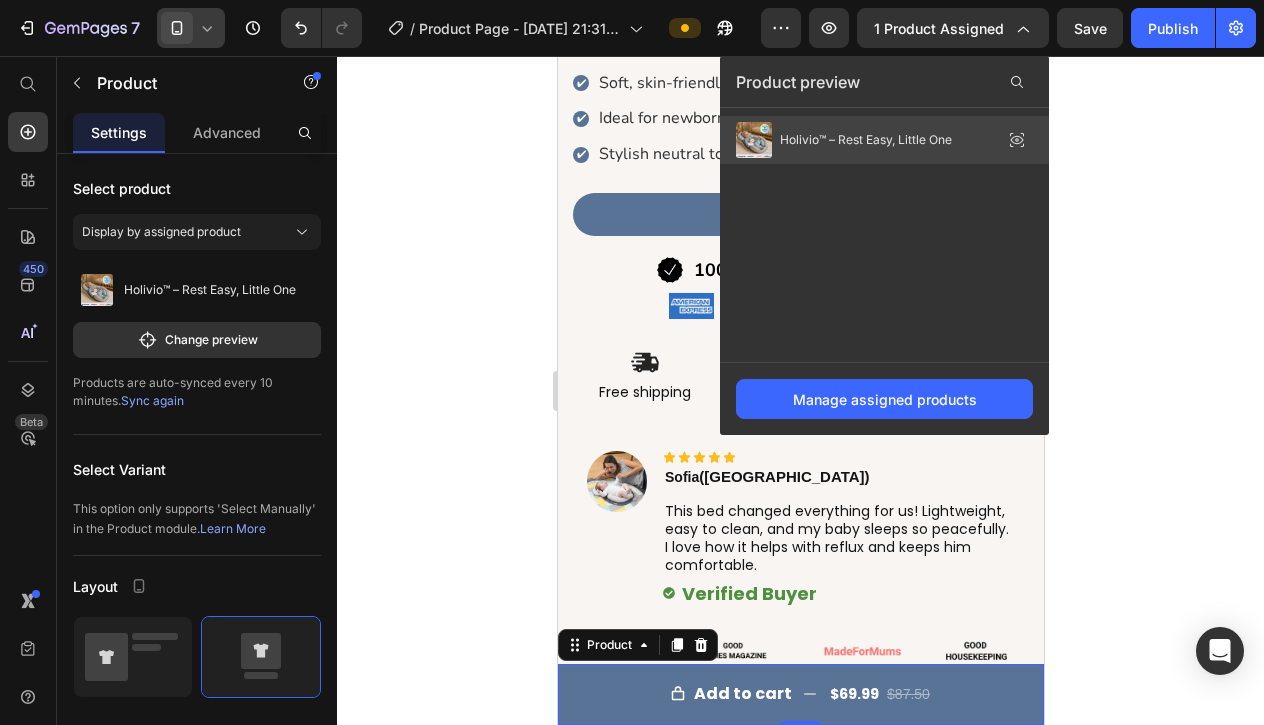 click on "Holivio™ – Rest Easy, Little One" at bounding box center (866, 140) 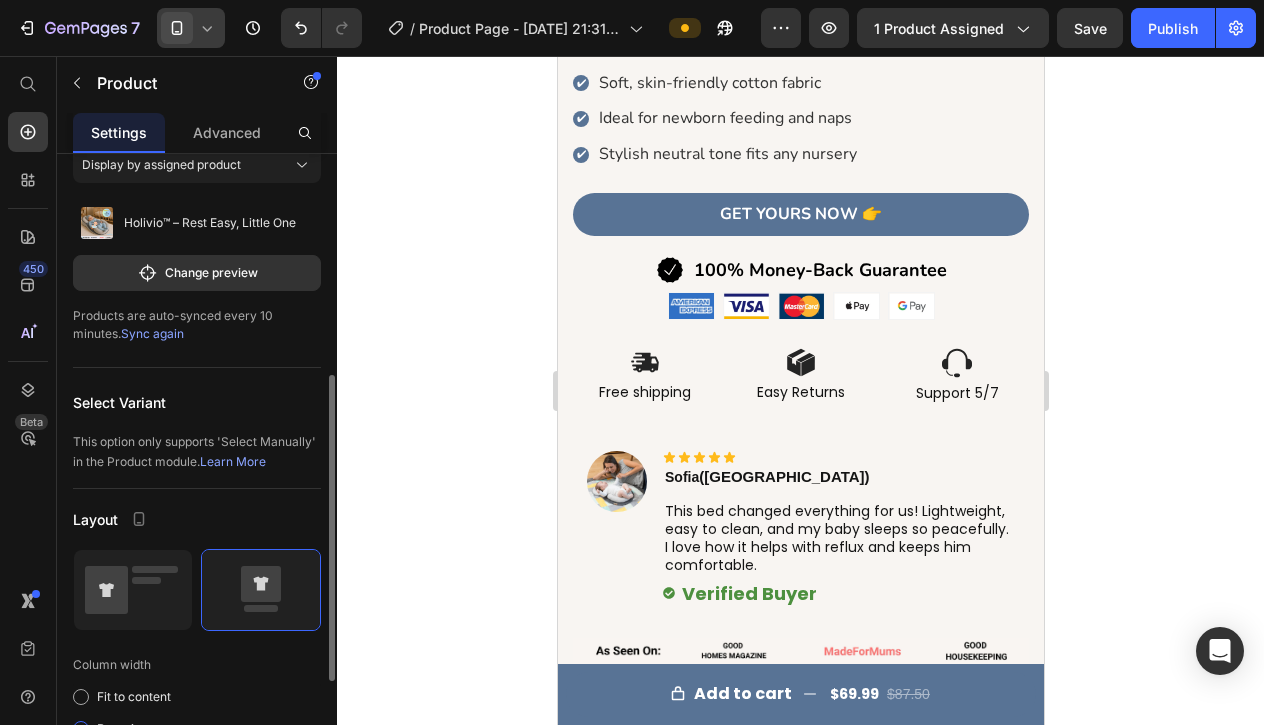 scroll, scrollTop: 0, scrollLeft: 0, axis: both 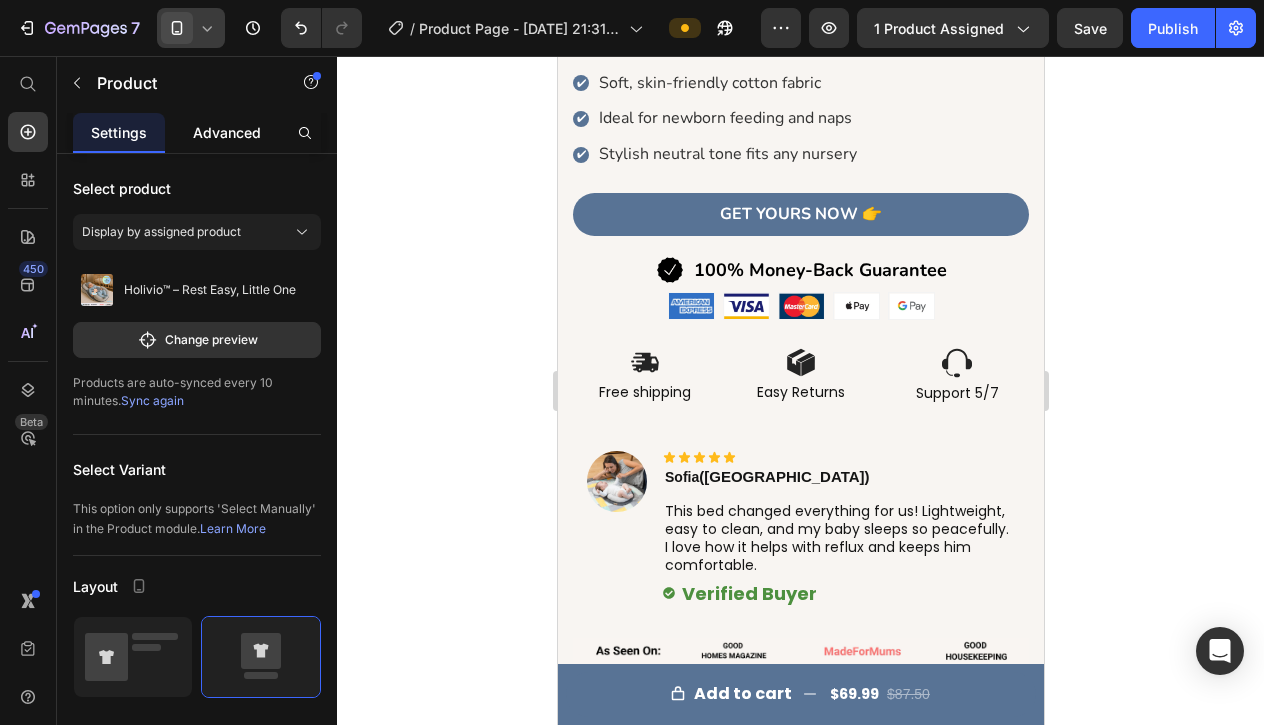 click on "Advanced" at bounding box center (227, 132) 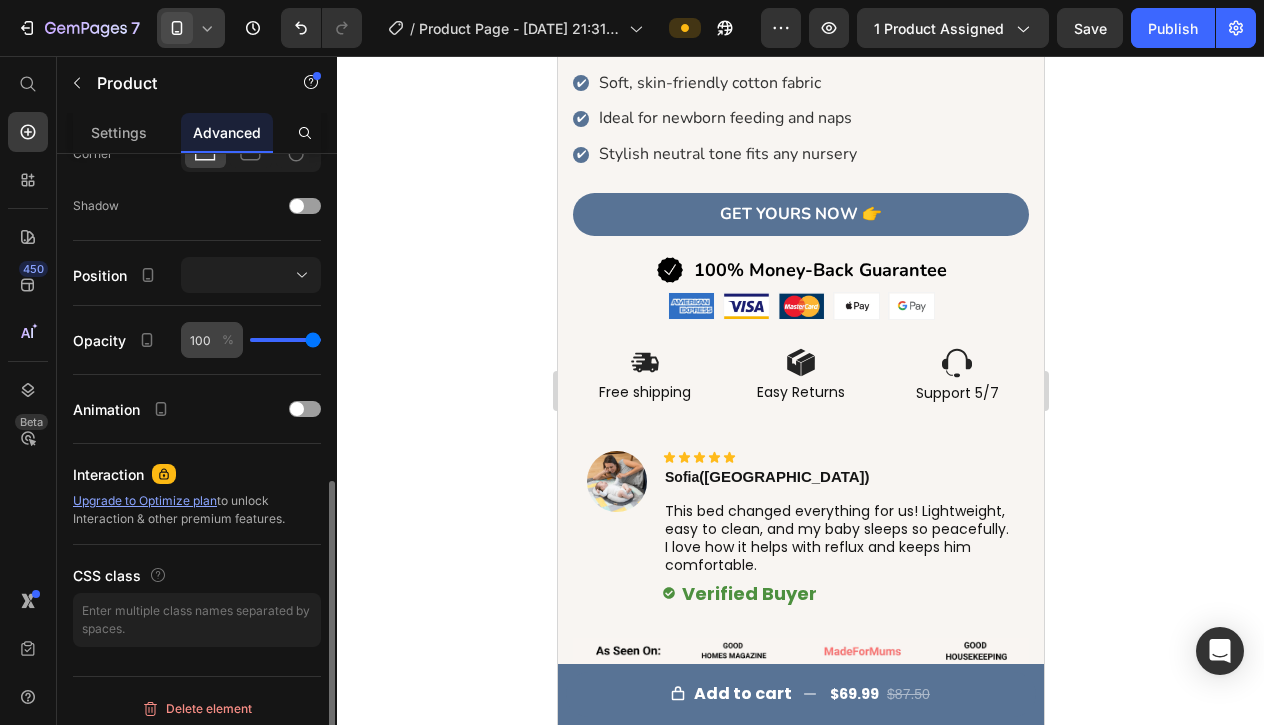 scroll, scrollTop: 641, scrollLeft: 0, axis: vertical 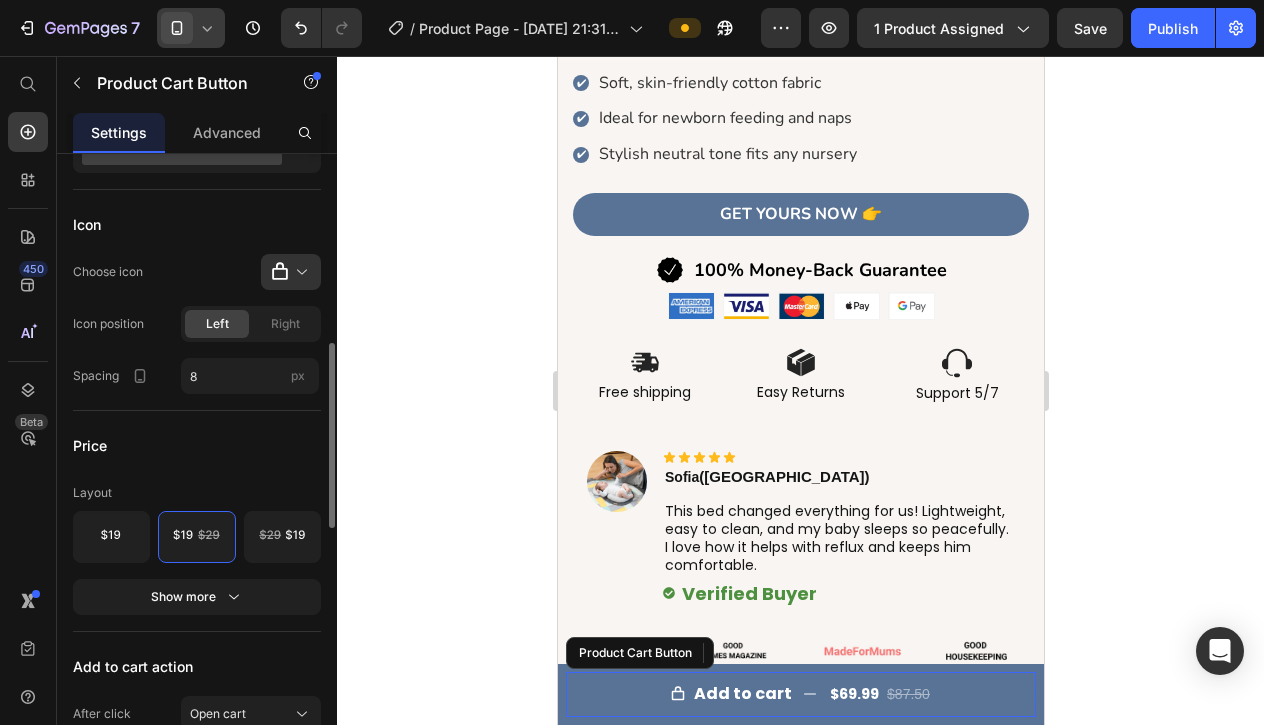 click 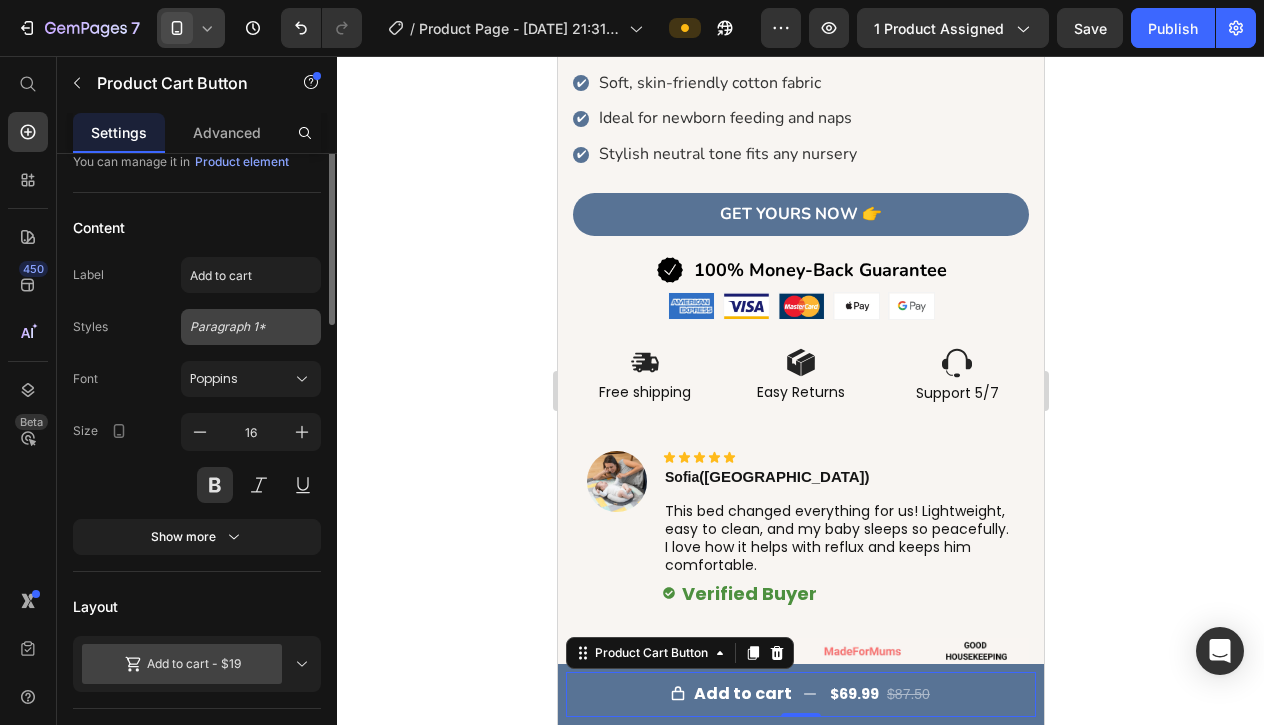 scroll, scrollTop: 132, scrollLeft: 0, axis: vertical 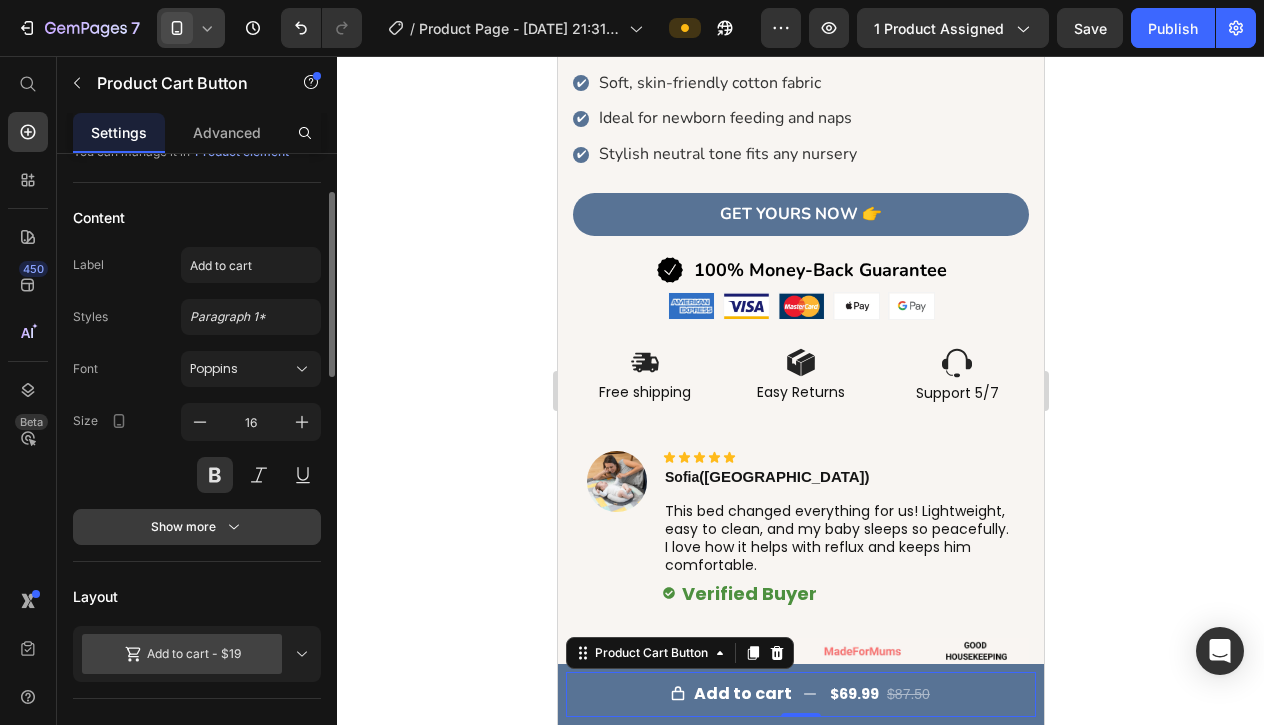 click on "Show more" at bounding box center (197, 527) 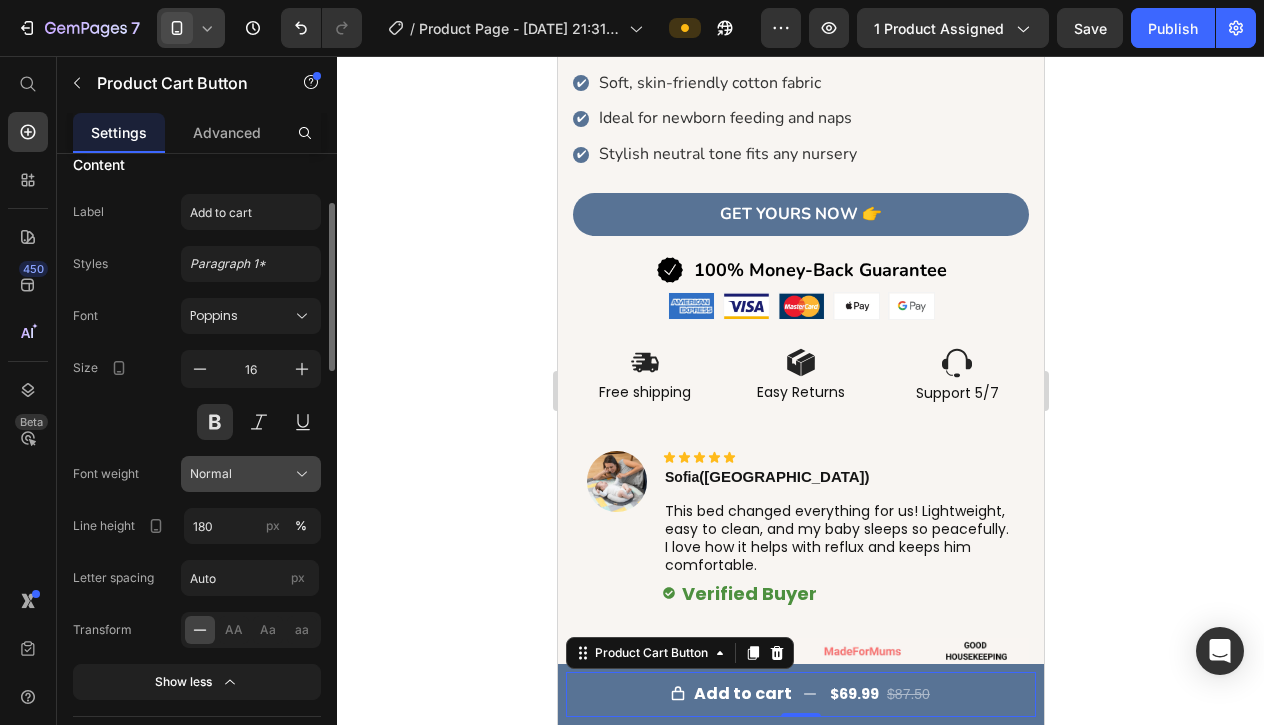 scroll, scrollTop: 202, scrollLeft: 0, axis: vertical 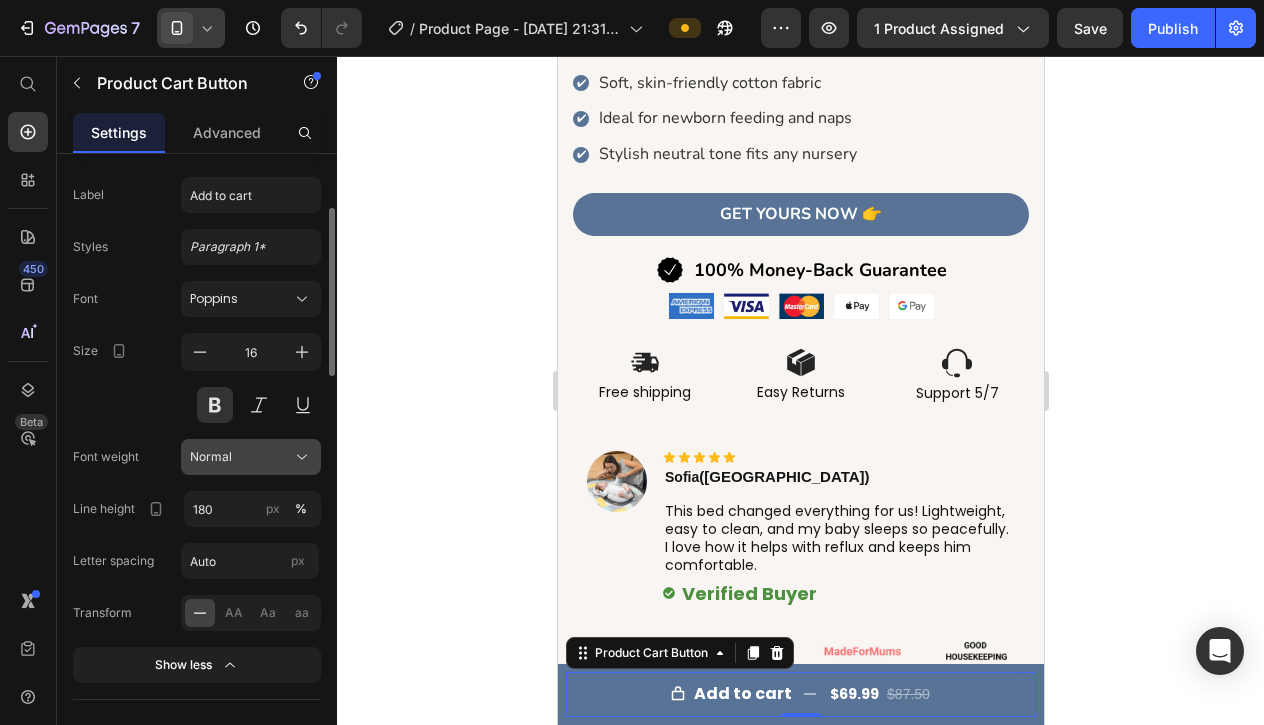 click 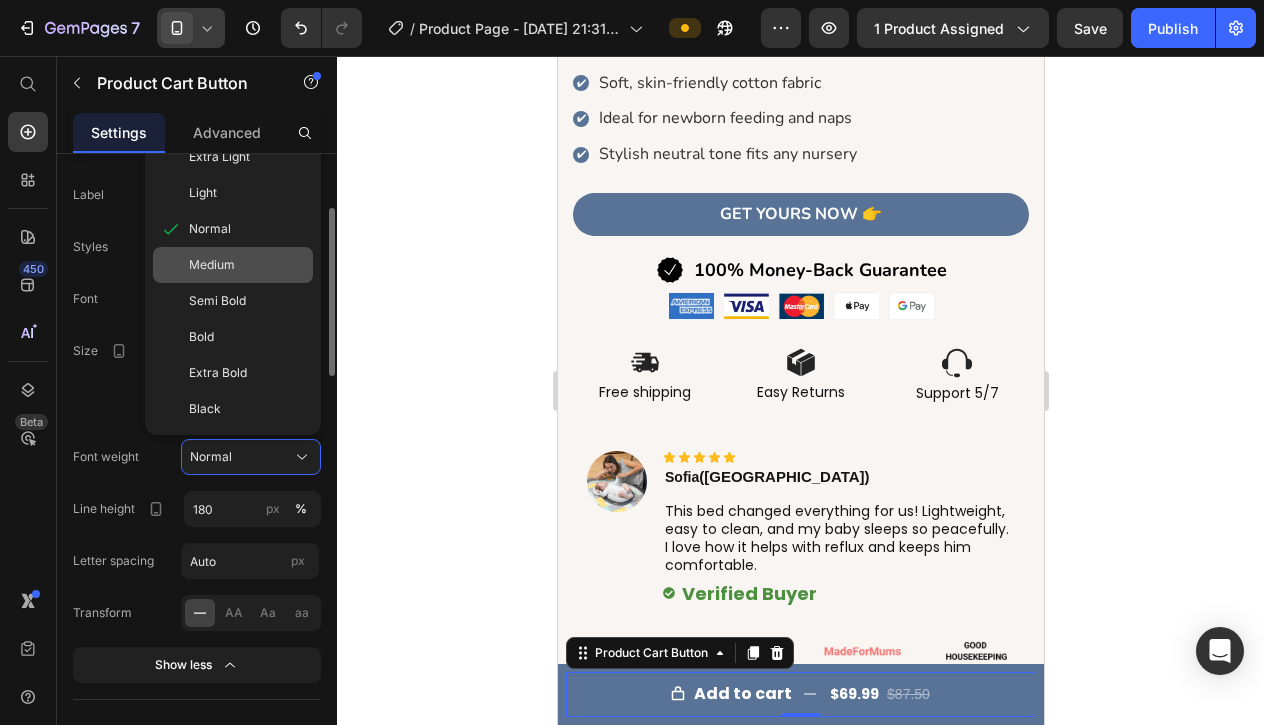 click on "Medium" at bounding box center (247, 265) 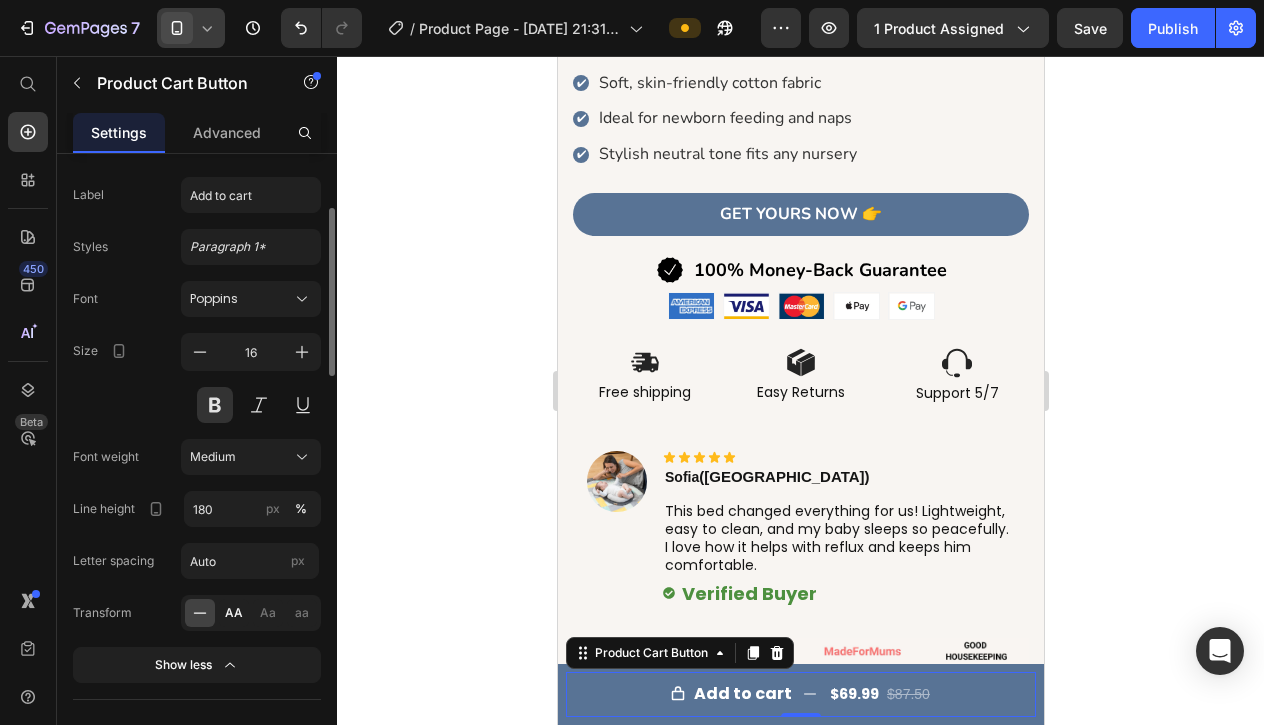 click on "AA" 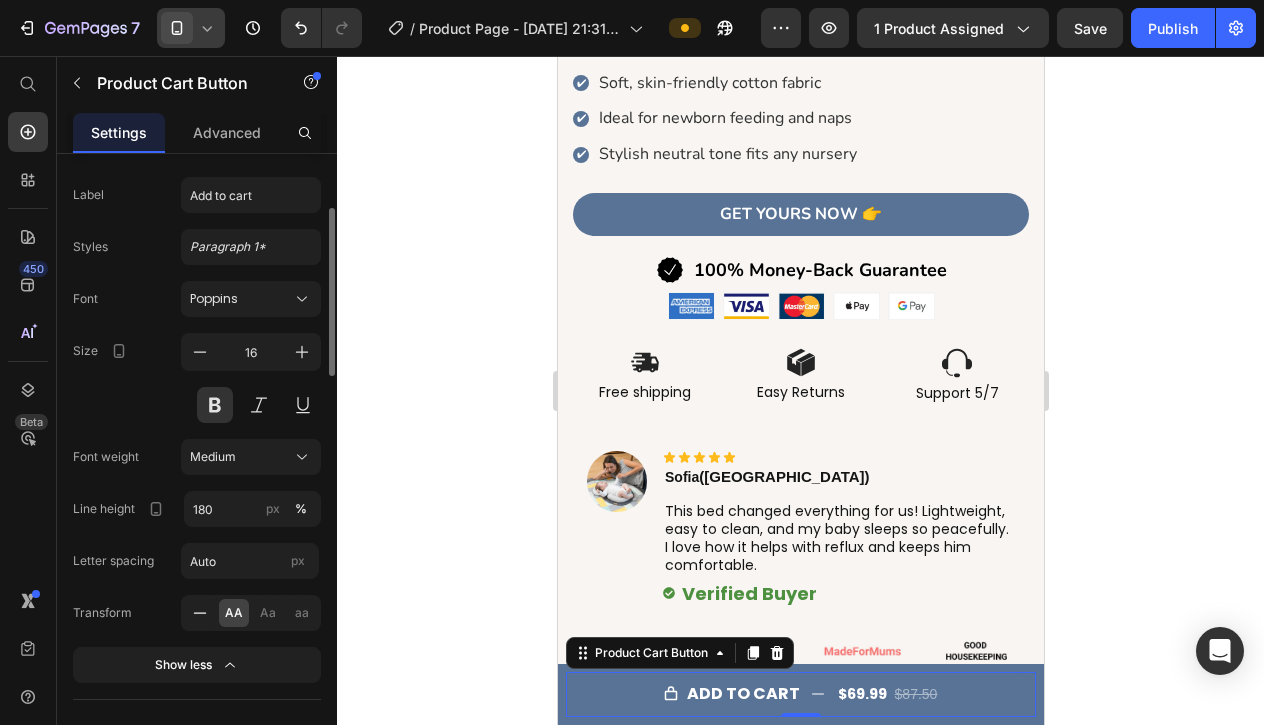 click 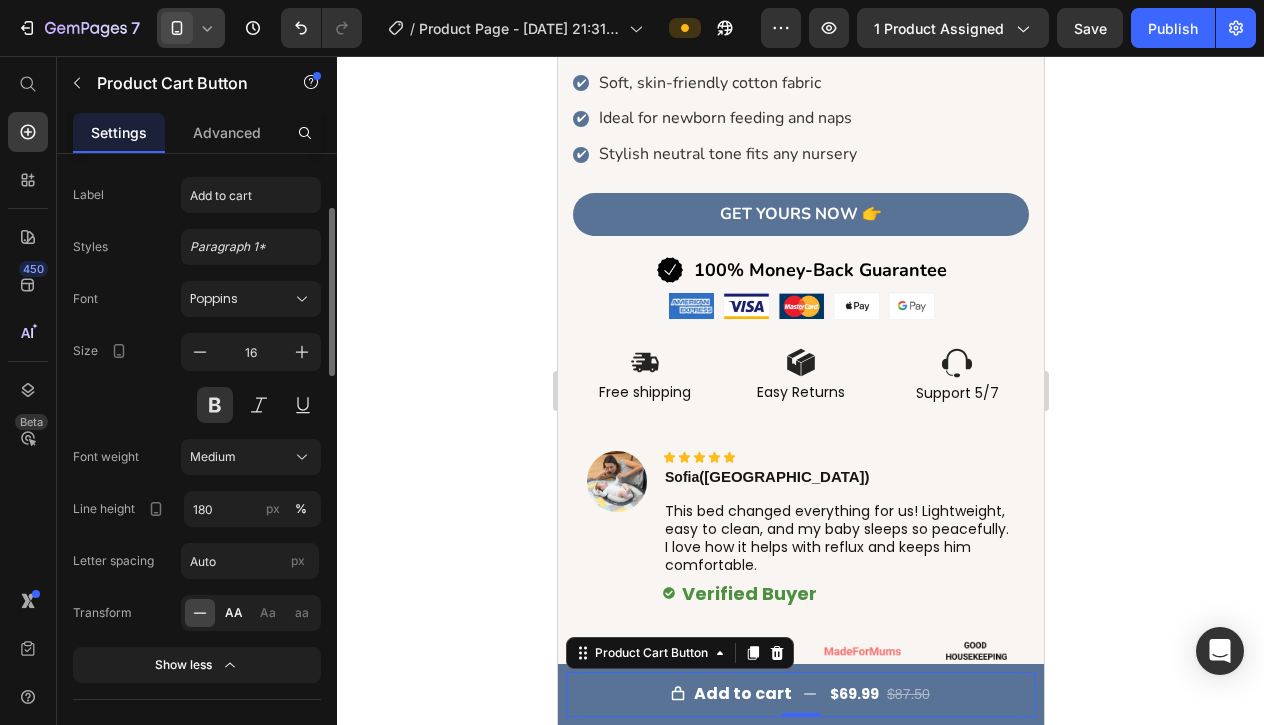 click on "AA" 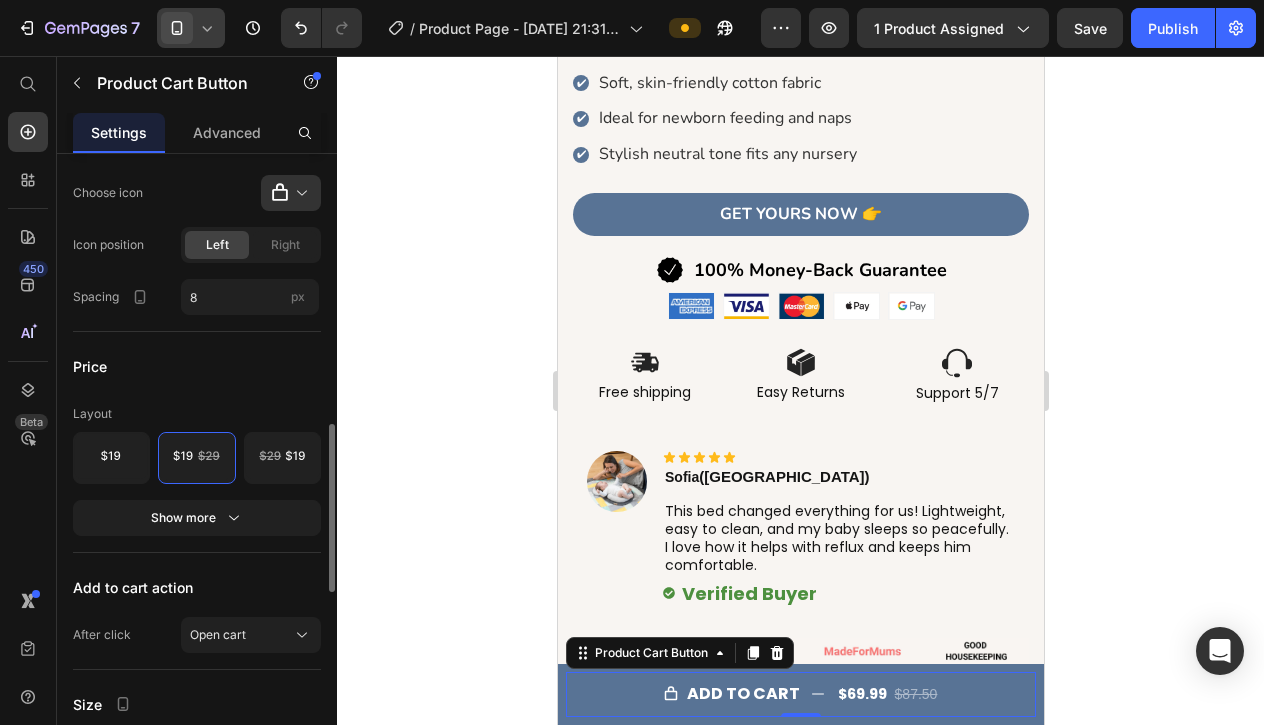 scroll, scrollTop: 948, scrollLeft: 0, axis: vertical 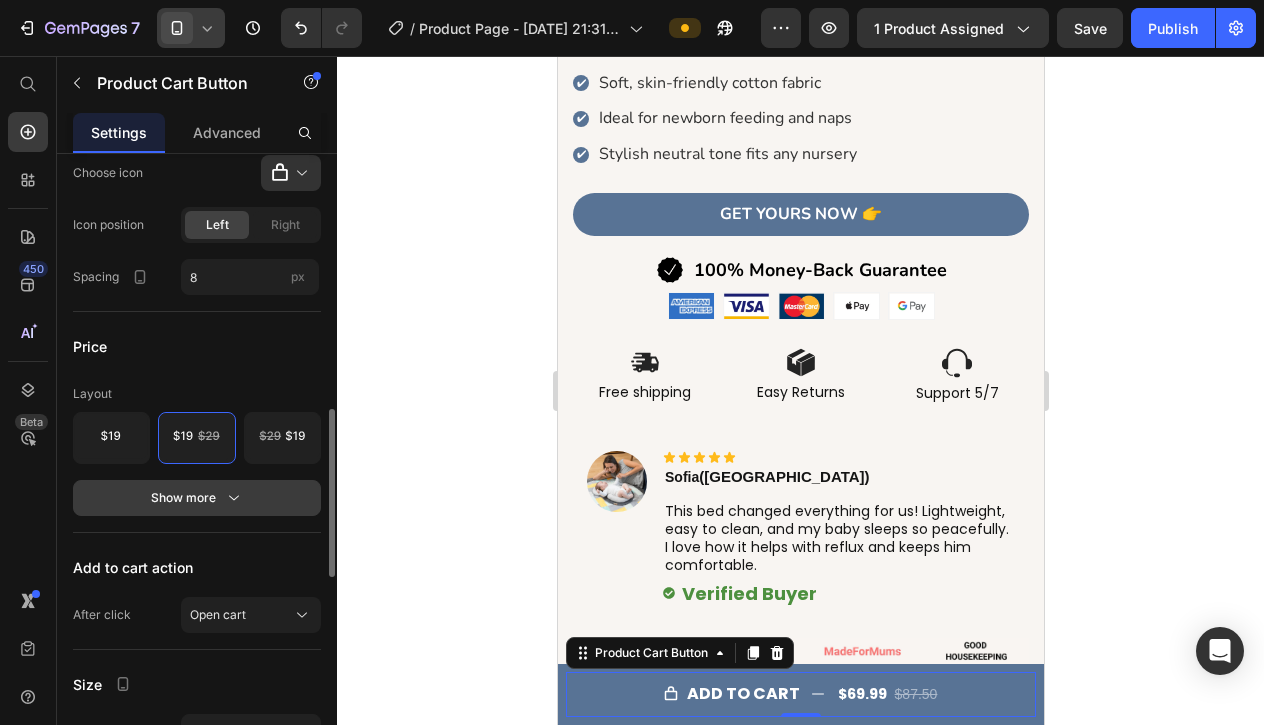 click 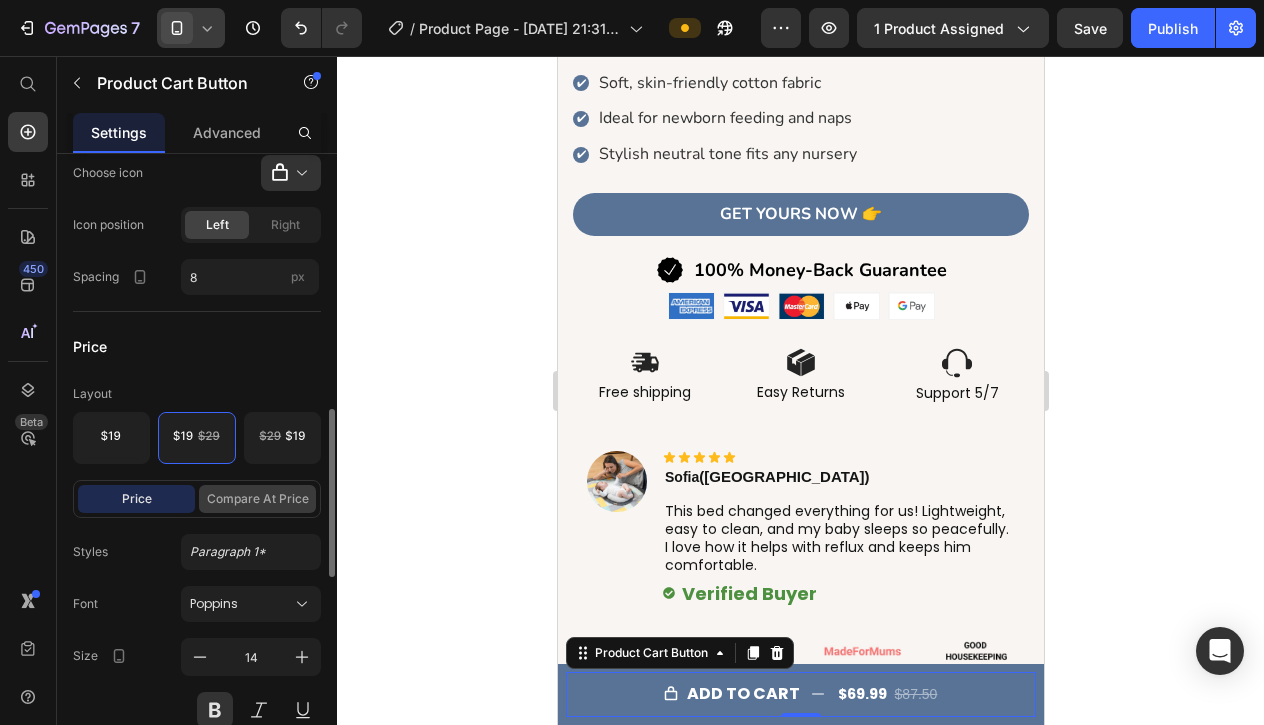 click on "Compare at price" at bounding box center [257, 499] 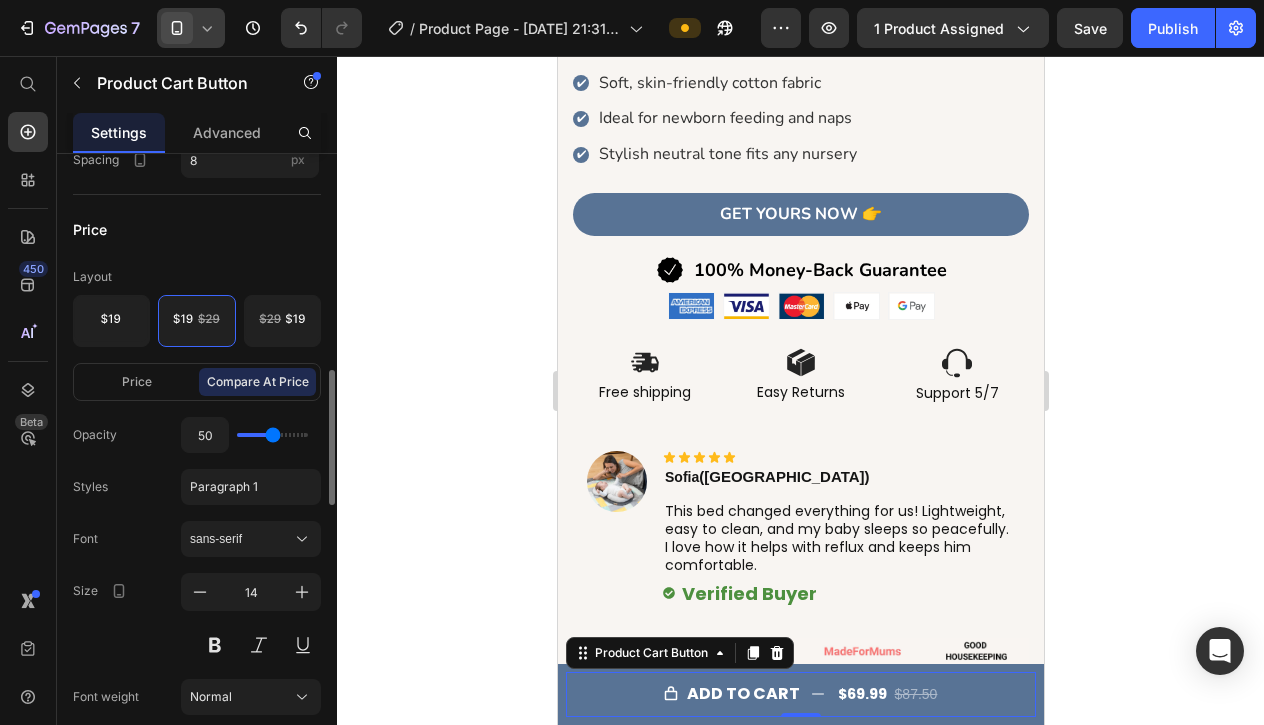 scroll, scrollTop: 1071, scrollLeft: 0, axis: vertical 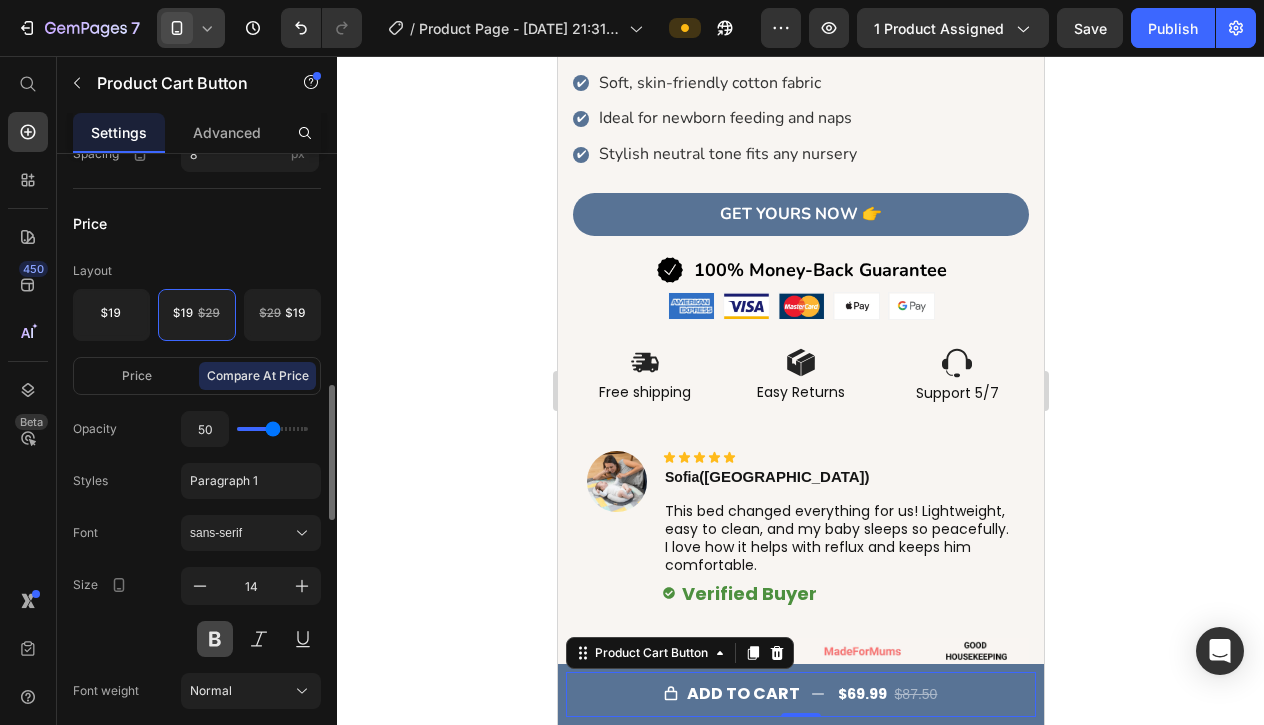 click at bounding box center (215, 639) 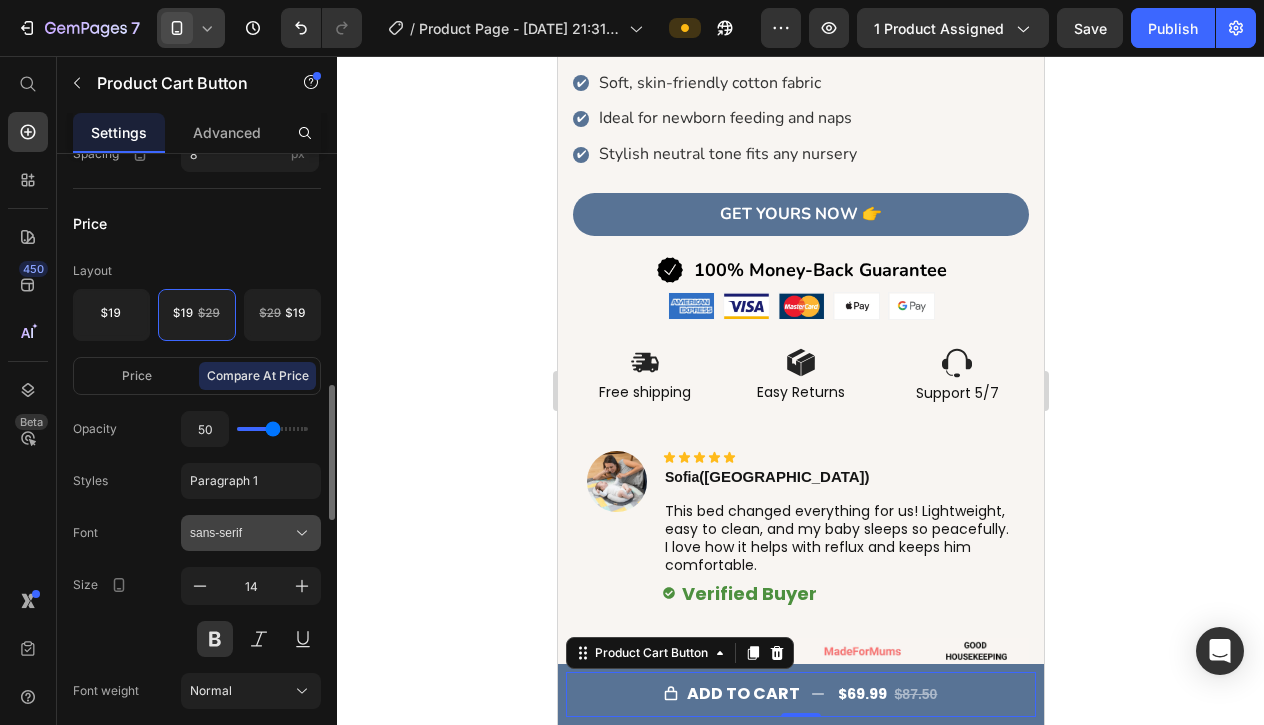 click on "sans-serif" at bounding box center [241, 533] 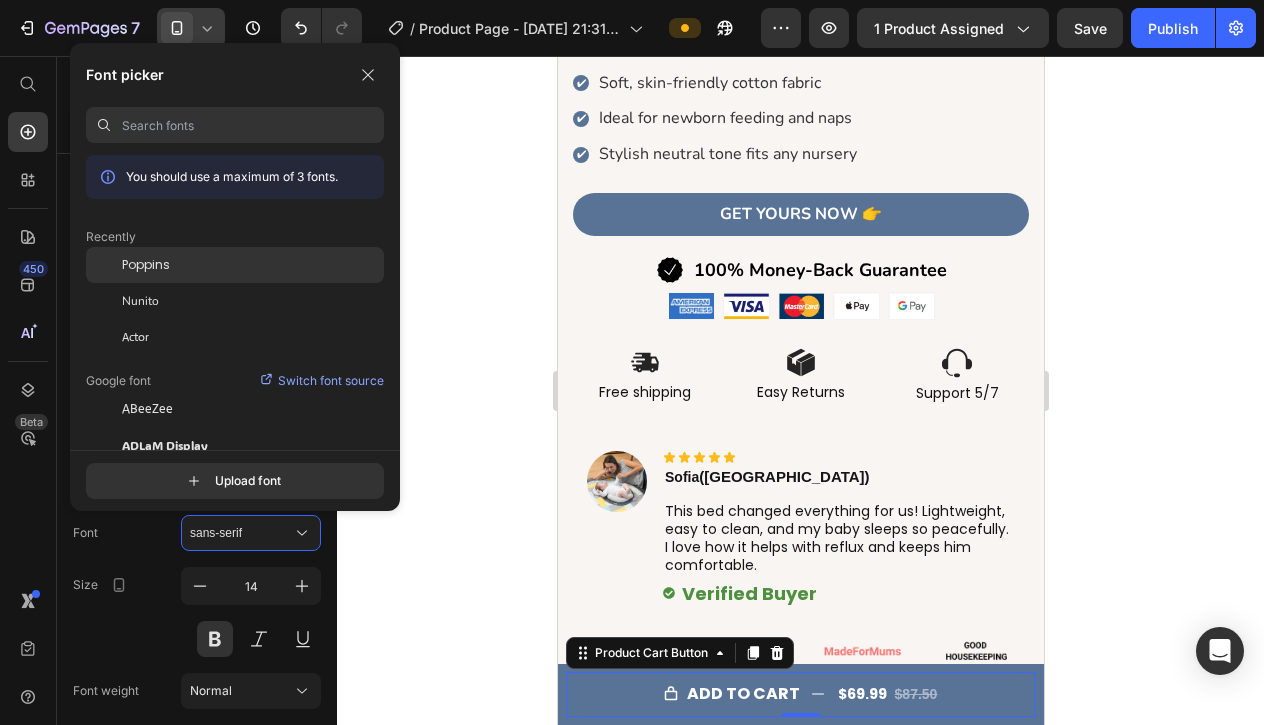 click on "Poppins" 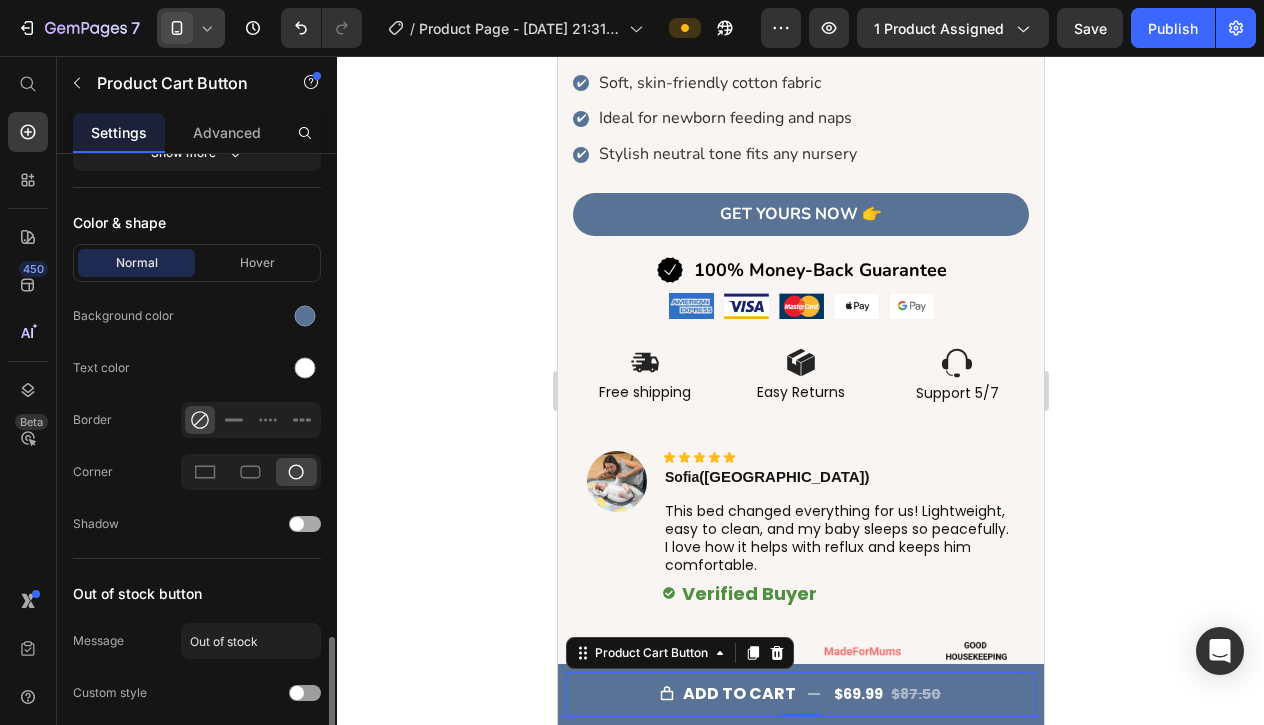 scroll, scrollTop: 2173, scrollLeft: 0, axis: vertical 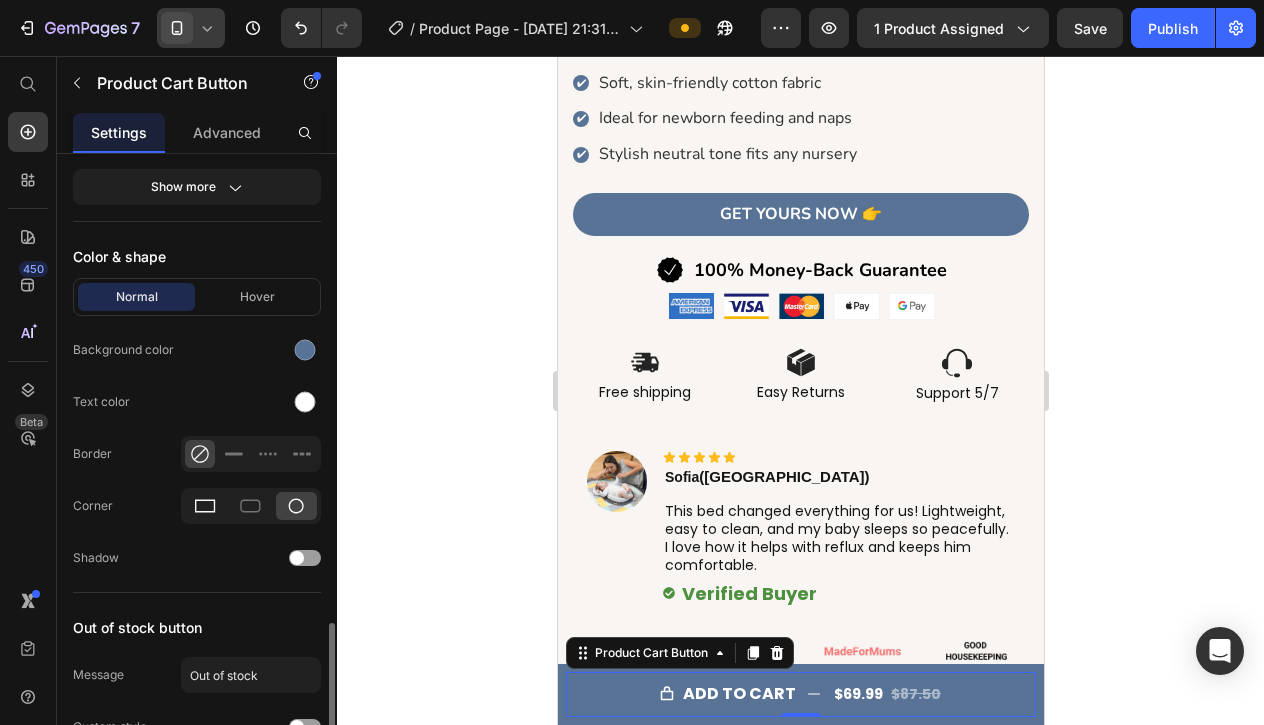 click 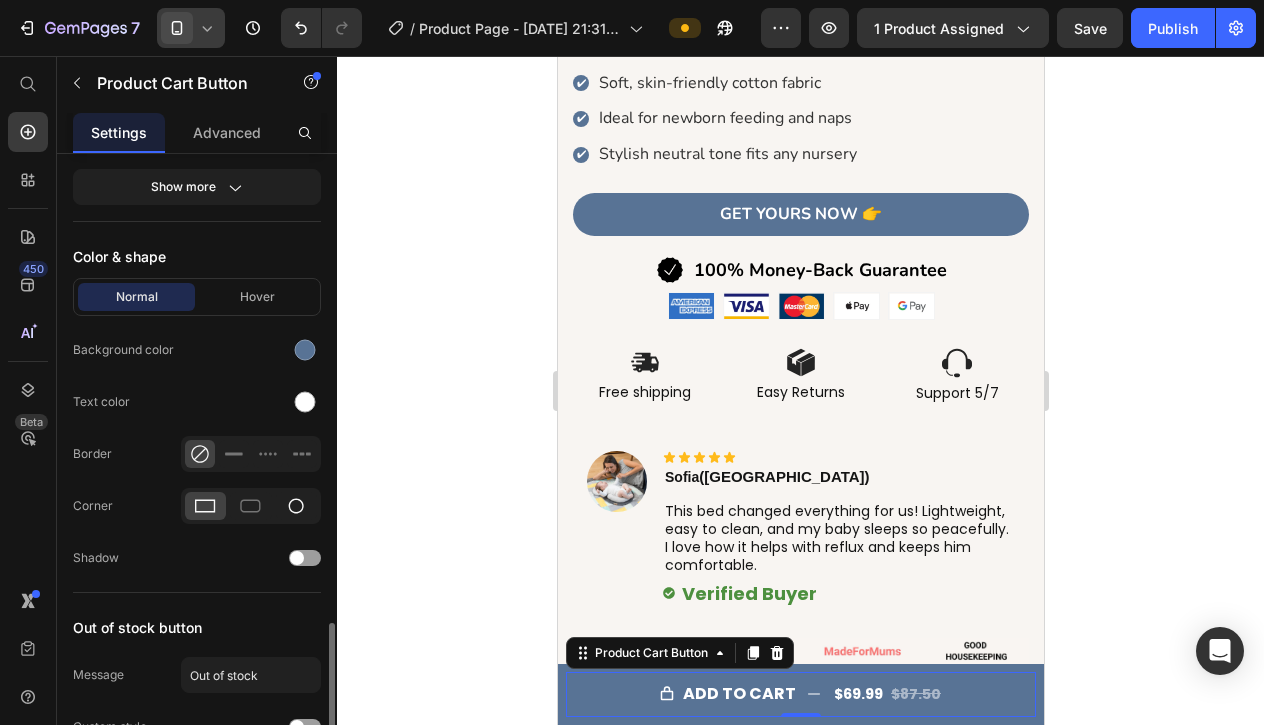 click 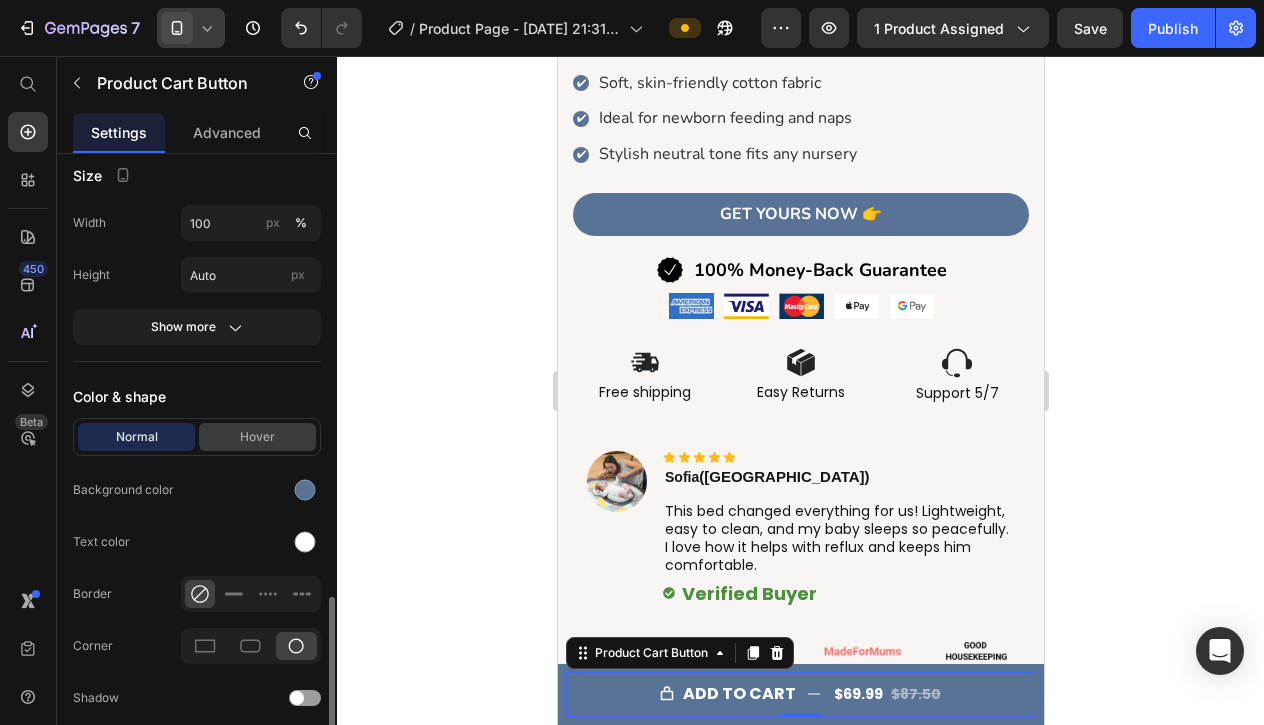 scroll, scrollTop: 2032, scrollLeft: 0, axis: vertical 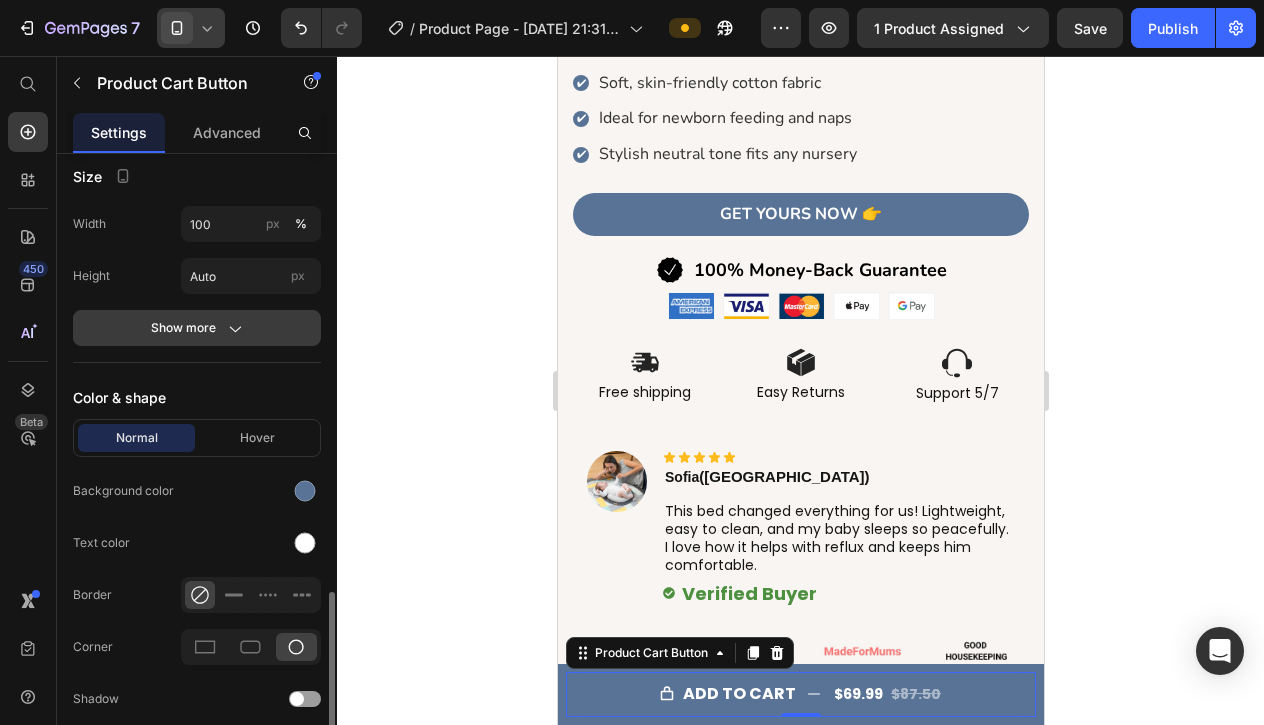 click 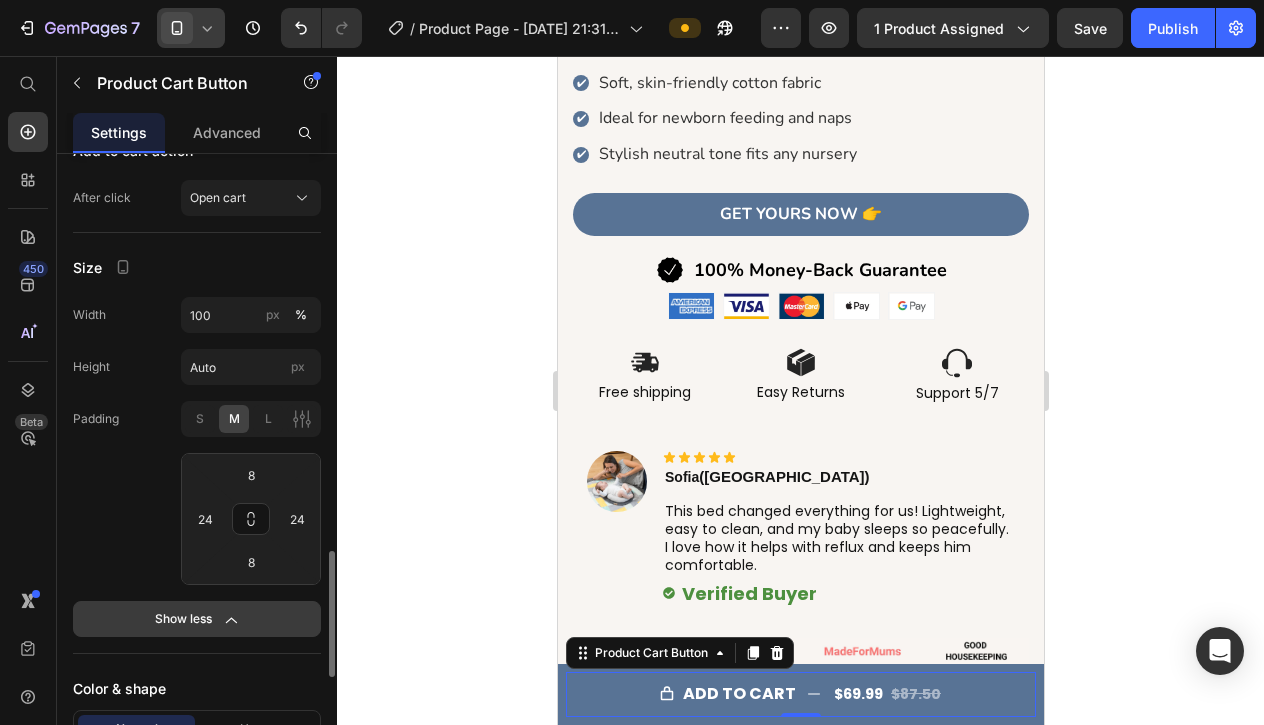 scroll, scrollTop: 1924, scrollLeft: 0, axis: vertical 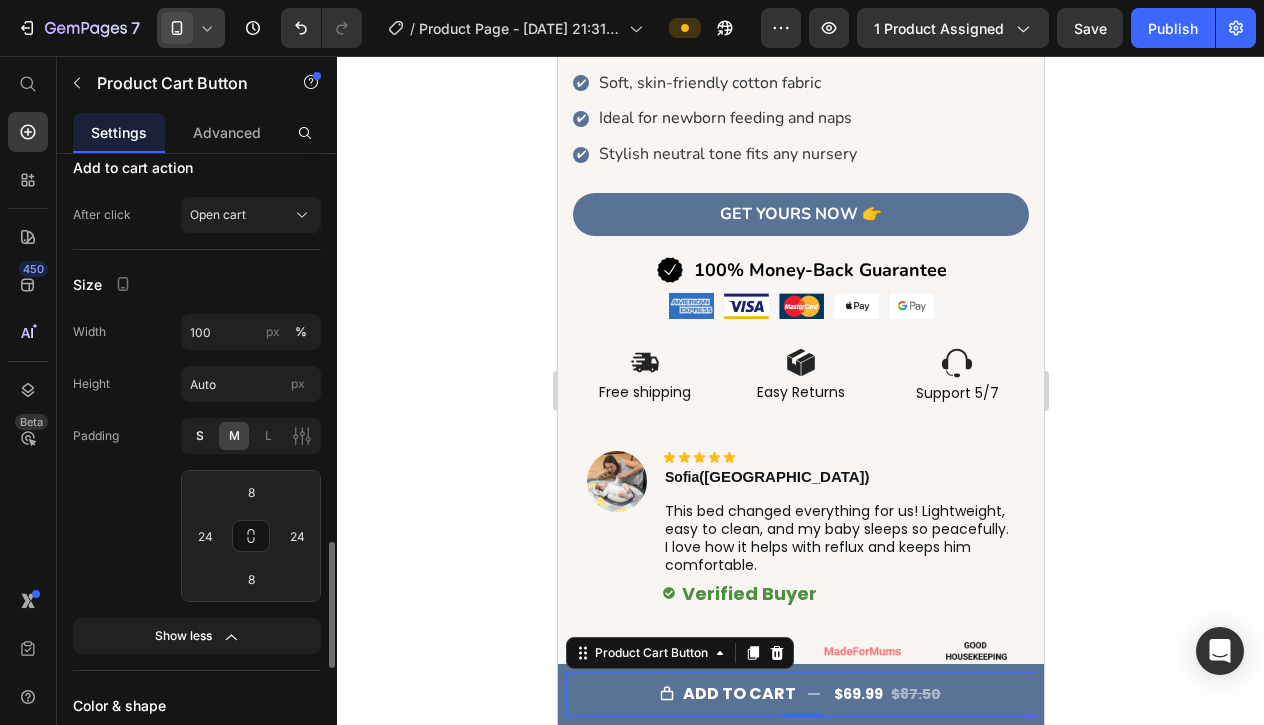 click on "S" 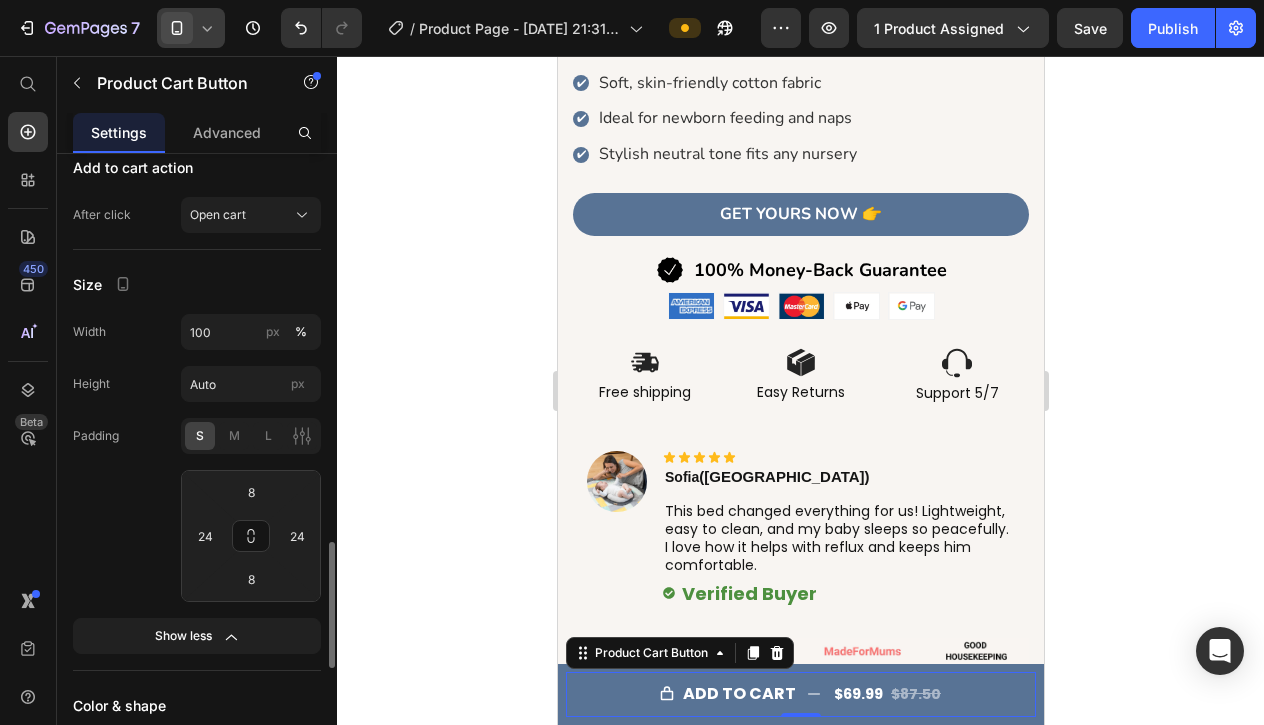 type on "4" 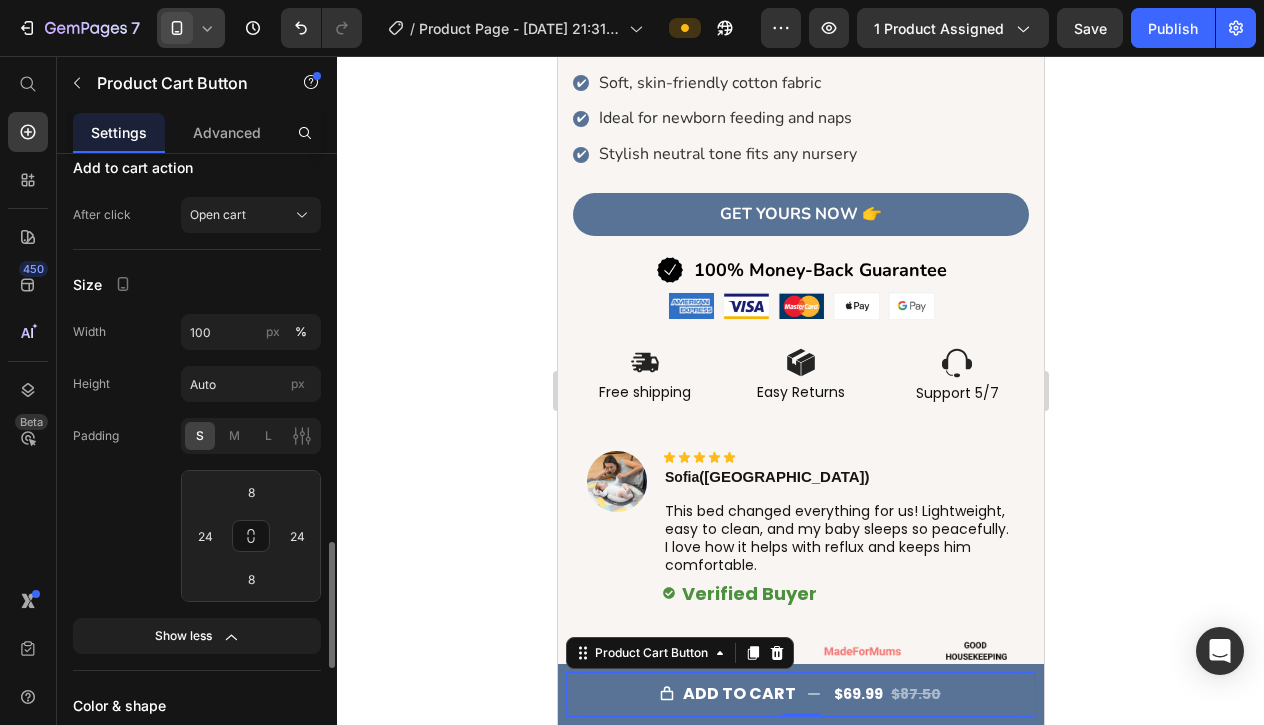 type on "16" 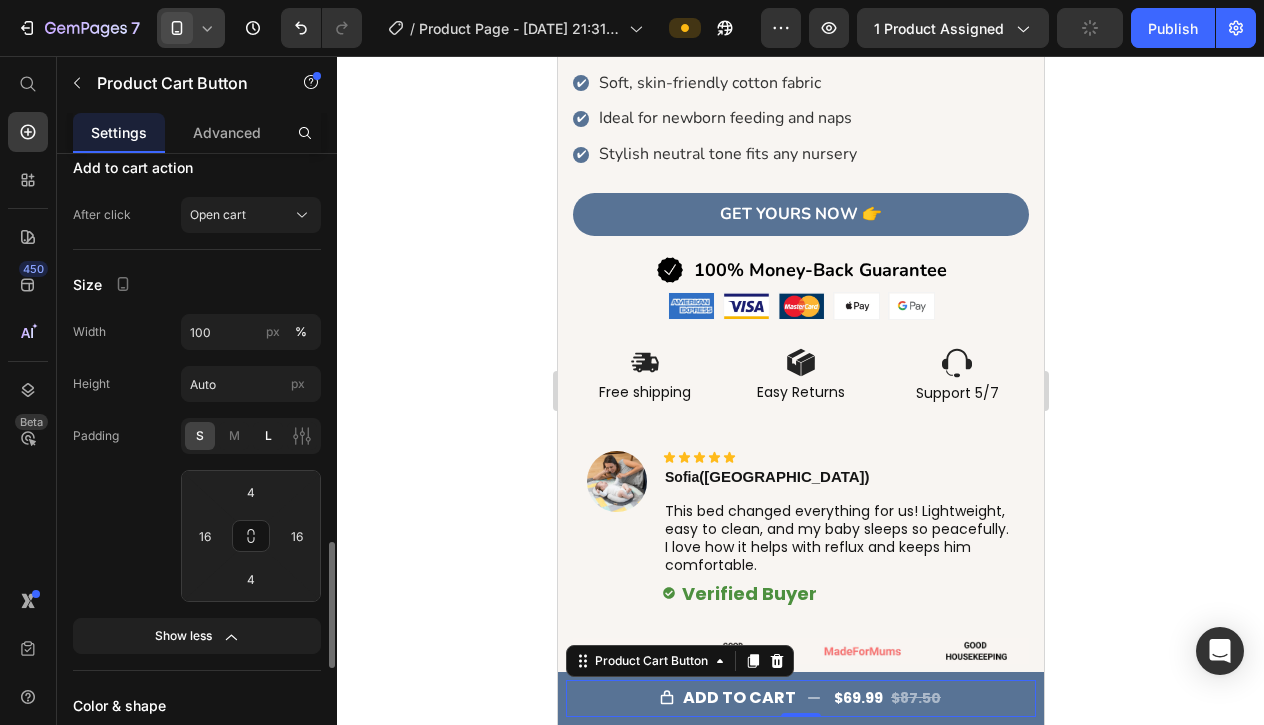 click on "L" 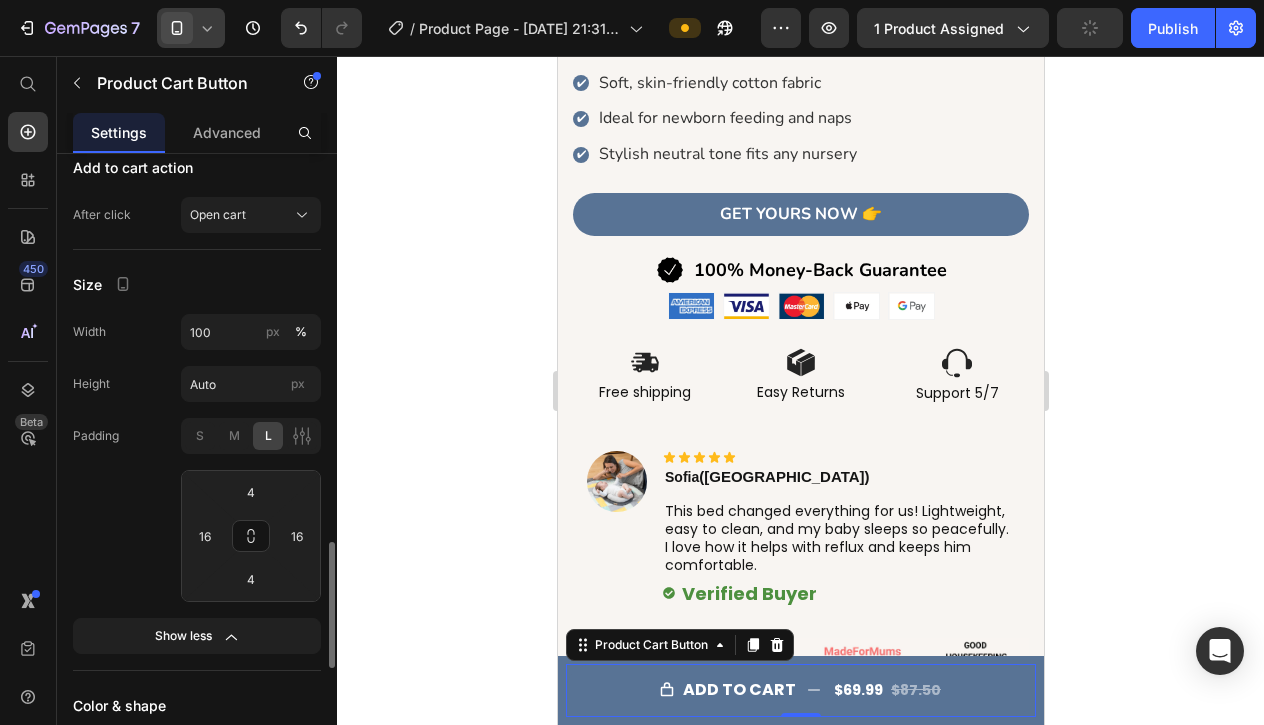 type on "12" 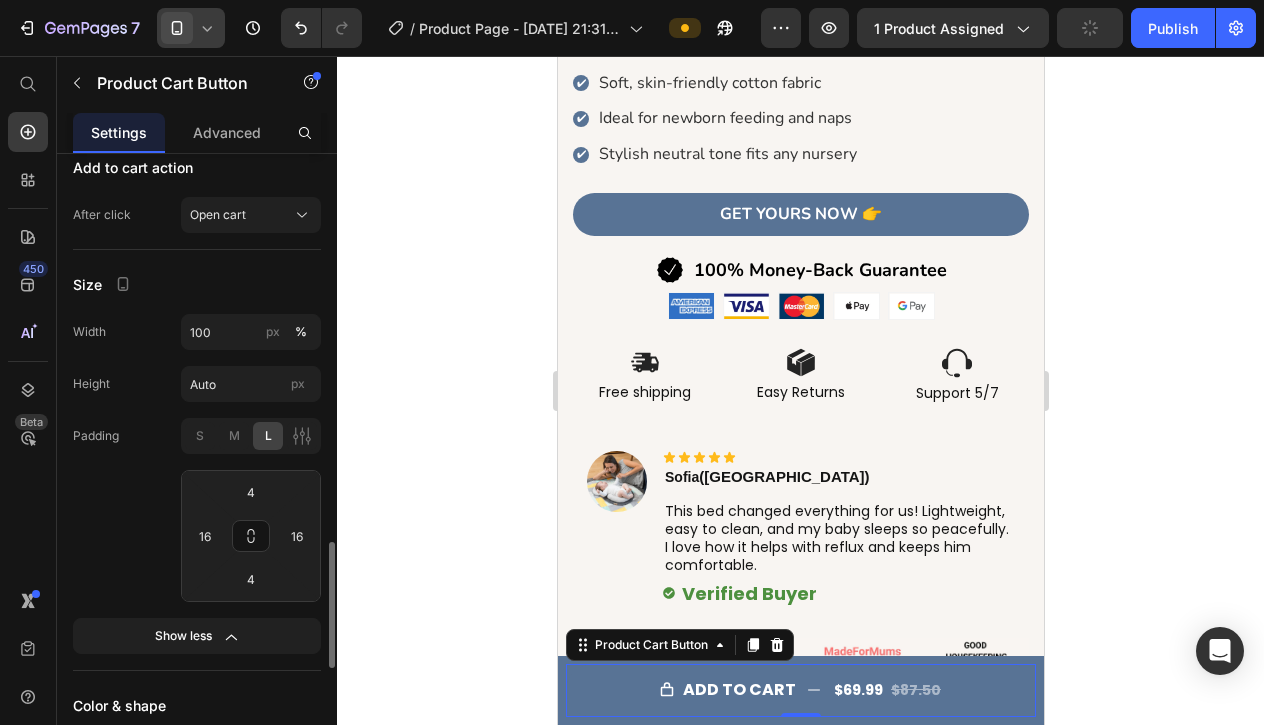 type on "32" 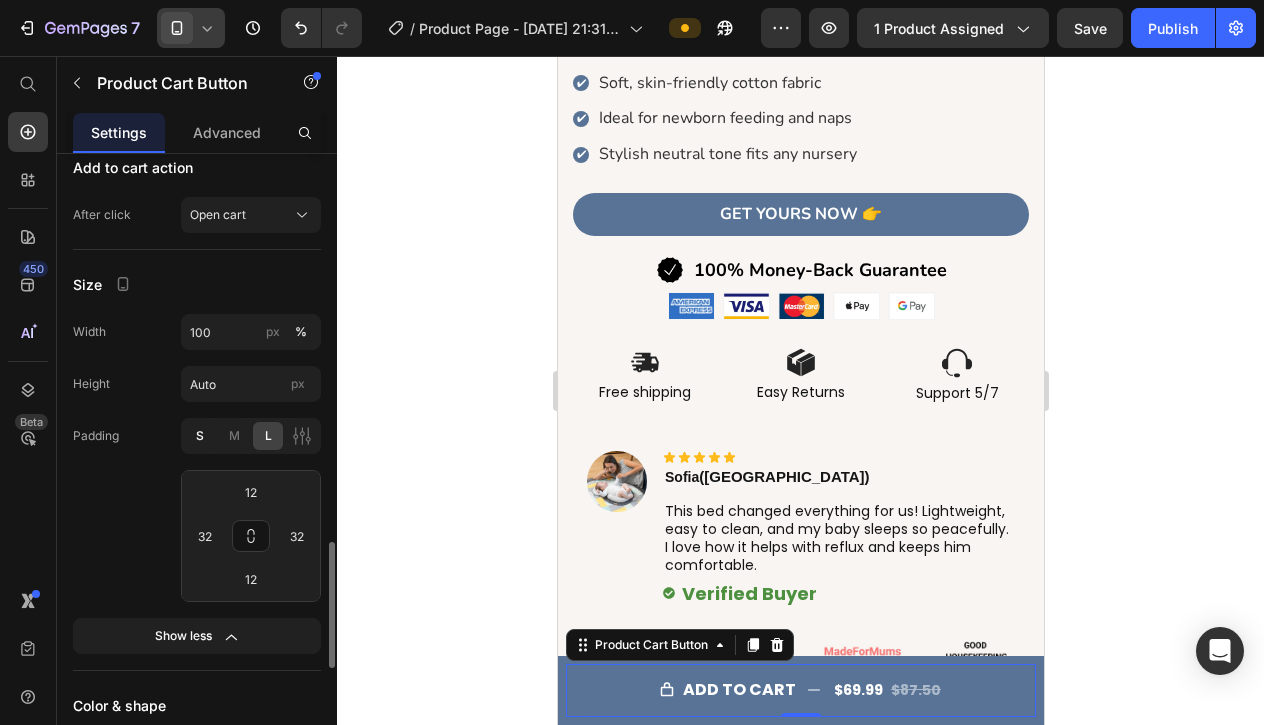 click on "S" 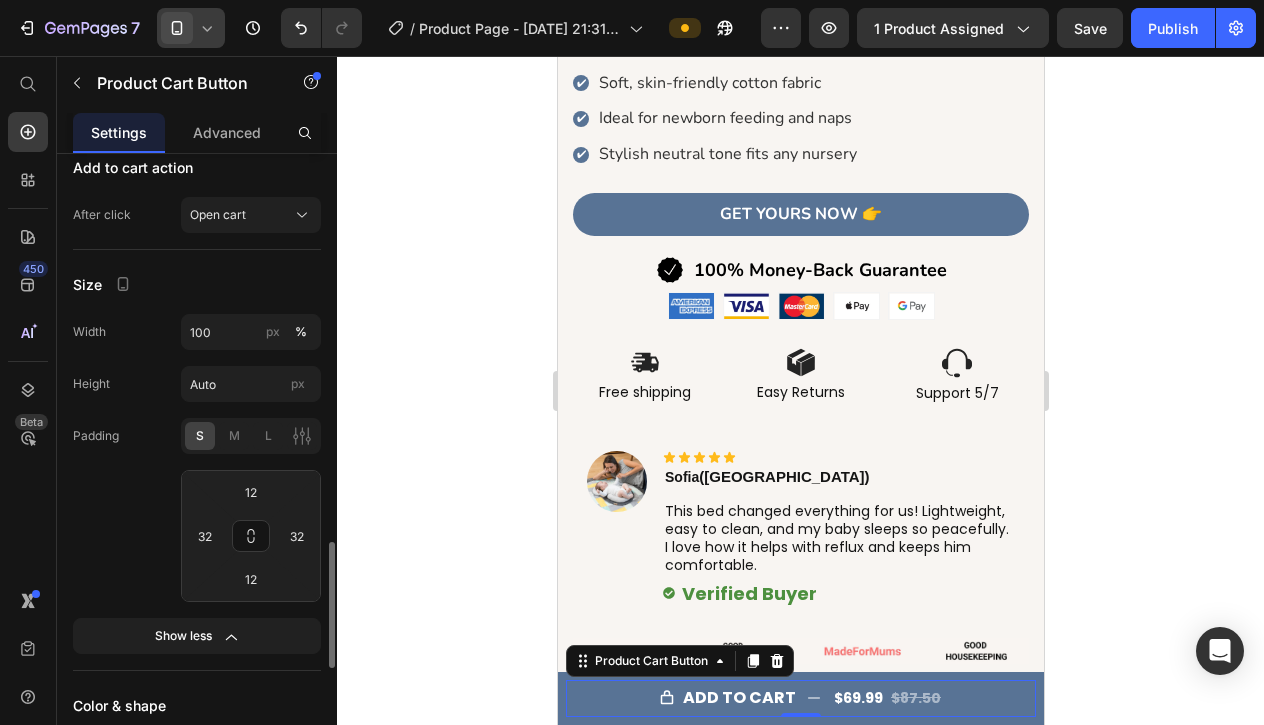 type on "4" 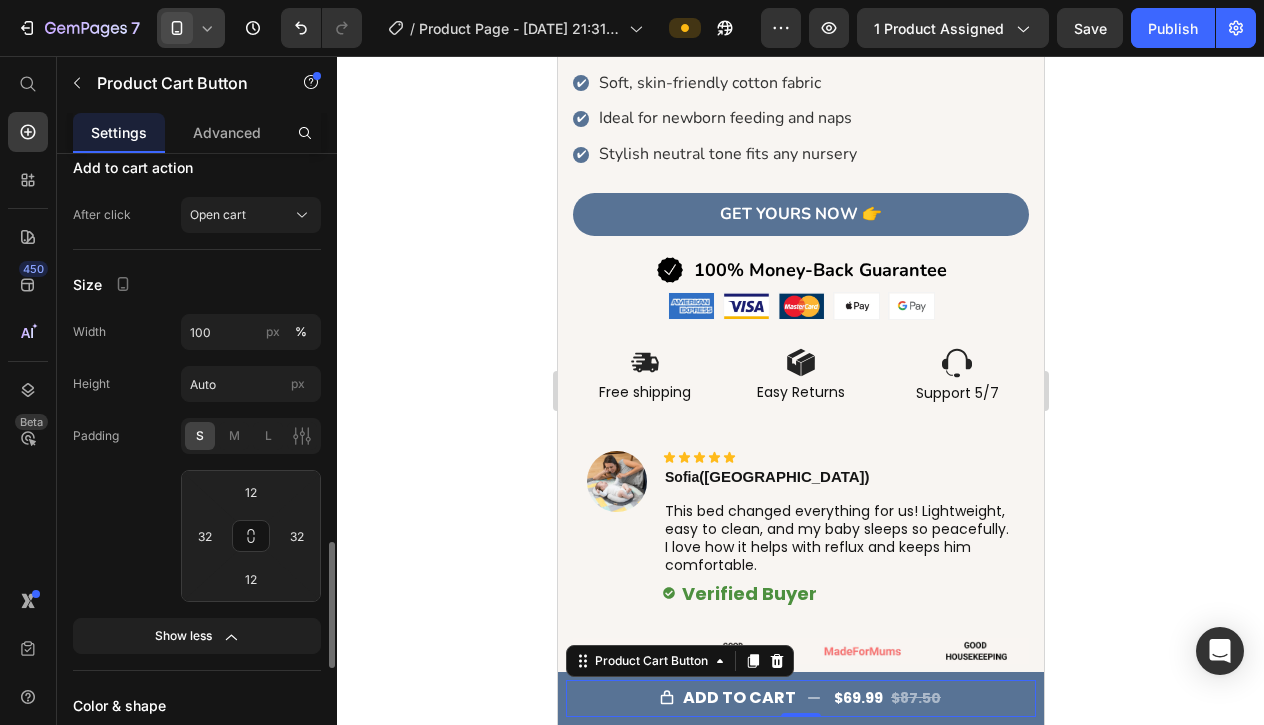 type on "16" 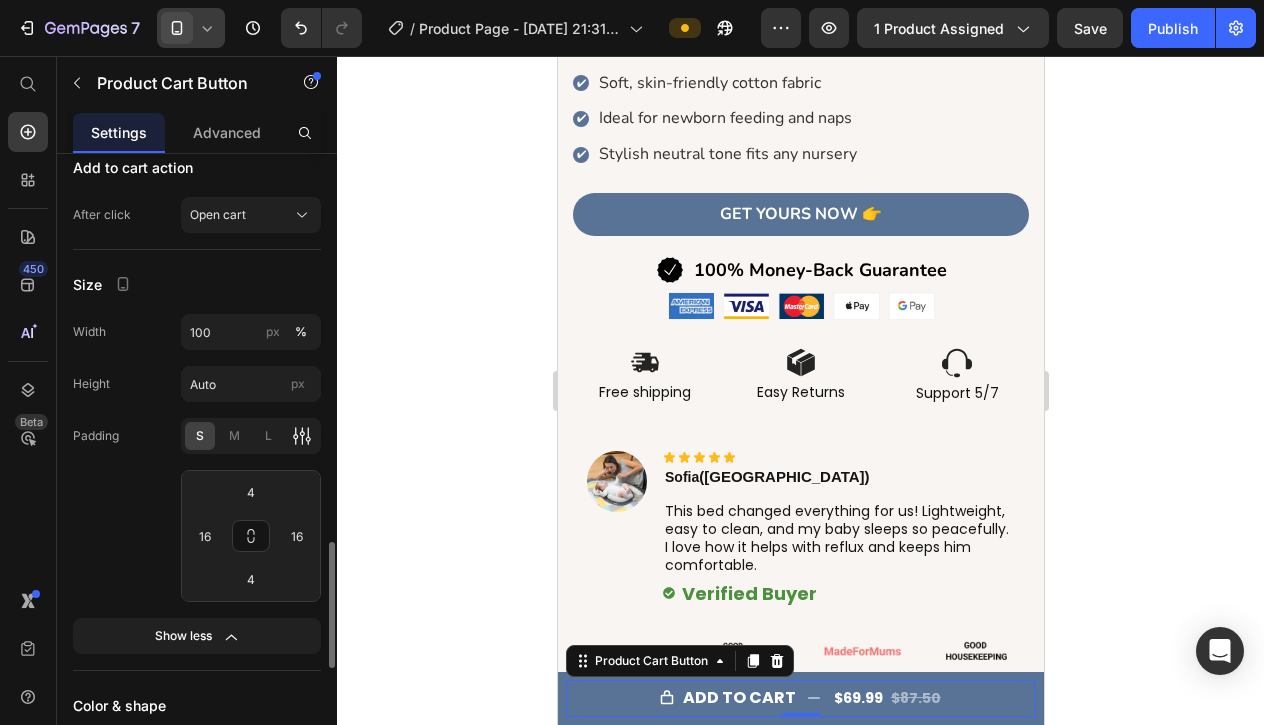 click 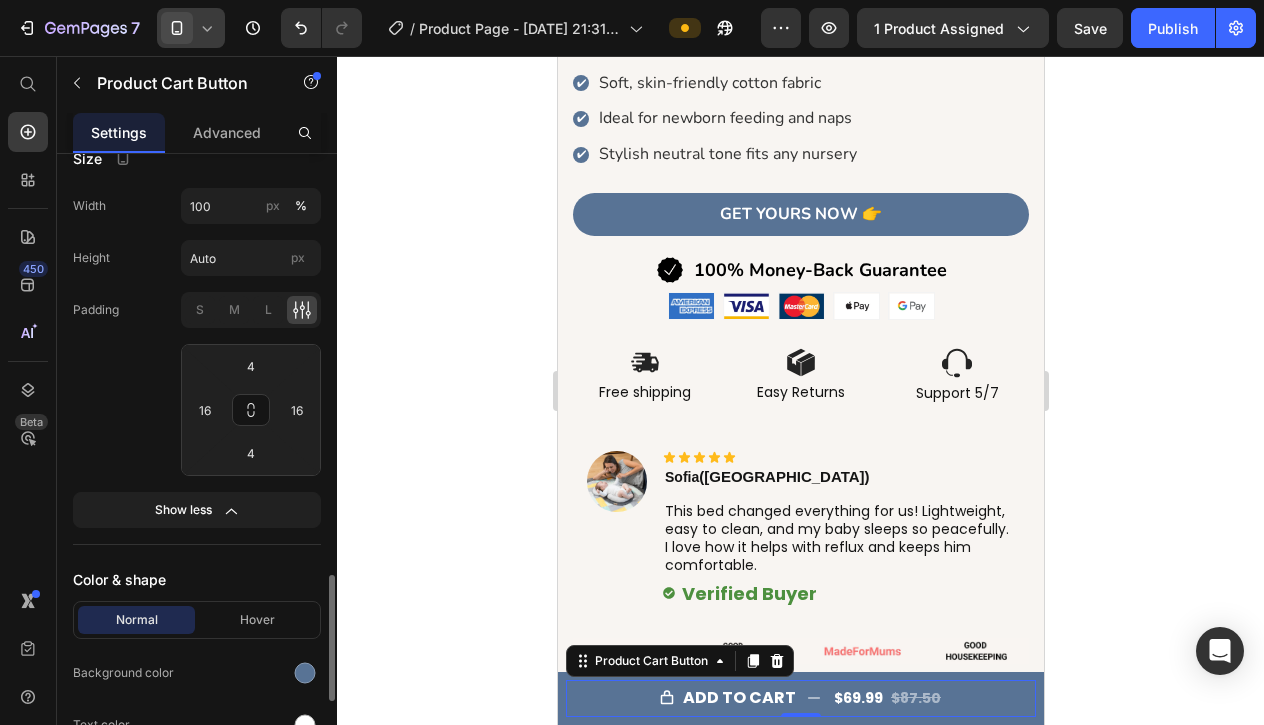 scroll, scrollTop: 2057, scrollLeft: 0, axis: vertical 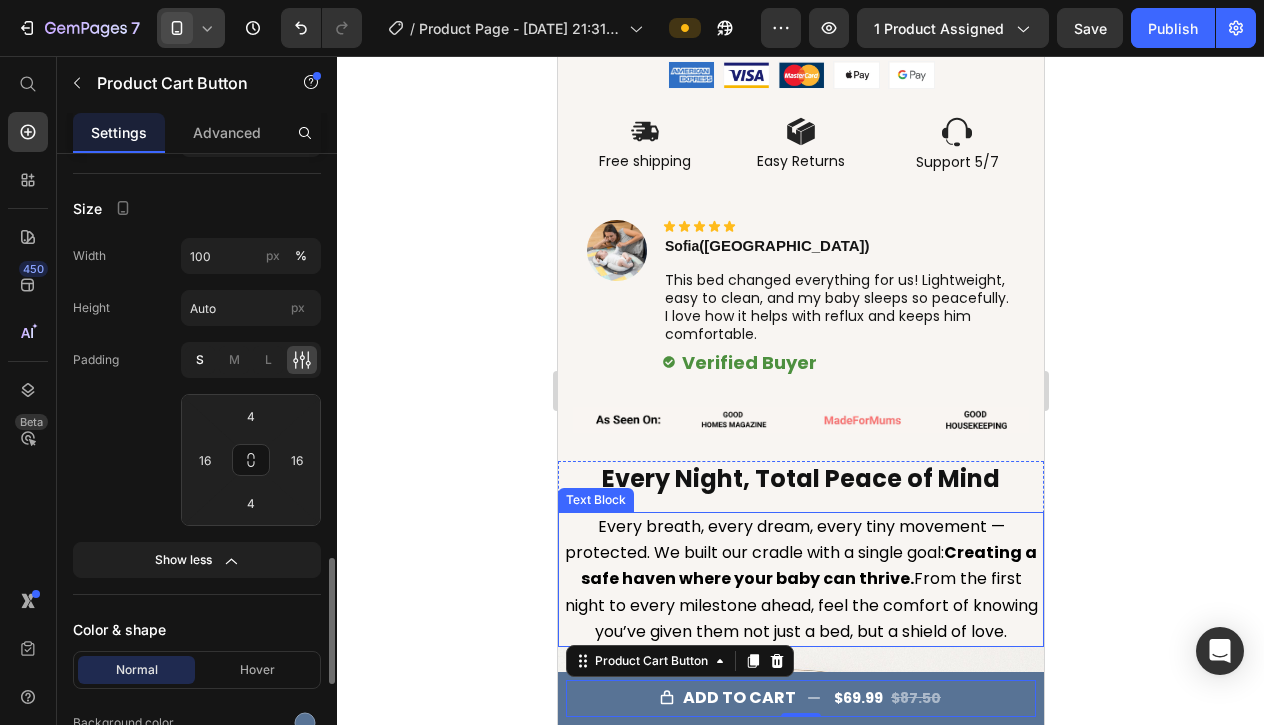 click on "S" 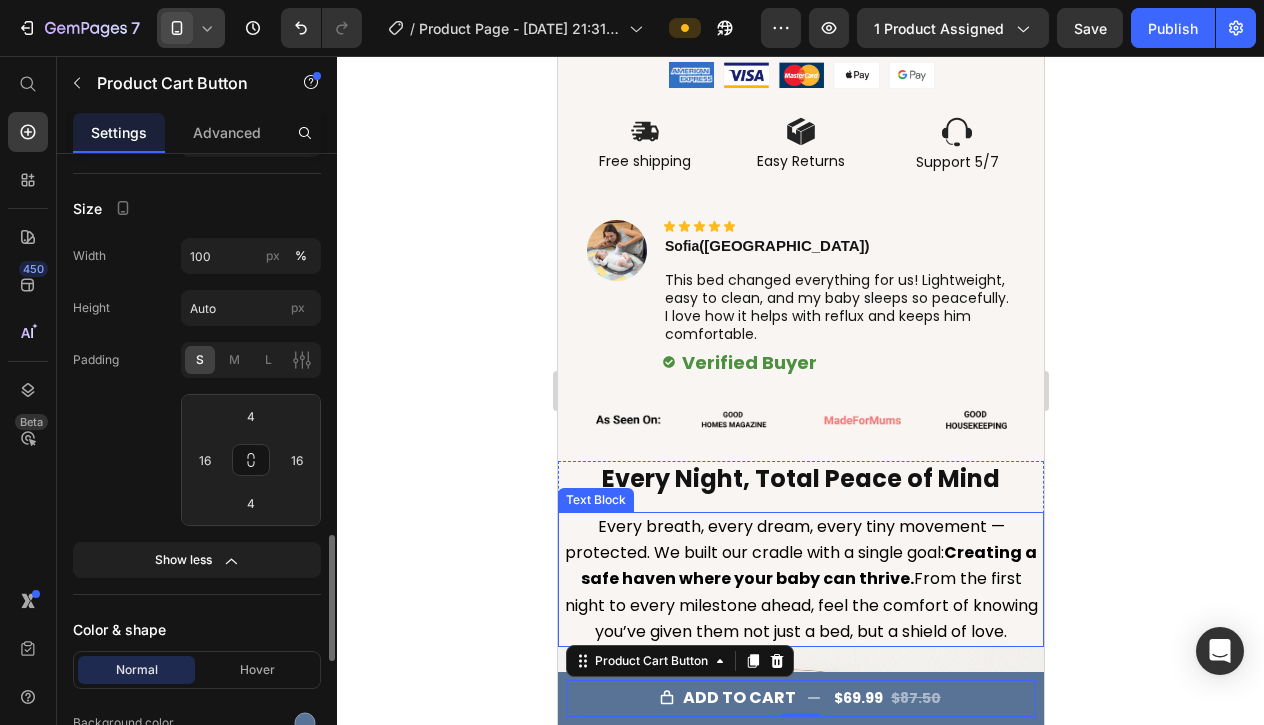 scroll, scrollTop: 1967, scrollLeft: 0, axis: vertical 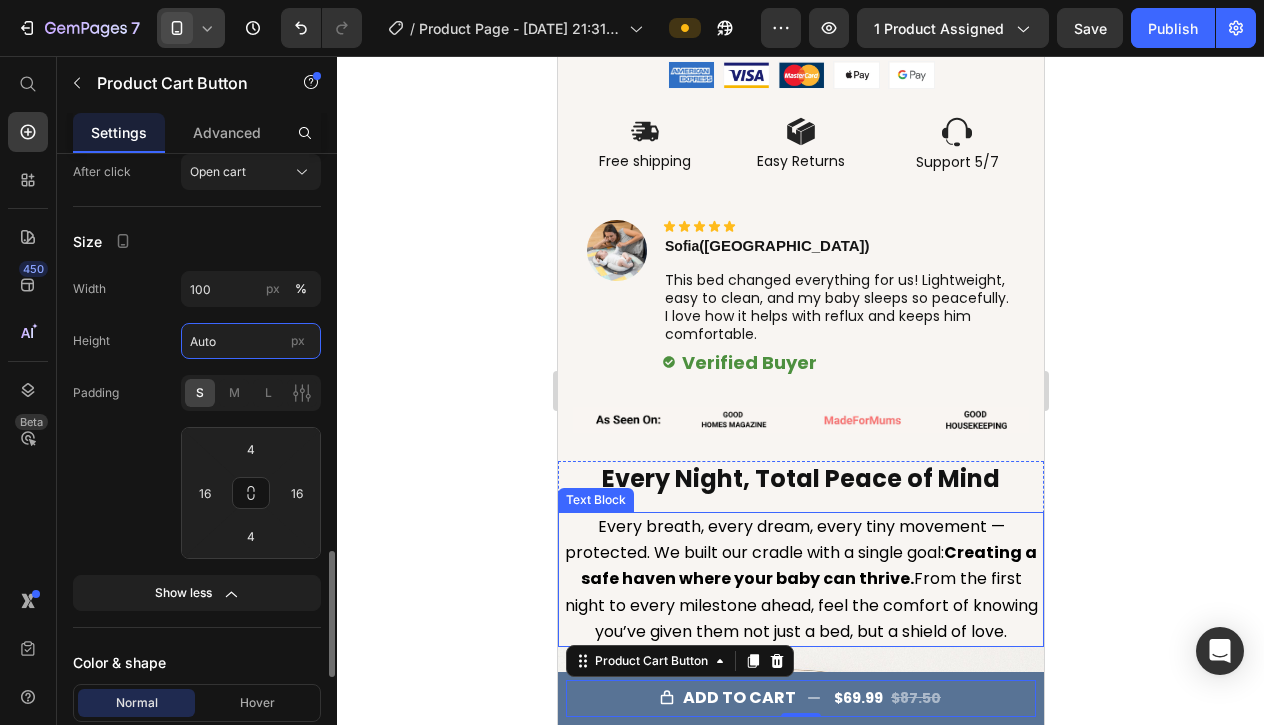 click on "Auto" at bounding box center [251, 341] 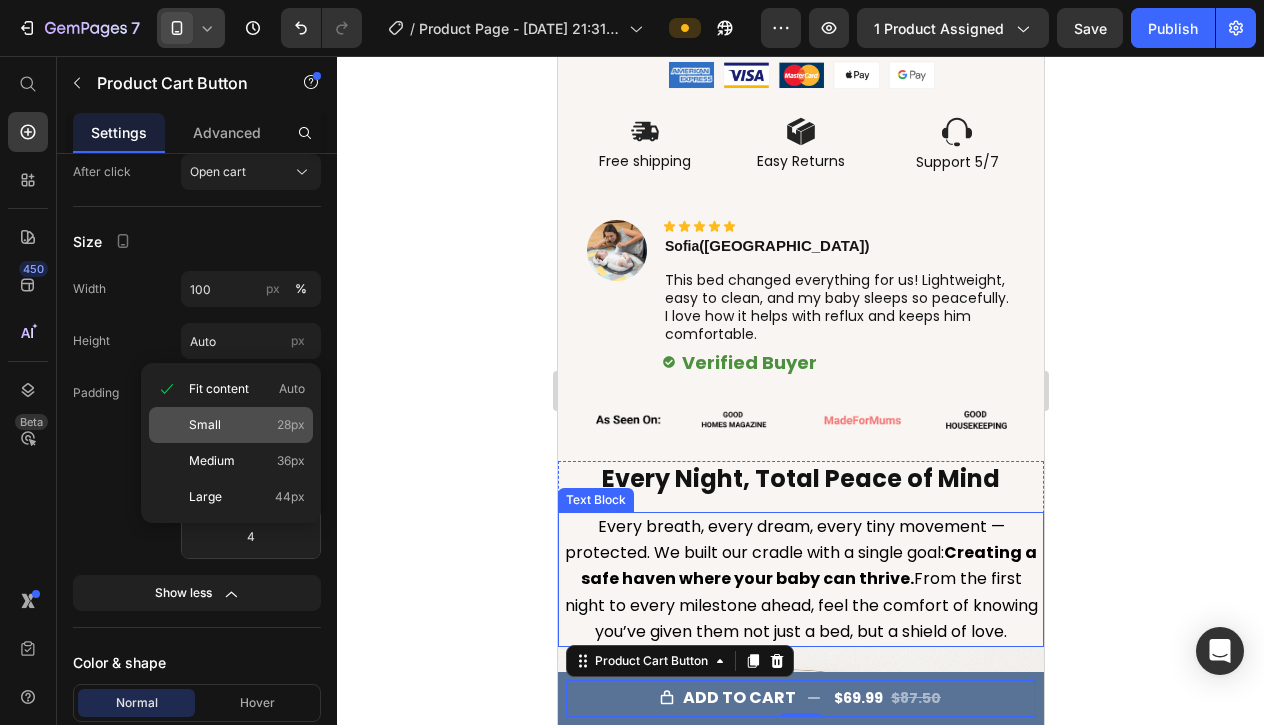 click on "Small 28px" at bounding box center (247, 425) 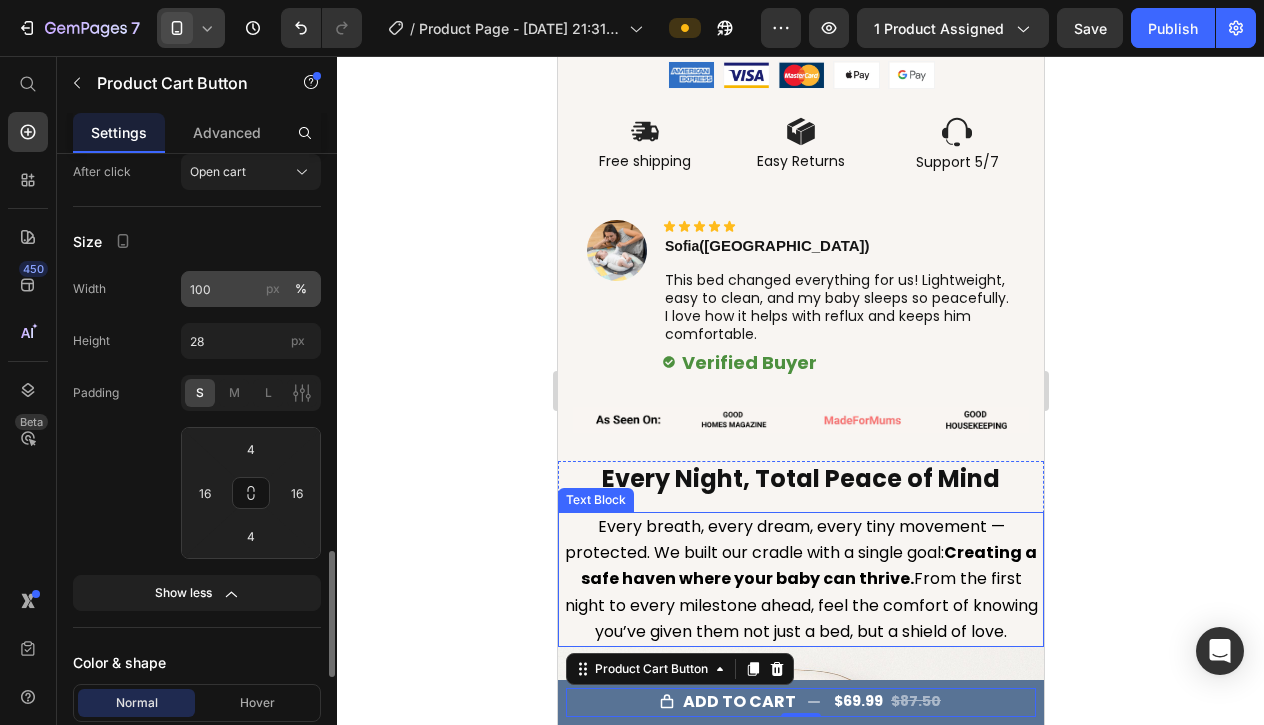 click on "px" 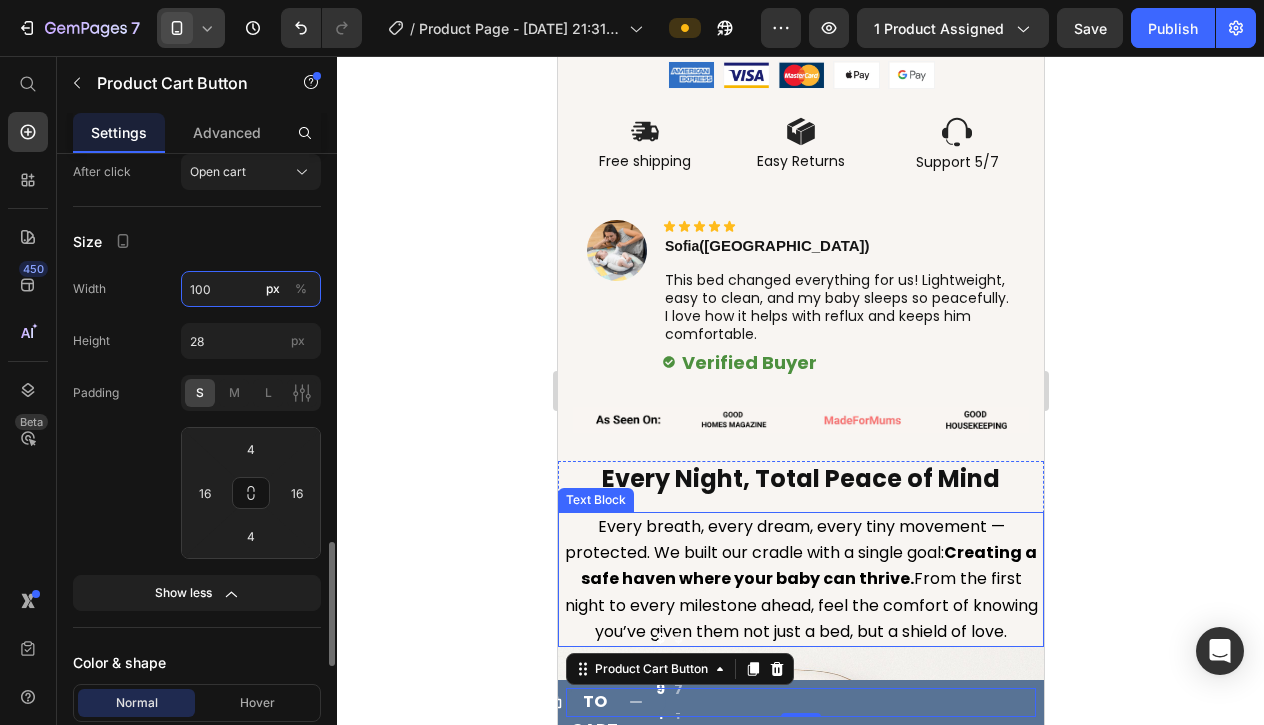 click on "100" at bounding box center [251, 289] 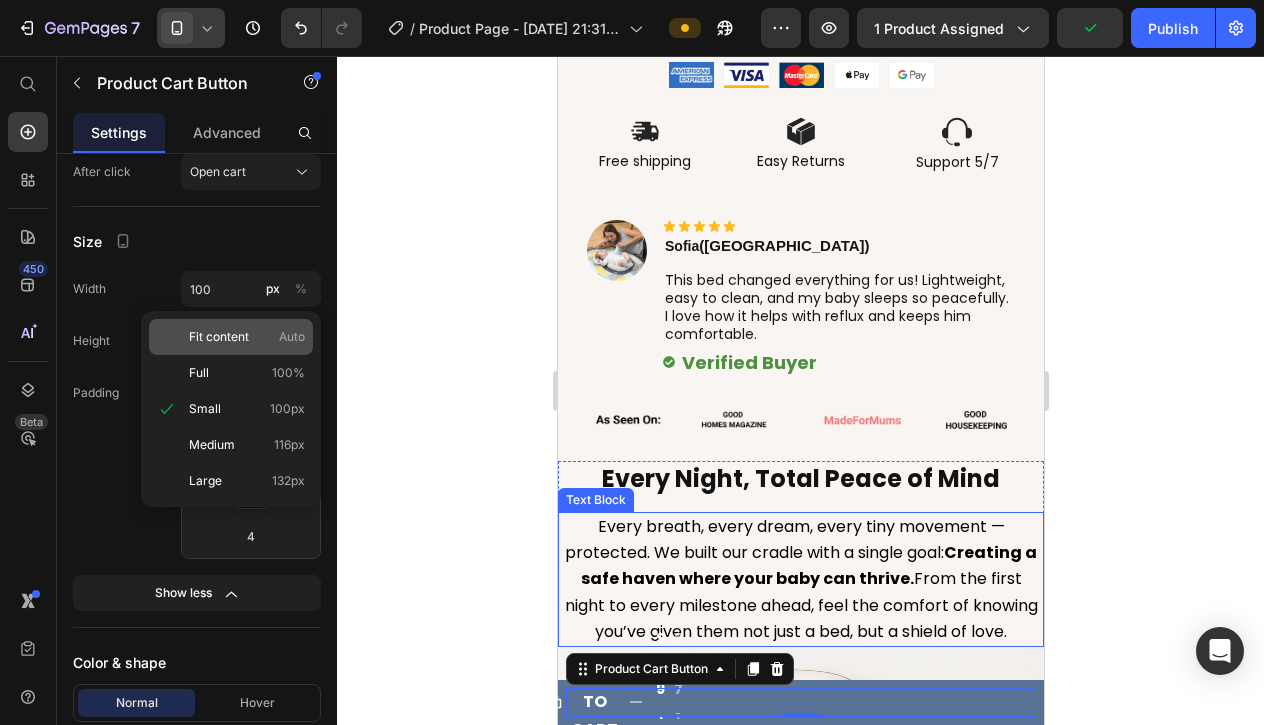 click on "Fit content" at bounding box center (219, 337) 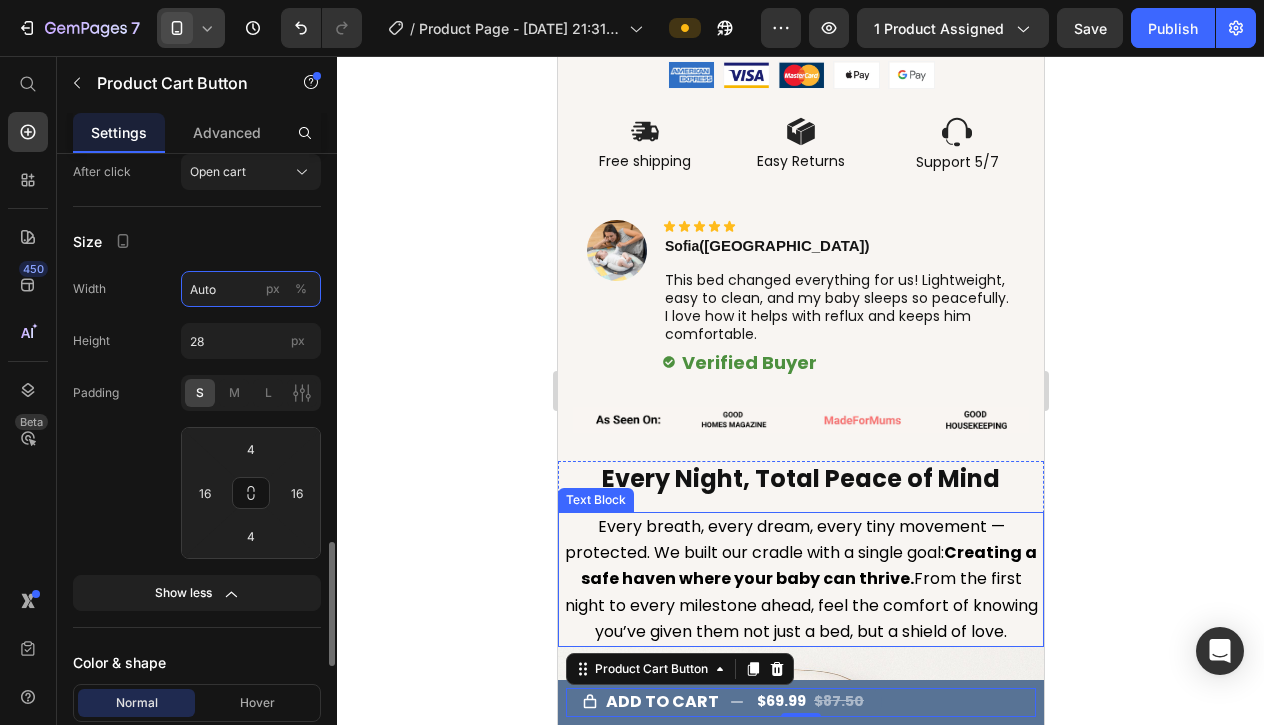 click on "Auto" at bounding box center [251, 289] 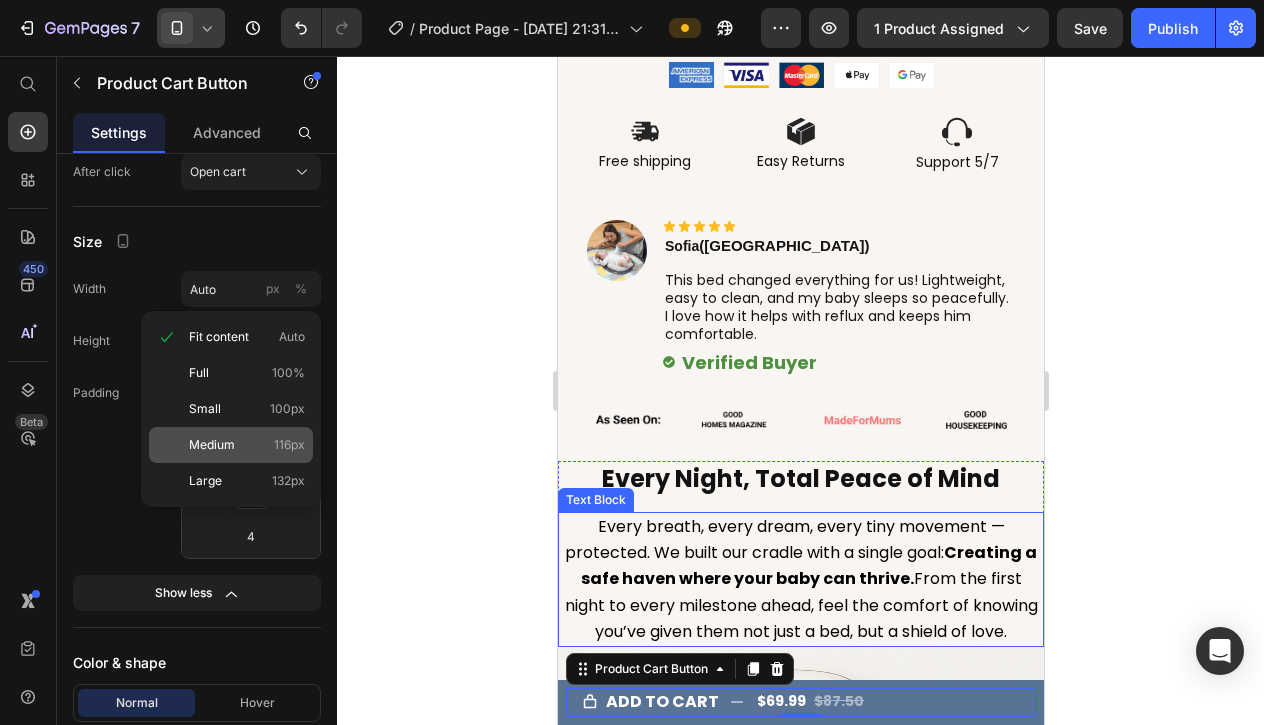 click on "Medium 116px" at bounding box center (247, 445) 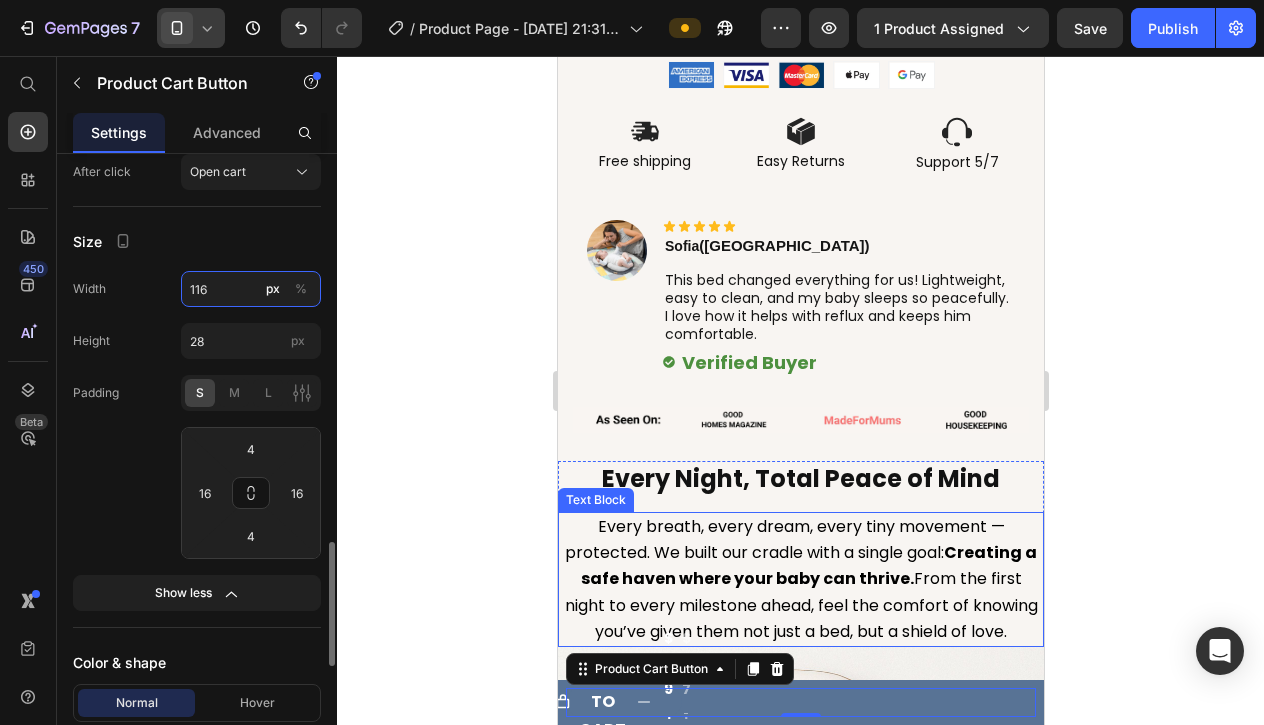 click on "116" at bounding box center (251, 289) 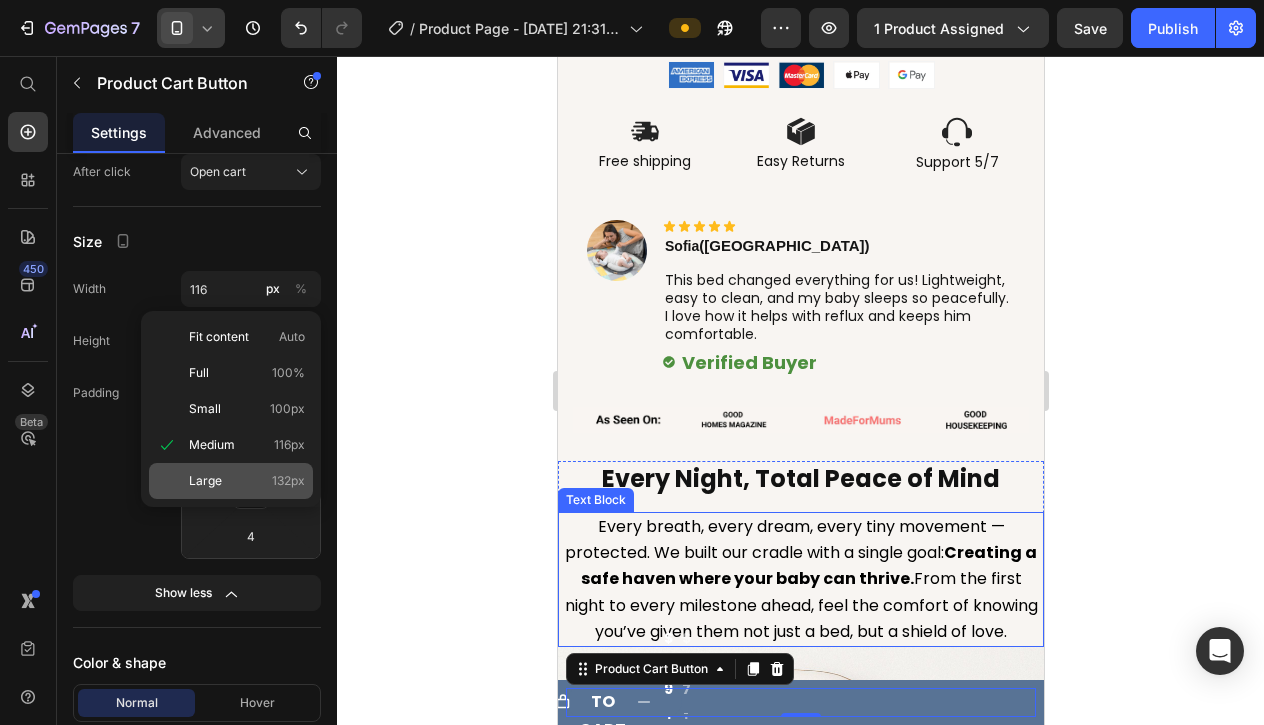 click on "Large 132px" at bounding box center [247, 481] 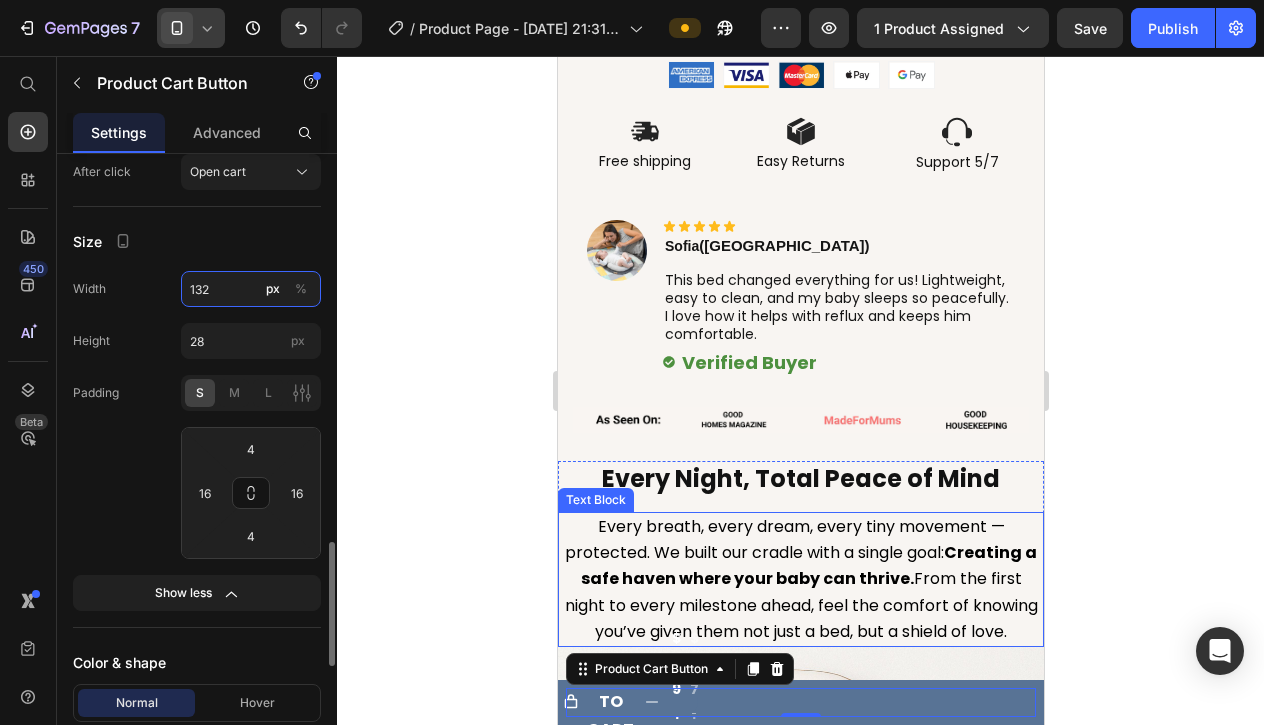 click on "132" at bounding box center (251, 289) 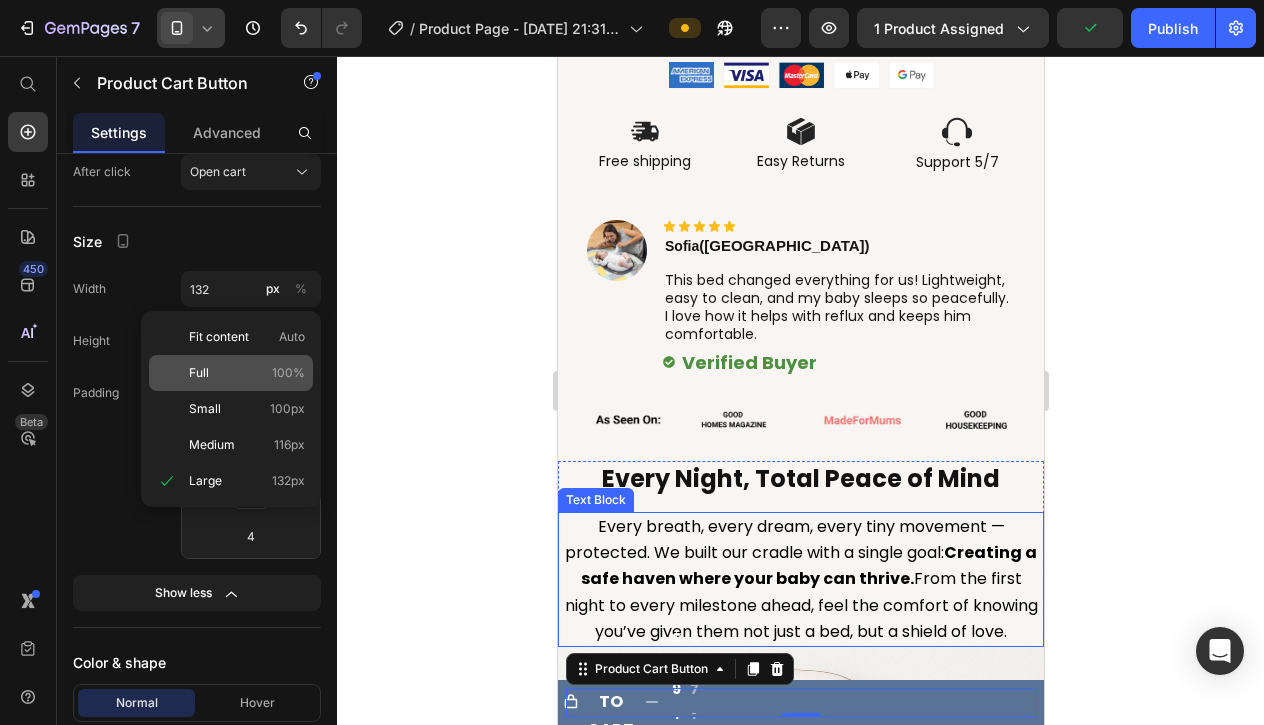 click on "Full 100%" at bounding box center (247, 373) 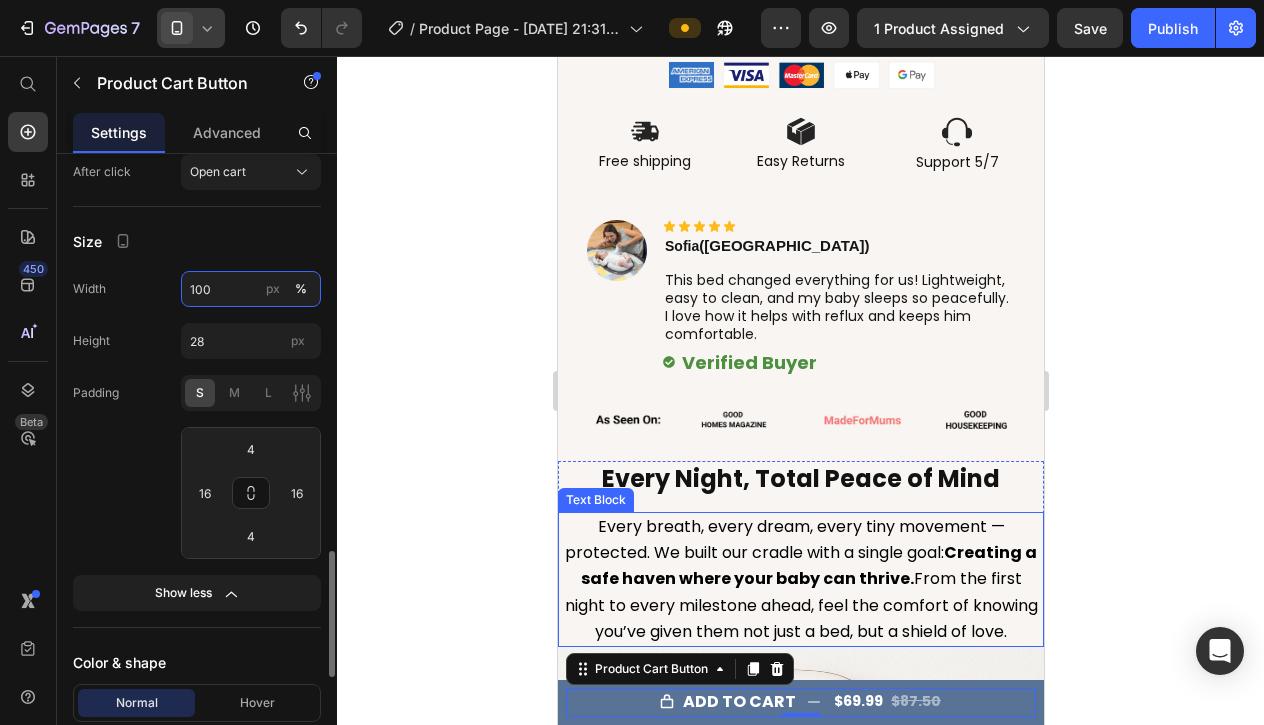 click on "100" at bounding box center [251, 289] 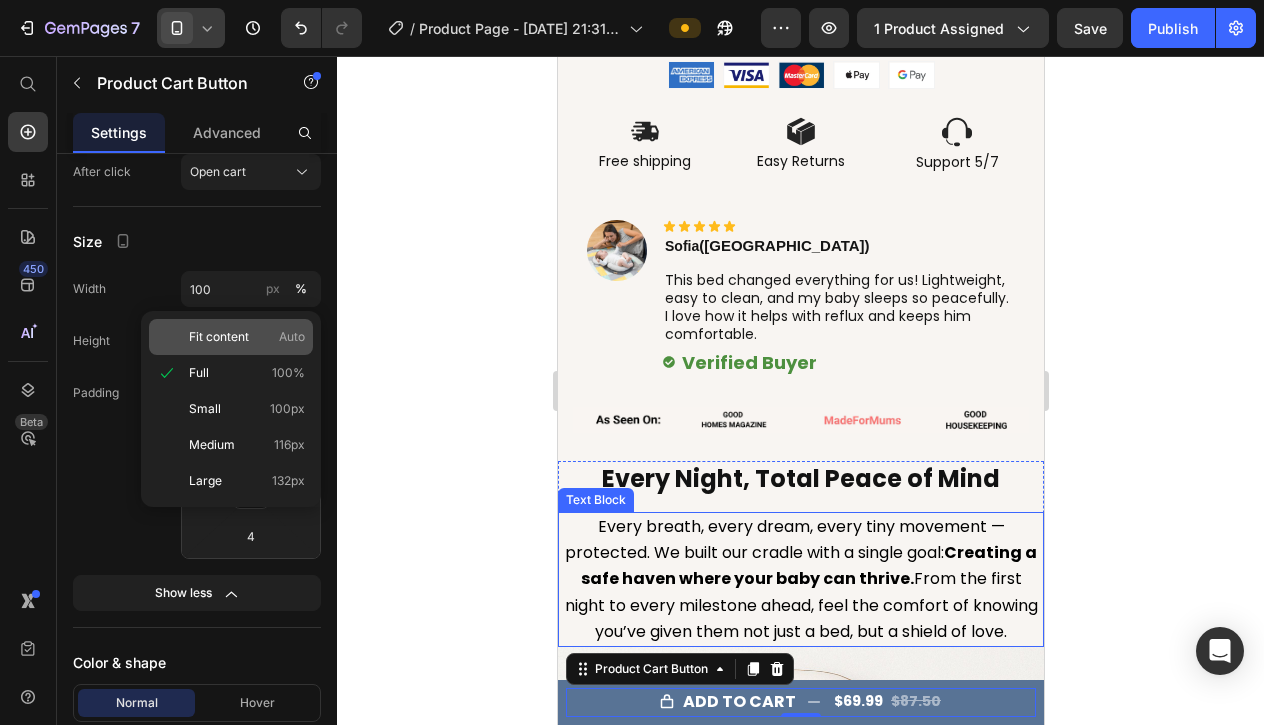 click on "Fit content Auto" 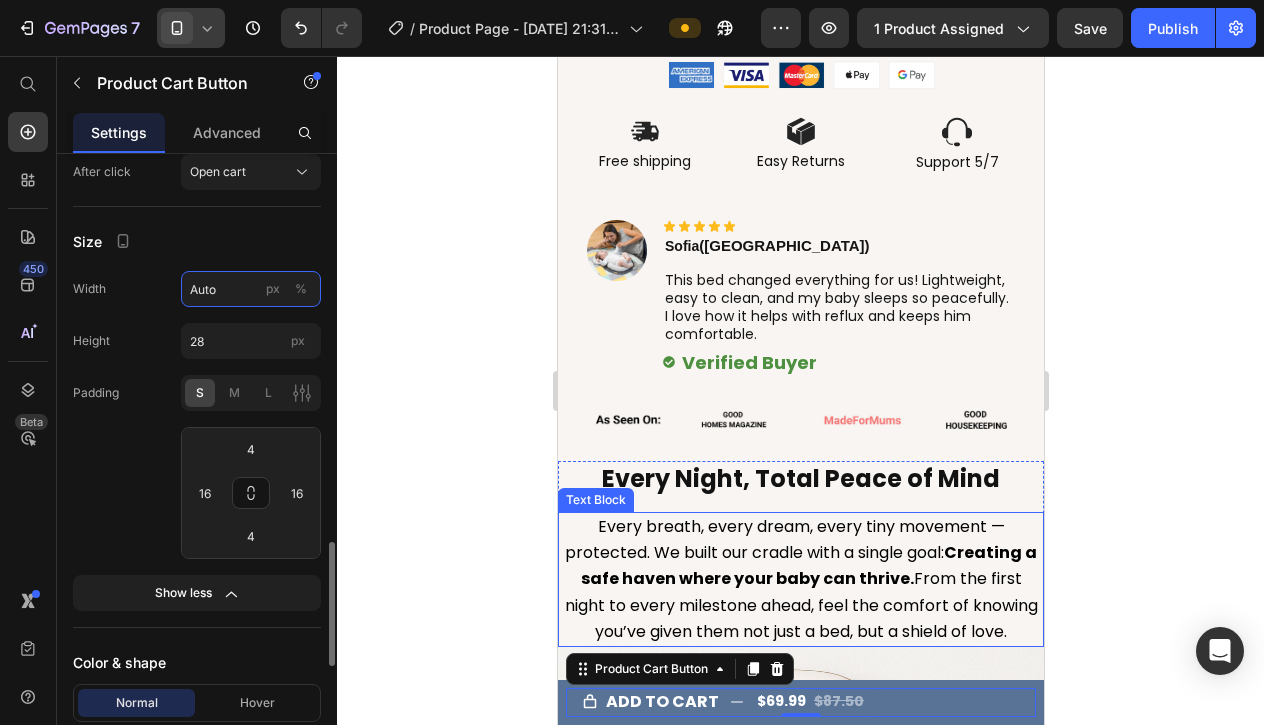 click on "Auto" at bounding box center (251, 289) 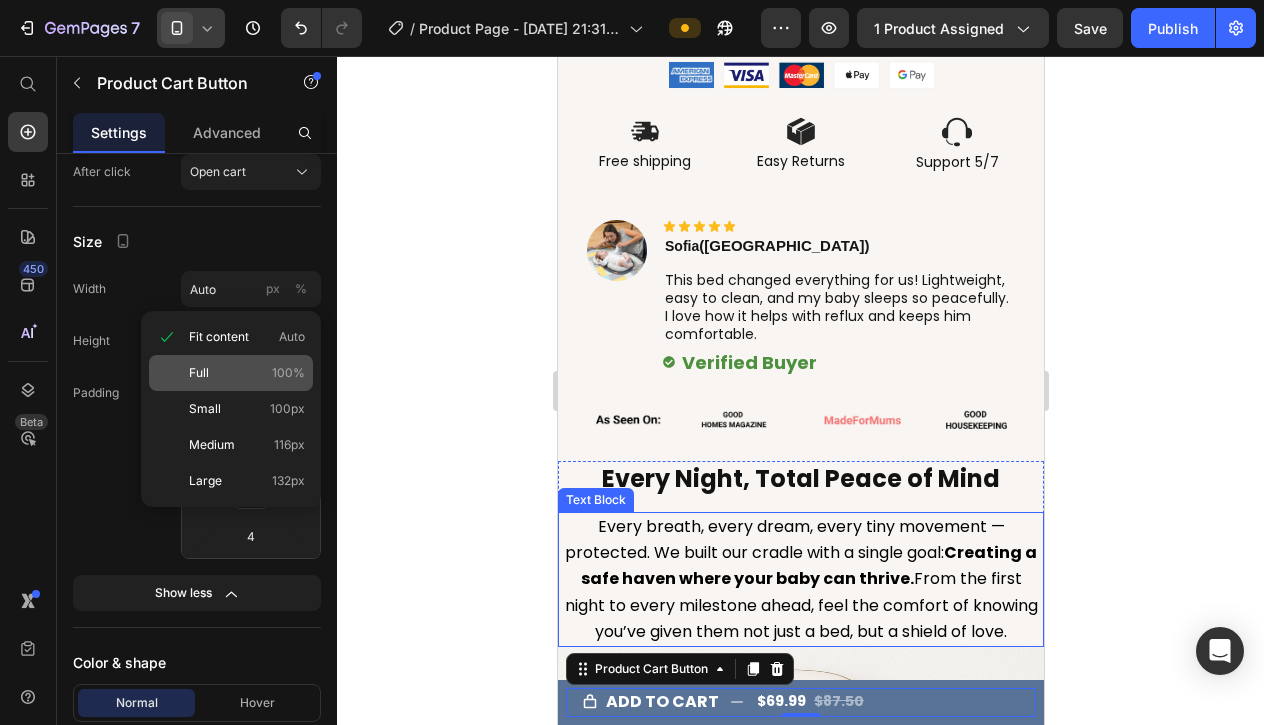 click on "Full 100%" at bounding box center [247, 373] 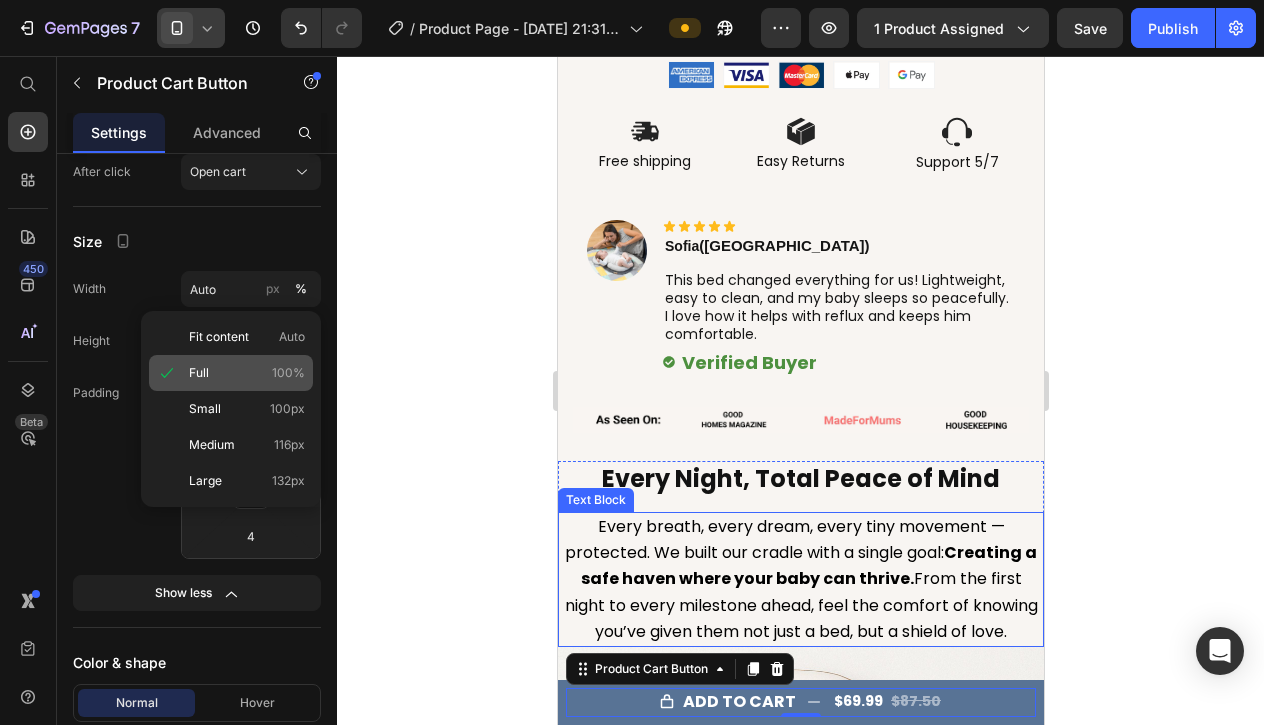 type on "100" 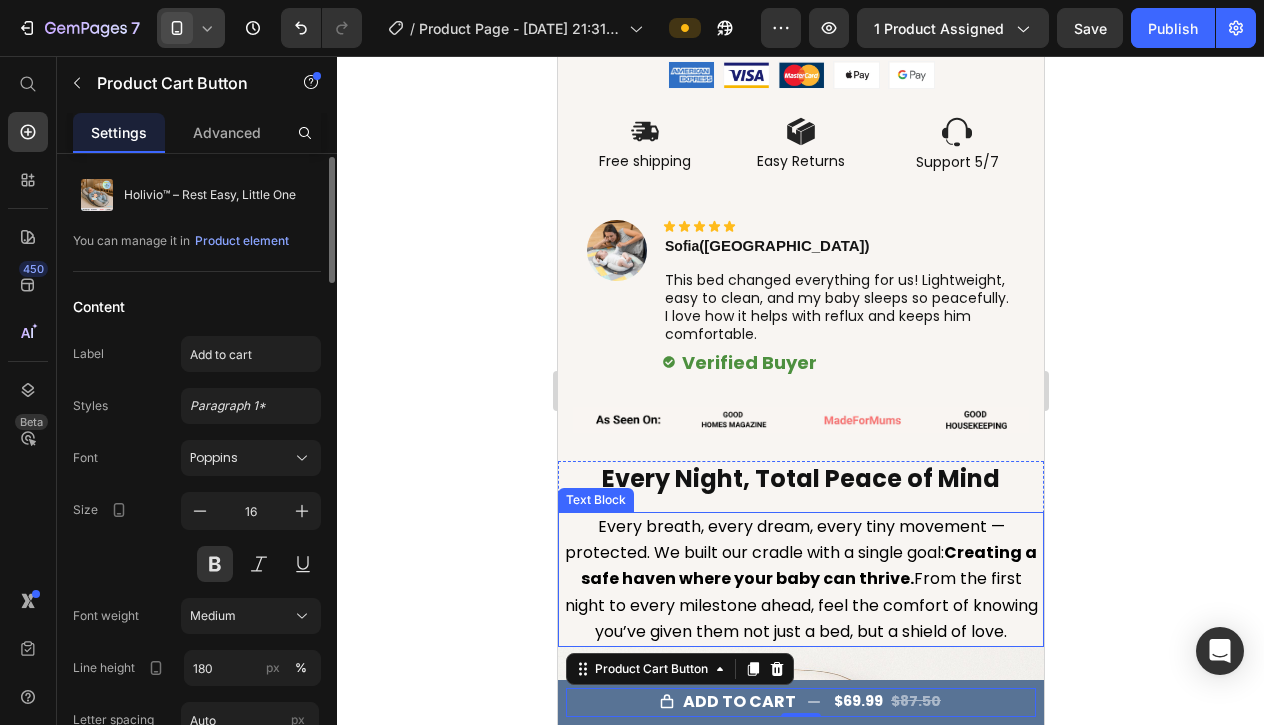 scroll, scrollTop: 0, scrollLeft: 0, axis: both 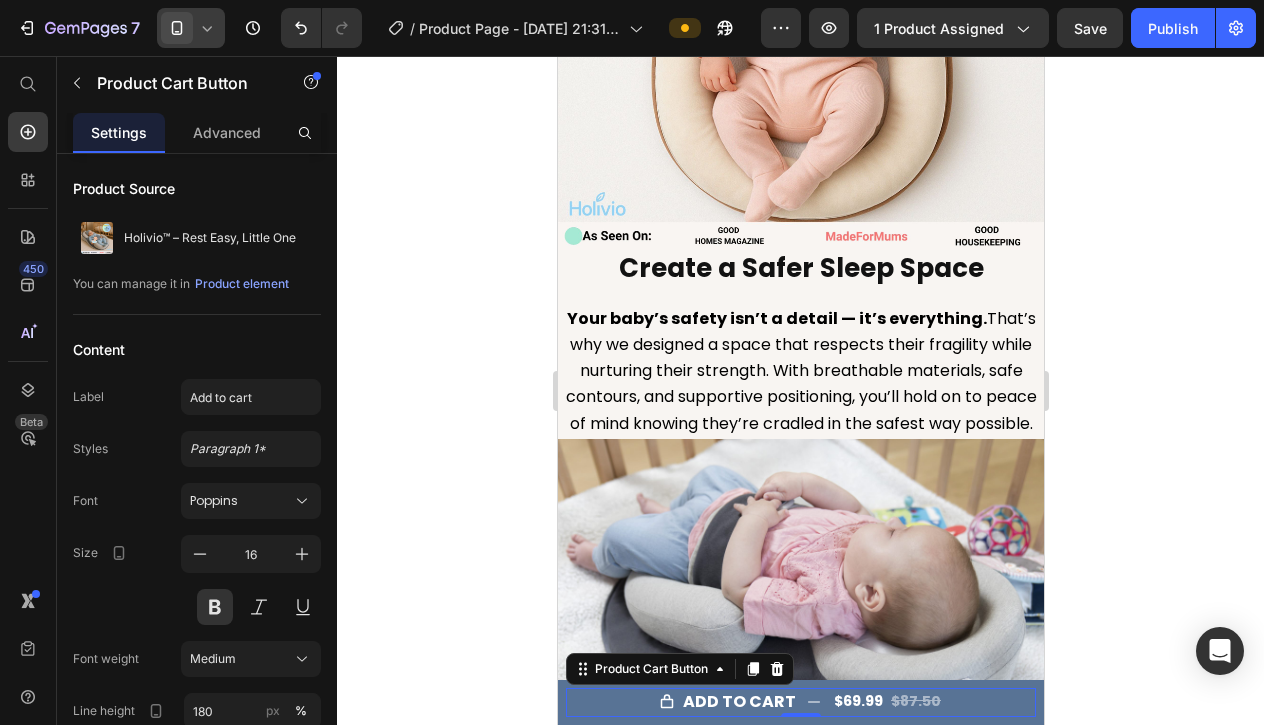 click 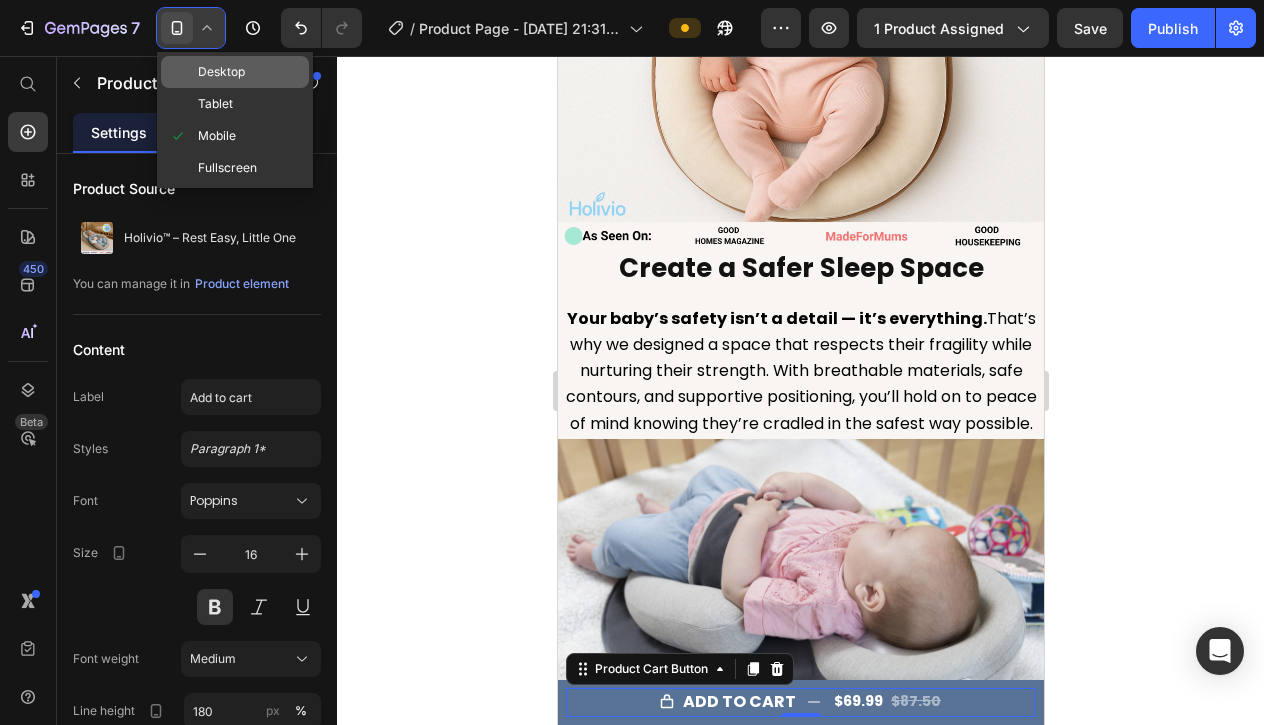 click on "Desktop" at bounding box center [221, 72] 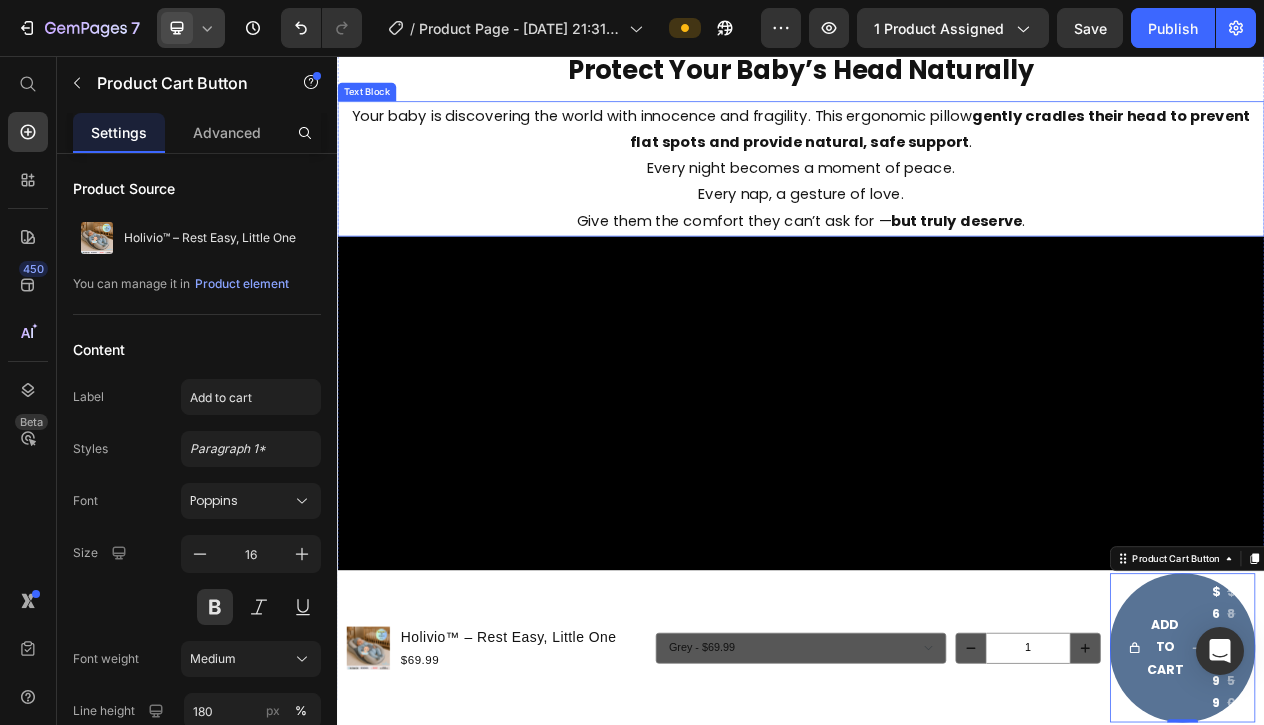 scroll, scrollTop: 3161, scrollLeft: 0, axis: vertical 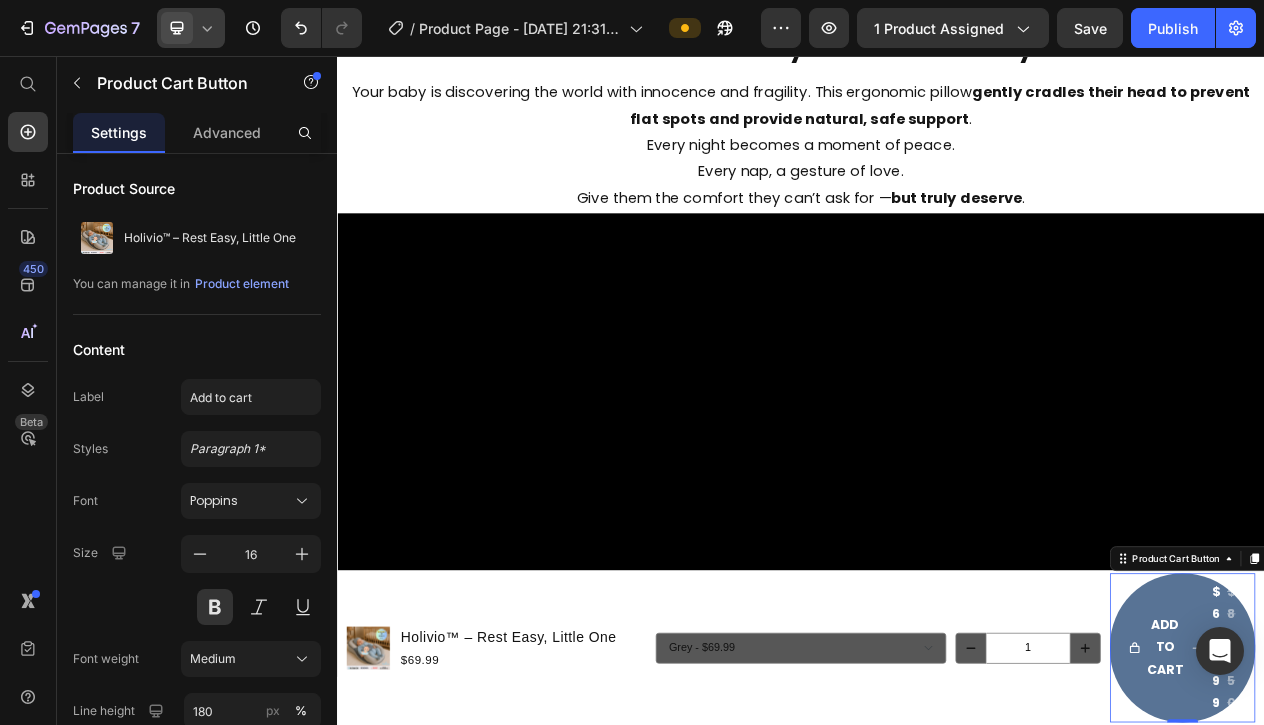 click on "Add to cart
$69.99 $87.50" at bounding box center [1431, 821] 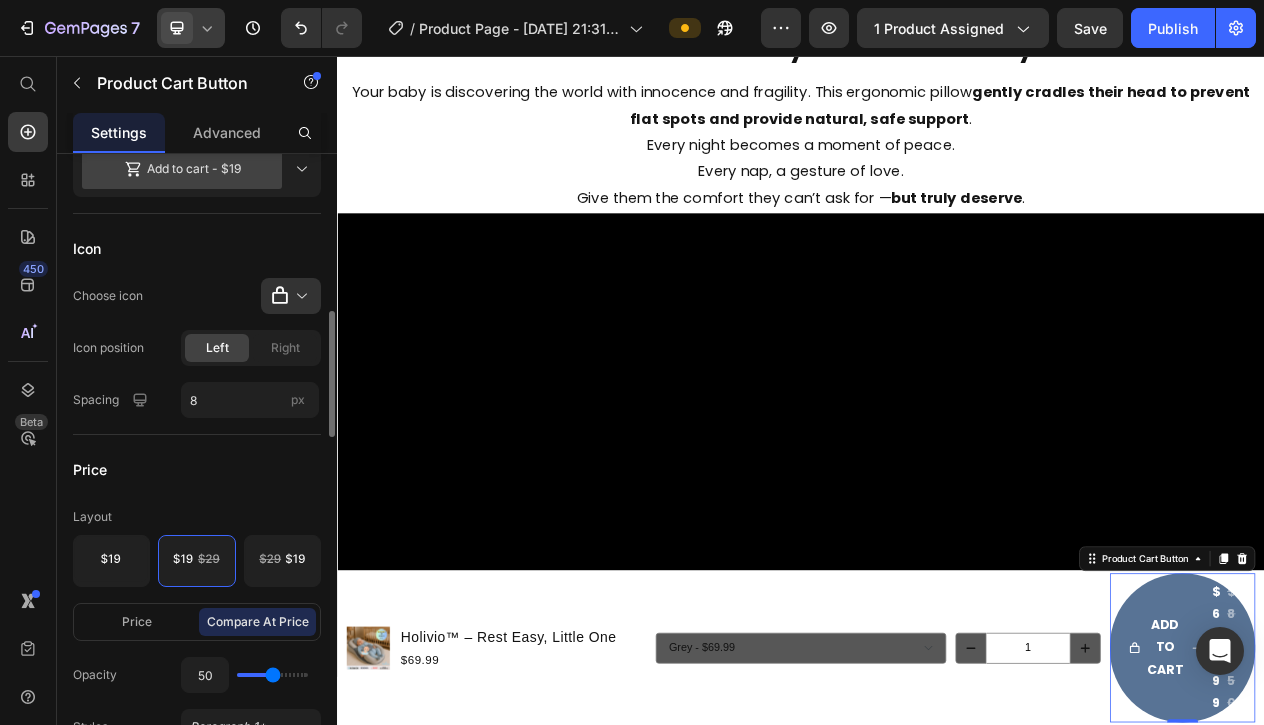 scroll, scrollTop: 828, scrollLeft: 0, axis: vertical 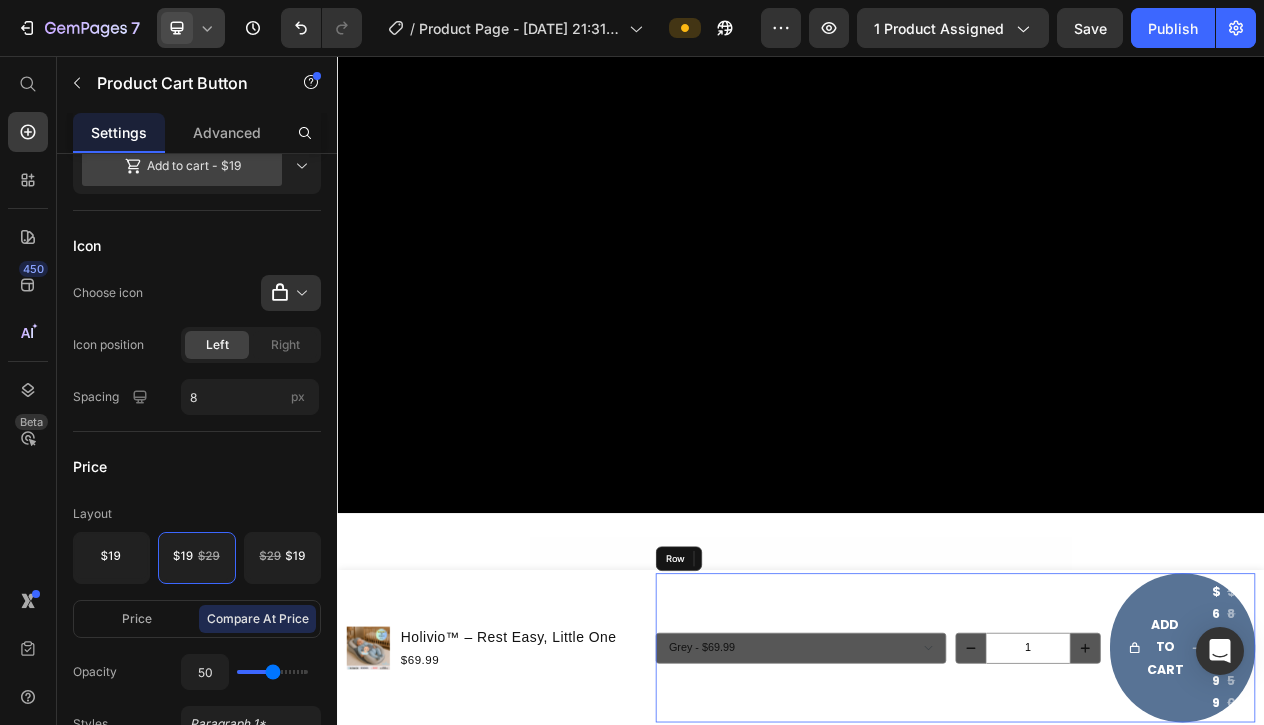 click on "Grey - $69.99  Product Variants & Swatches" at bounding box center [937, 821] 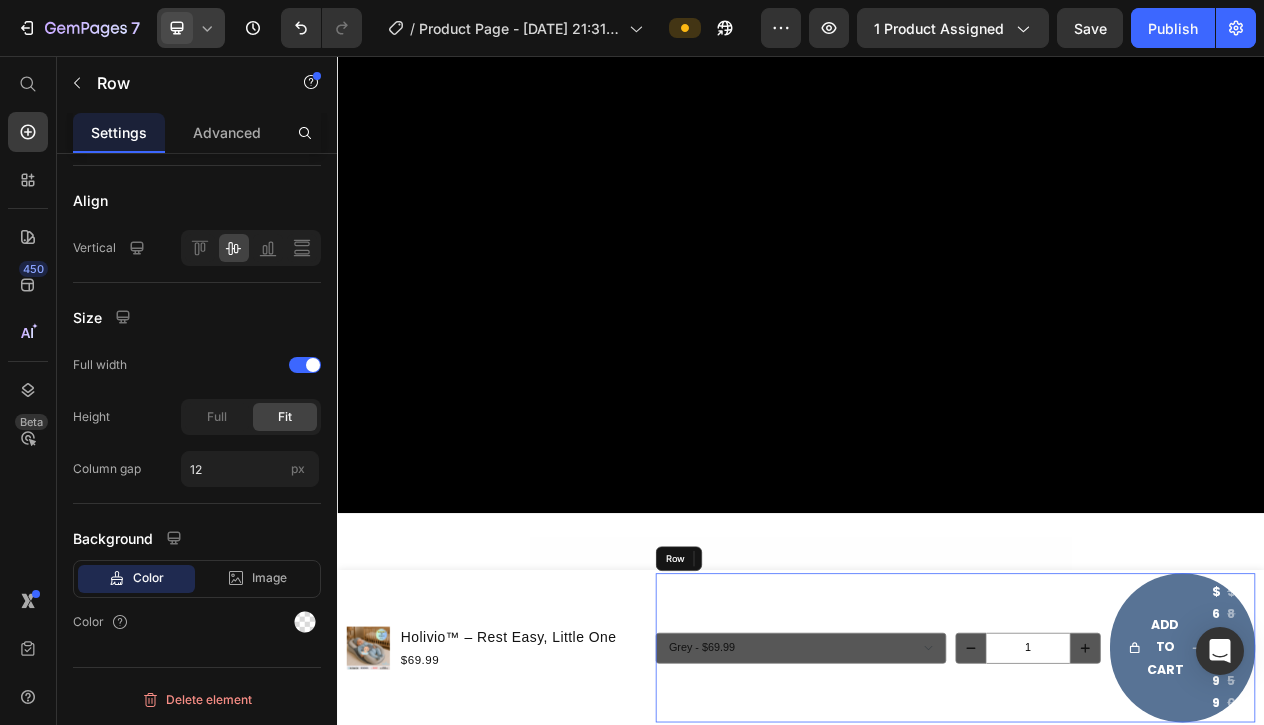 scroll, scrollTop: 0, scrollLeft: 0, axis: both 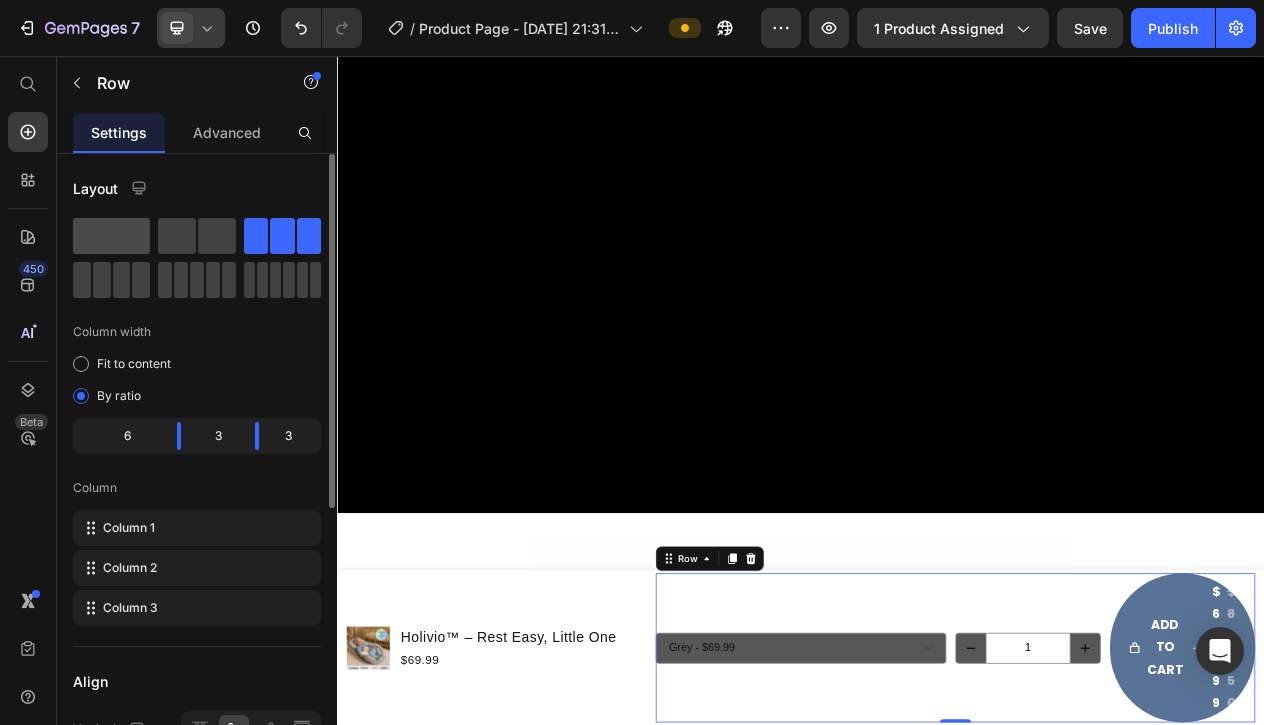 click 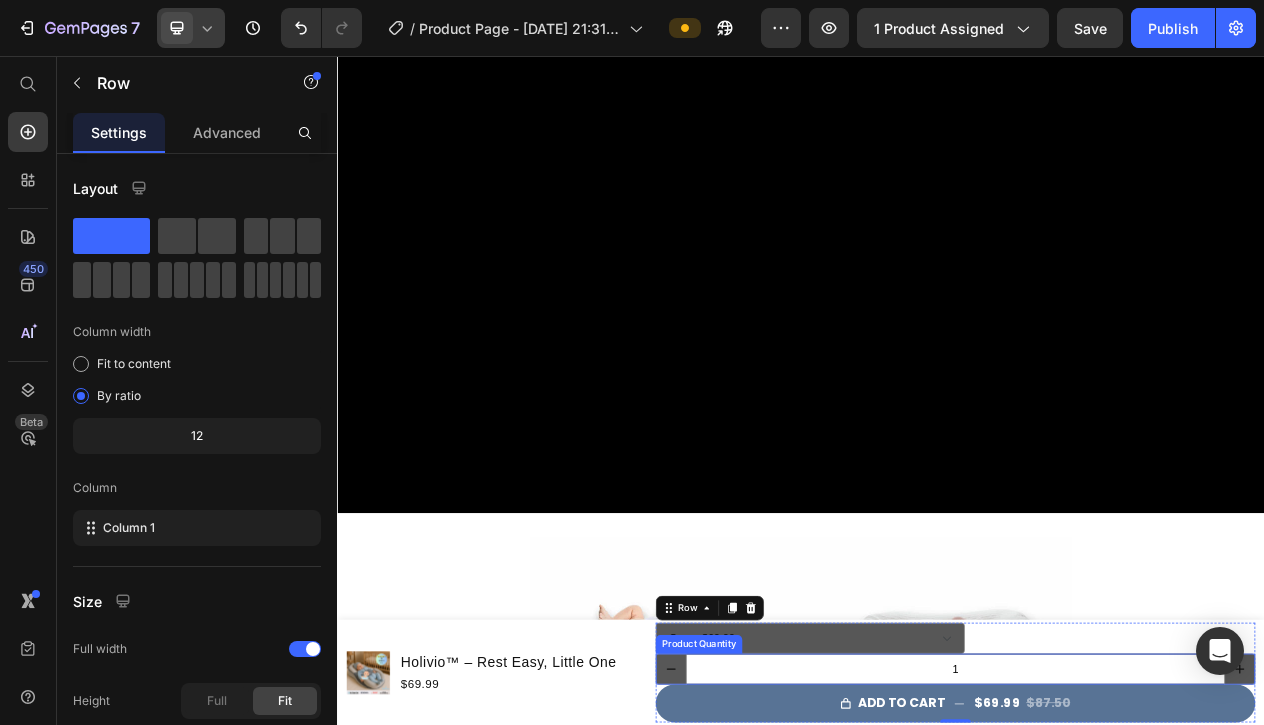 click on "1" at bounding box center [1137, 849] 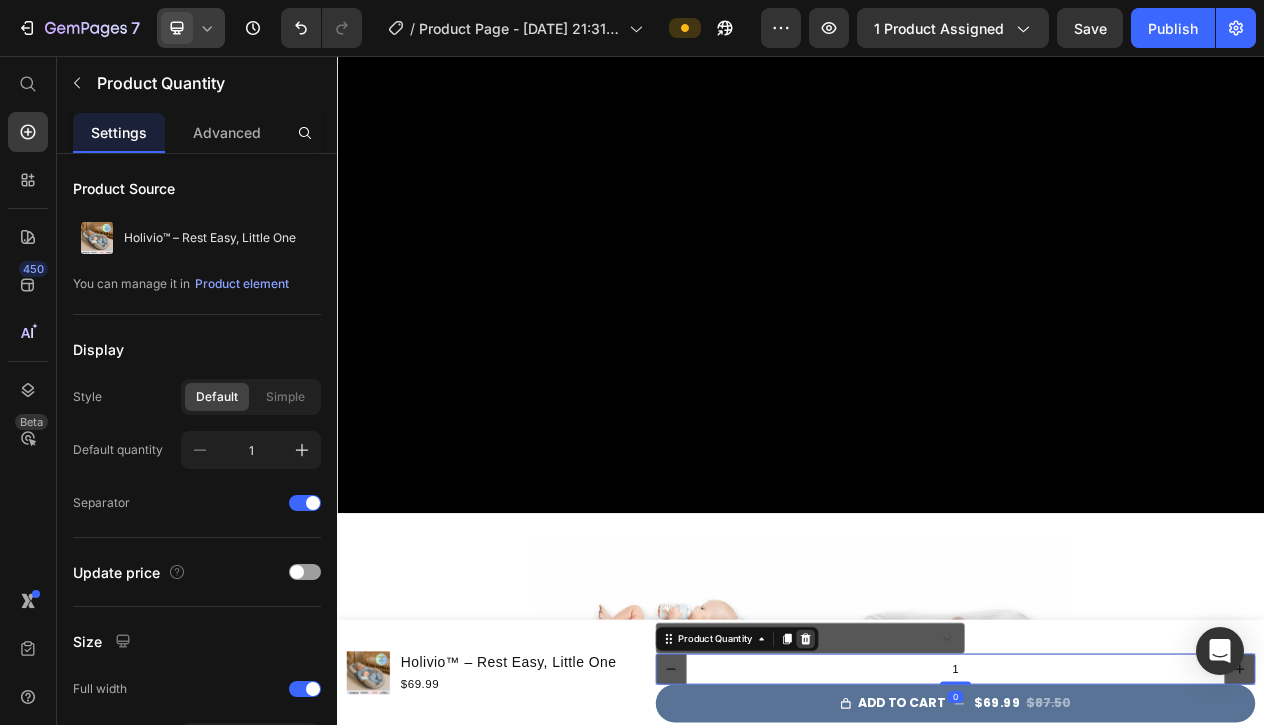 click 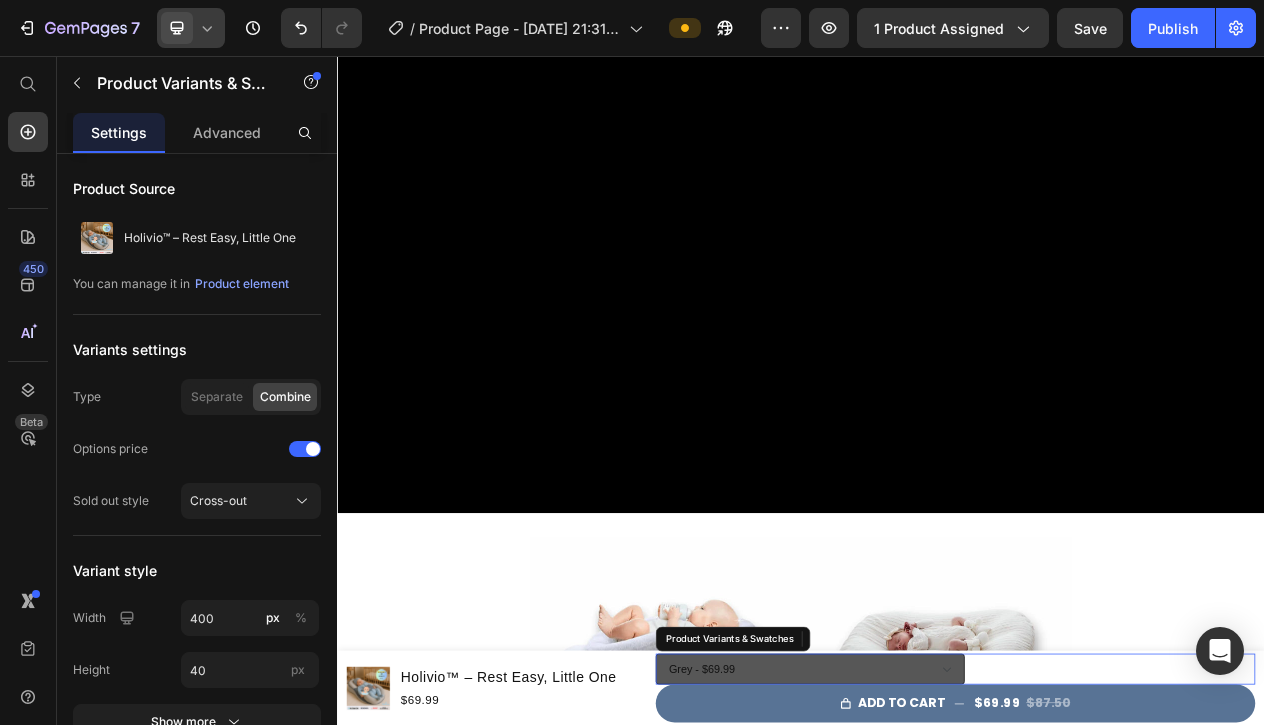 click on "Grey - $69.99" at bounding box center [949, 849] 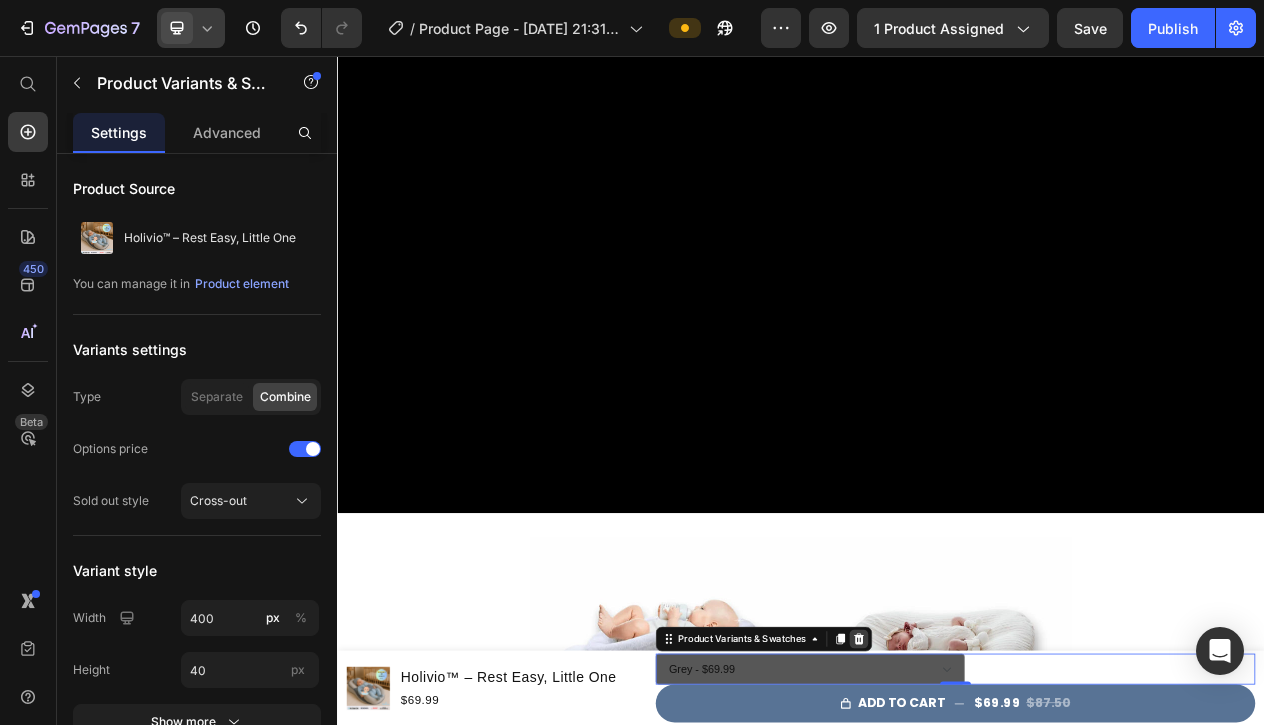click 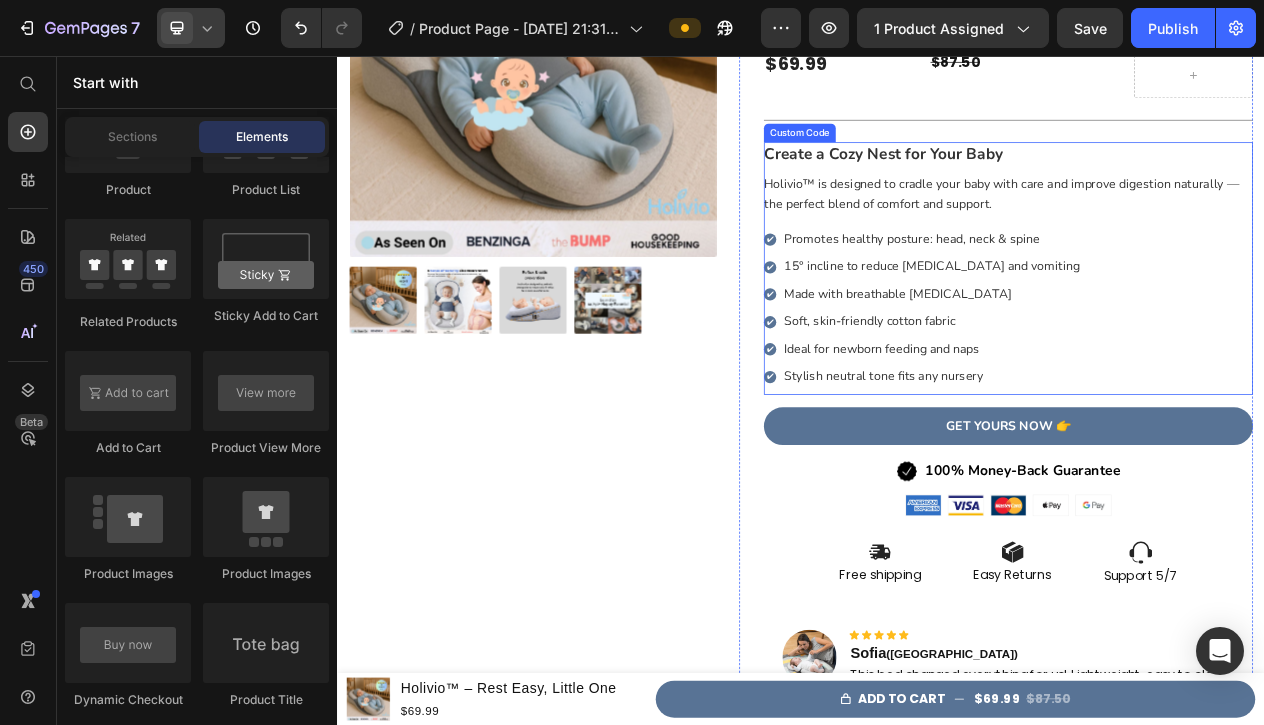 scroll, scrollTop: 384, scrollLeft: 0, axis: vertical 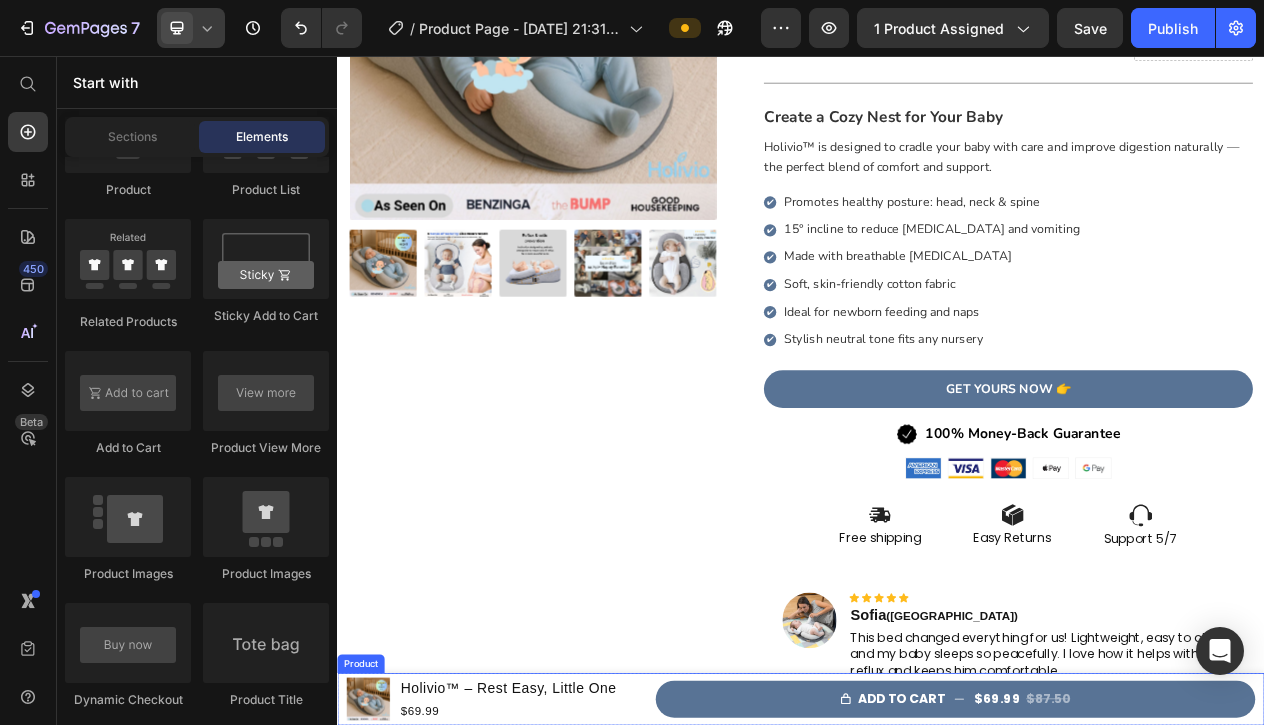 click on "Product Images Holivio™ – Rest Easy, Little One Product Title $69.99 Product Price Row
Add to cart
$69.99 $87.50 Product Cart Button Row Product" at bounding box center (937, 888) 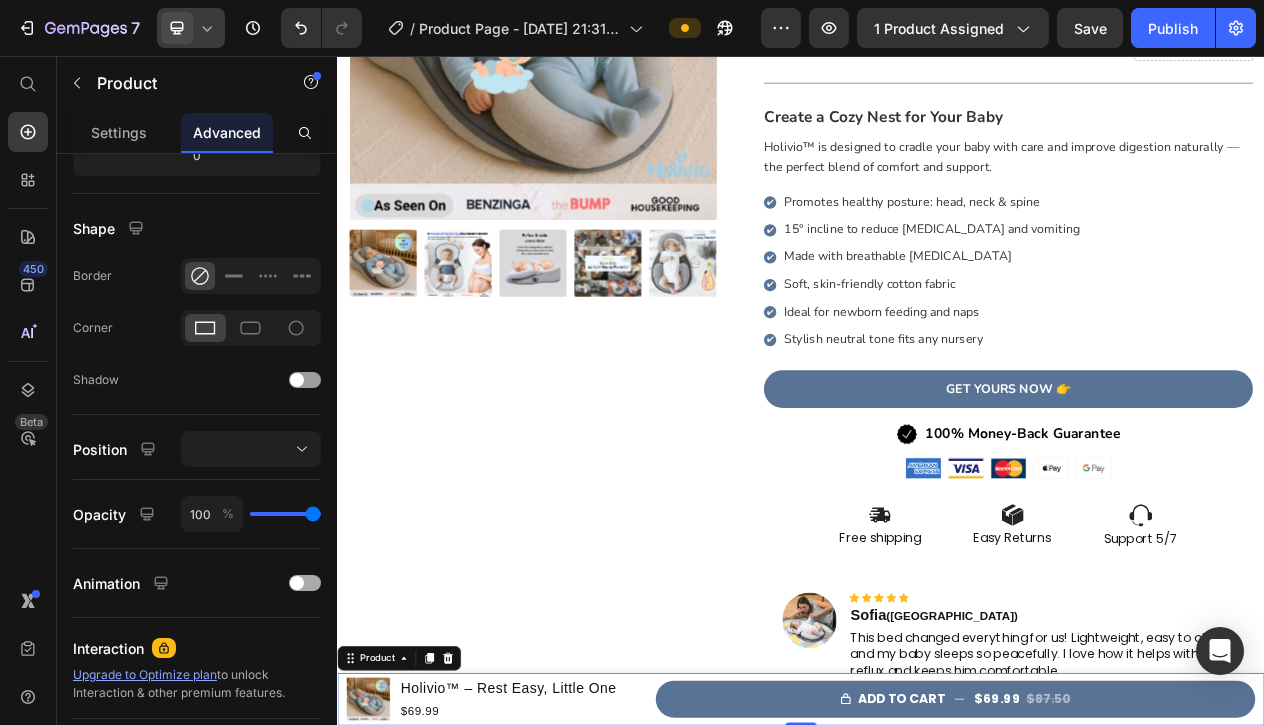 scroll, scrollTop: 0, scrollLeft: 0, axis: both 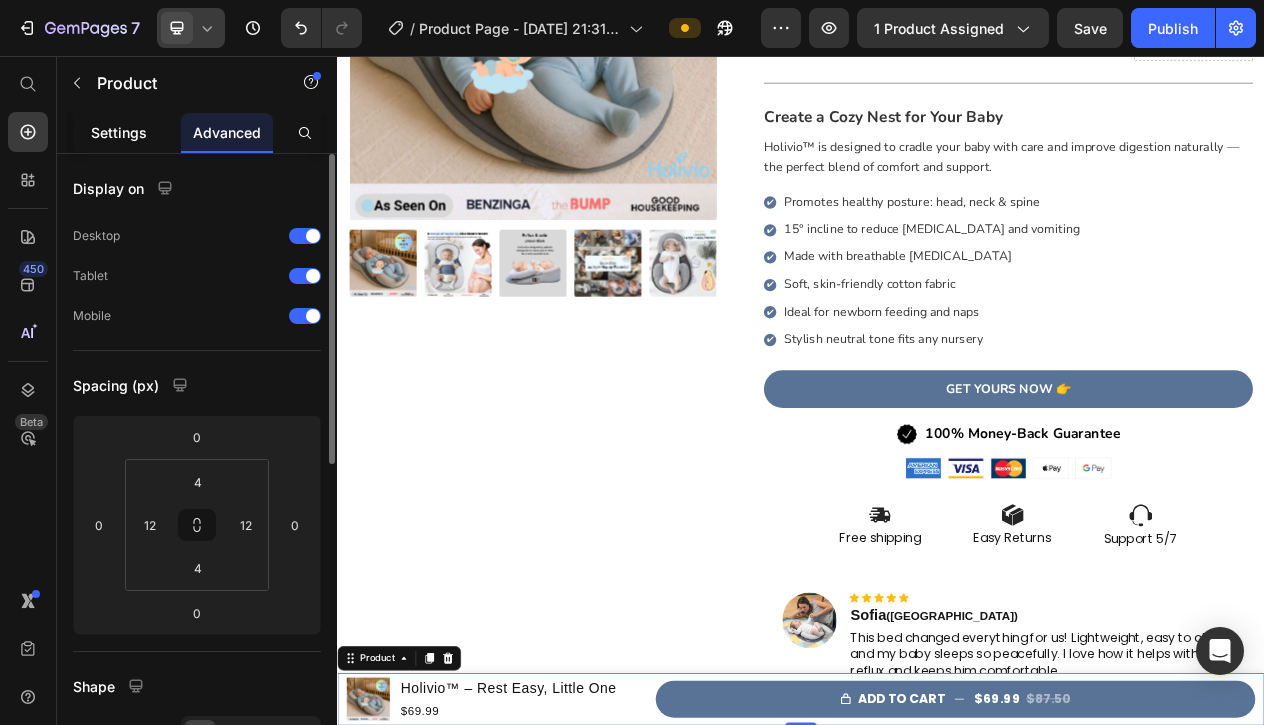 click on "Settings" at bounding box center [119, 132] 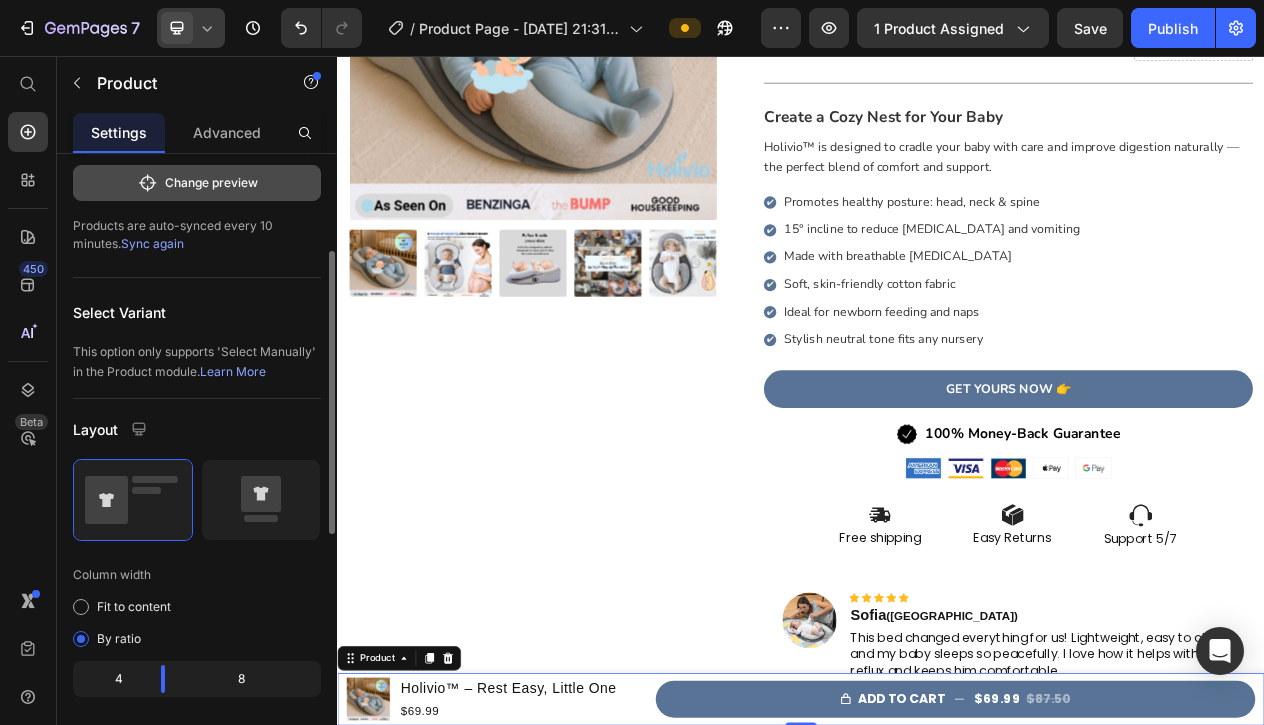 scroll, scrollTop: 186, scrollLeft: 0, axis: vertical 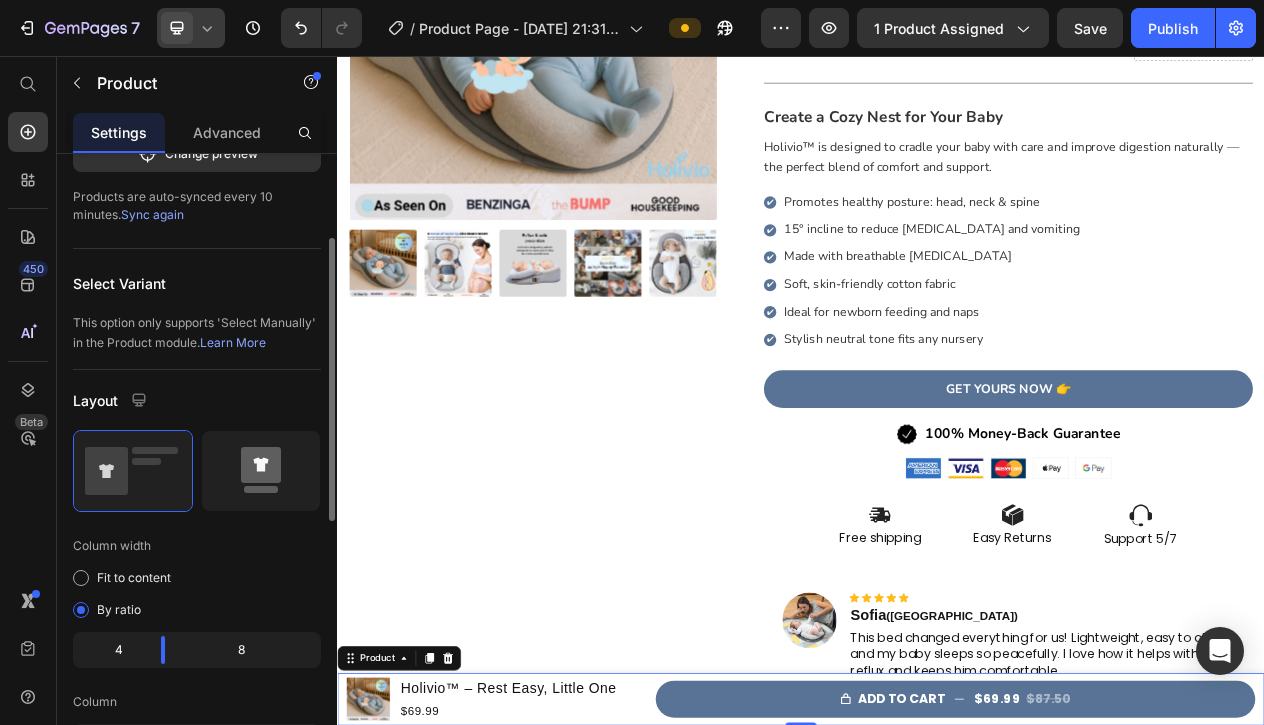 click 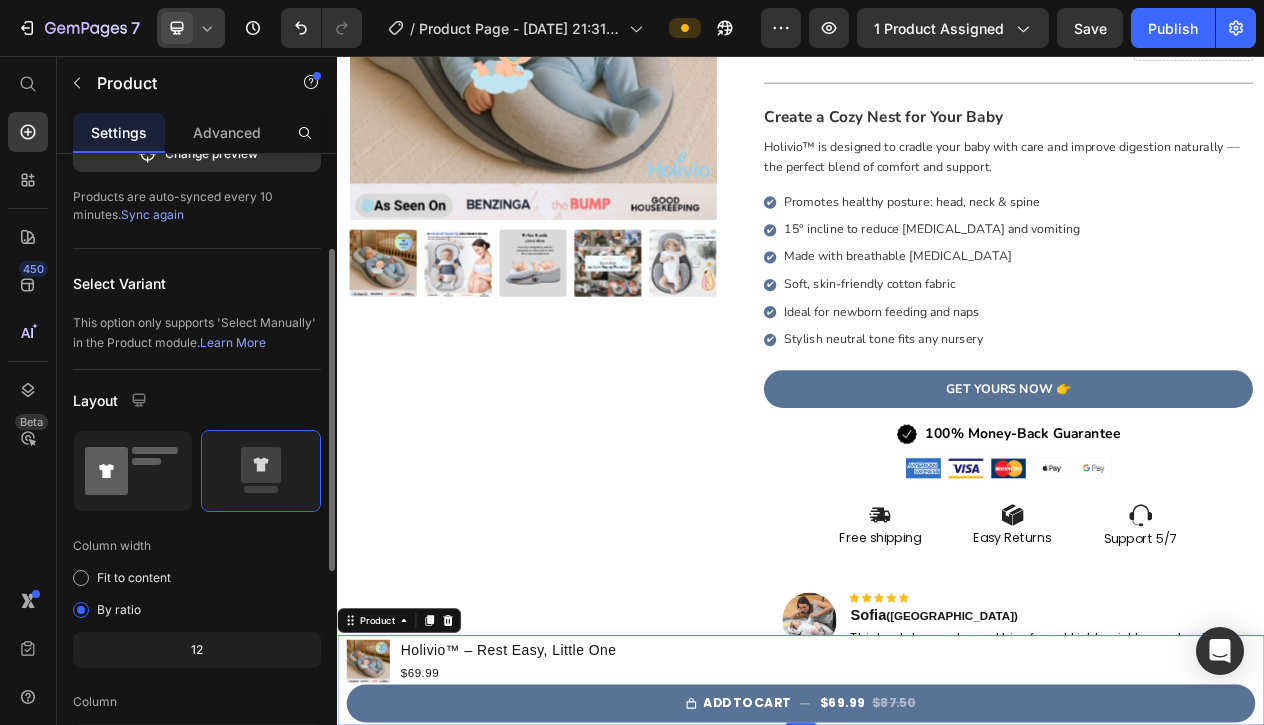 click 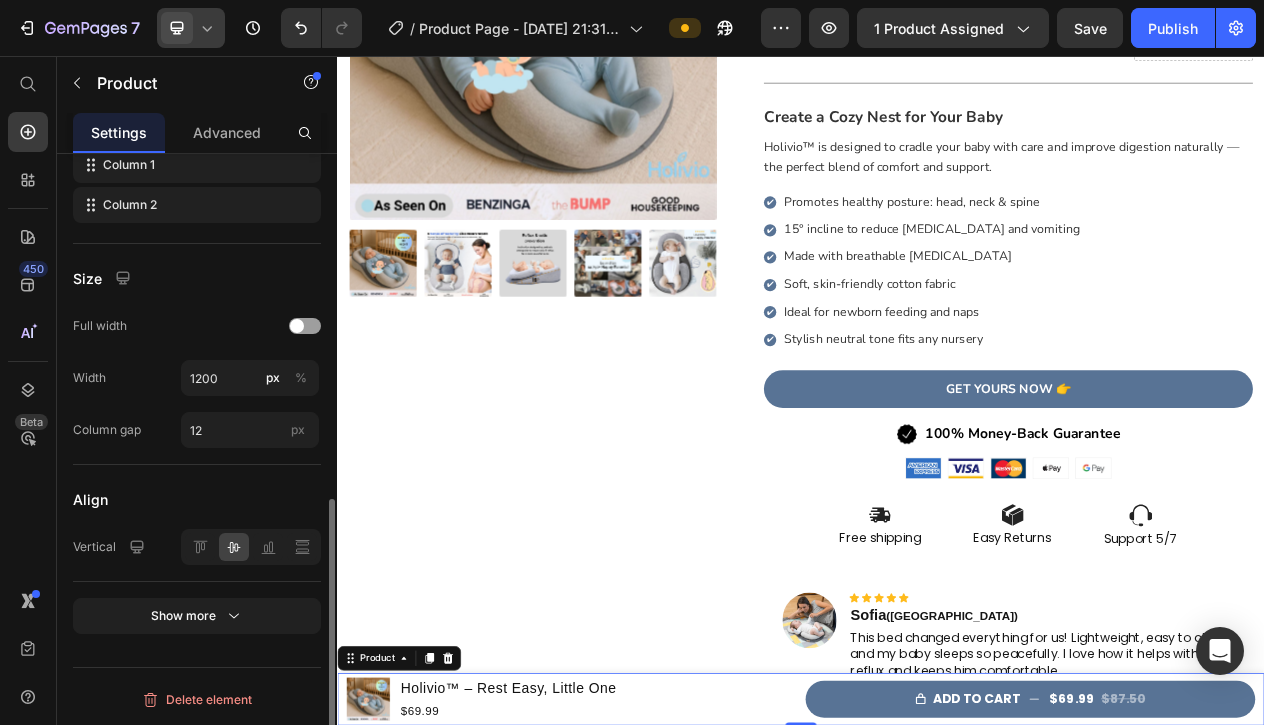 scroll, scrollTop: 0, scrollLeft: 0, axis: both 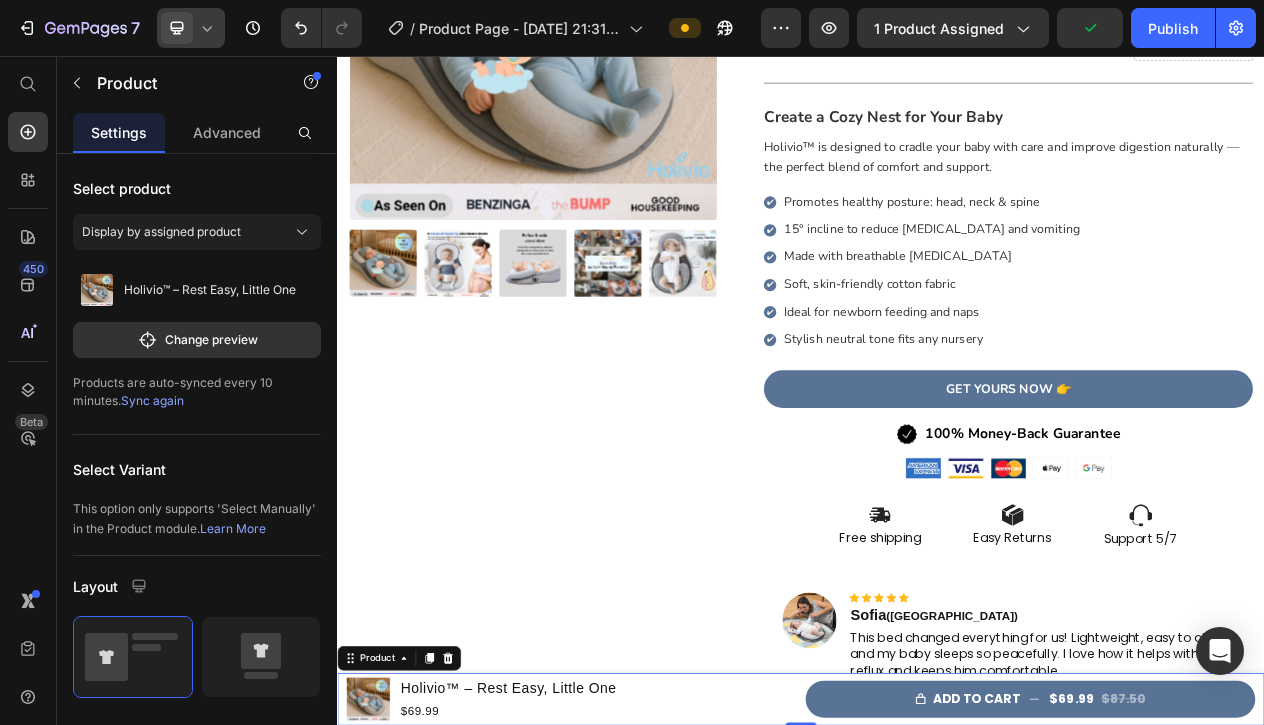 click 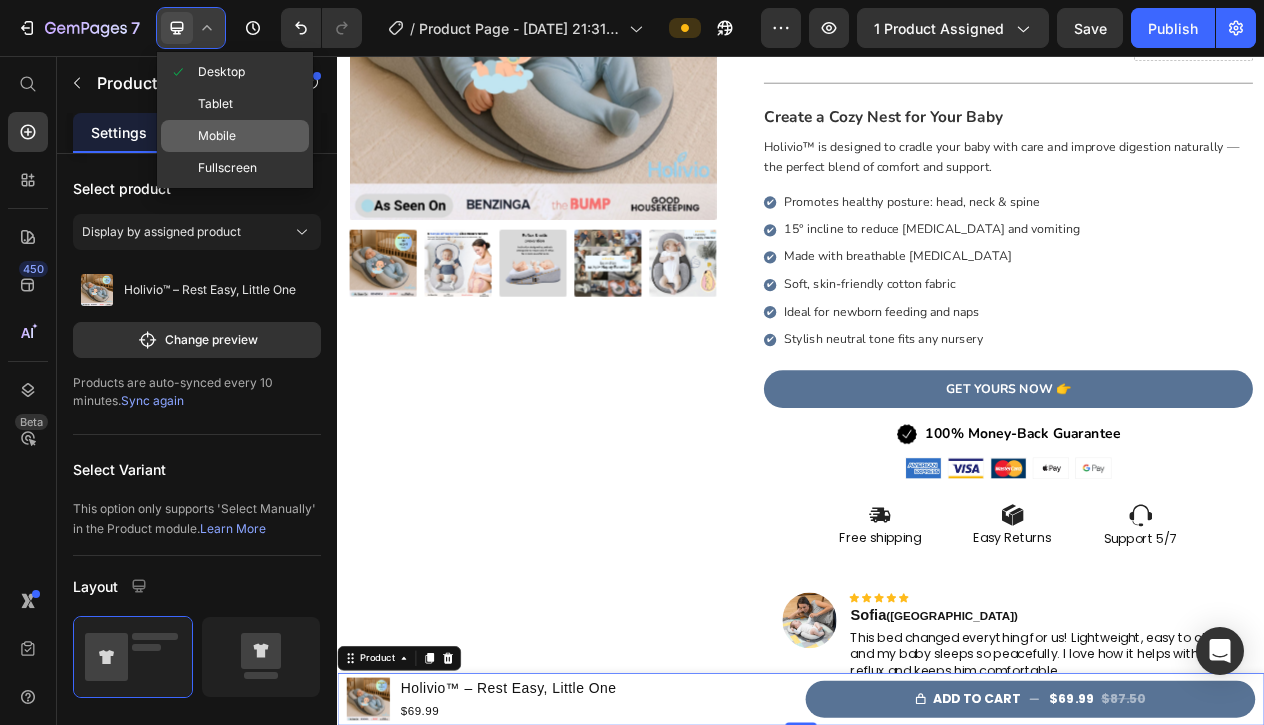 click on "Mobile" at bounding box center [217, 136] 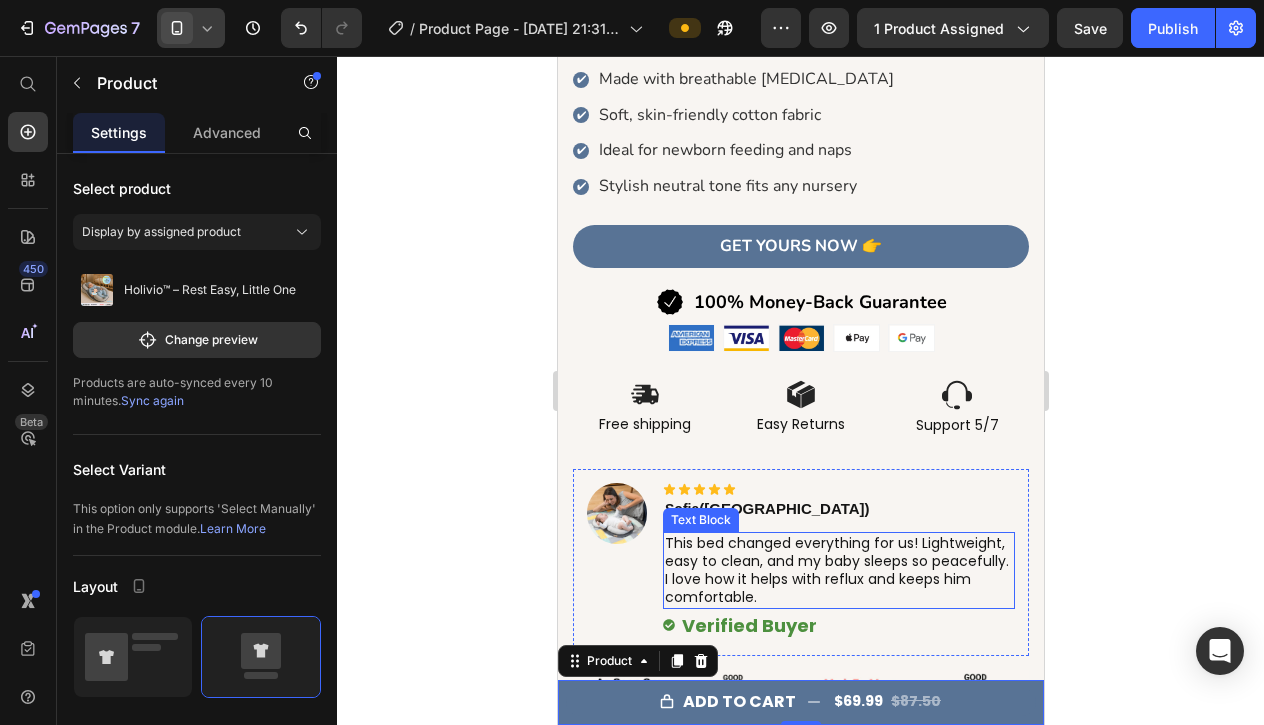 scroll, scrollTop: 1069, scrollLeft: 0, axis: vertical 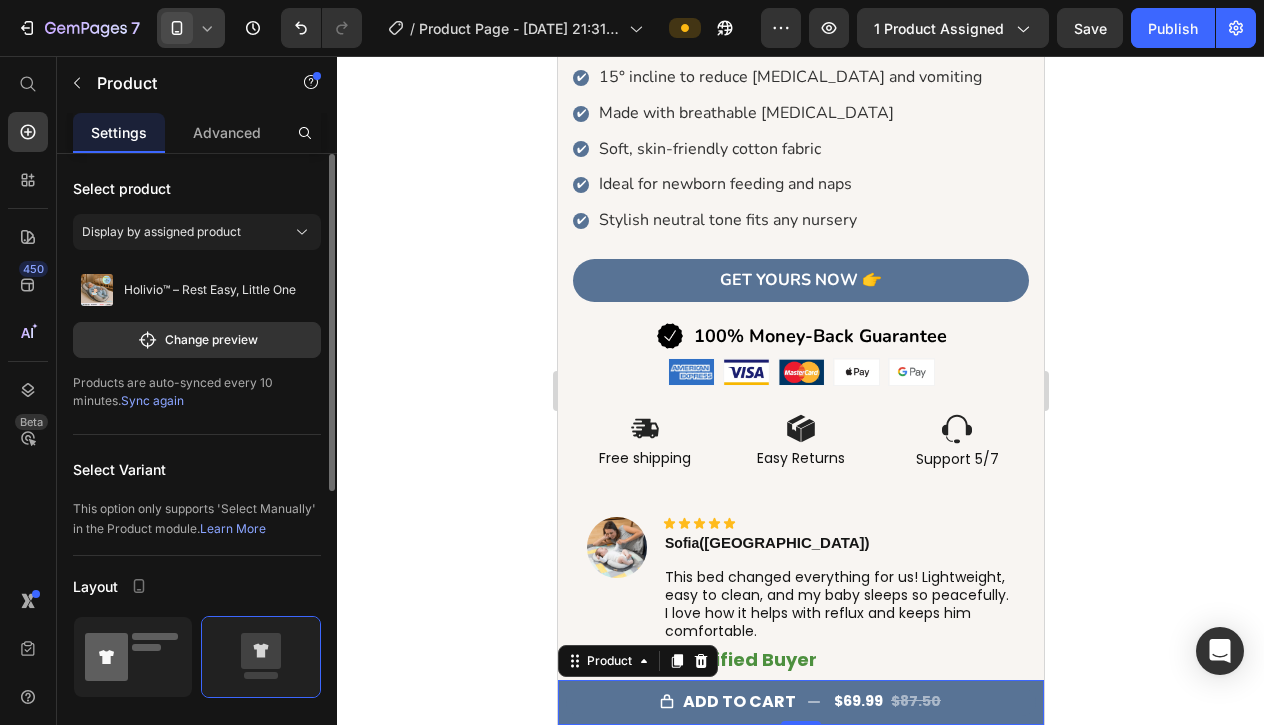 click 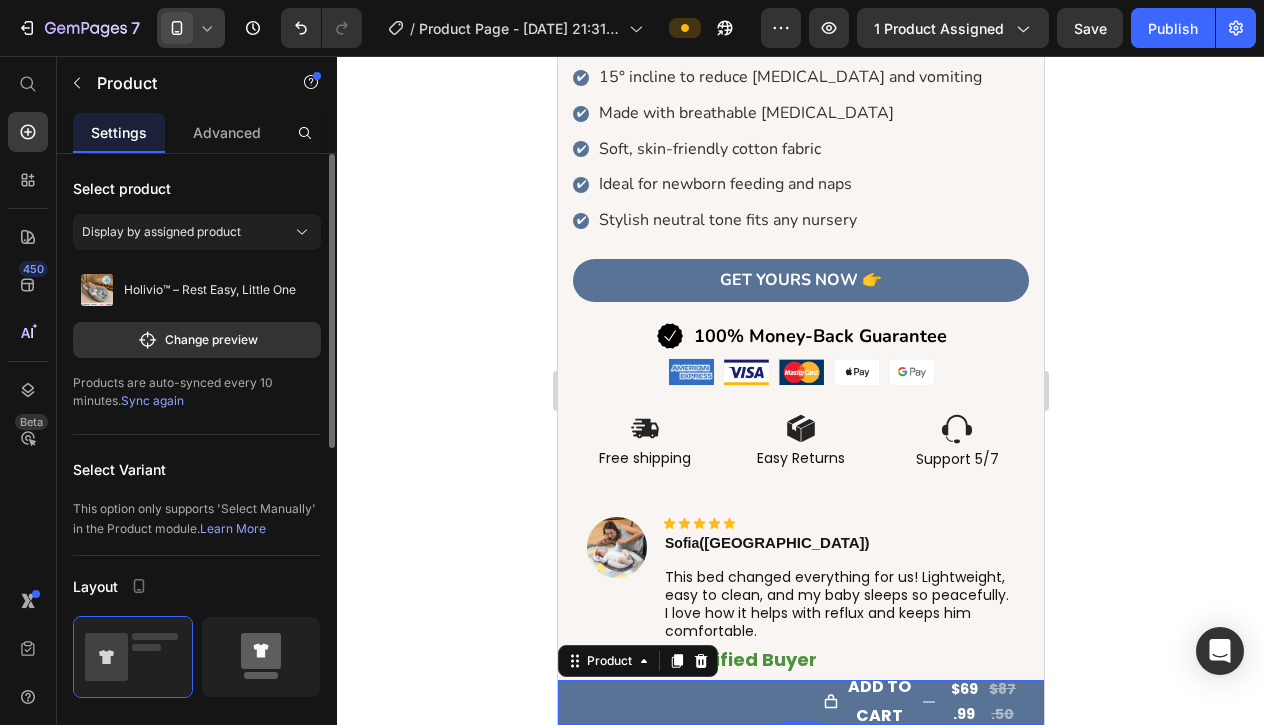 click 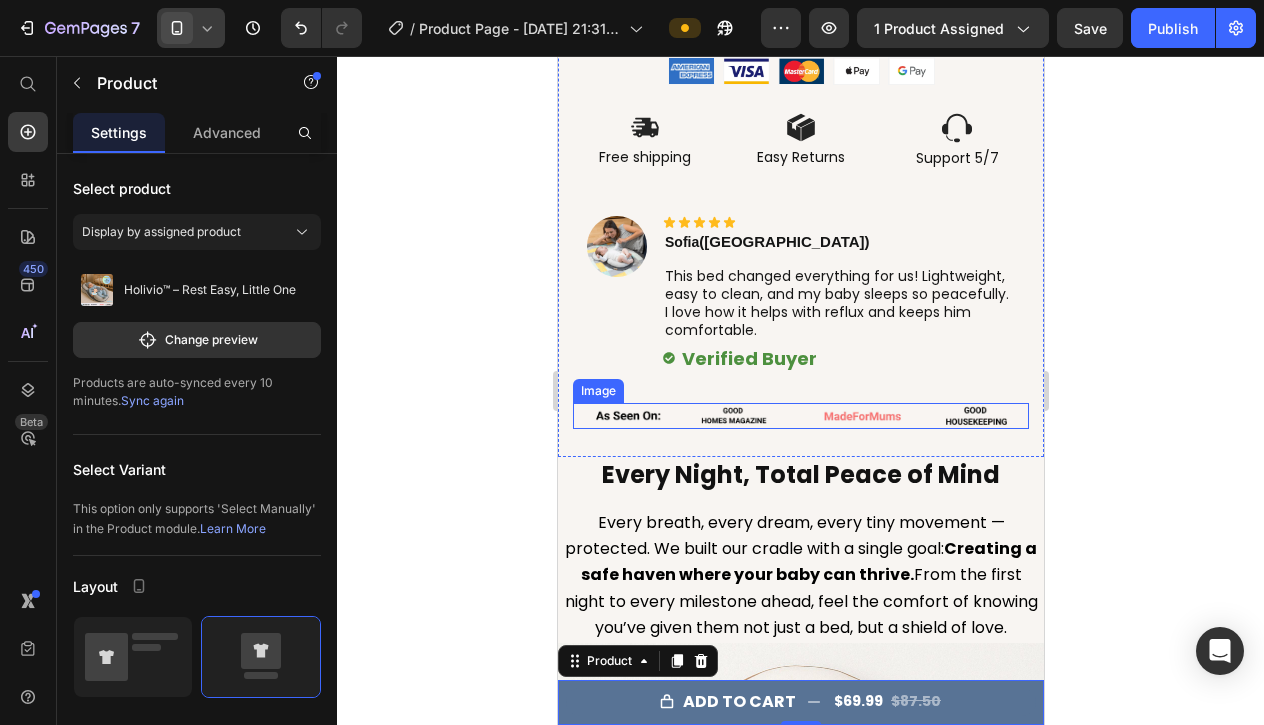 scroll, scrollTop: 1371, scrollLeft: 0, axis: vertical 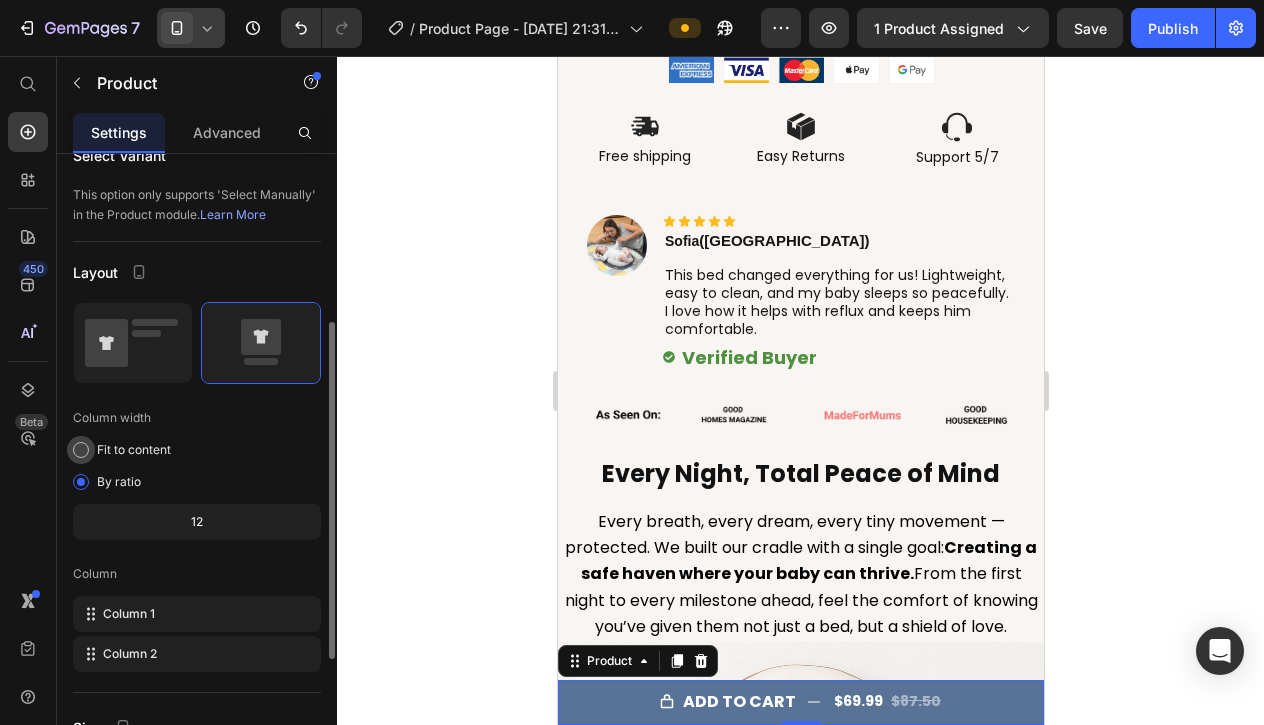 click on "Fit to content" at bounding box center [134, 450] 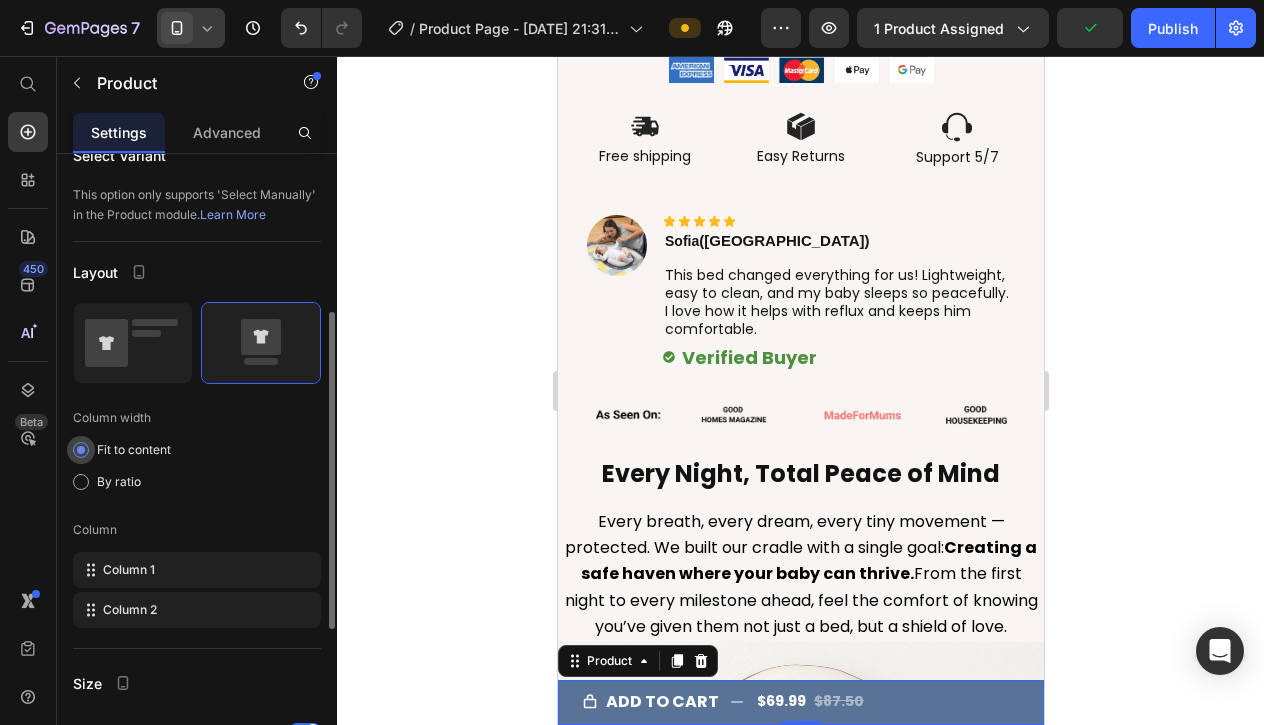 click on "Fit to content" at bounding box center [134, 450] 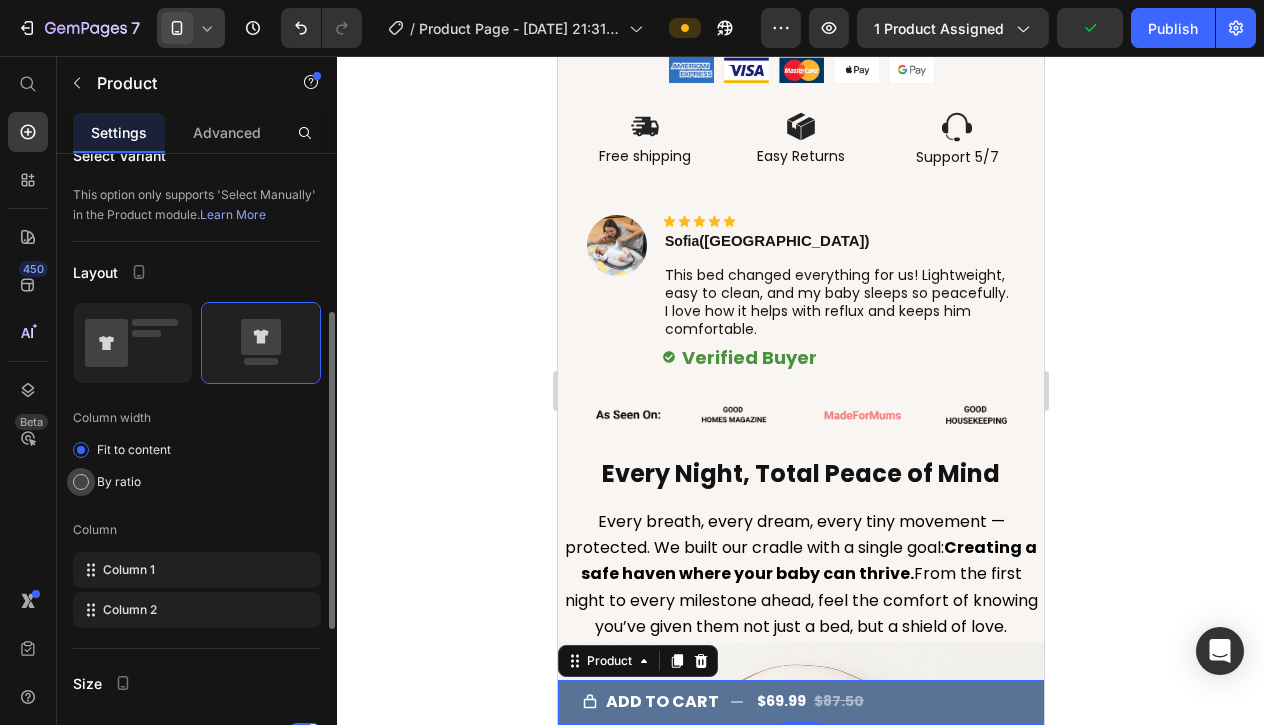 click on "By ratio" at bounding box center [119, 482] 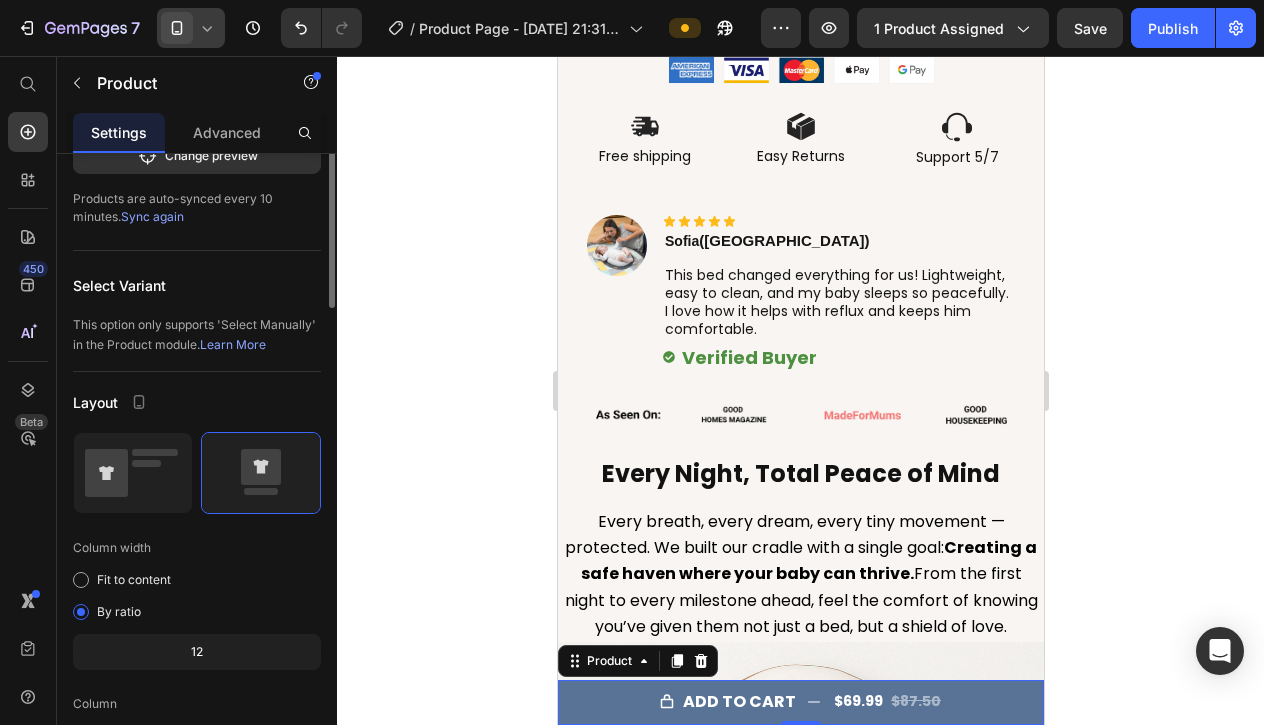 scroll, scrollTop: 0, scrollLeft: 0, axis: both 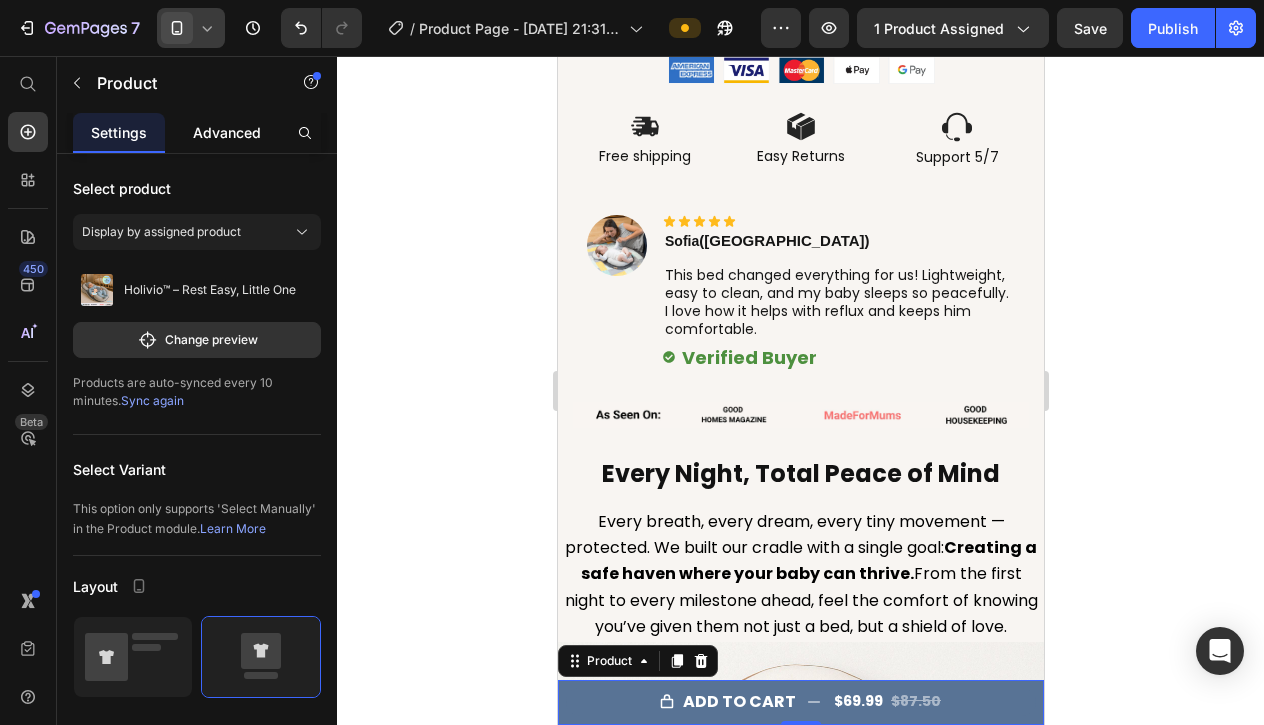 click on "Advanced" at bounding box center (227, 132) 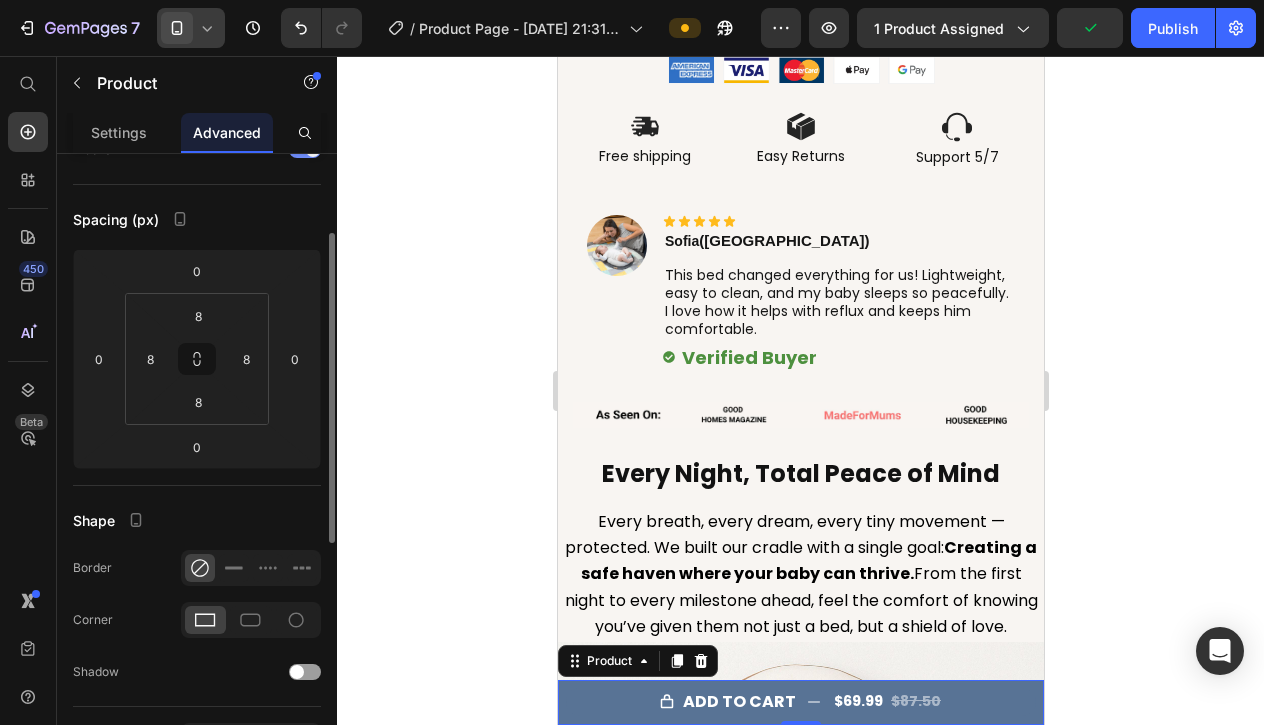 scroll, scrollTop: 168, scrollLeft: 0, axis: vertical 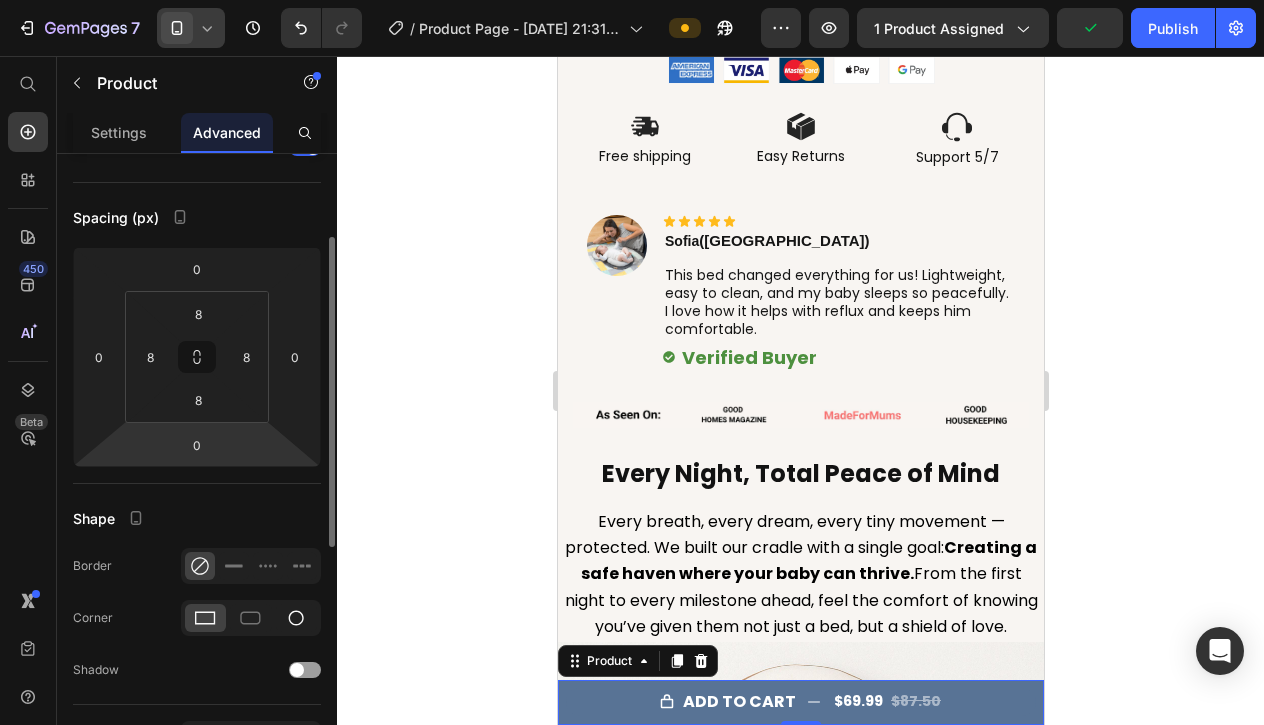click 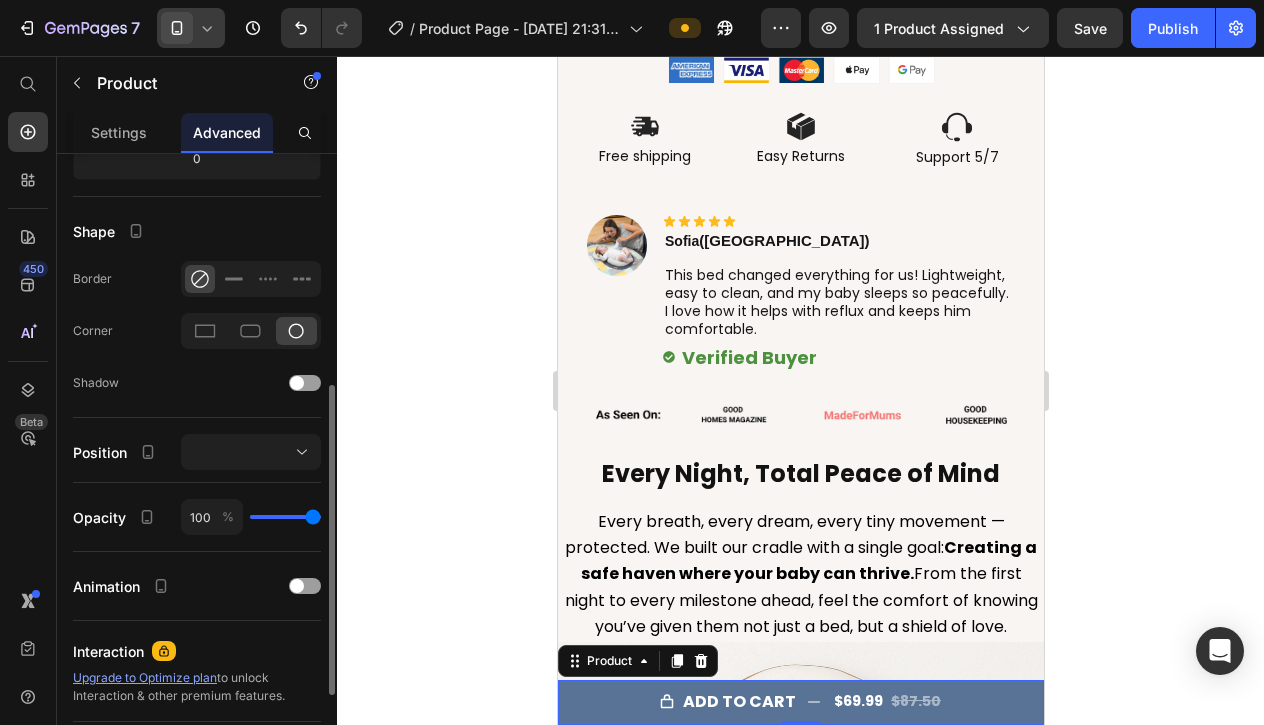 scroll, scrollTop: 459, scrollLeft: 0, axis: vertical 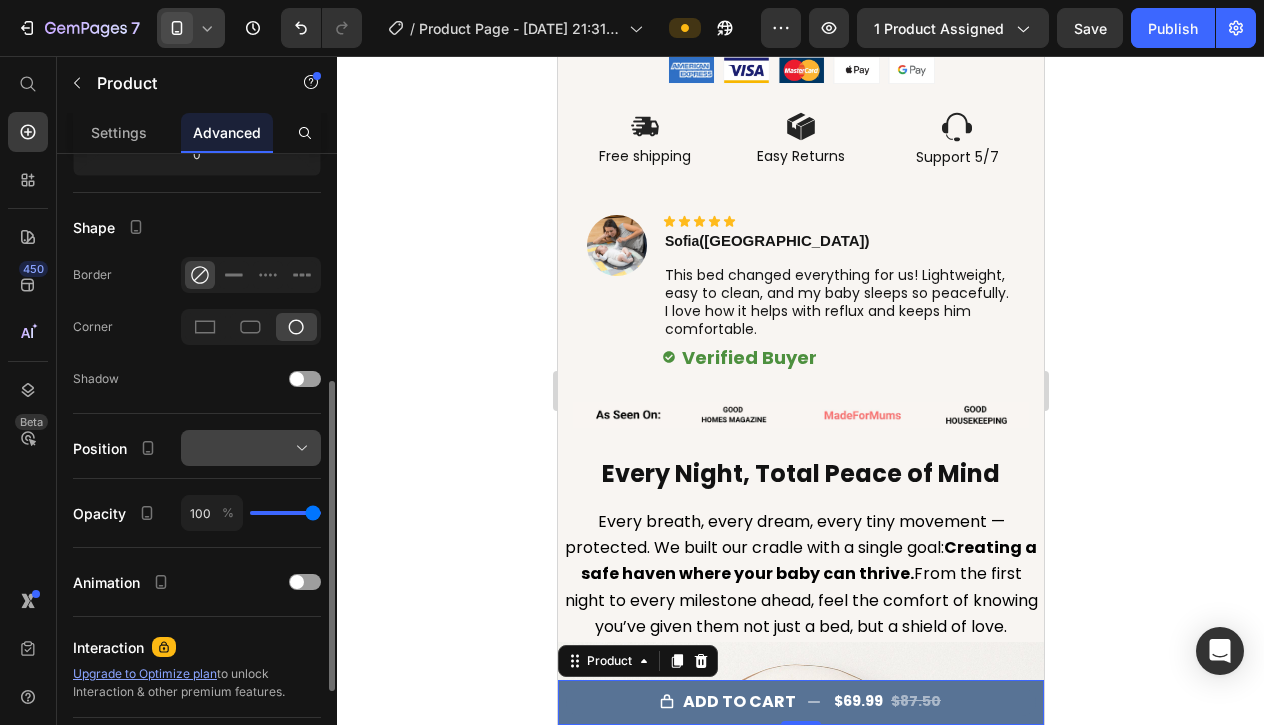 click at bounding box center (251, 448) 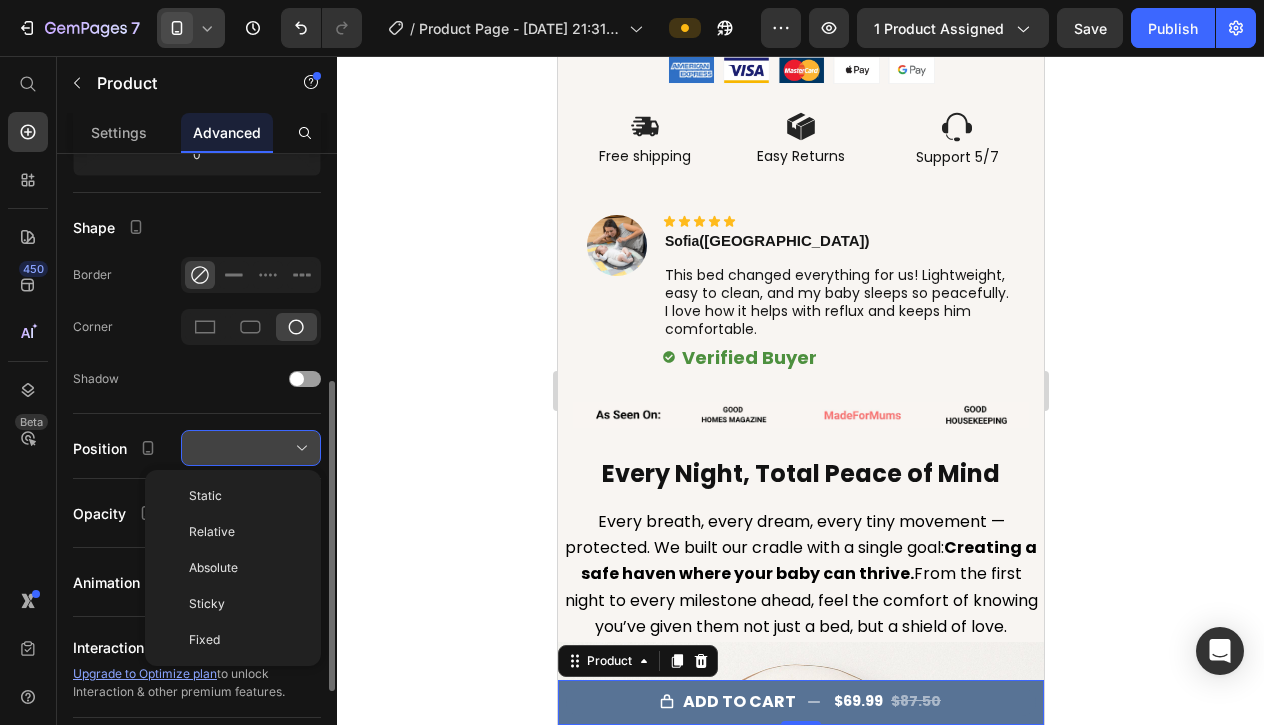 click at bounding box center (251, 448) 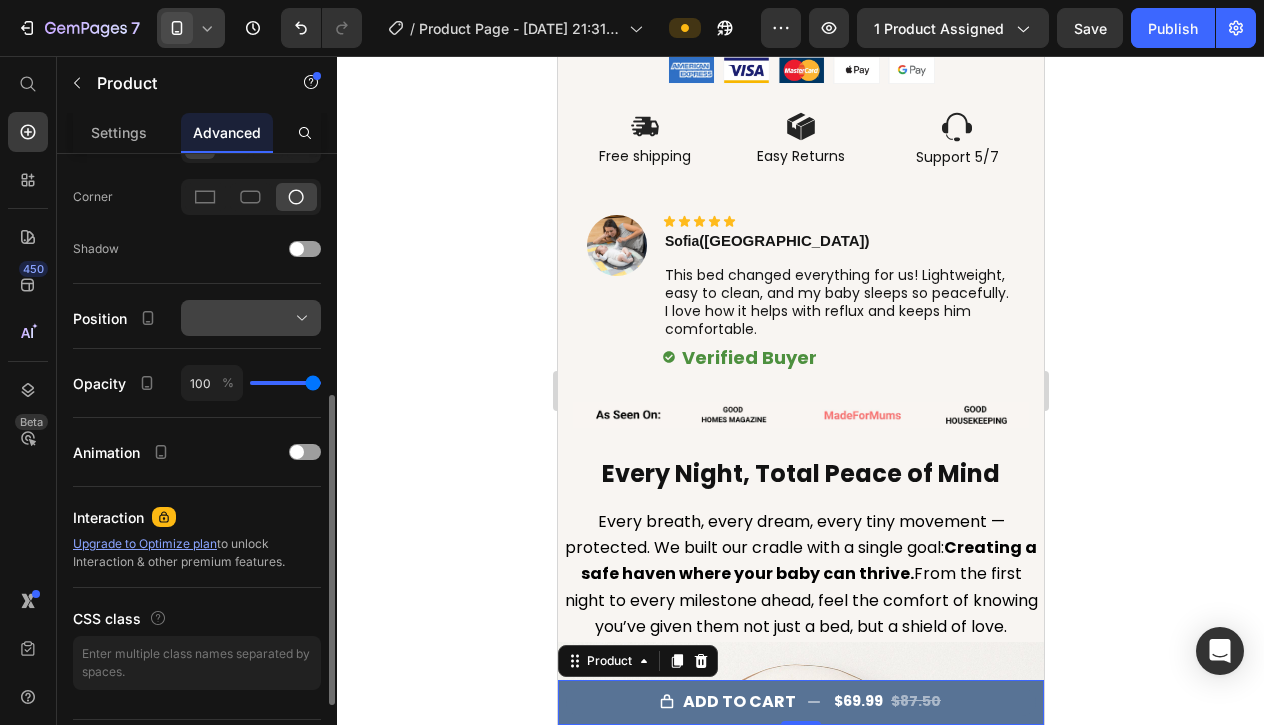 scroll, scrollTop: 641, scrollLeft: 0, axis: vertical 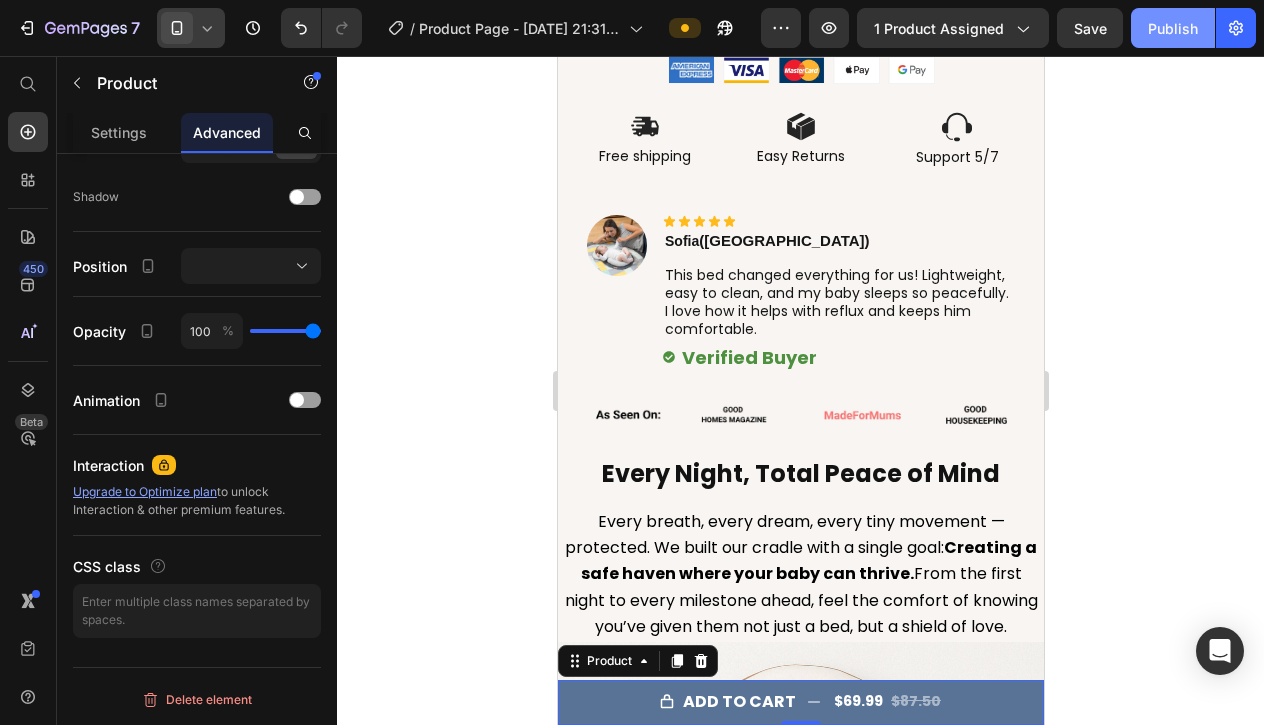 click on "Publish" at bounding box center (1173, 28) 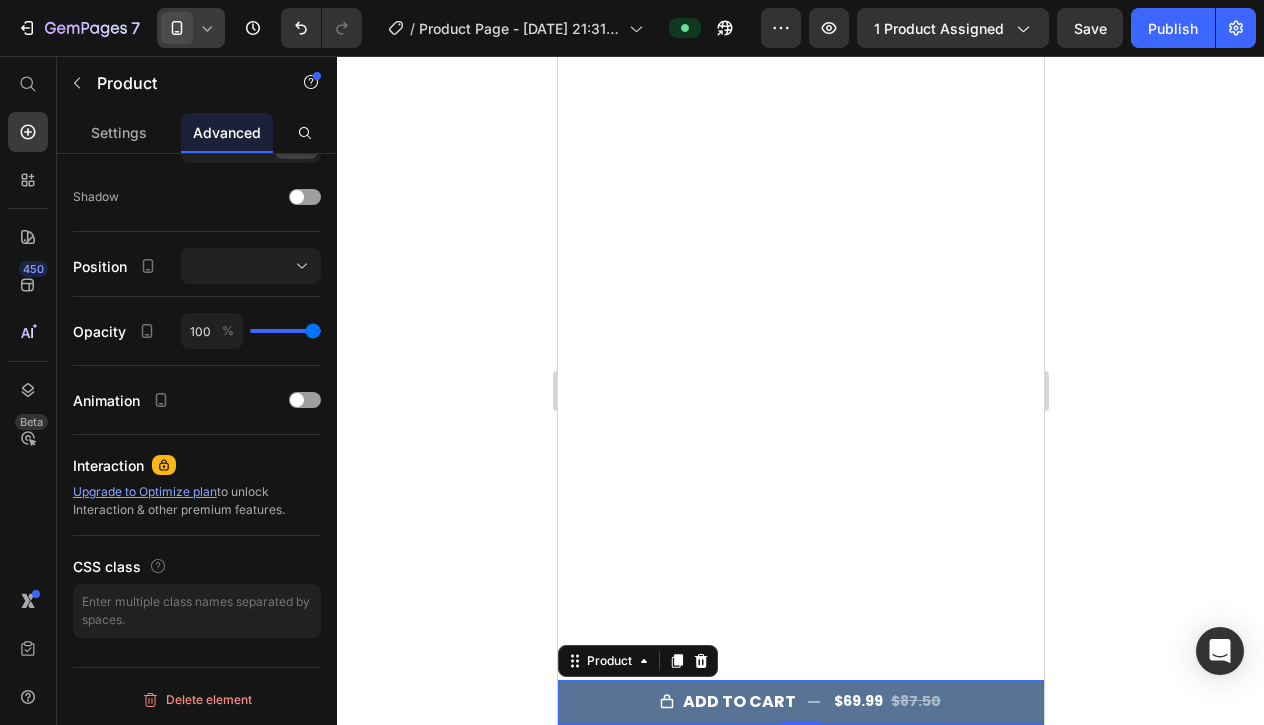scroll, scrollTop: 0, scrollLeft: 0, axis: both 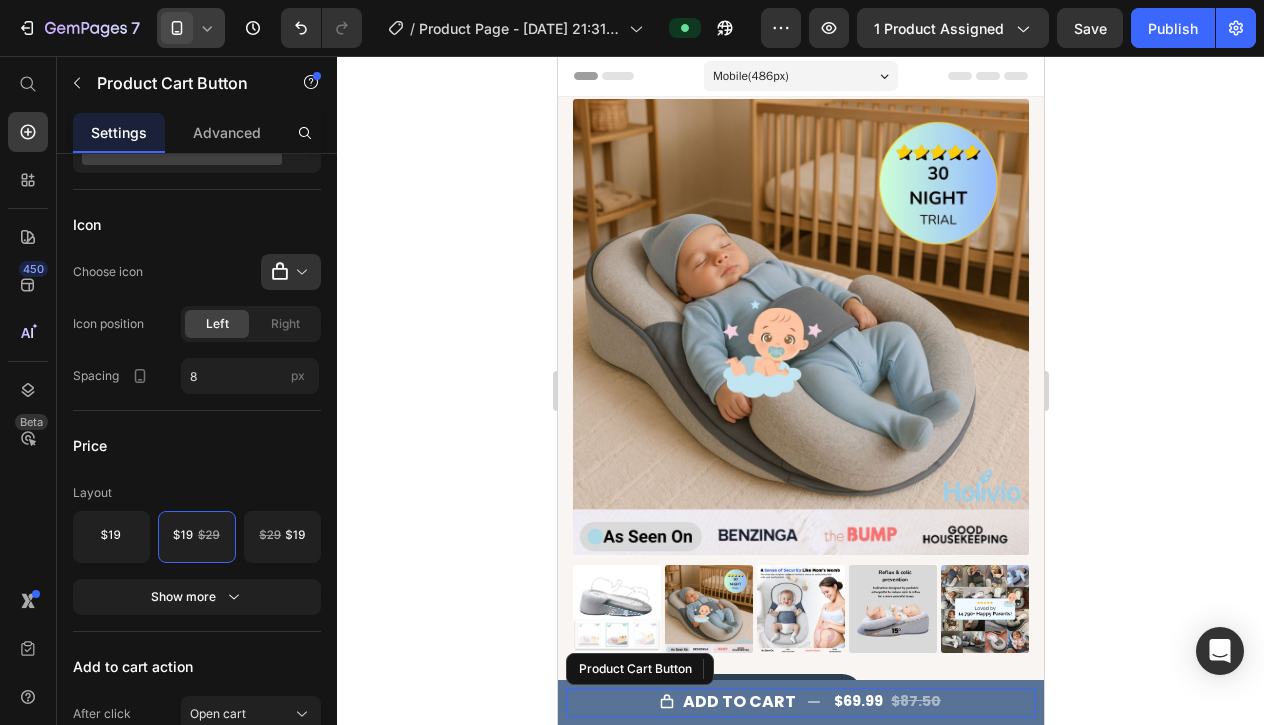 click on "Add to cart
$69.99 $87.50" at bounding box center (800, 702) 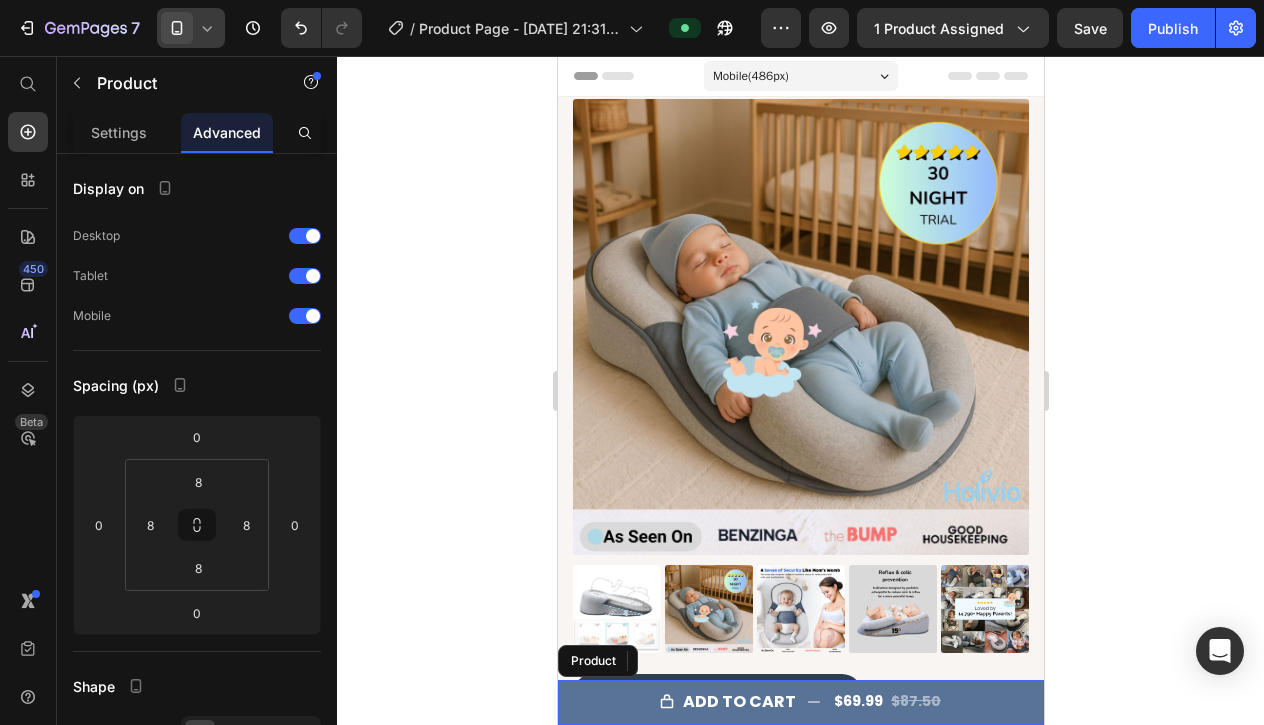click on "Product Images Holivio™ – Rest Easy, Little One Product Title $69.99 Product Price Row
Add to cart
$69.99 $87.50 Product Cart Button   0 Row Product" at bounding box center [800, 702] 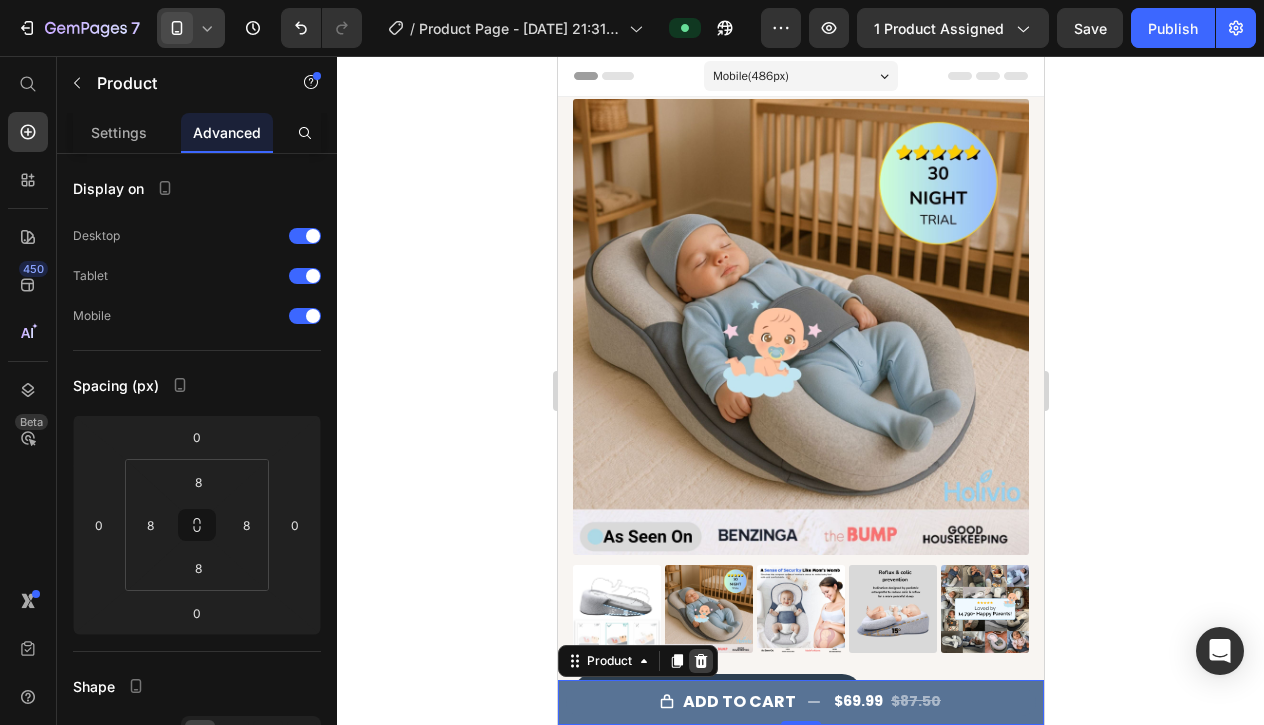 click 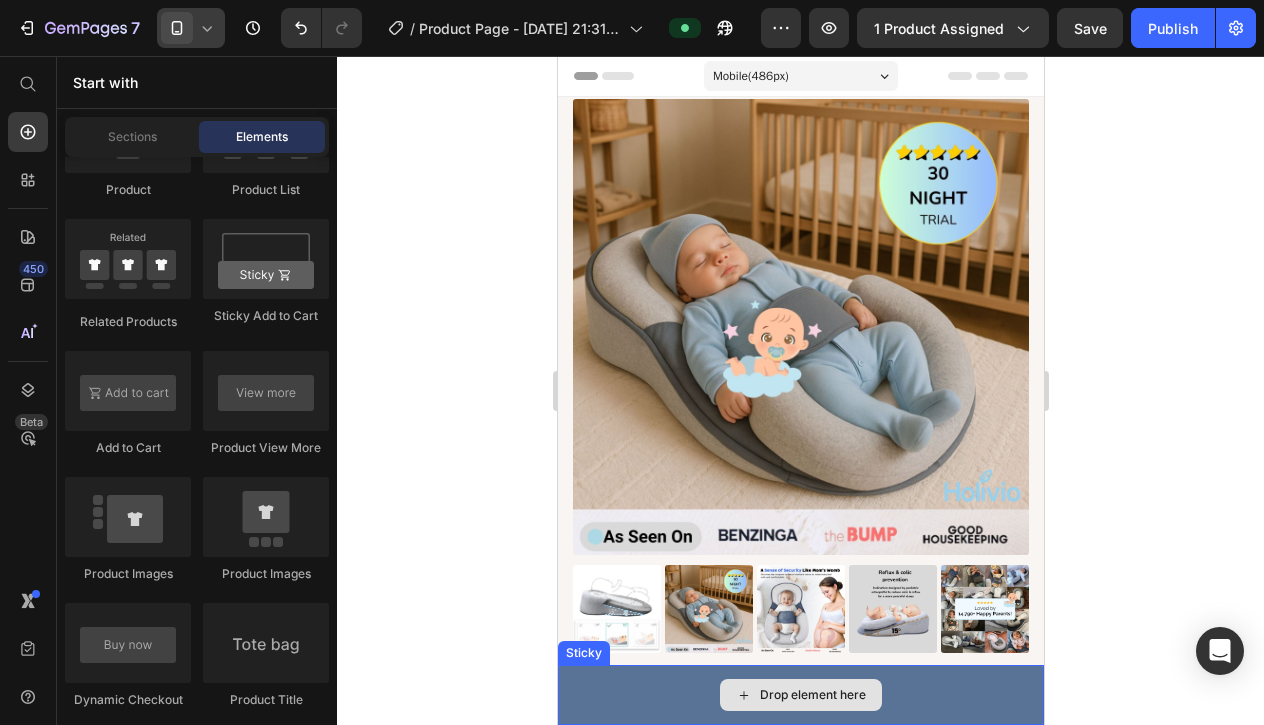 click on "Drop element here" at bounding box center [800, 695] 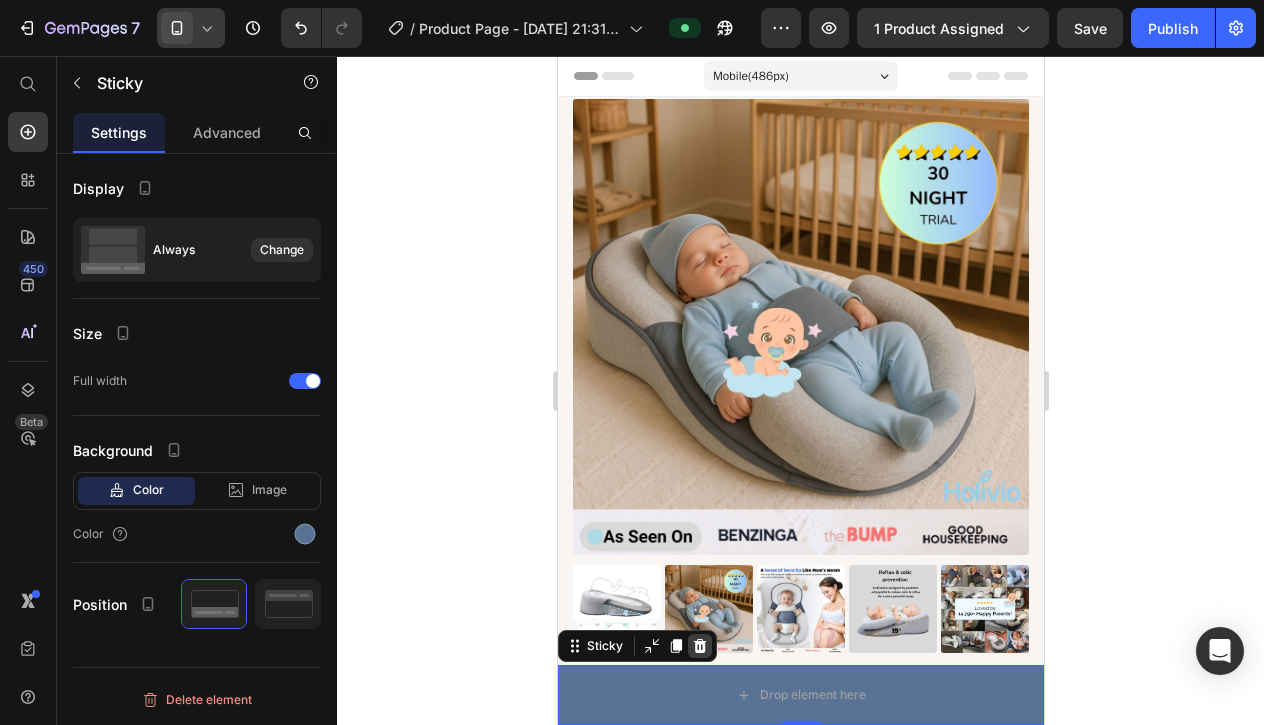 click 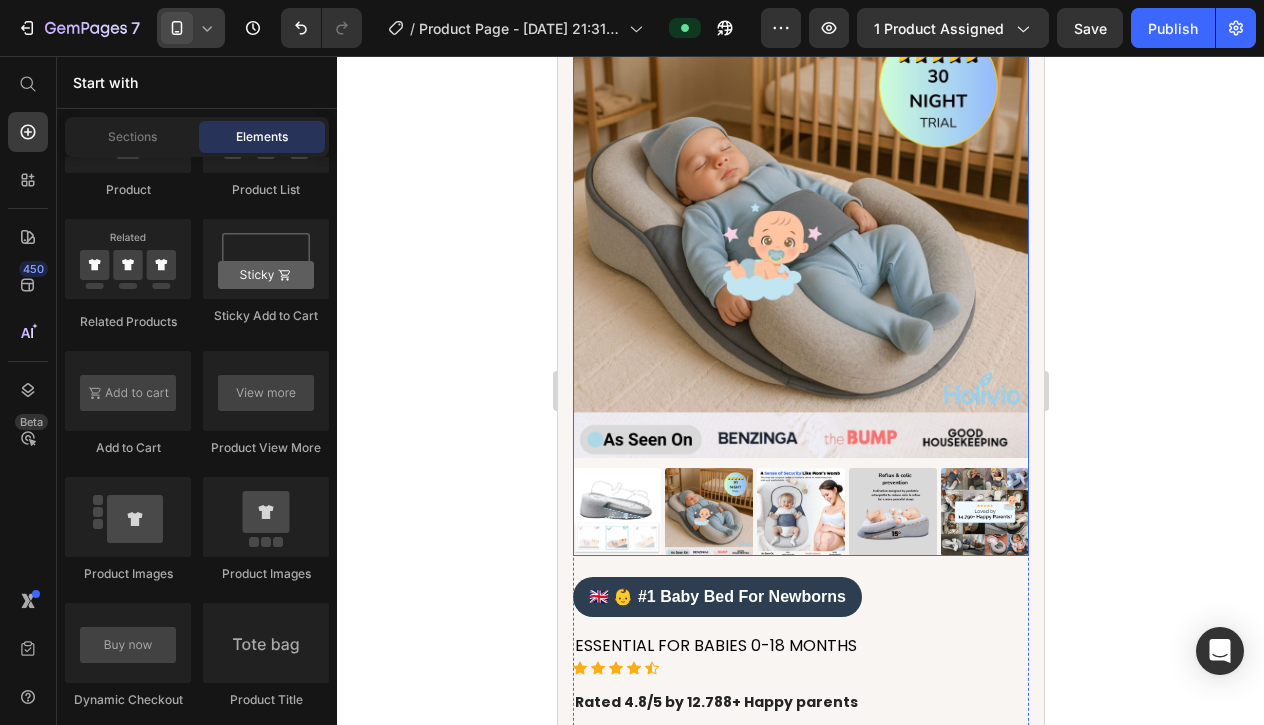 scroll, scrollTop: 99, scrollLeft: 0, axis: vertical 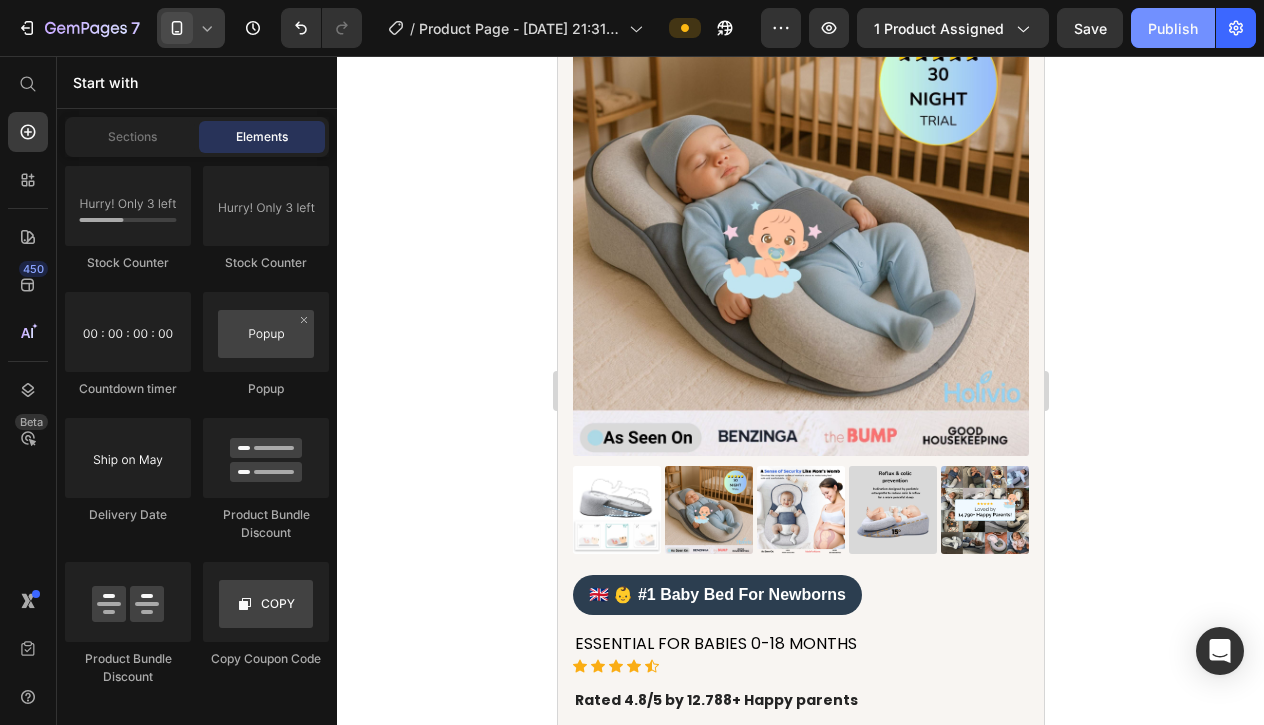 click on "Publish" at bounding box center (1173, 28) 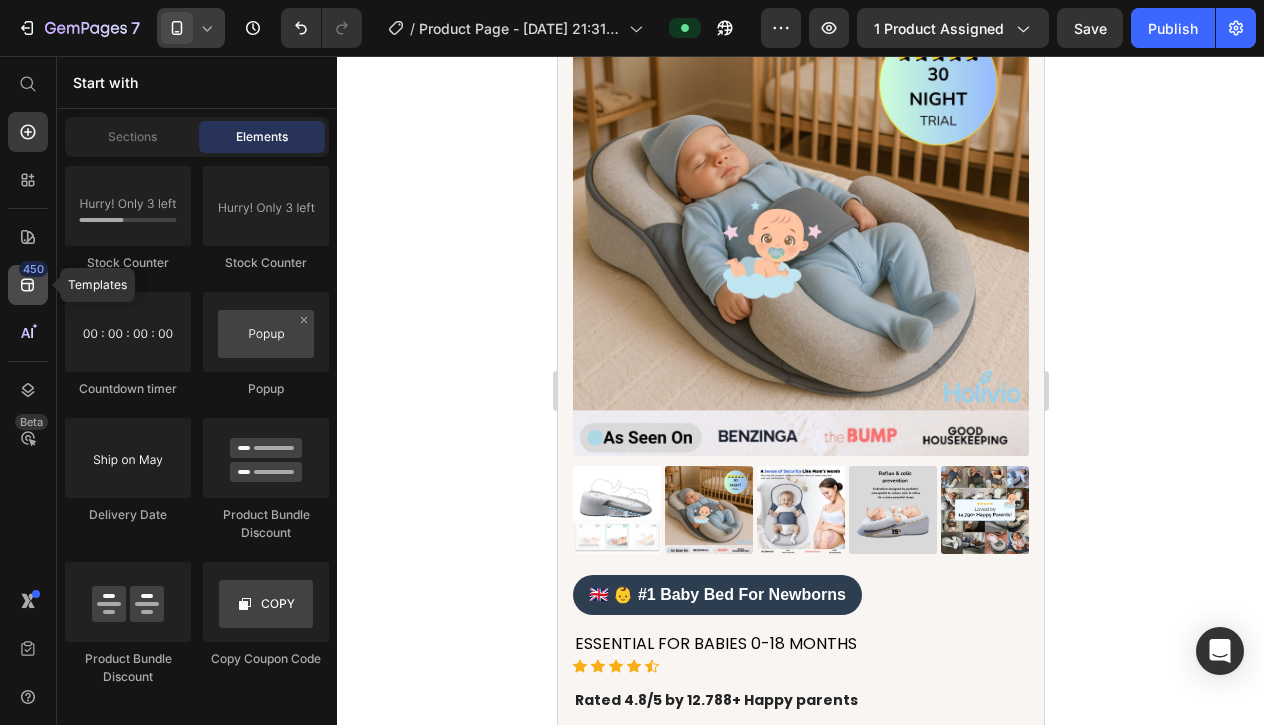 click 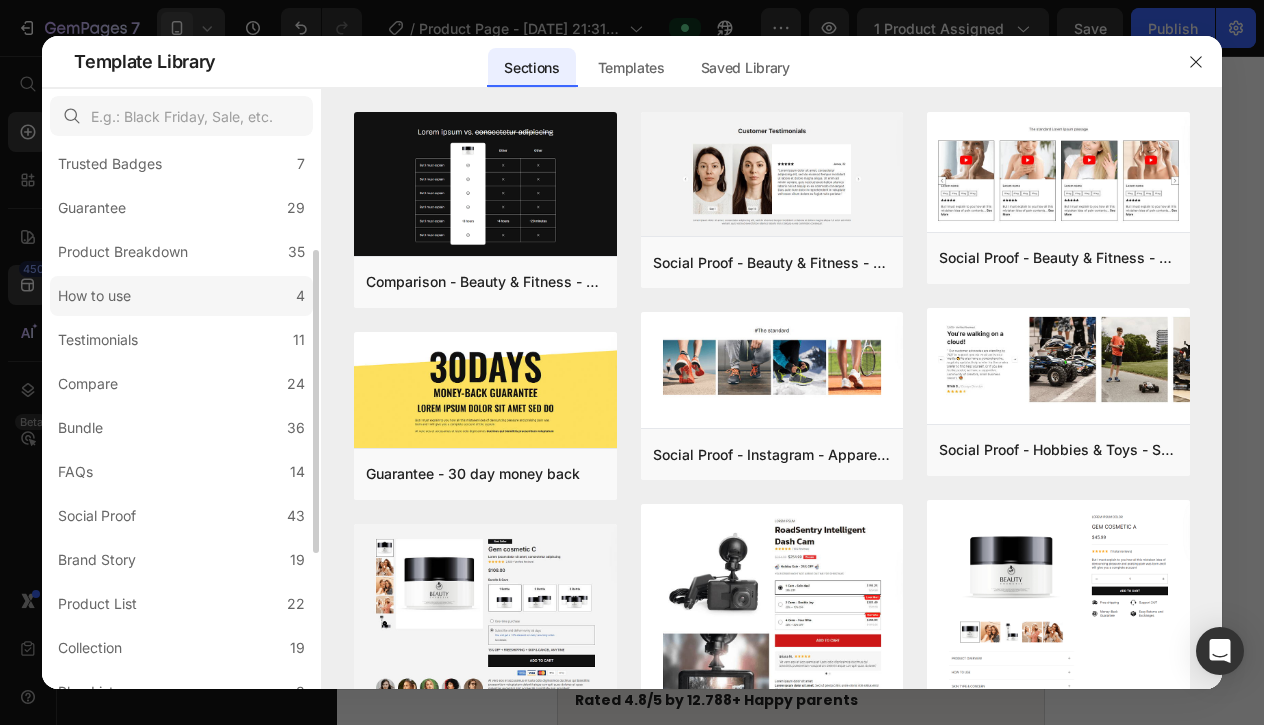 scroll, scrollTop: 192, scrollLeft: 0, axis: vertical 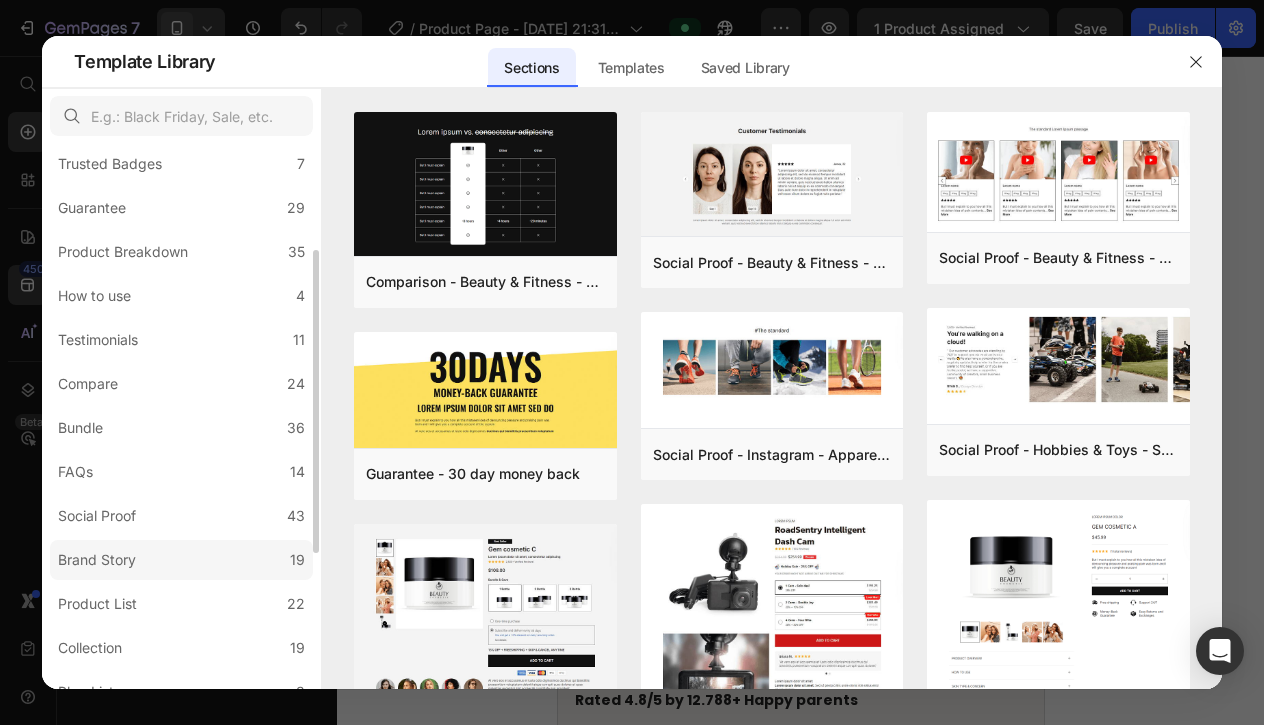 click on "Brand Story" at bounding box center (97, 560) 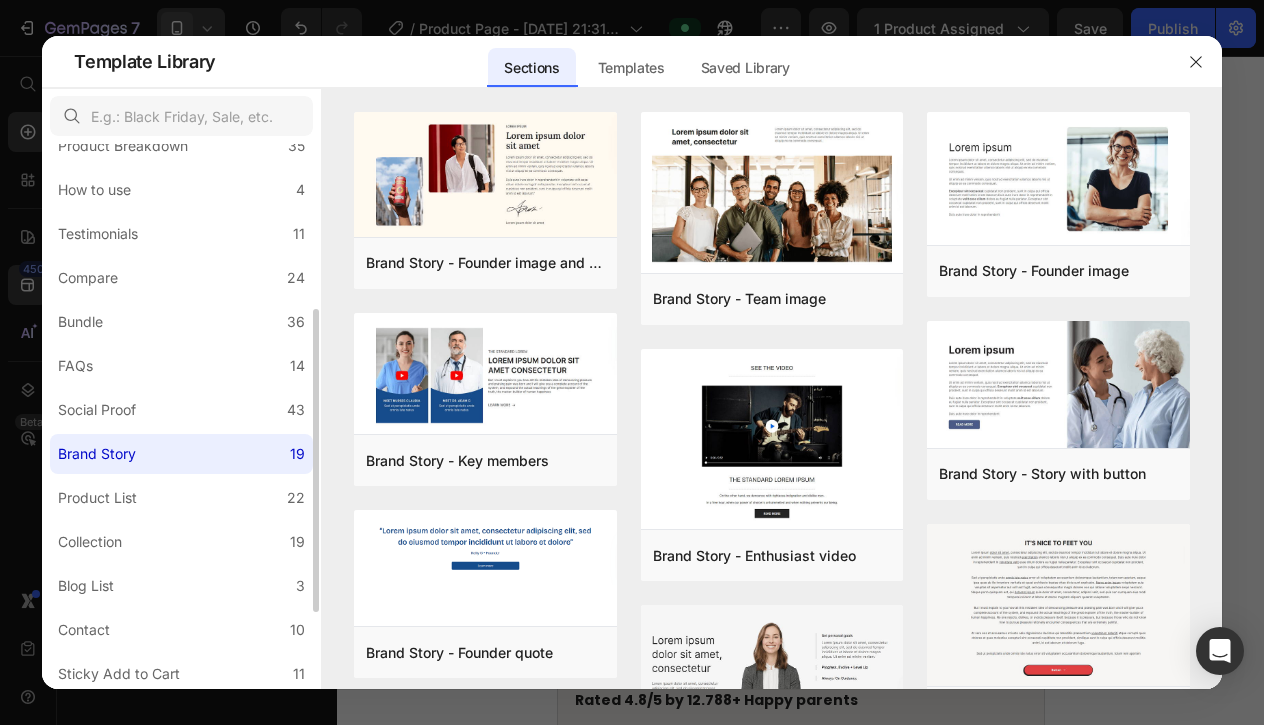 scroll, scrollTop: 301, scrollLeft: 0, axis: vertical 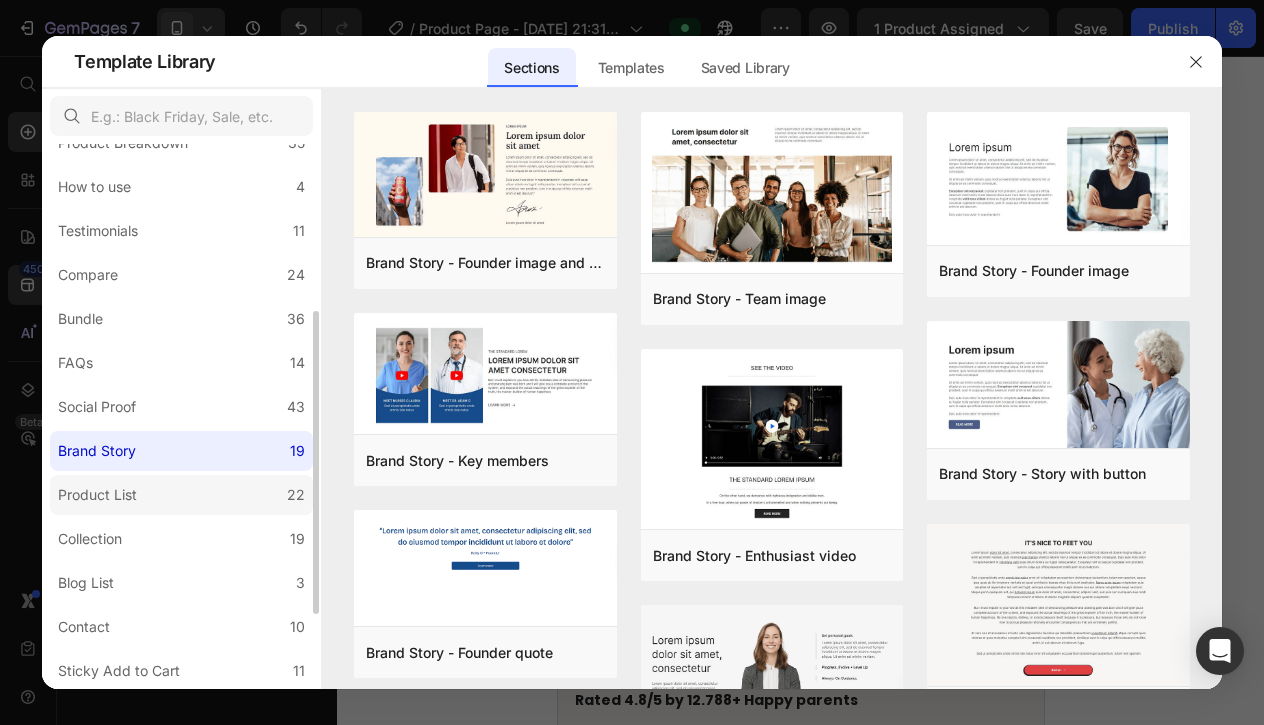 click on "Product List" at bounding box center (97, 495) 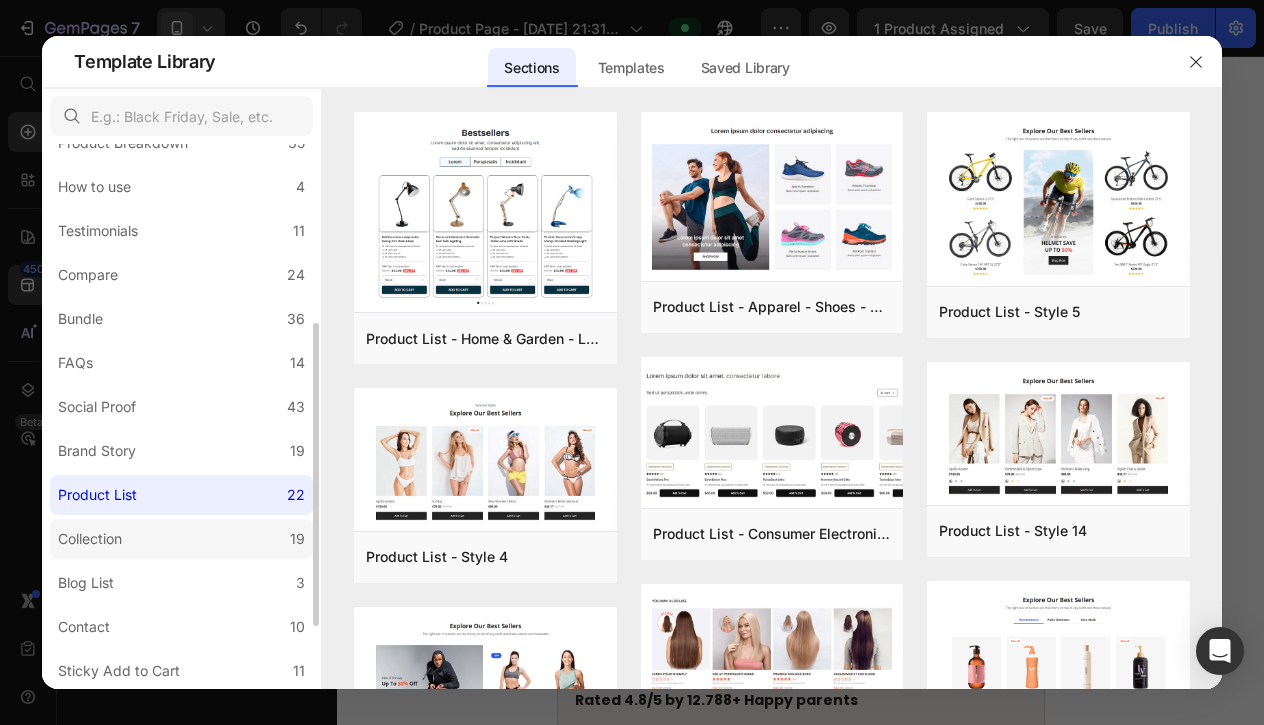 scroll, scrollTop: 348, scrollLeft: 0, axis: vertical 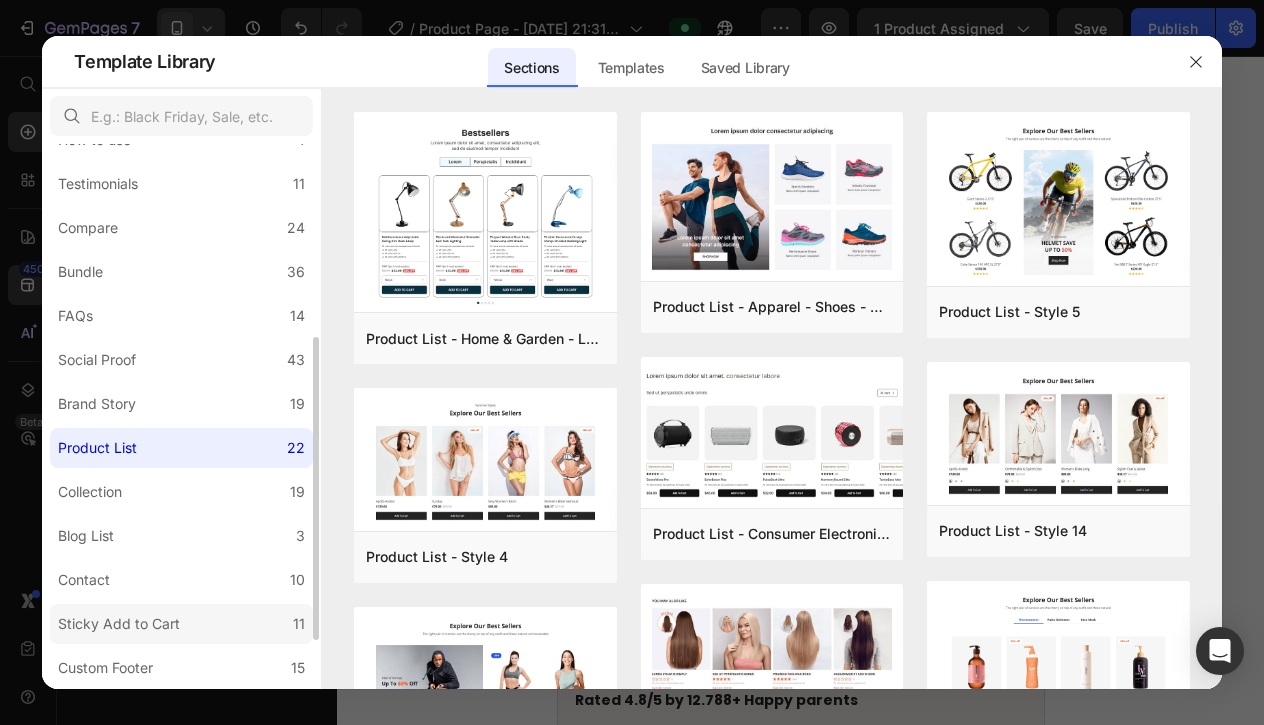 click on "Sticky Add to Cart" at bounding box center [119, 624] 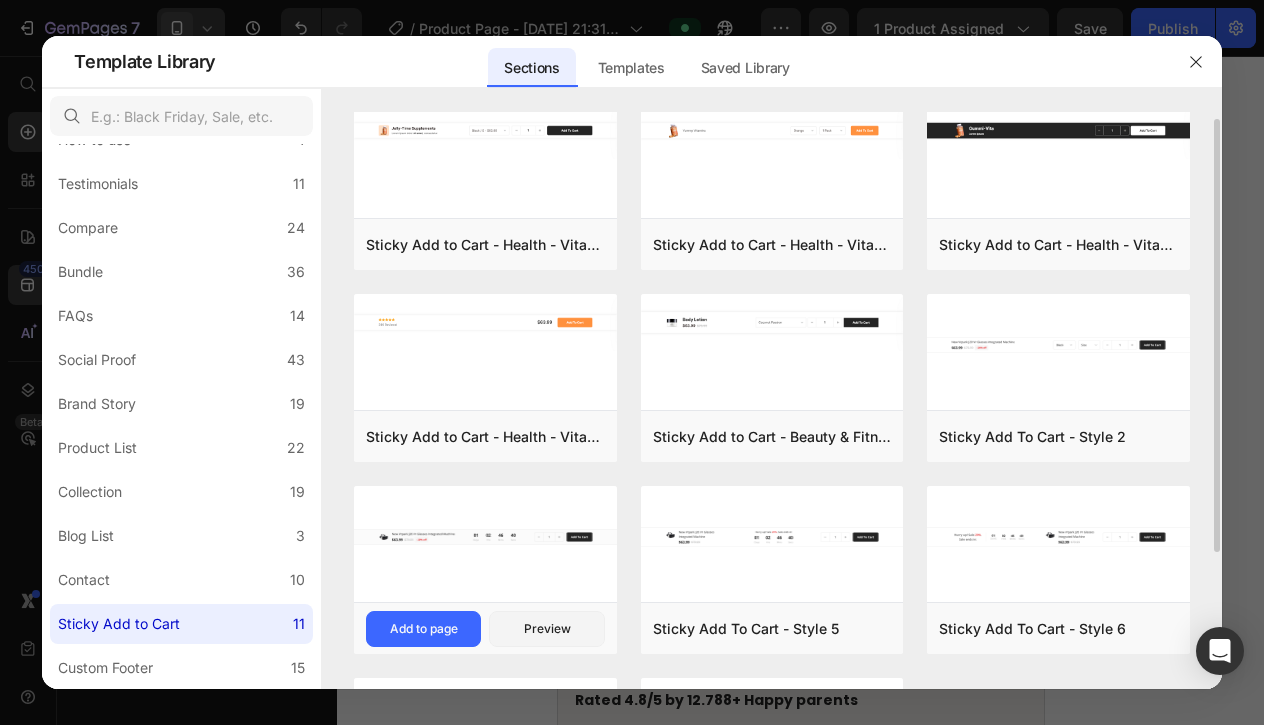 scroll, scrollTop: 0, scrollLeft: 0, axis: both 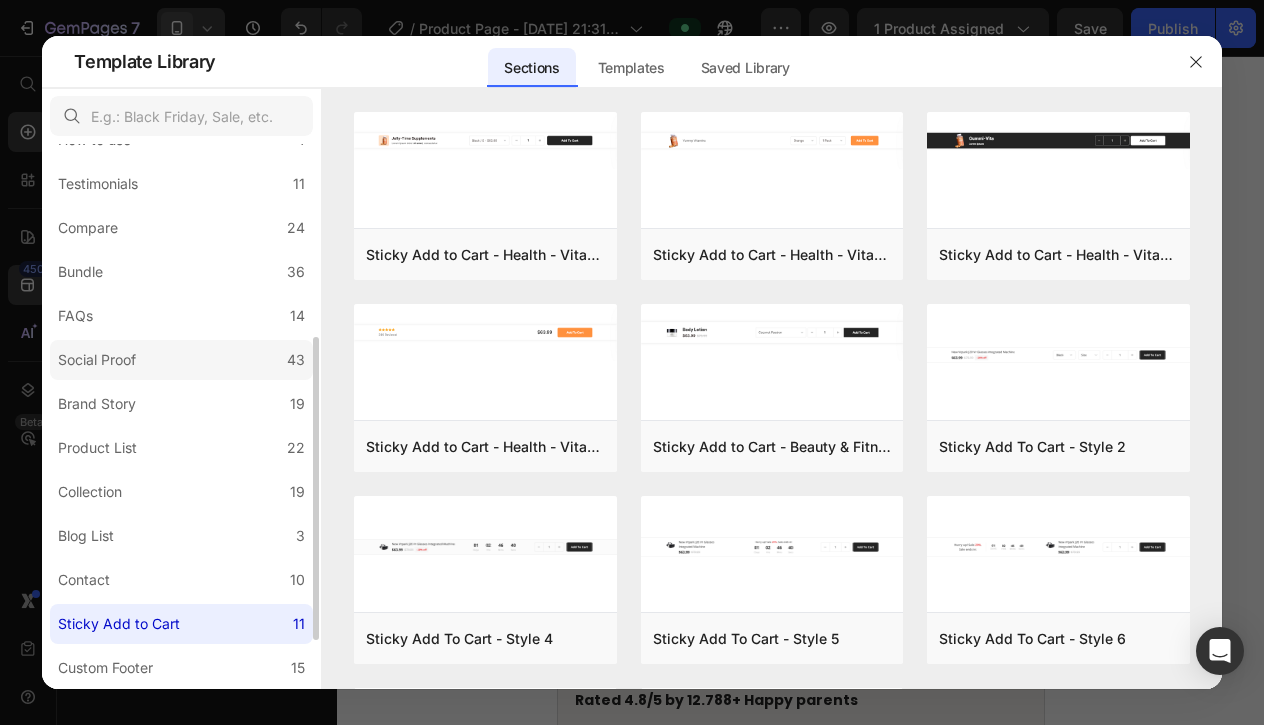click on "Social Proof" at bounding box center (97, 360) 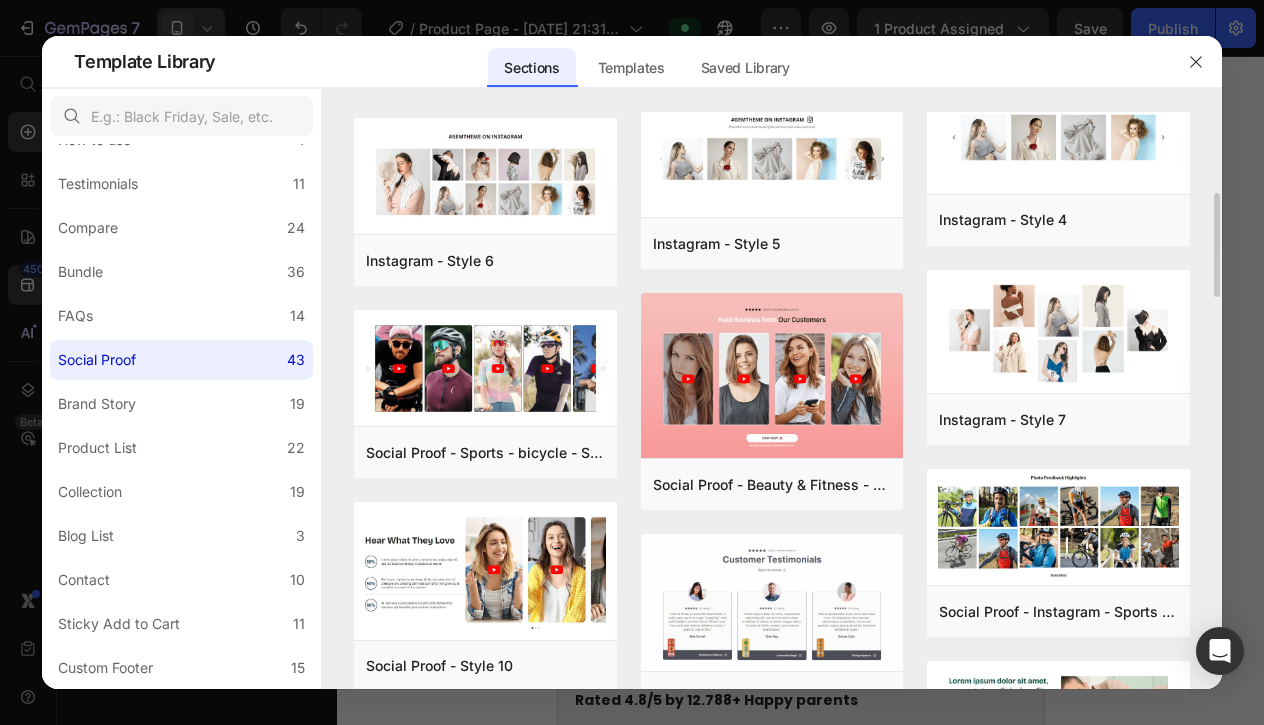 scroll, scrollTop: 651, scrollLeft: 0, axis: vertical 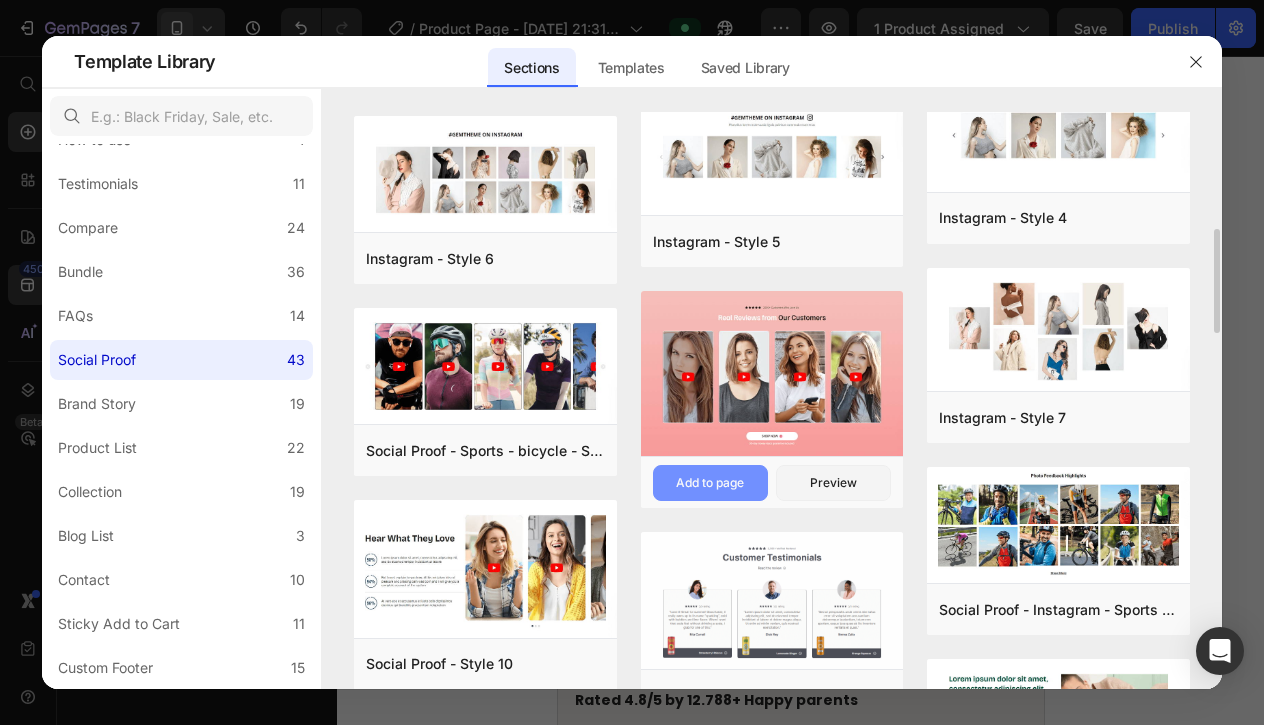 click on "Add to page" at bounding box center [710, 483] 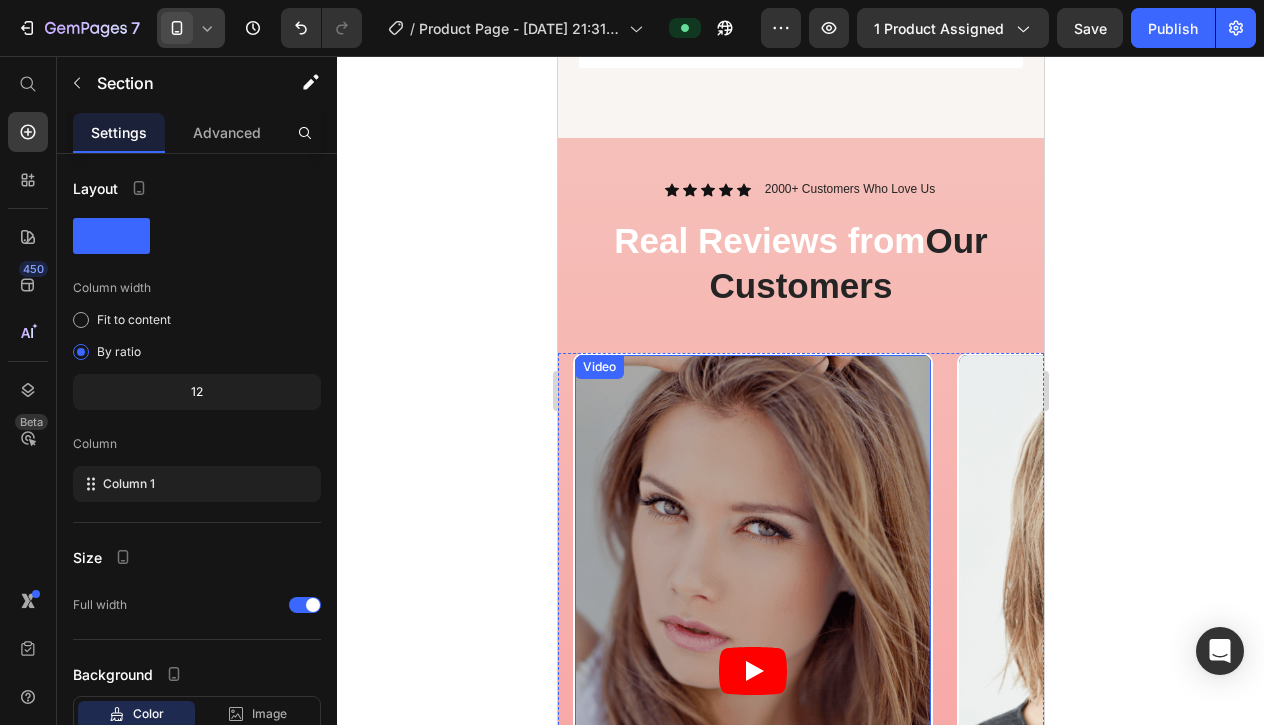 scroll, scrollTop: 7345, scrollLeft: 0, axis: vertical 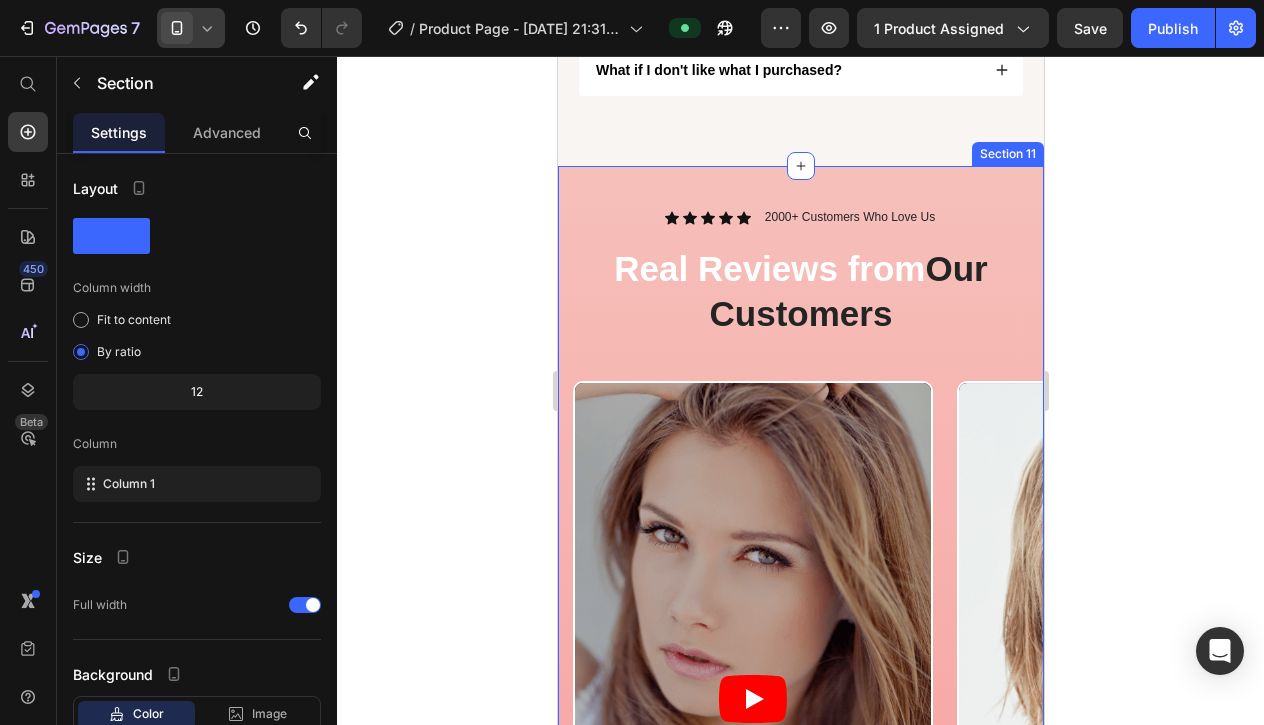 click on "Icon Icon Icon Icon Icon Icon List 2000+ Customers Who Love Us Text Block Row Real Reviews from  Our Customers Heading Row Video Video Video Video Carousel
SHOP NOW Button 30-day money-back guarantee included  Text Block Row Section 11" at bounding box center [800, 668] 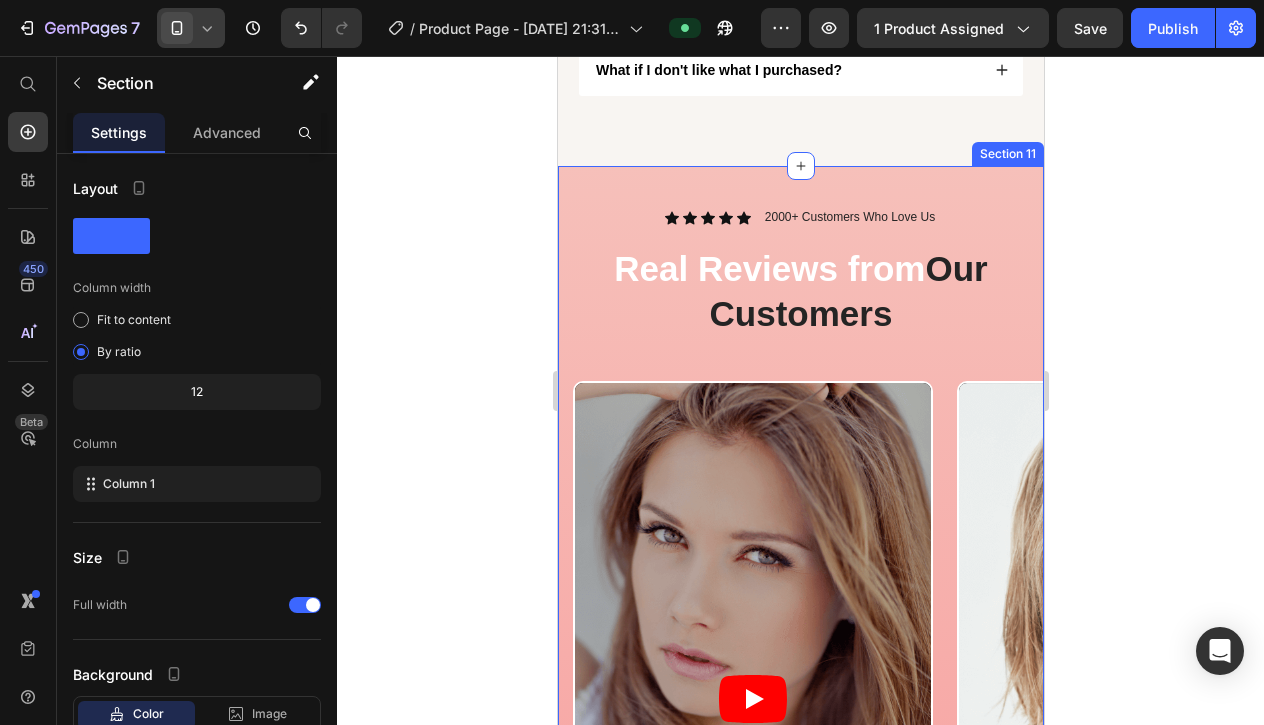 click on "Icon Icon Icon Icon Icon Icon List 2000+ Customers Who Love Us Text Block Row Real Reviews from  Our Customers Heading Row Video Video Video Video Carousel
SHOP NOW Button 30-day money-back guarantee included  Text Block Row Section 11" at bounding box center (800, 668) 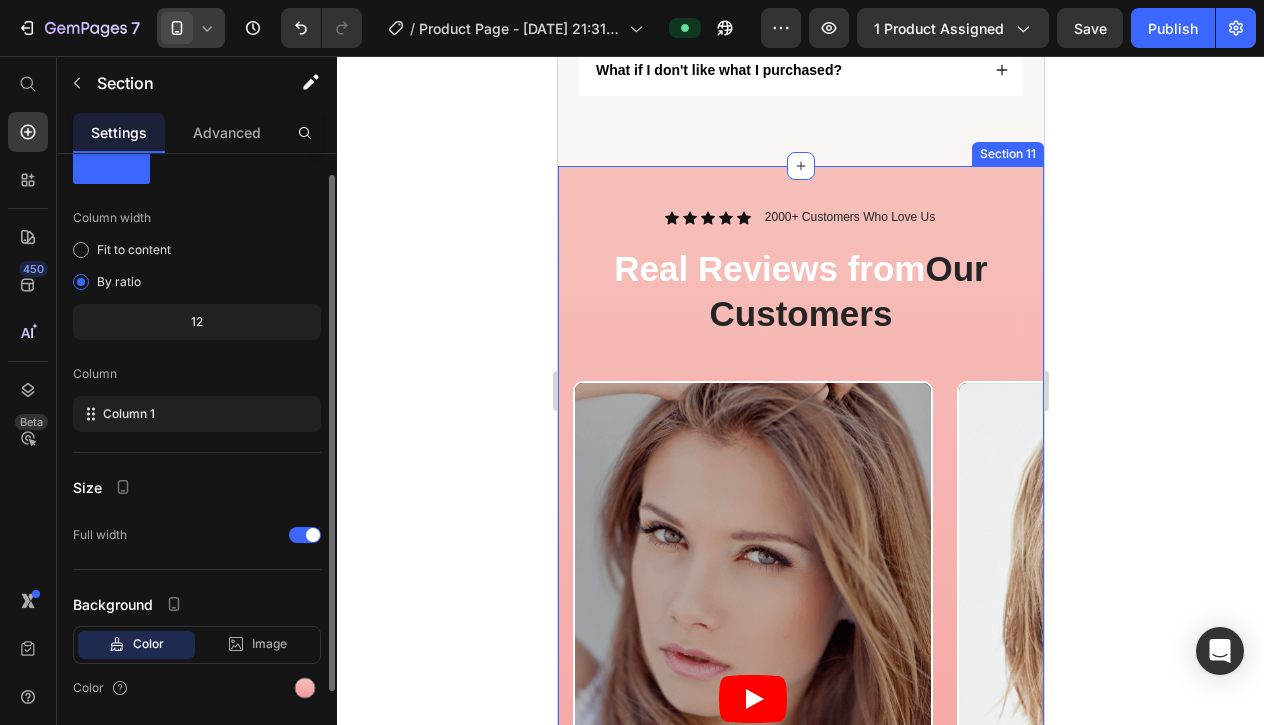 scroll, scrollTop: 136, scrollLeft: 0, axis: vertical 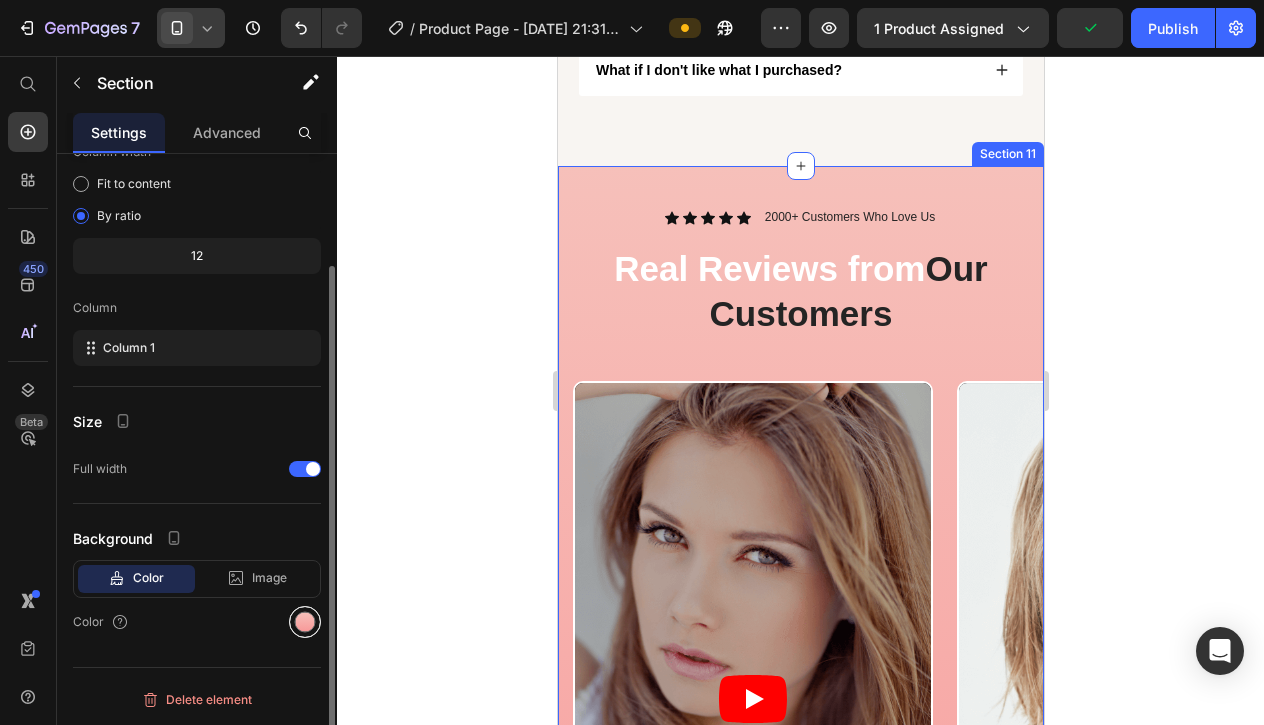 click at bounding box center (305, 622) 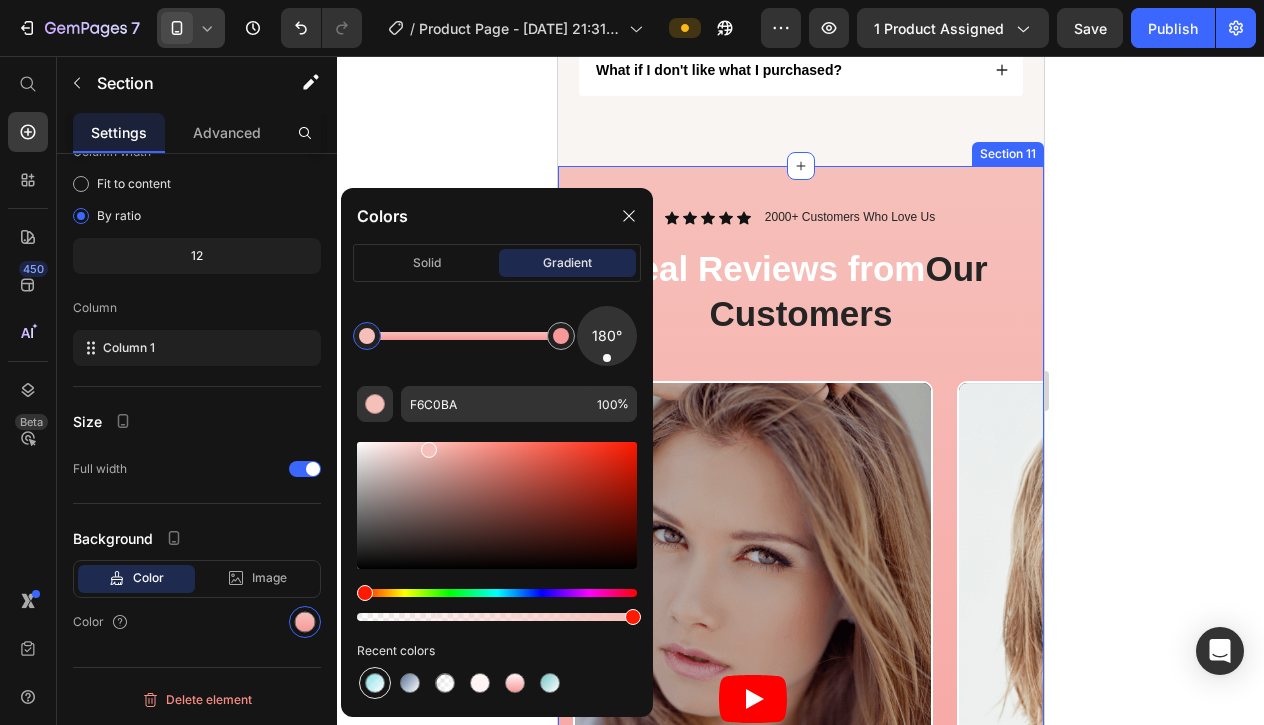 click at bounding box center [375, 683] 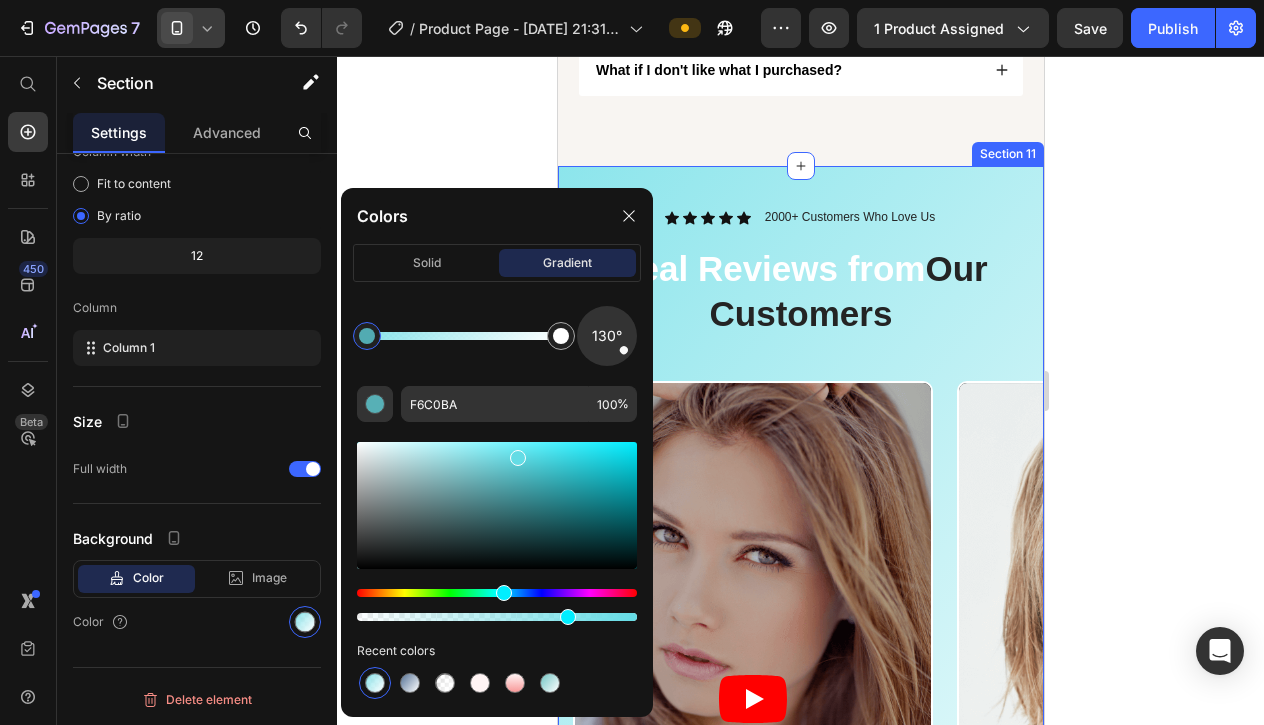 type on "64DCE5" 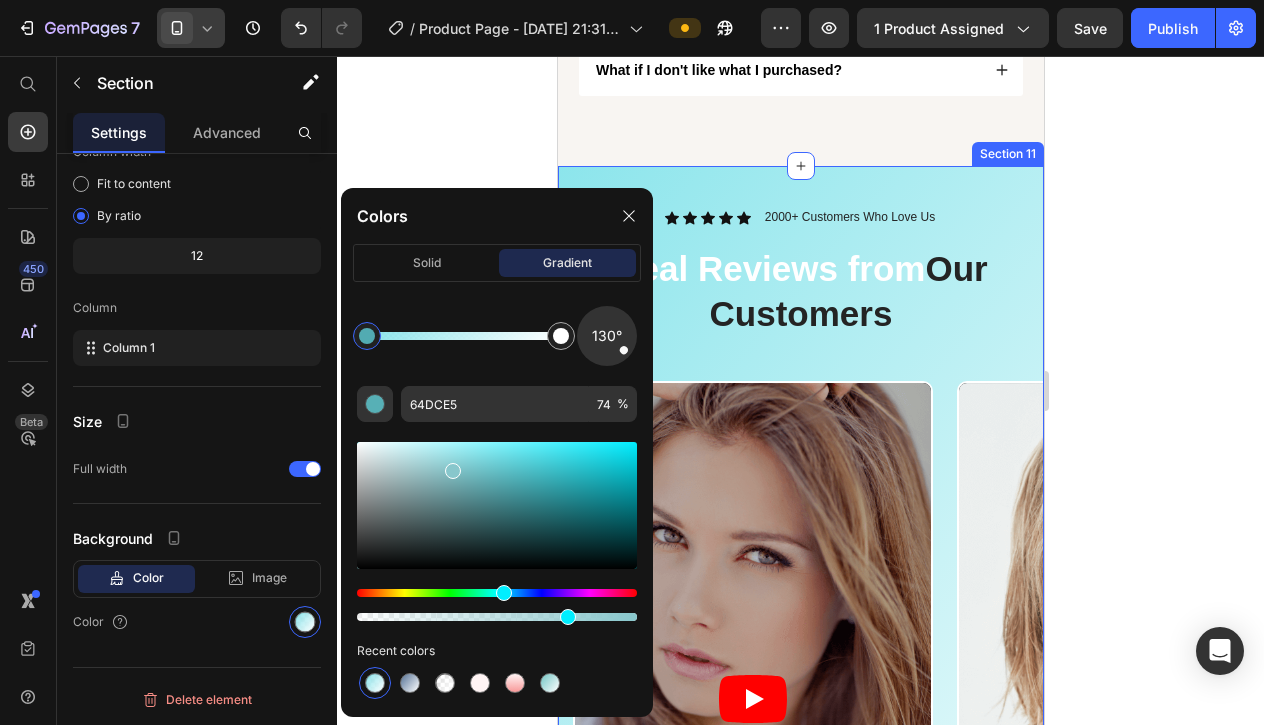 drag, startPoint x: 520, startPoint y: 466, endPoint x: 452, endPoint y: 467, distance: 68.007355 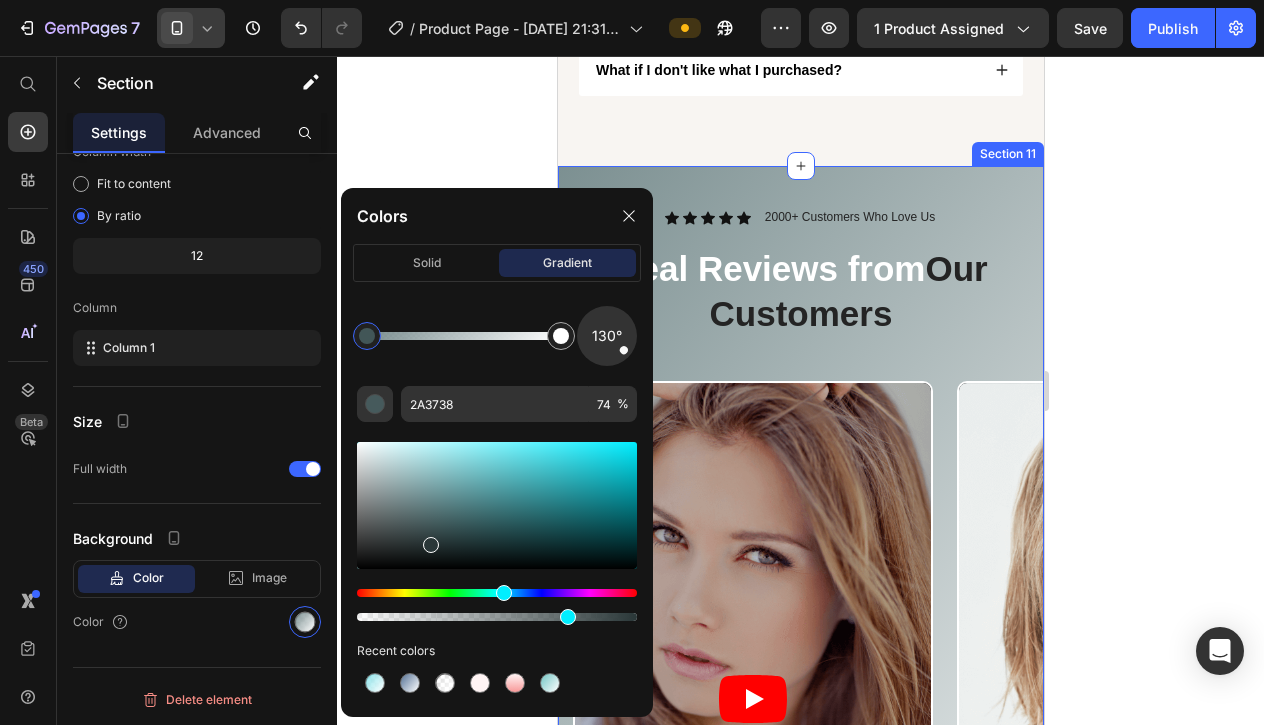 drag, startPoint x: 453, startPoint y: 470, endPoint x: 426, endPoint y: 535, distance: 70.38466 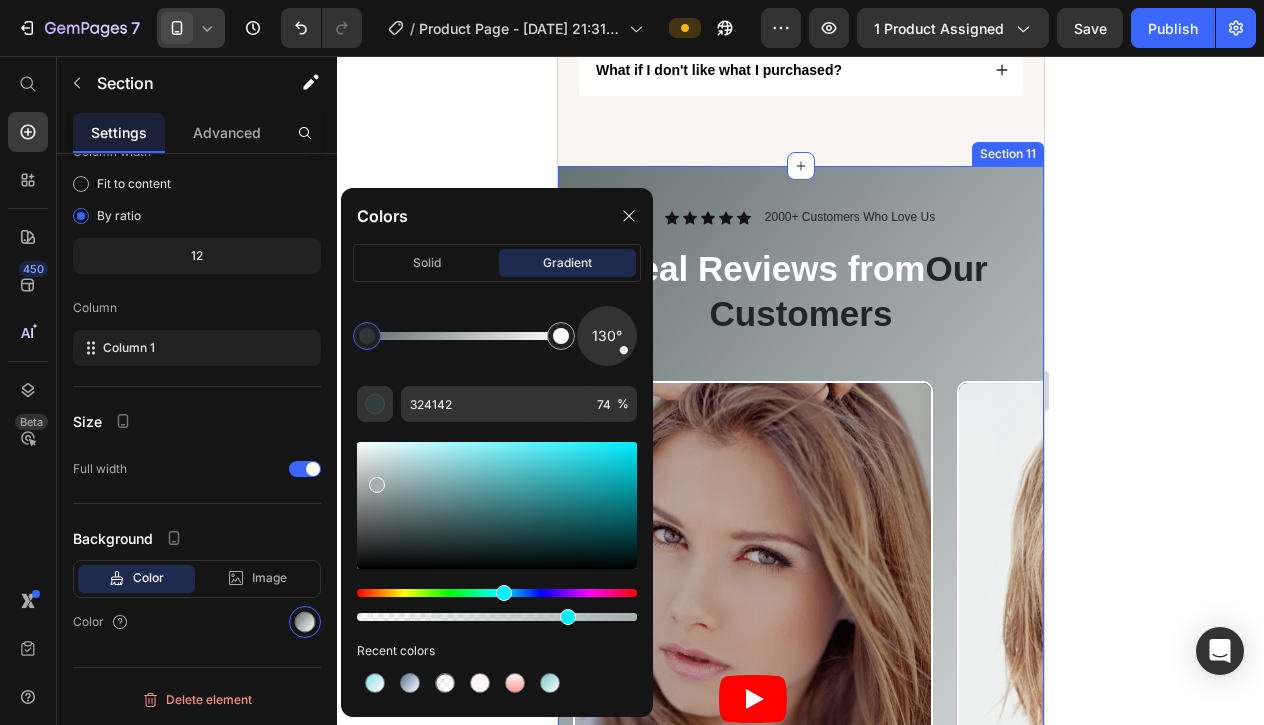 drag, startPoint x: 426, startPoint y: 535, endPoint x: 376, endPoint y: 480, distance: 74.330345 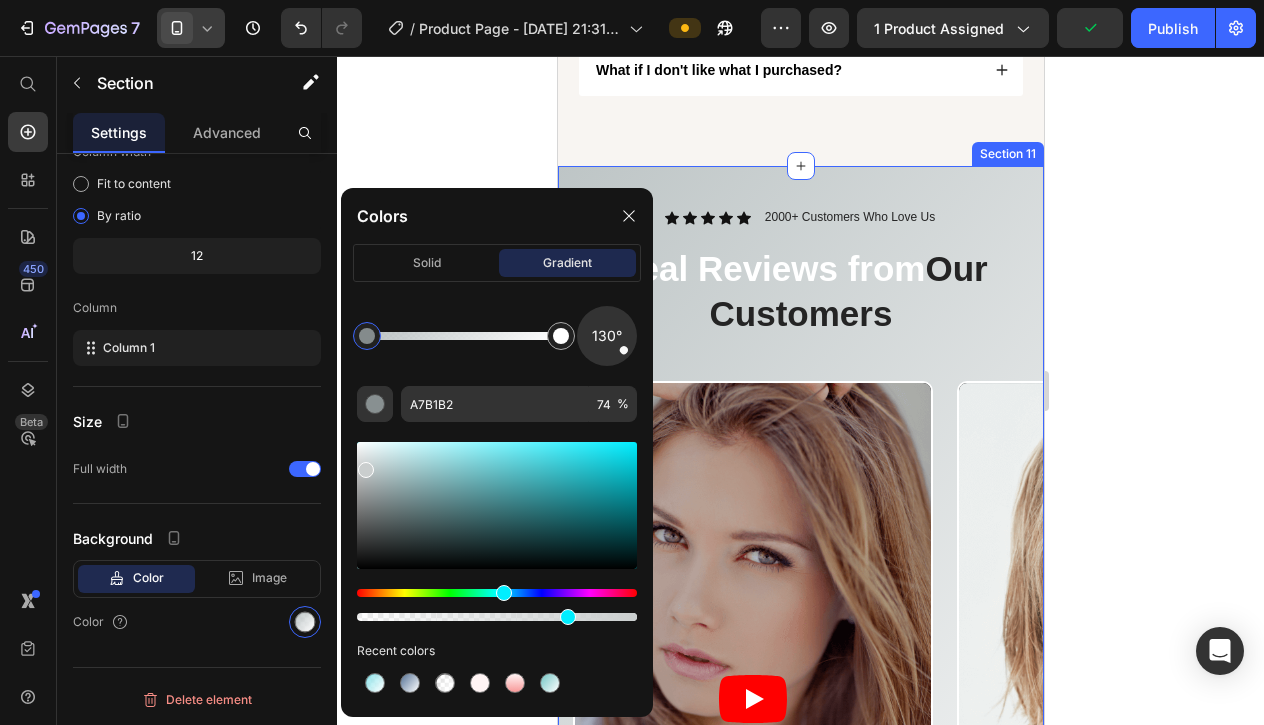 type on "CACECE" 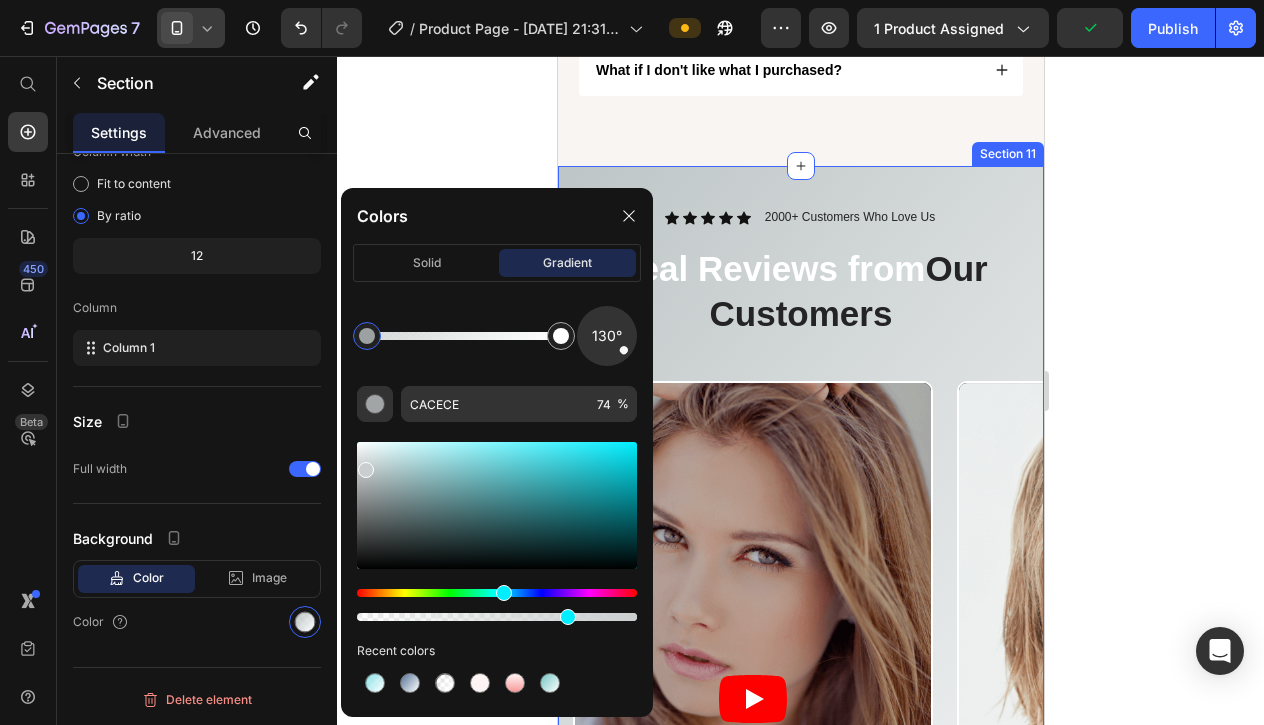 drag, startPoint x: 376, startPoint y: 480, endPoint x: 363, endPoint y: 466, distance: 19.104973 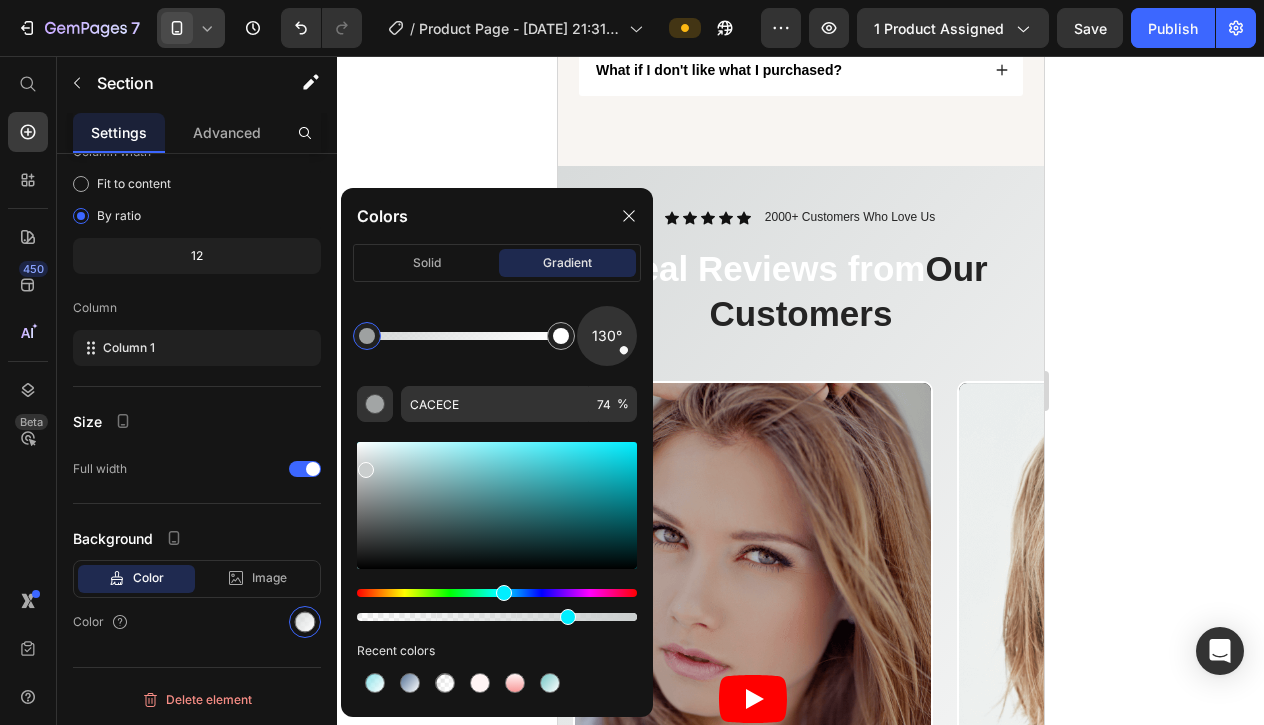 click 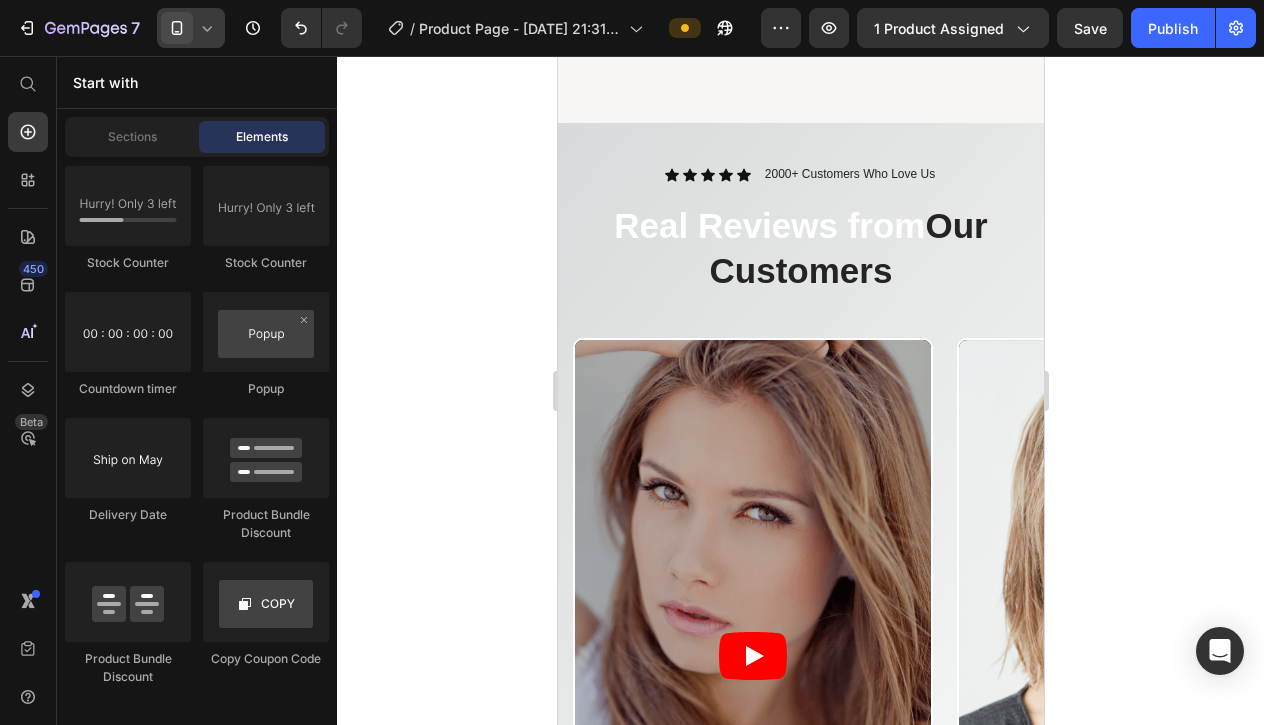 scroll, scrollTop: 7210, scrollLeft: 0, axis: vertical 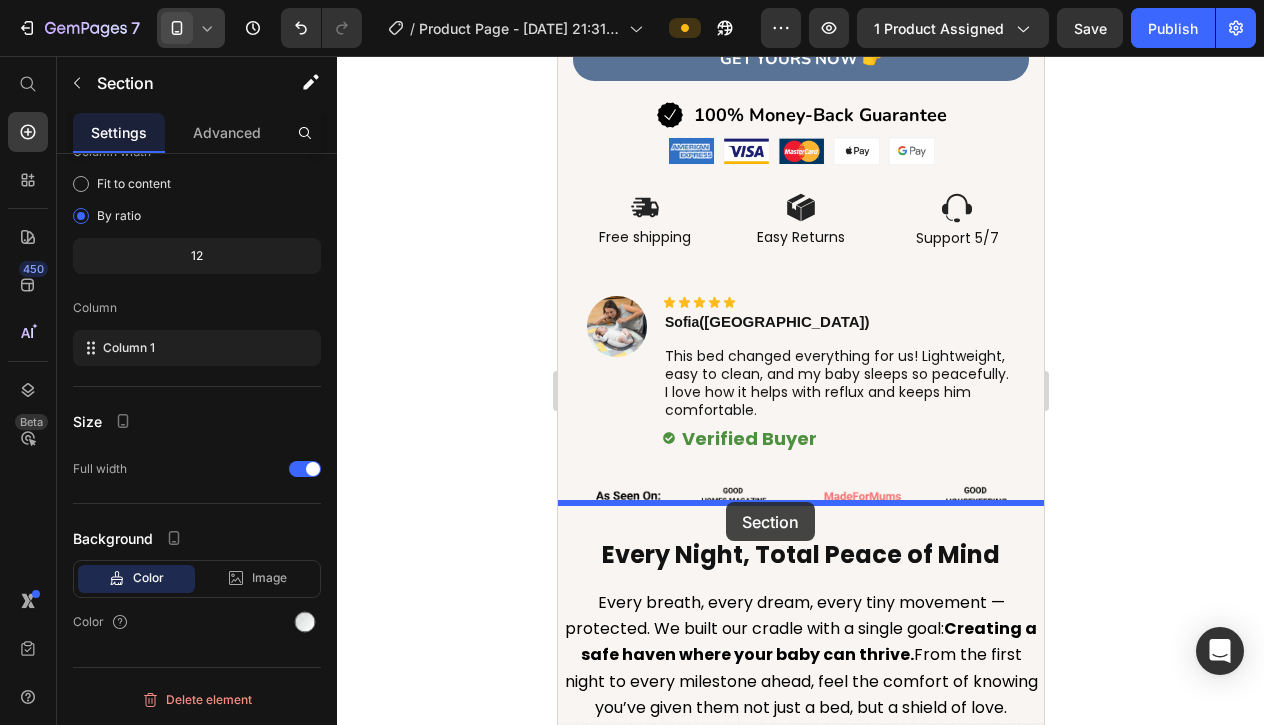 drag, startPoint x: 679, startPoint y: 363, endPoint x: 725, endPoint y: 499, distance: 143.5688 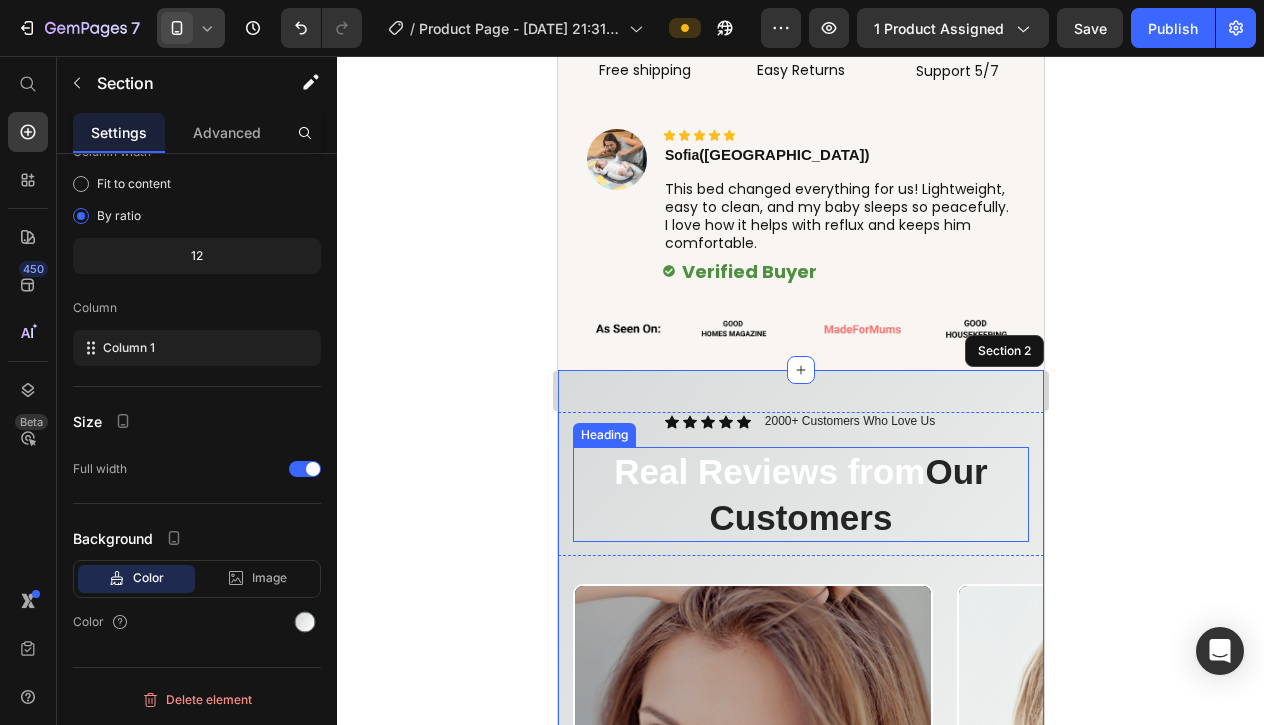 scroll, scrollTop: 1481, scrollLeft: 0, axis: vertical 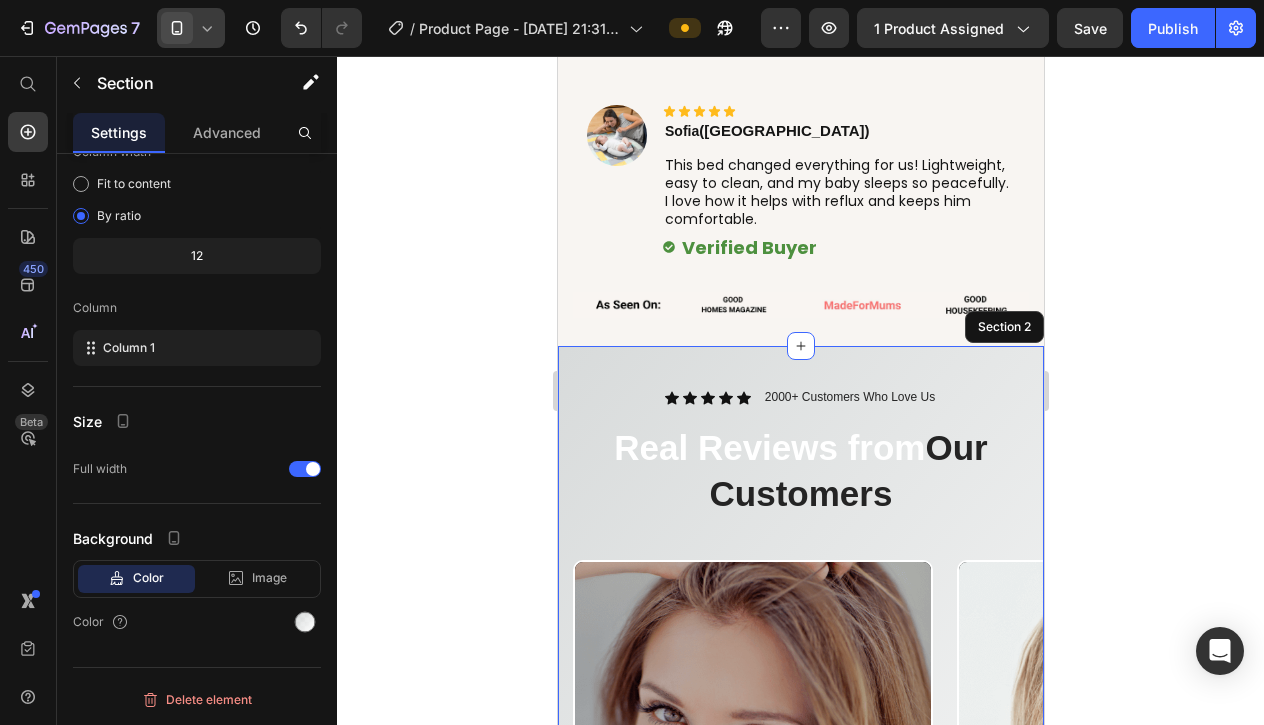 click 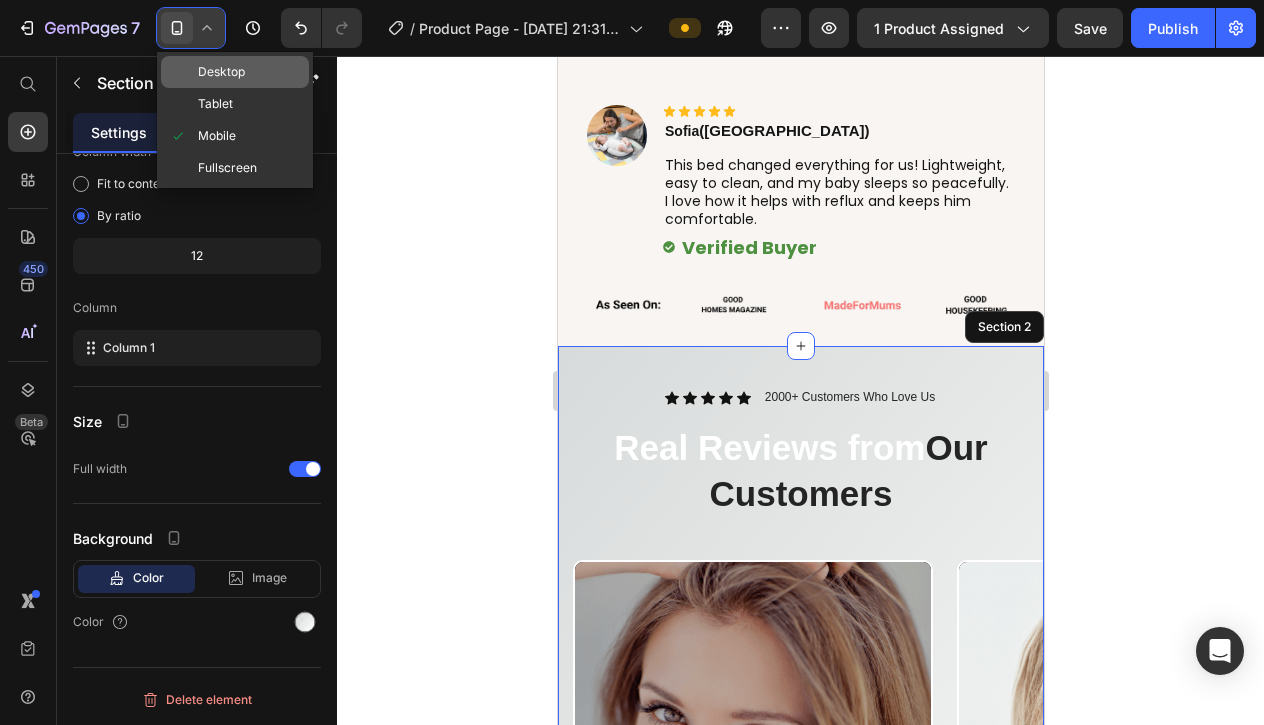 click on "Desktop" at bounding box center (221, 72) 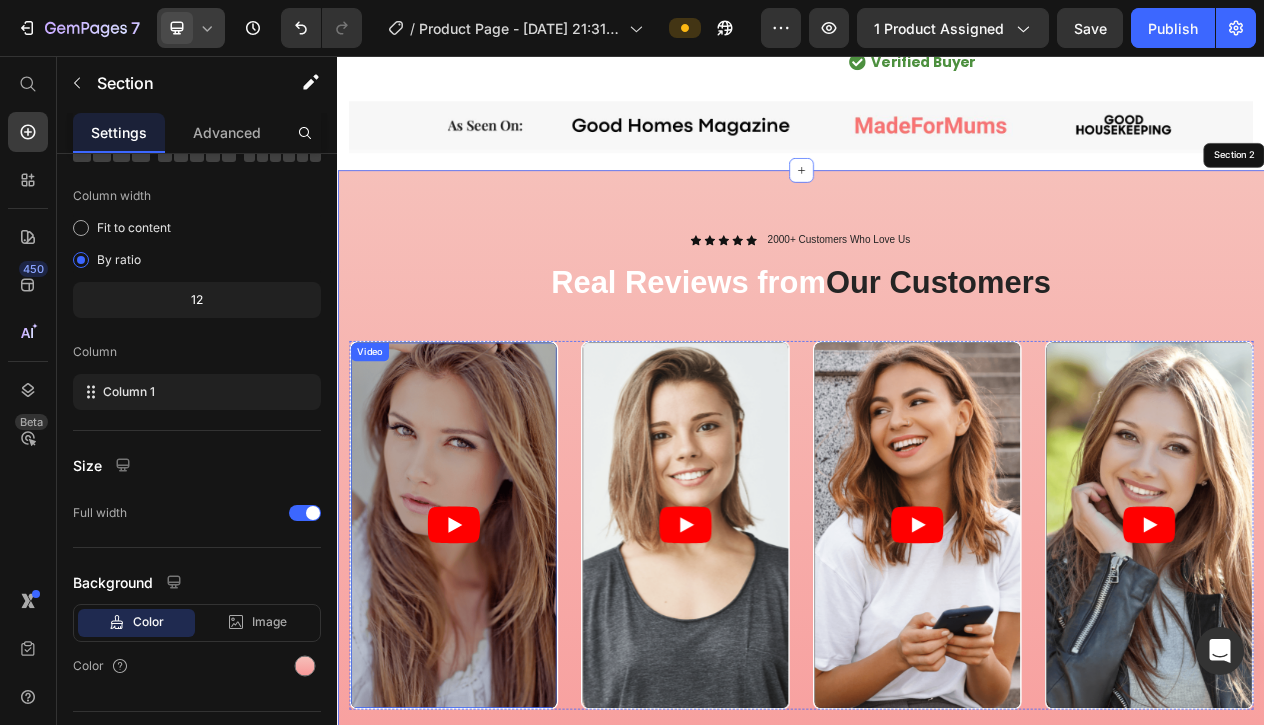 scroll, scrollTop: 1189, scrollLeft: 0, axis: vertical 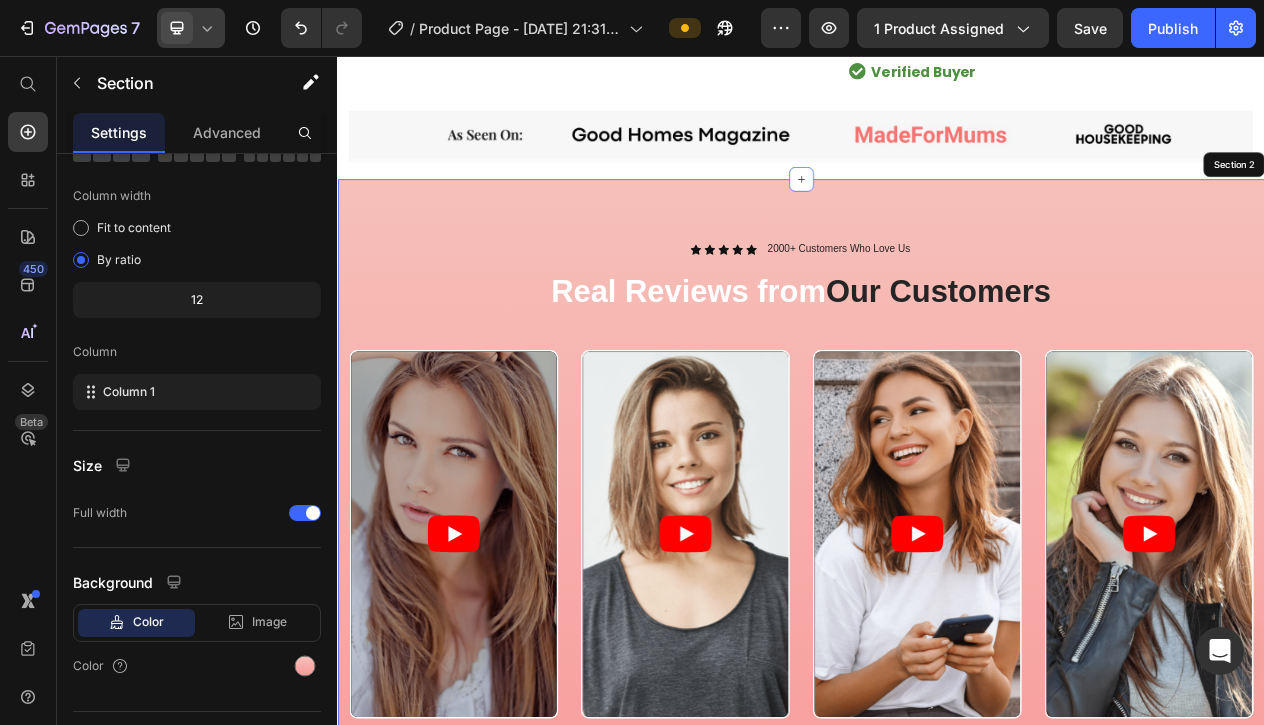 click on "Icon Icon Icon Icon Icon Icon List 2000+ Customers Who Love Us Text Block Row Real Reviews from  Our Customers Heading Row Video Video Video Video Carousel
SHOP NOW Button 30-day money-back guarantee included  Text Block Row Section 2" at bounding box center (937, 664) 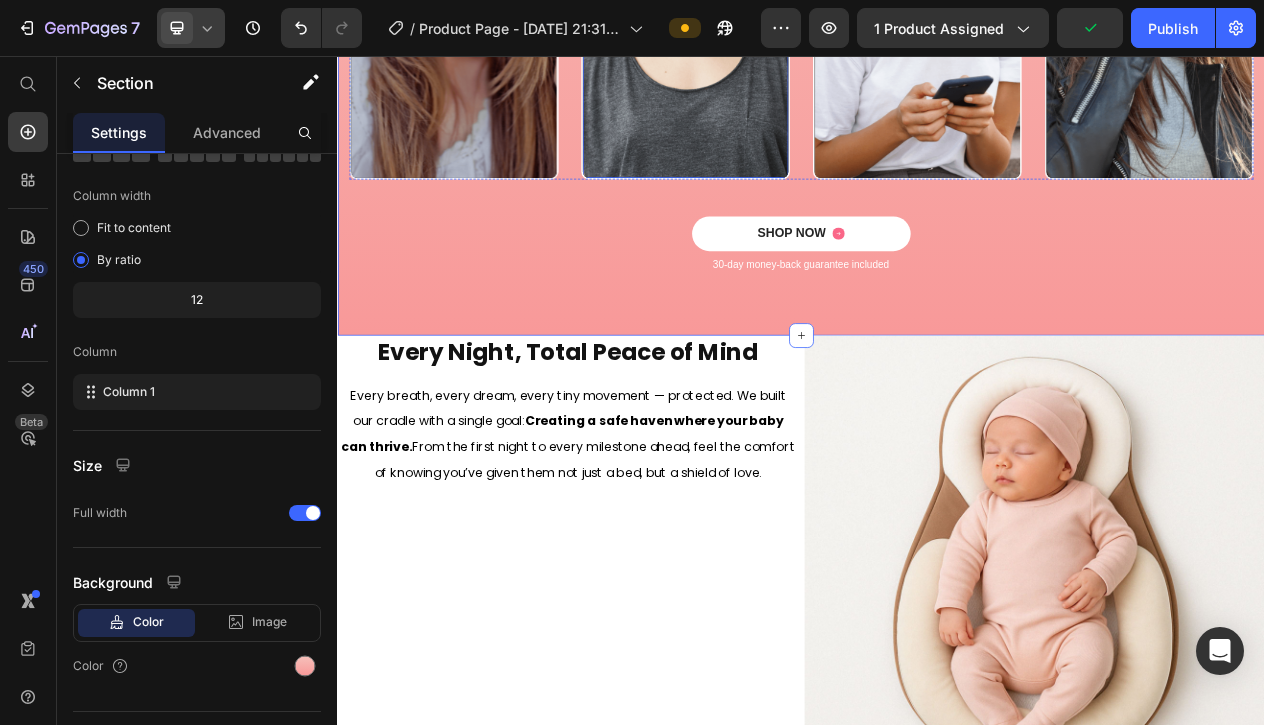 scroll, scrollTop: 1517, scrollLeft: 0, axis: vertical 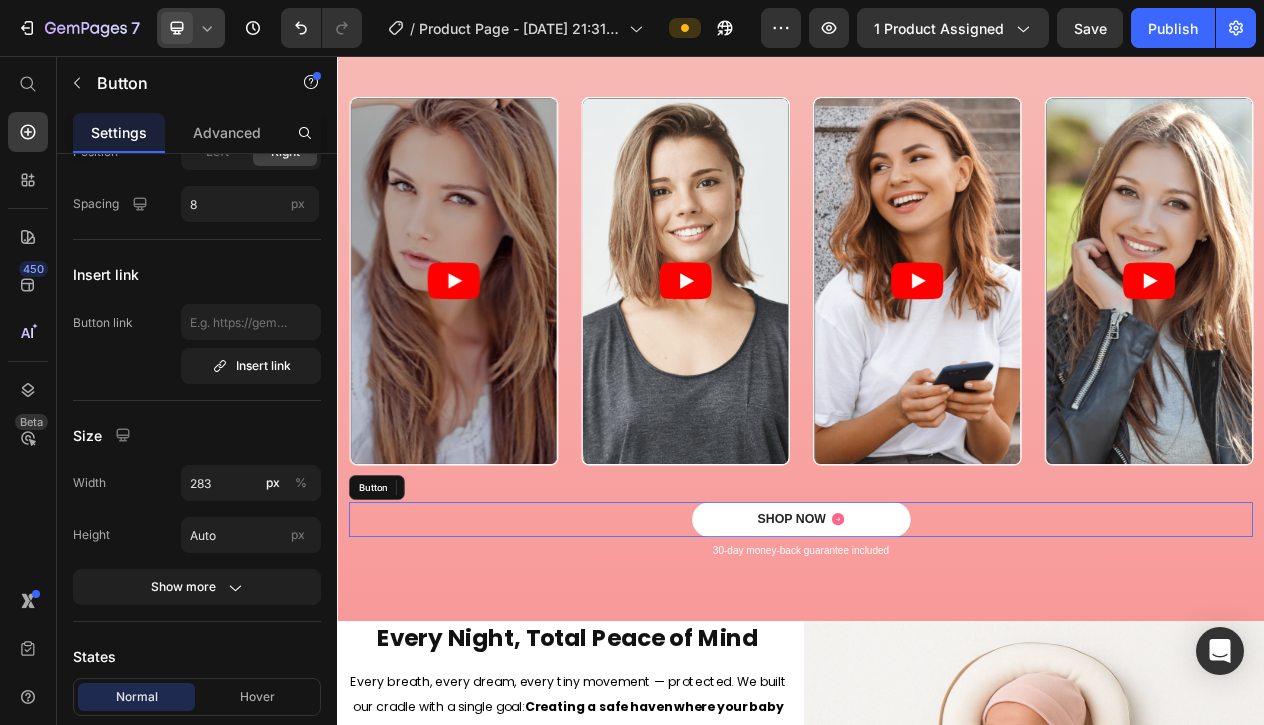 click on "SHOP NOW Button" at bounding box center (937, 655) 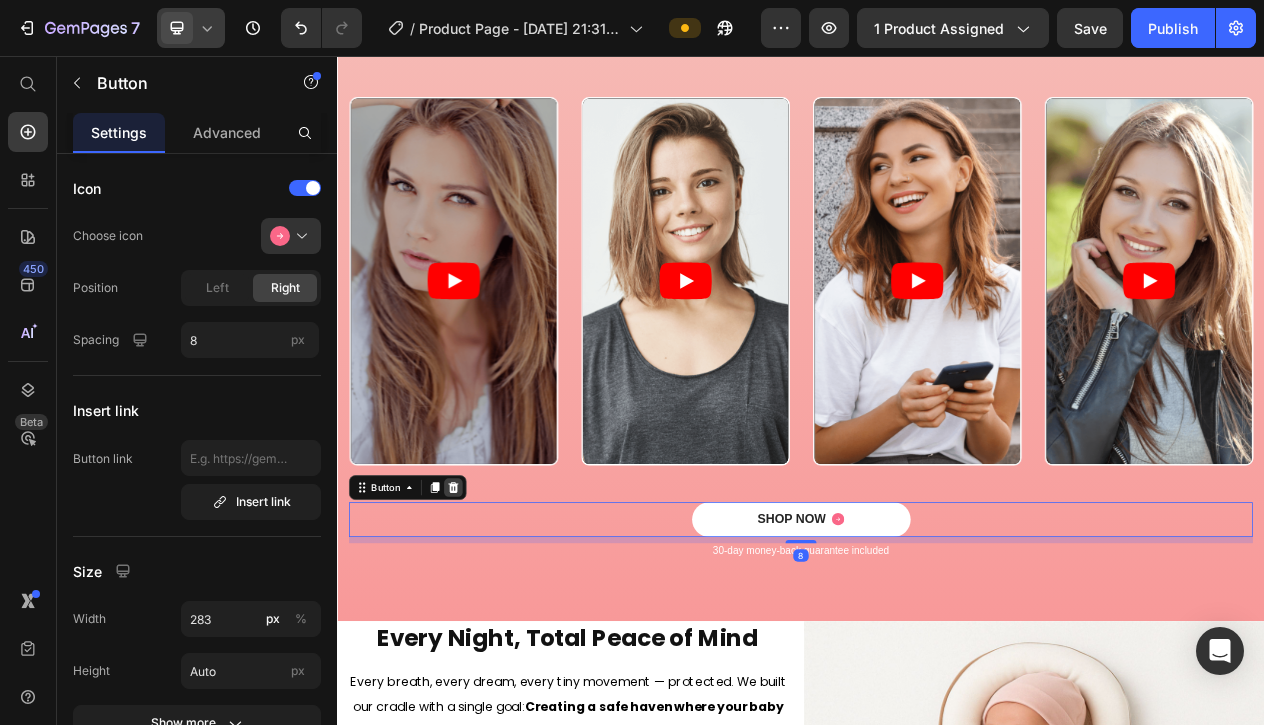 click 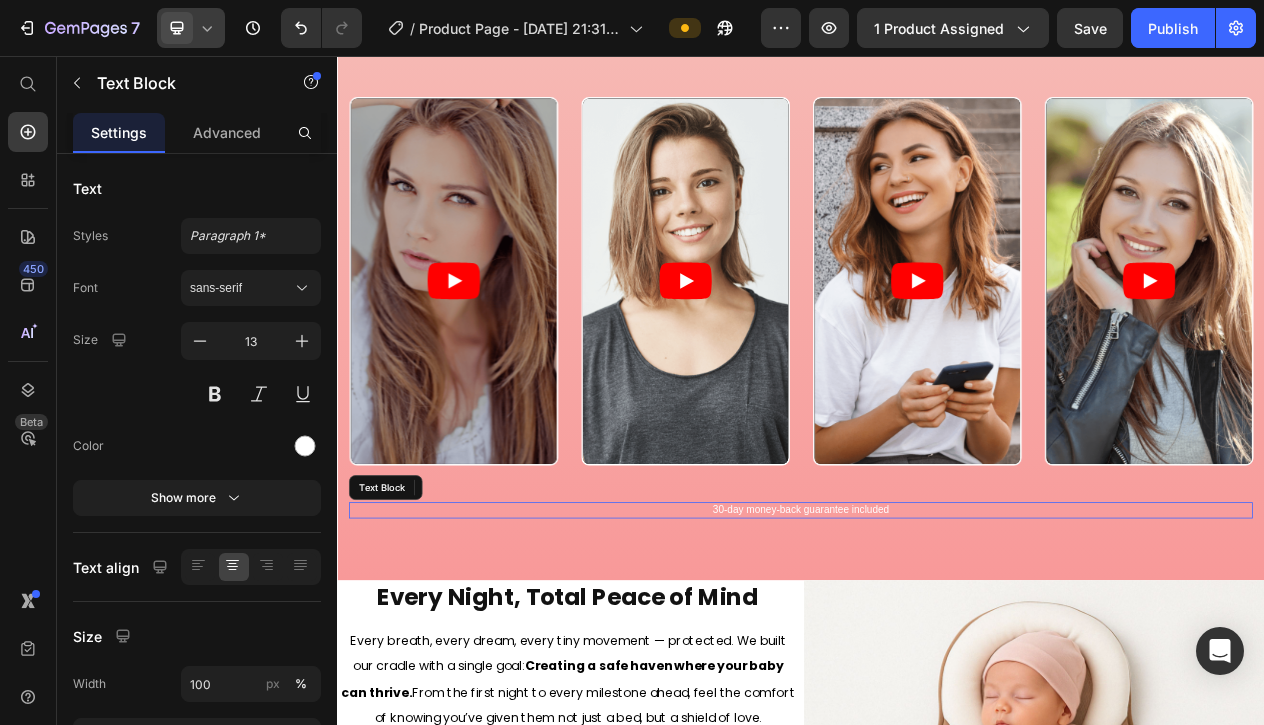 click on "30-day money-back guarantee included" at bounding box center [937, 643] 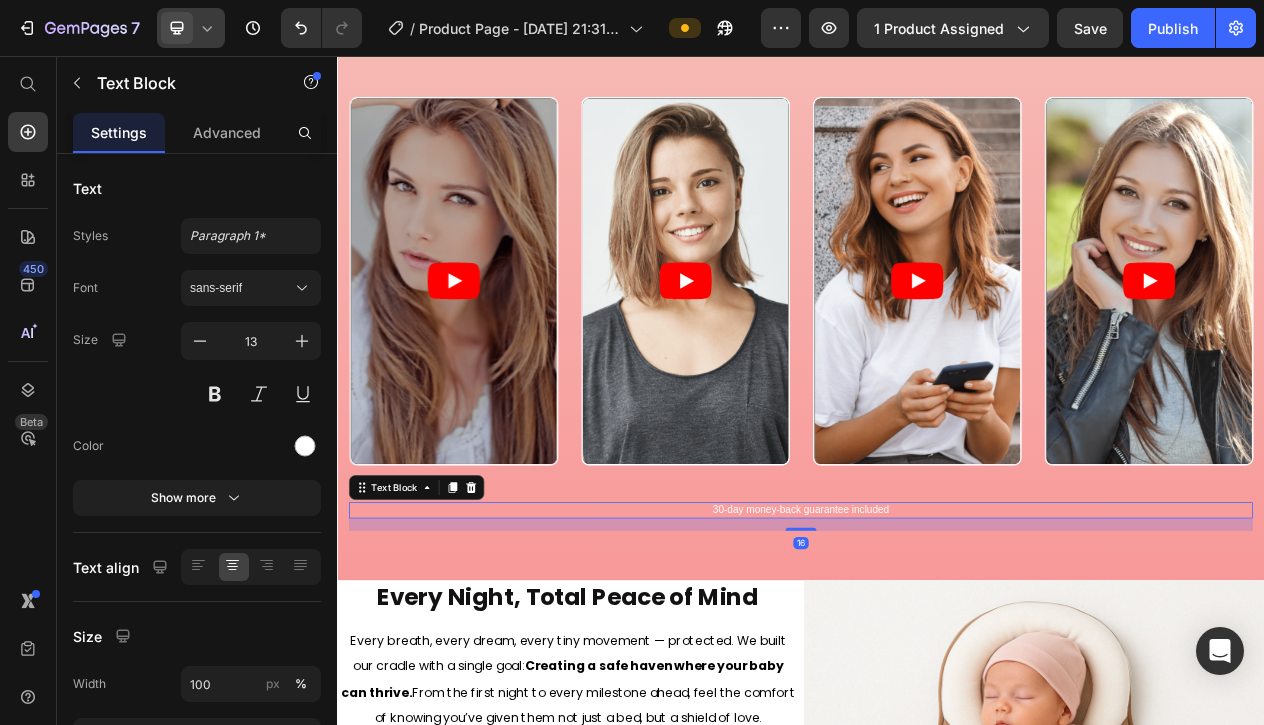 click on "16" at bounding box center [937, 662] 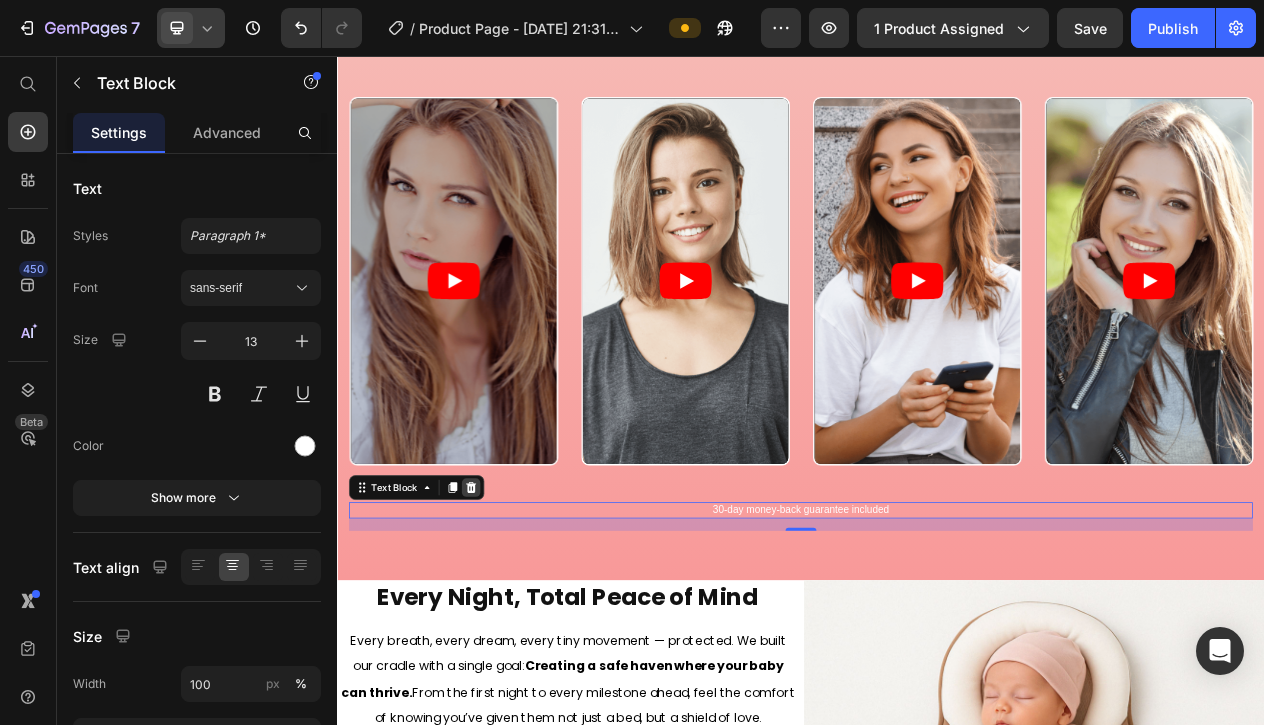 click 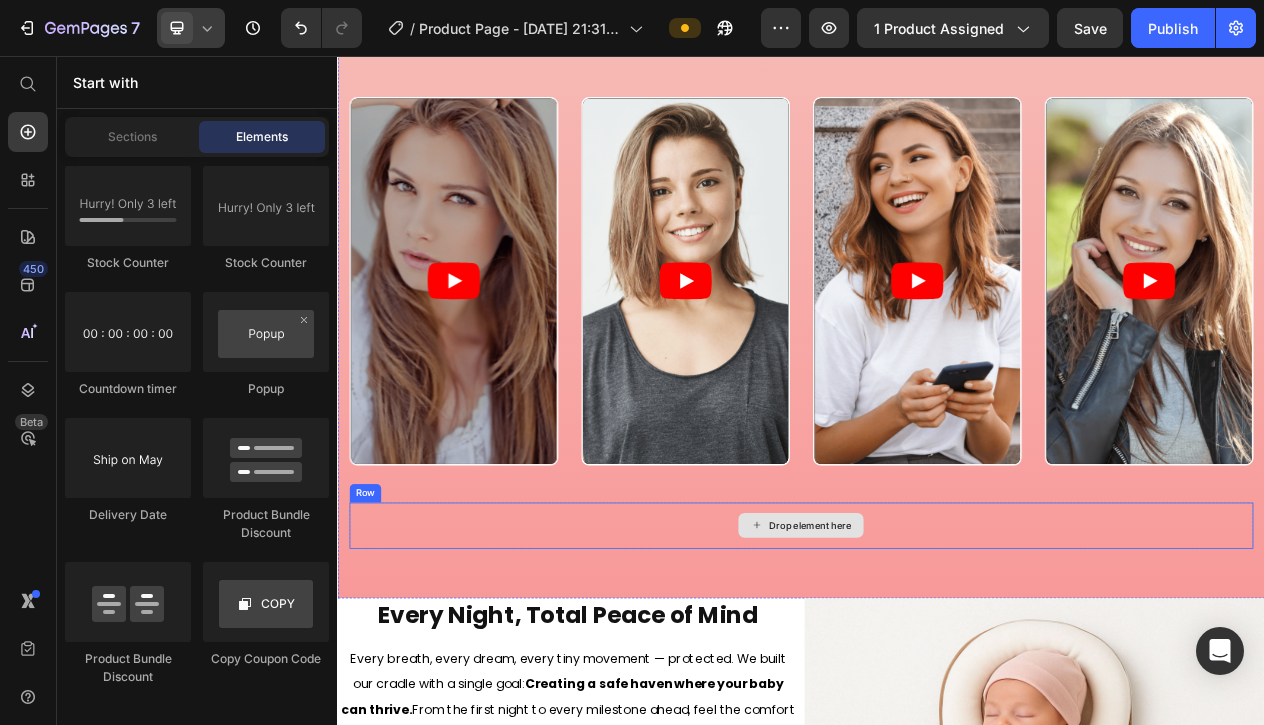 click on "Drop element here" at bounding box center [937, 663] 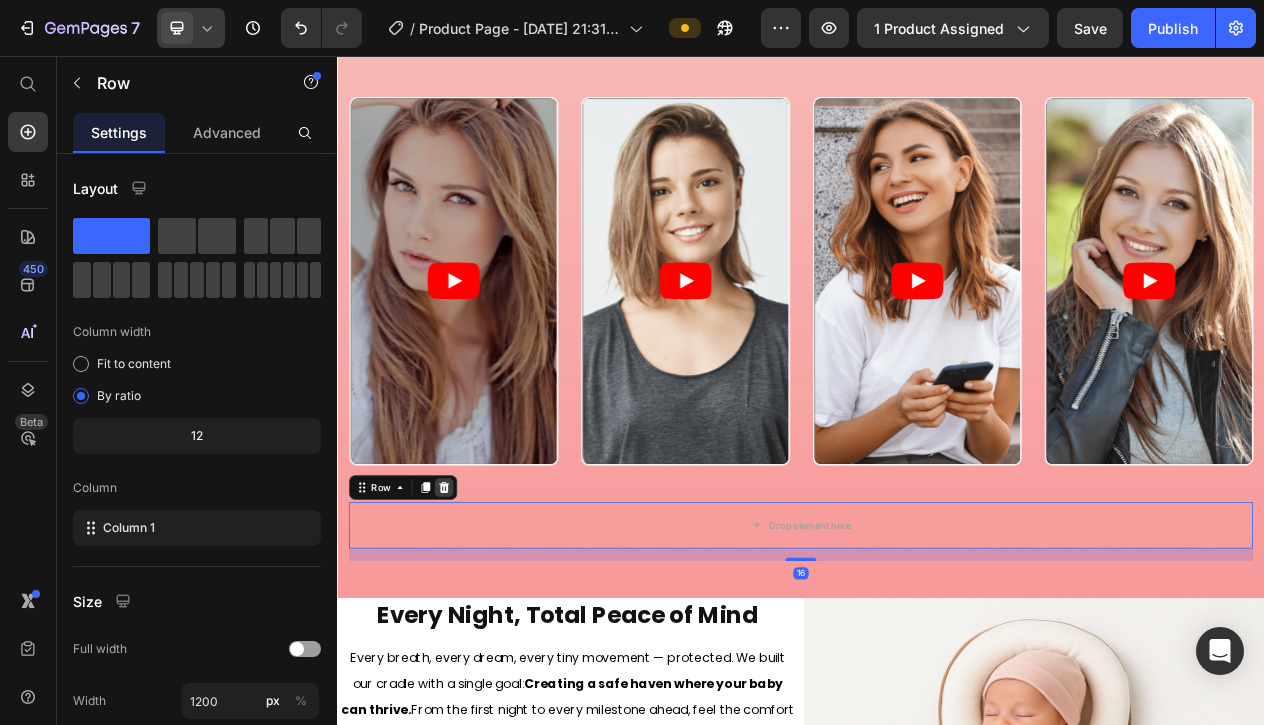 click 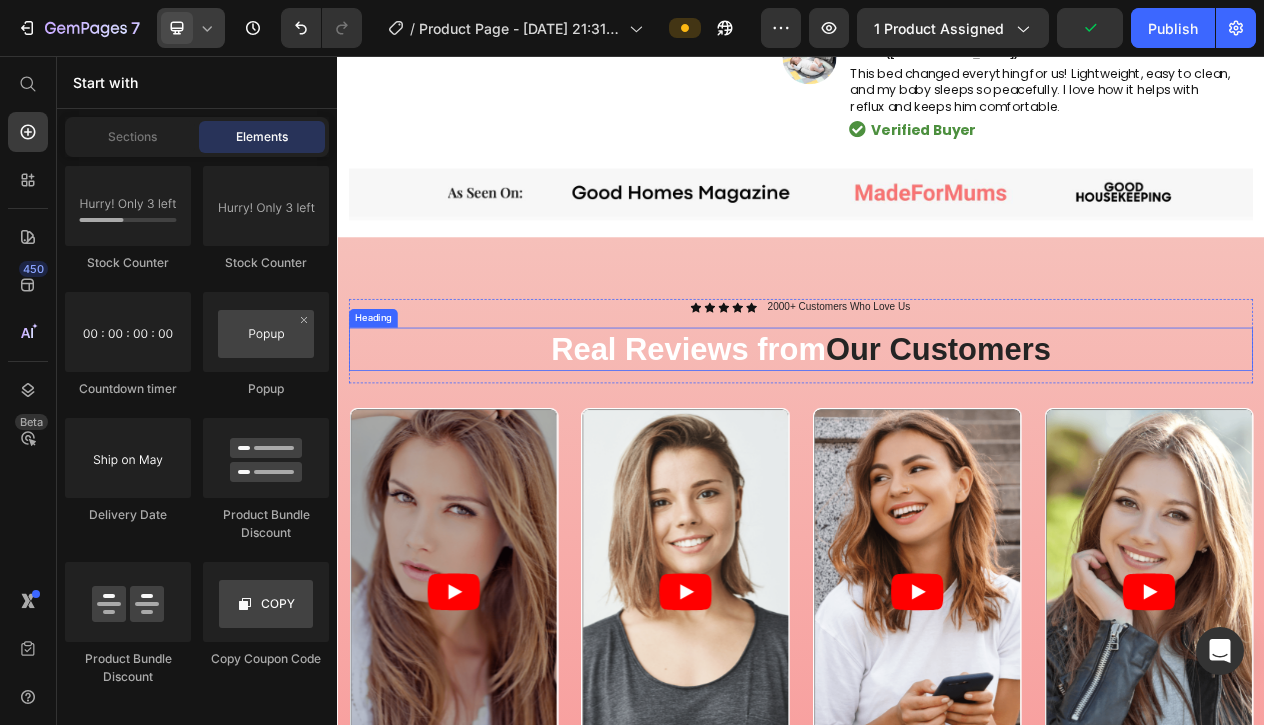 scroll, scrollTop: 1110, scrollLeft: 0, axis: vertical 